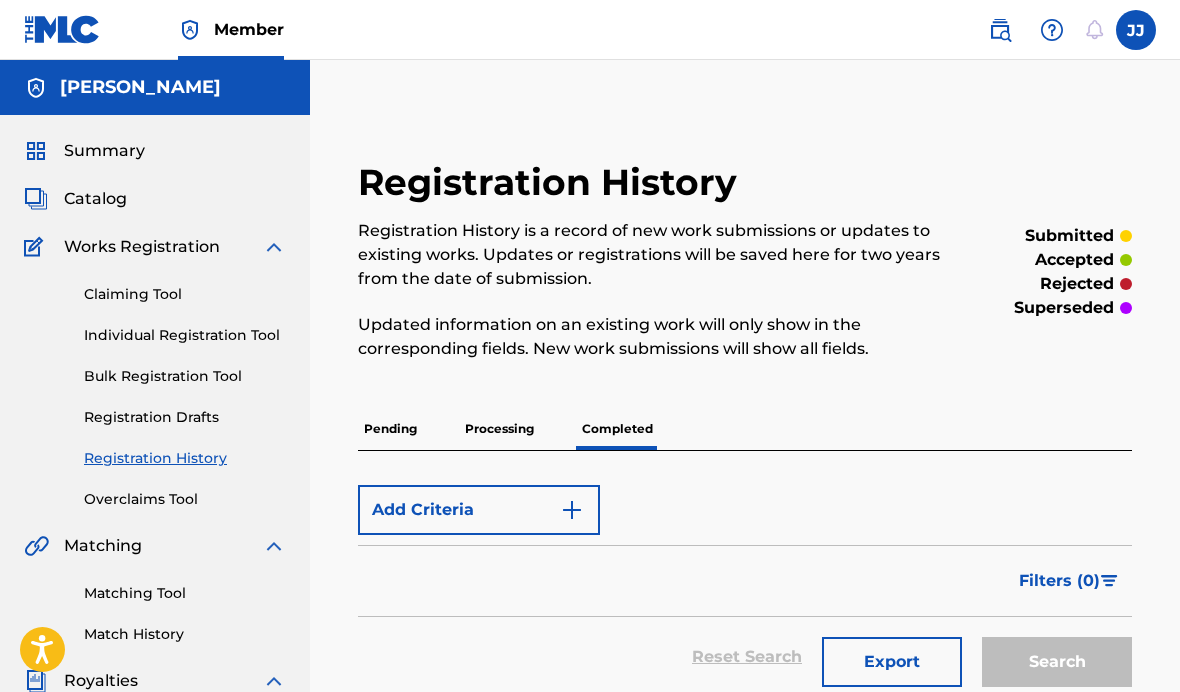 scroll, scrollTop: 0, scrollLeft: 0, axis: both 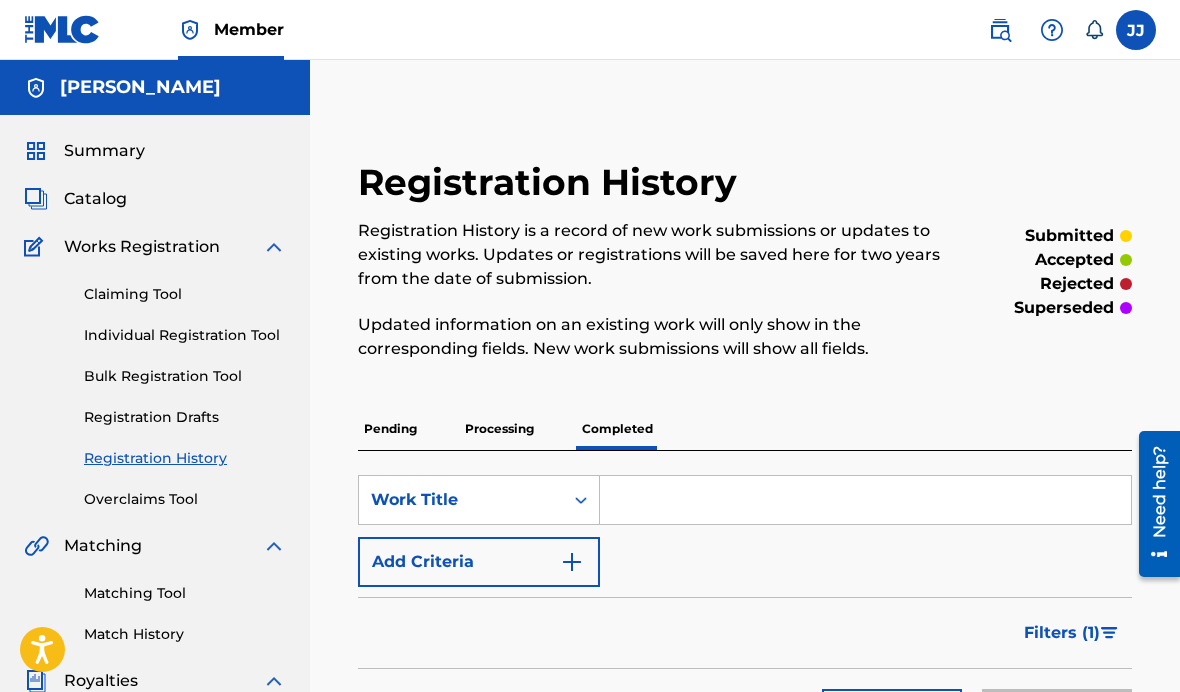 click on "Claiming Tool" at bounding box center (185, 294) 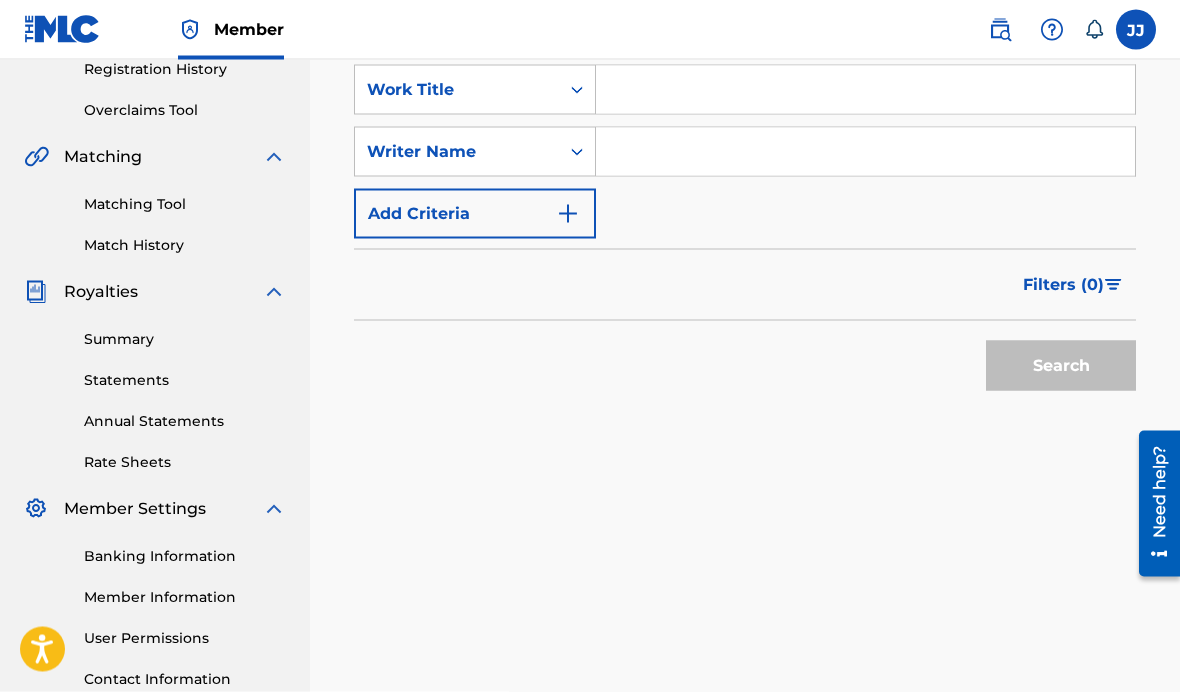 scroll, scrollTop: 466, scrollLeft: 0, axis: vertical 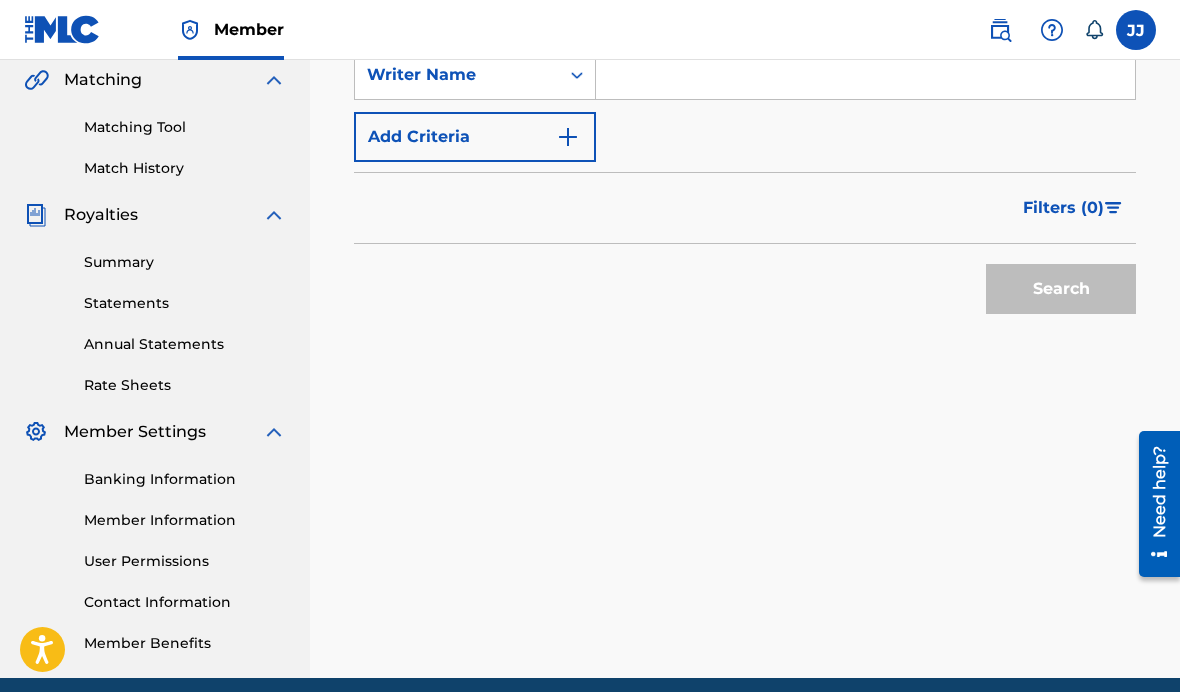 click on "Contact Information" at bounding box center [185, 602] 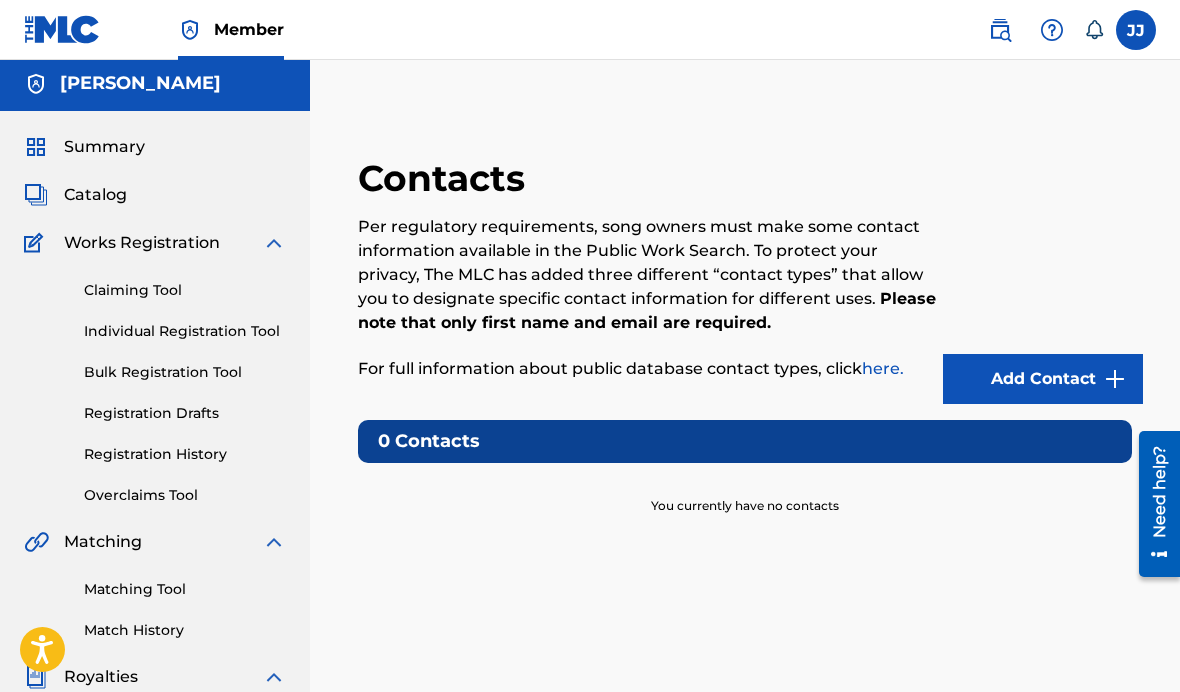 scroll, scrollTop: 0, scrollLeft: 0, axis: both 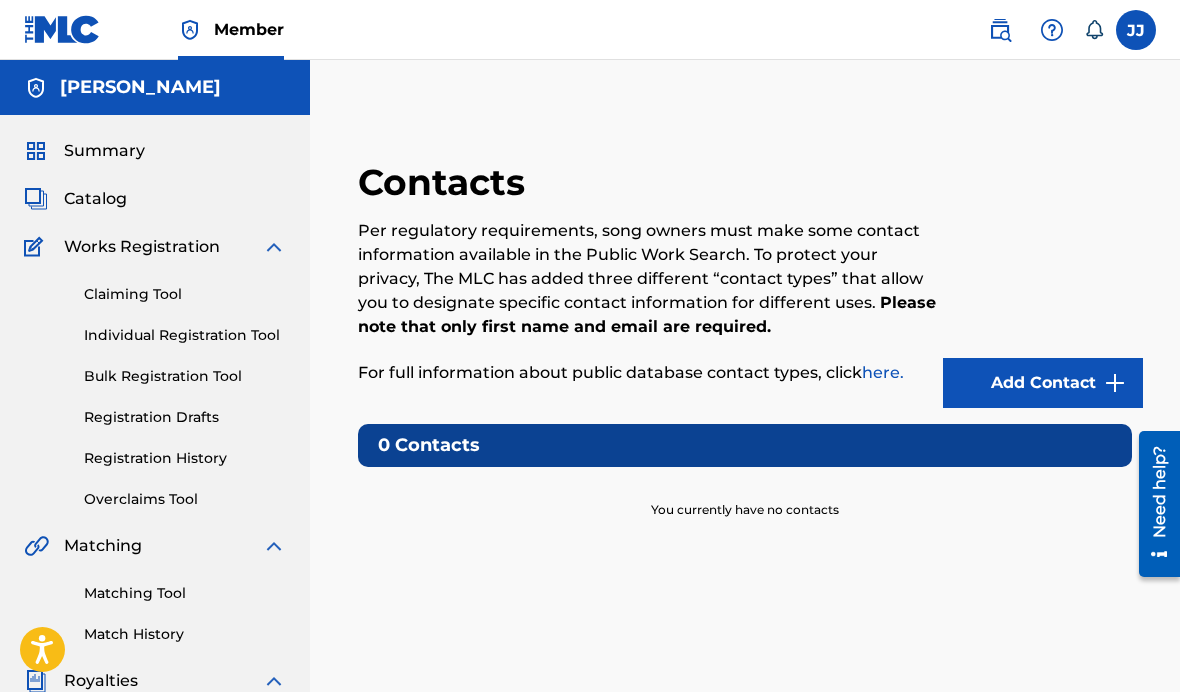 click at bounding box center (1136, 30) 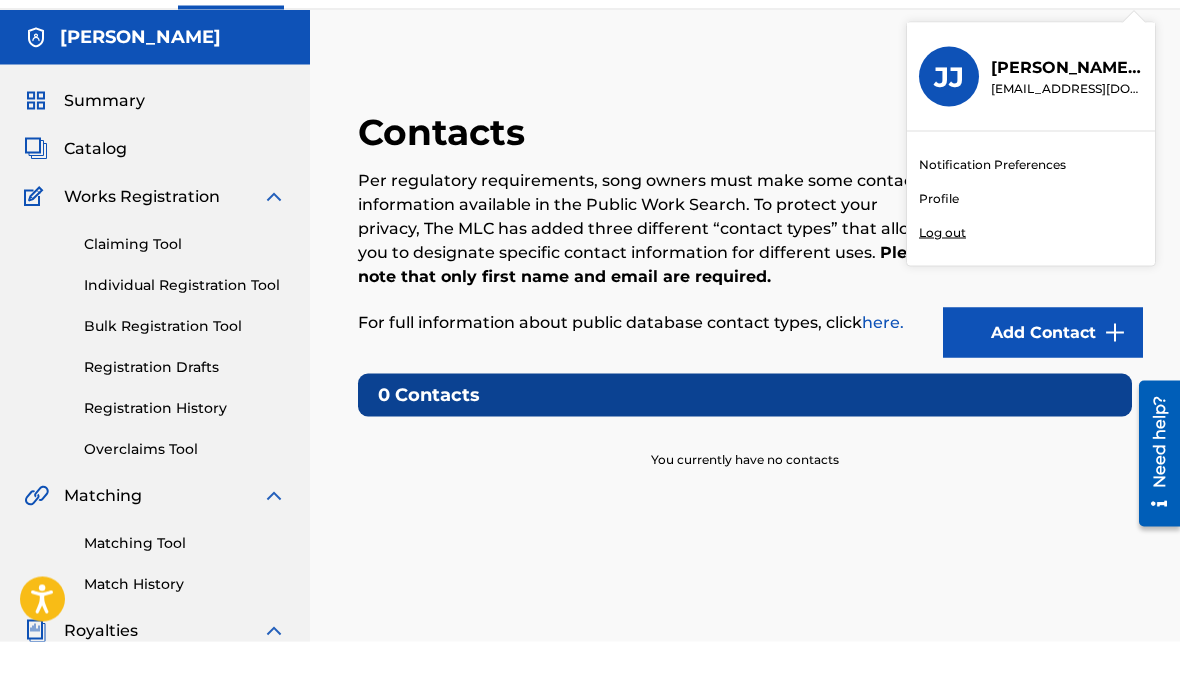 click on "Profile" at bounding box center [939, 249] 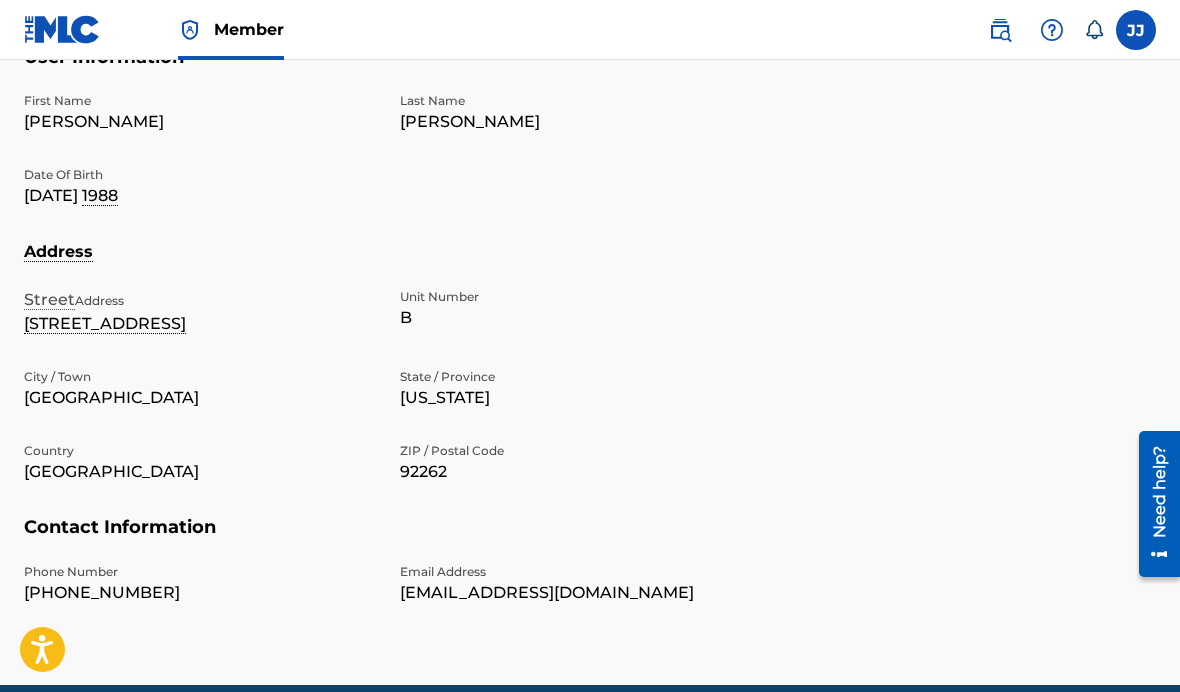 scroll, scrollTop: 578, scrollLeft: 0, axis: vertical 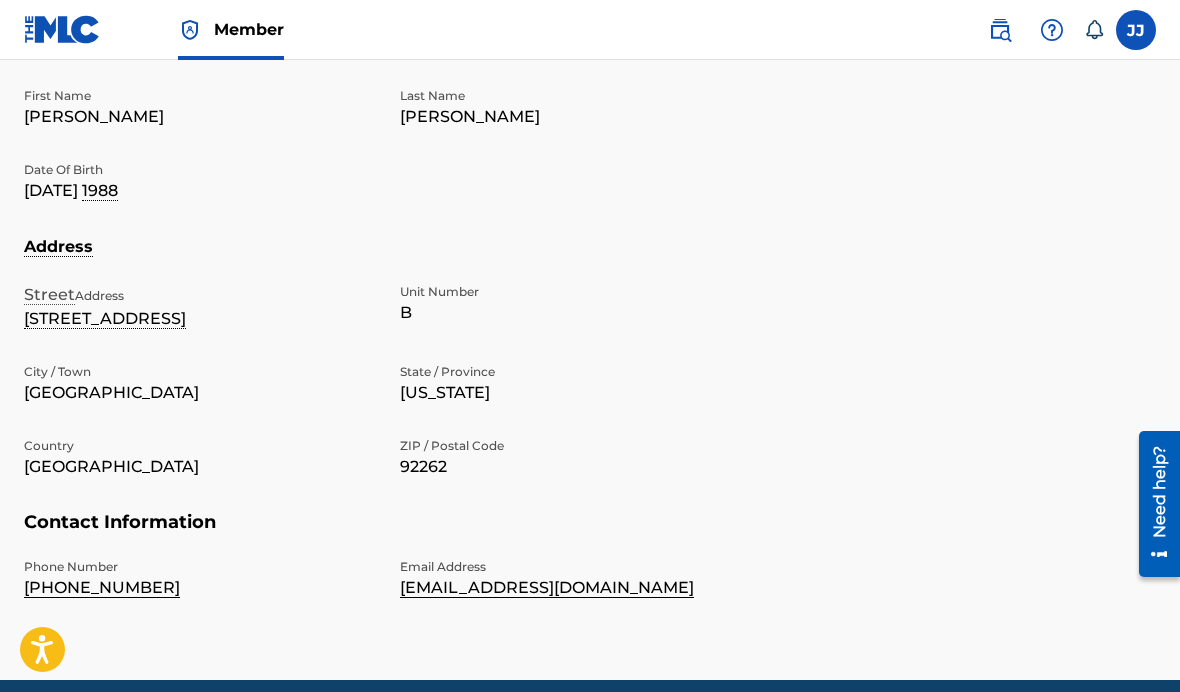 click on "Phone Number" at bounding box center [200, 567] 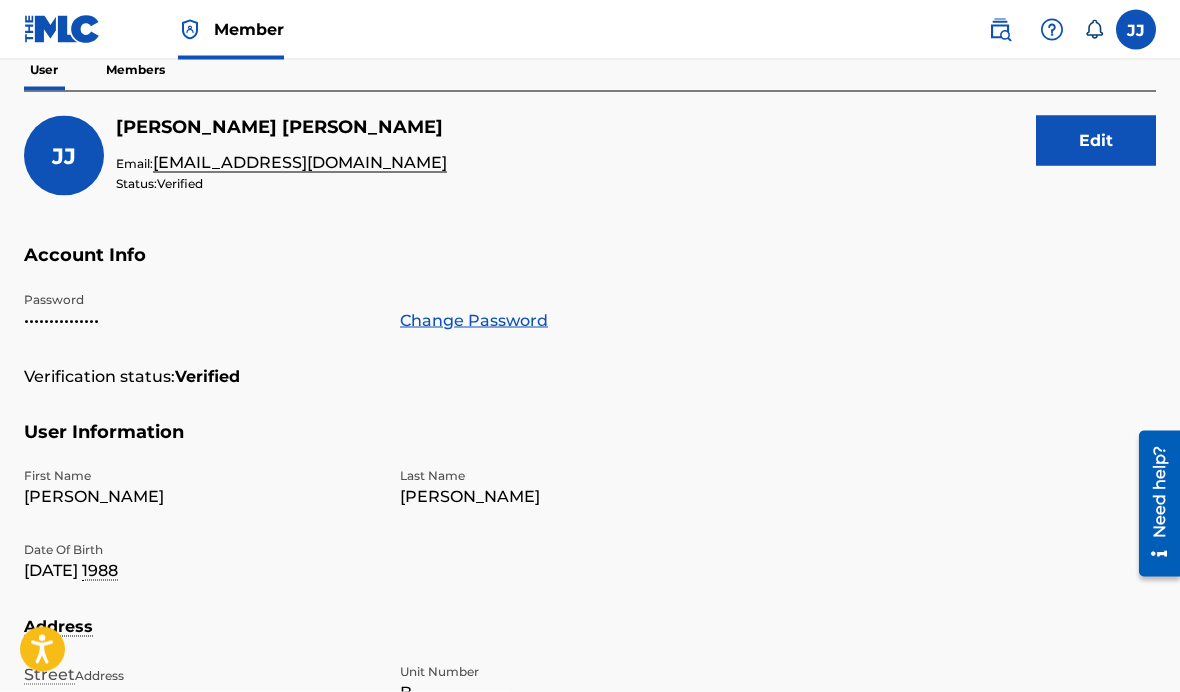 scroll, scrollTop: 199, scrollLeft: 0, axis: vertical 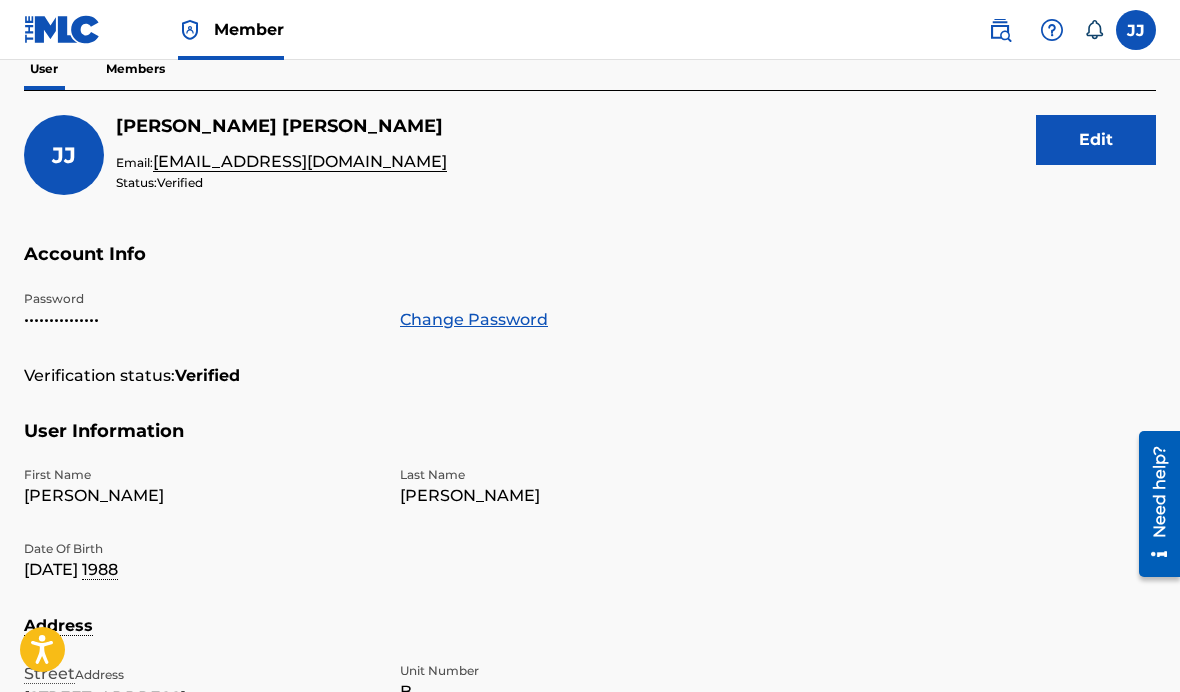 click on "Edit" at bounding box center [1096, 140] 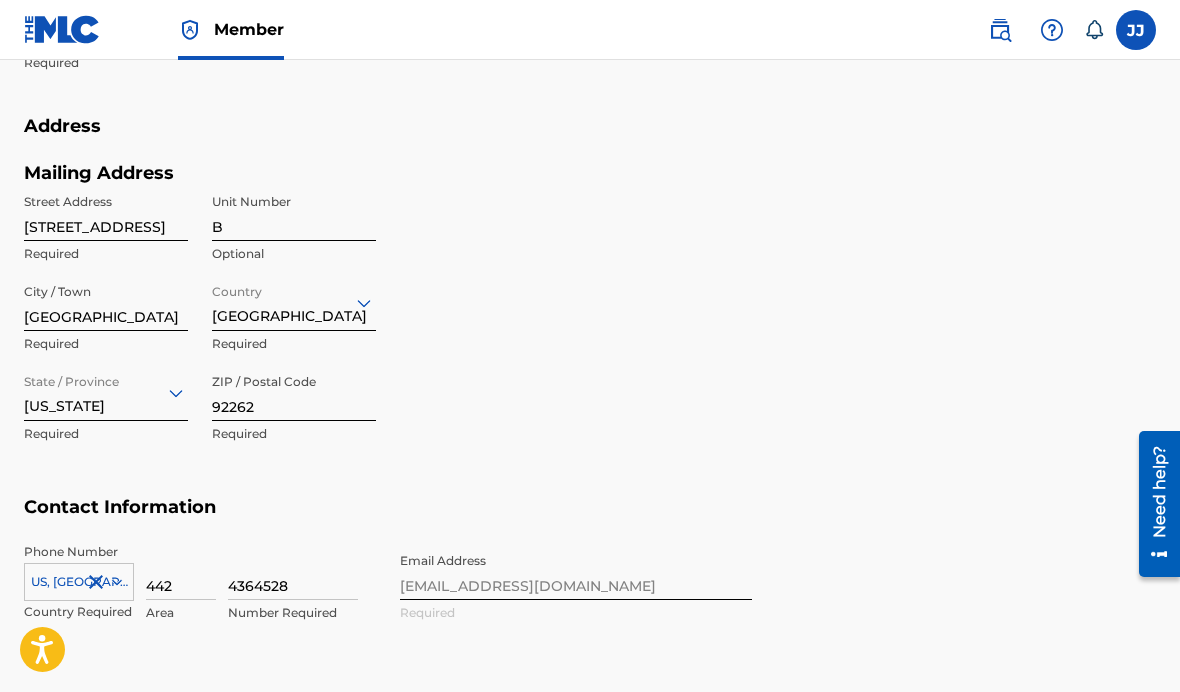 scroll, scrollTop: 826, scrollLeft: 0, axis: vertical 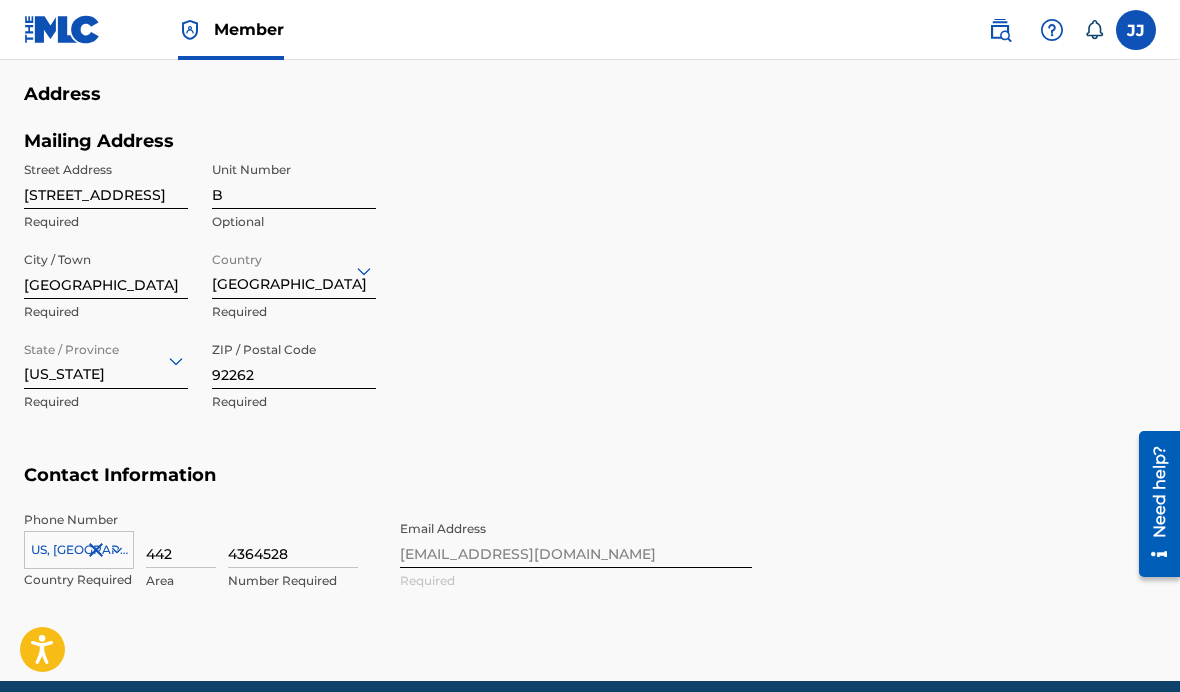 click on "4364528" at bounding box center (293, 539) 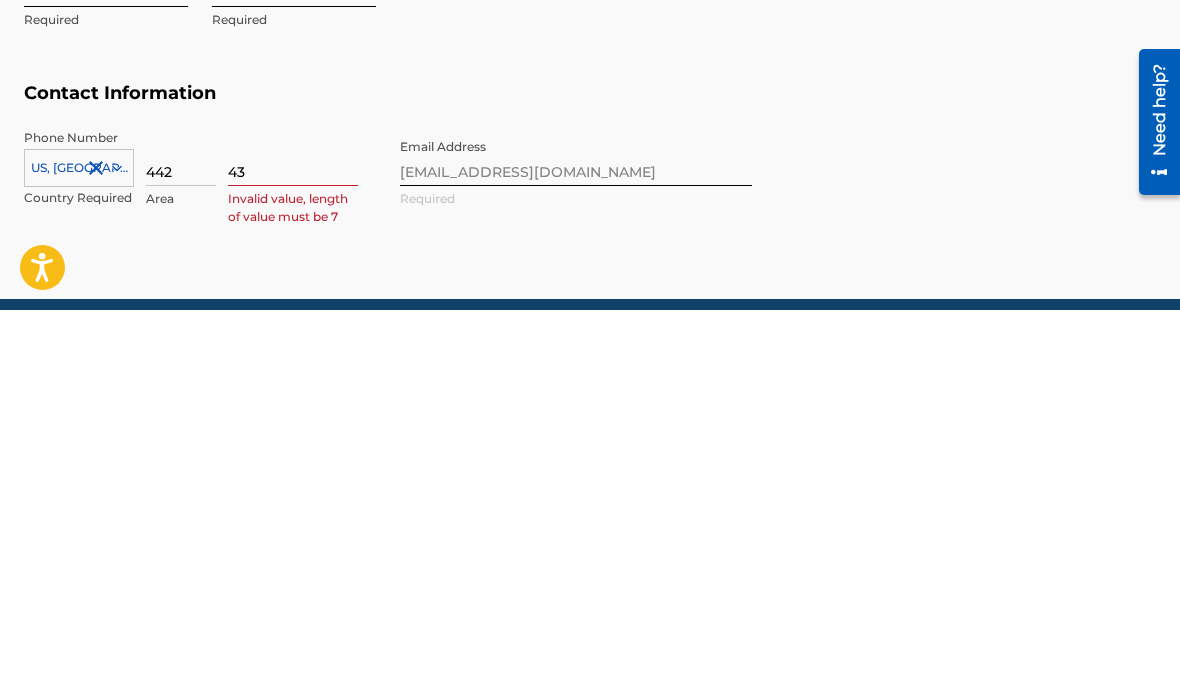 type on "4" 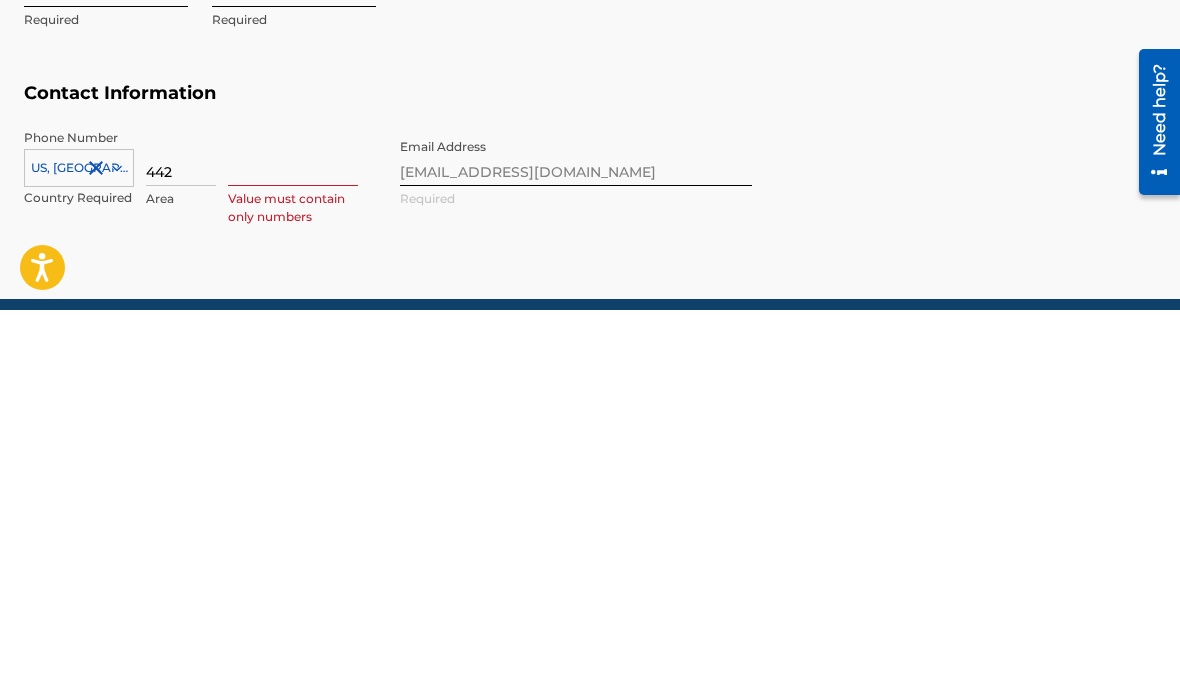 click on "442" at bounding box center [181, 539] 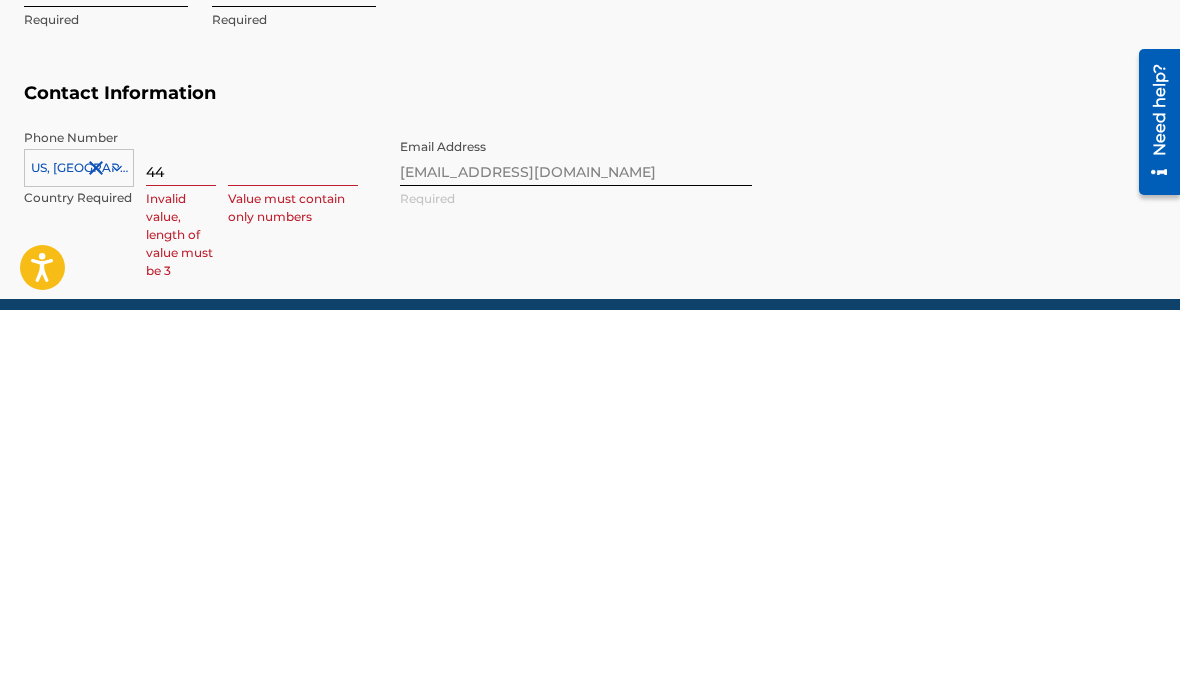 type on "4" 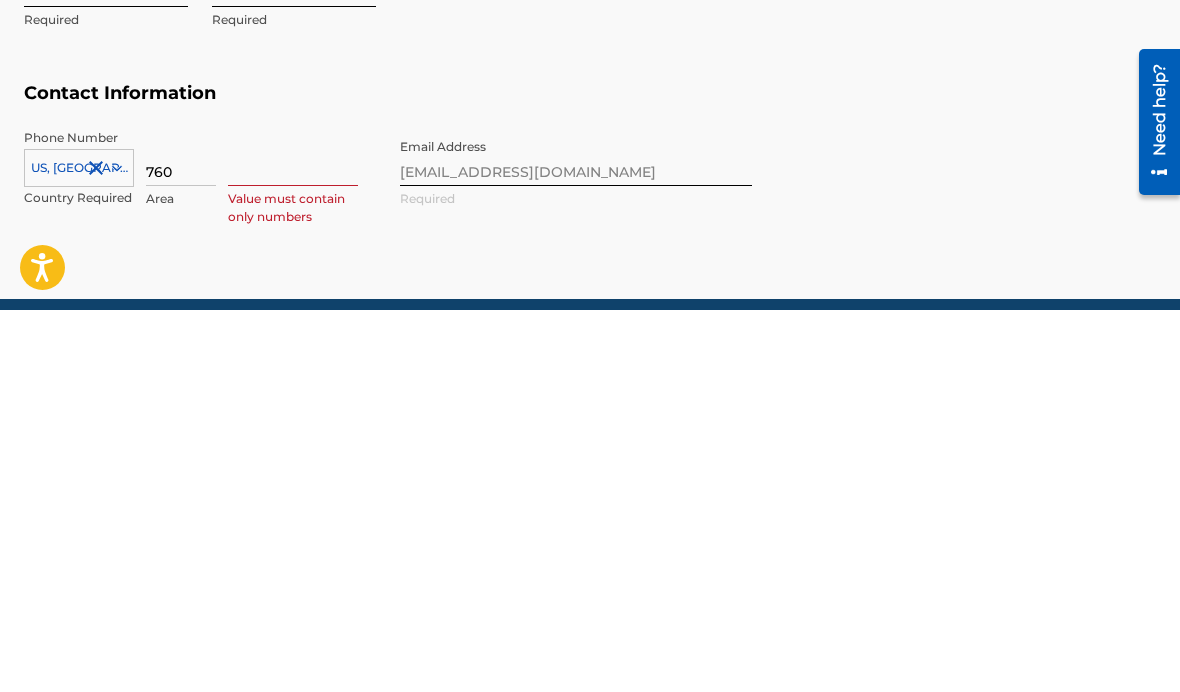 type on "760" 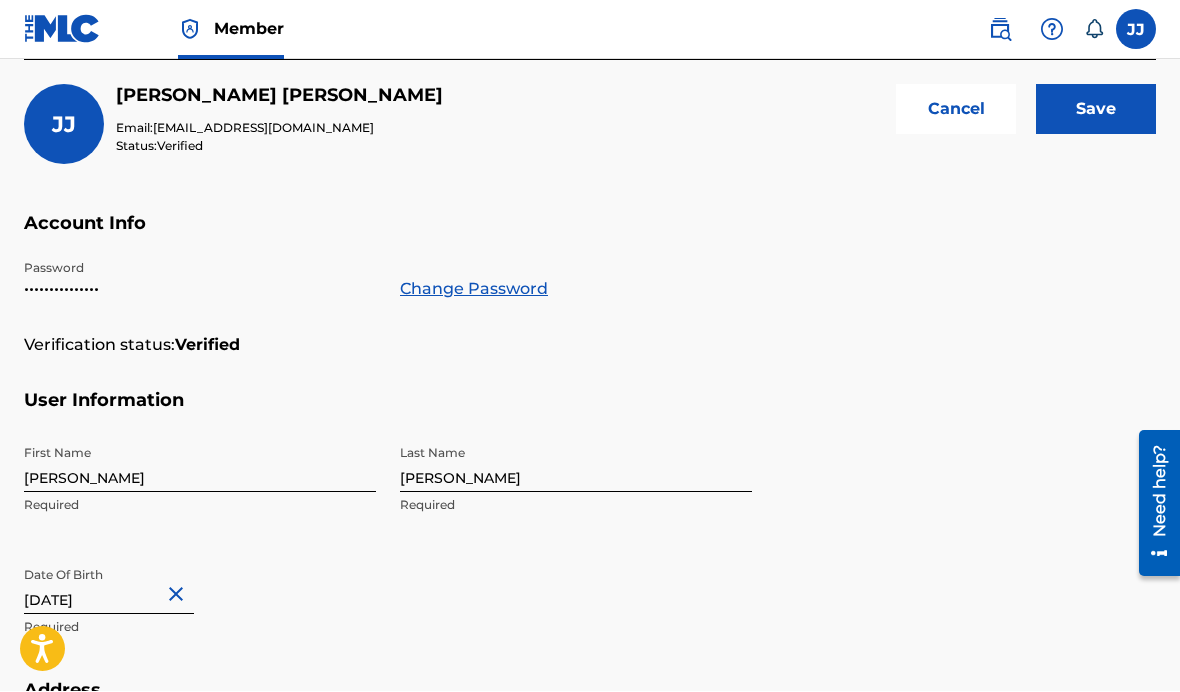 type on "3878028" 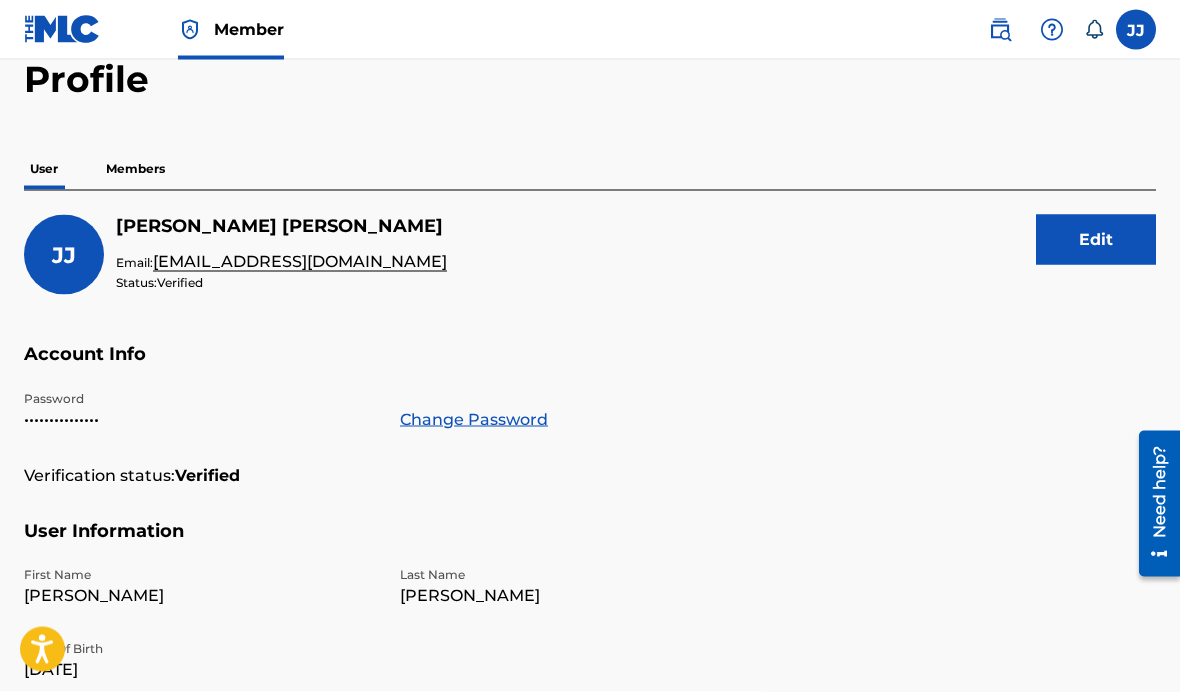 scroll, scrollTop: 0, scrollLeft: 0, axis: both 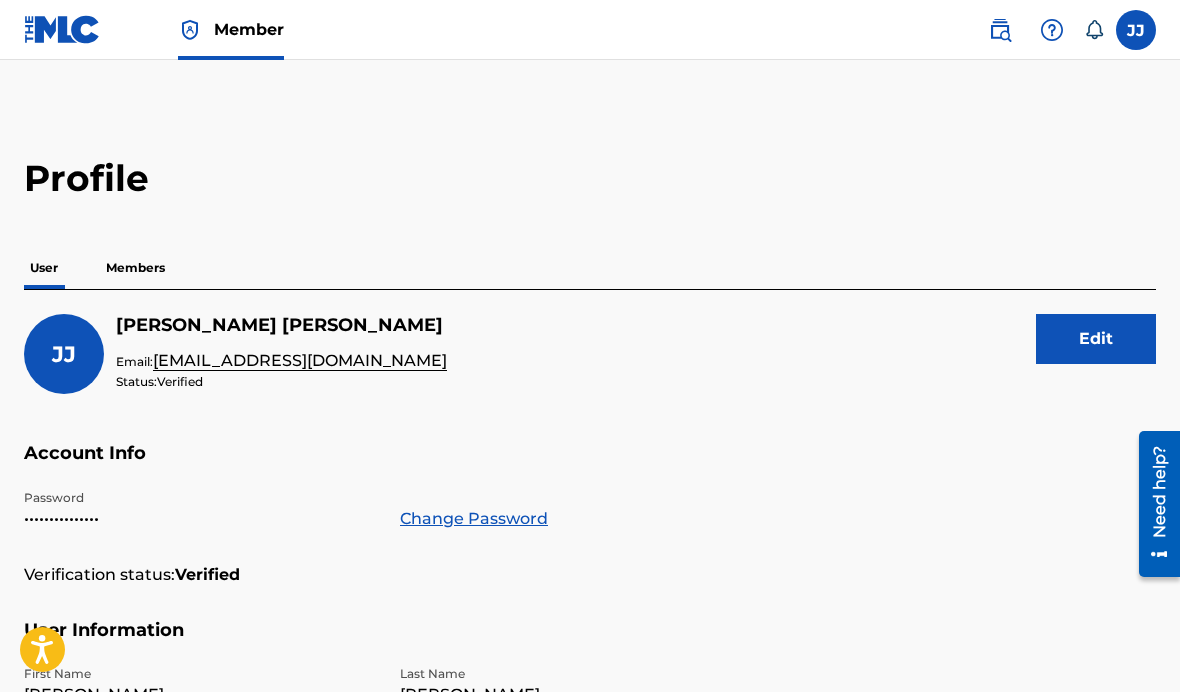 click at bounding box center (1000, 30) 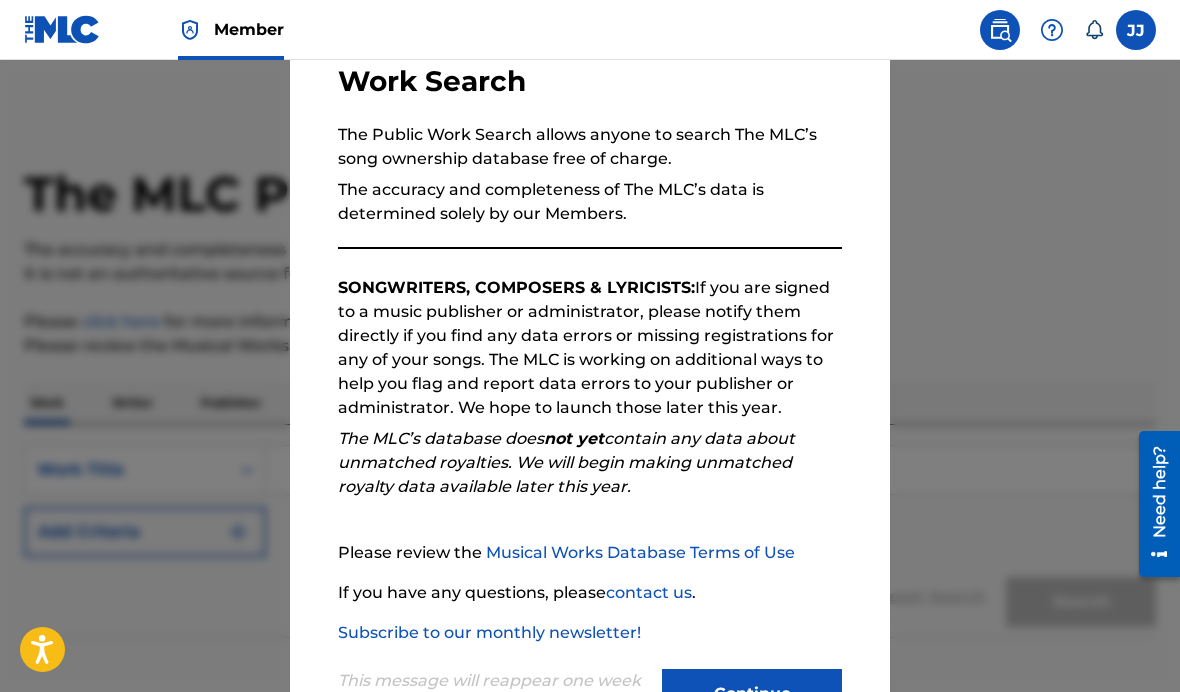 scroll, scrollTop: 141, scrollLeft: 0, axis: vertical 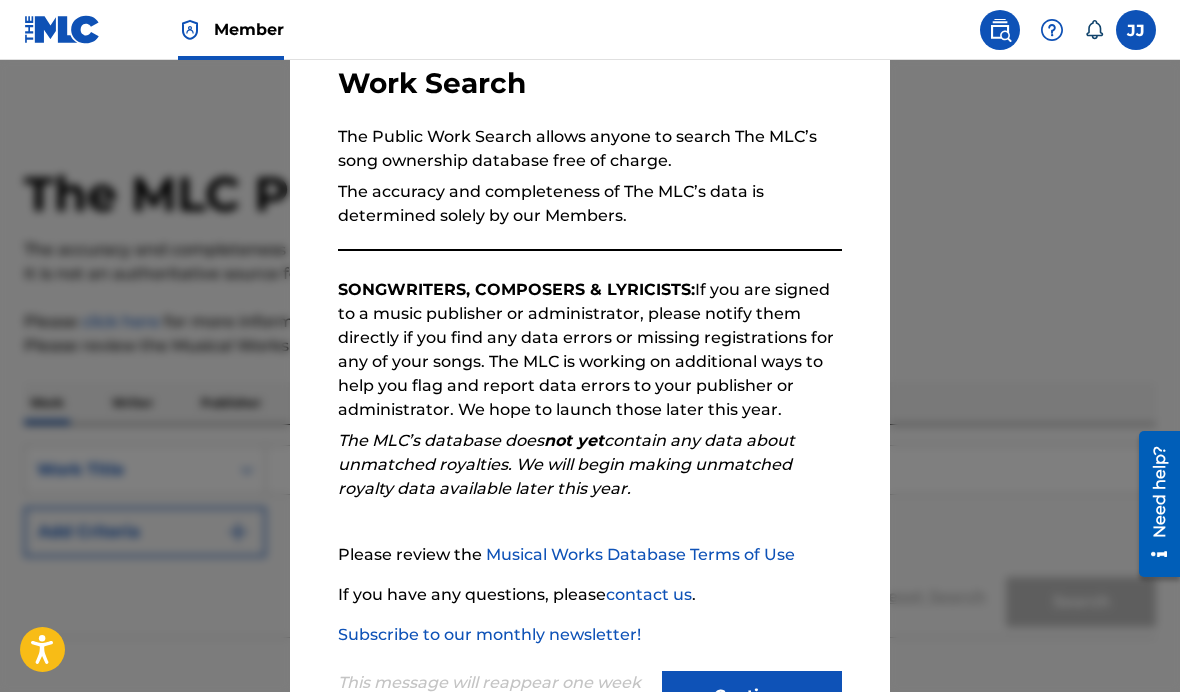 click on "This message will reappear one week after it is closed. Continue" at bounding box center [590, 686] 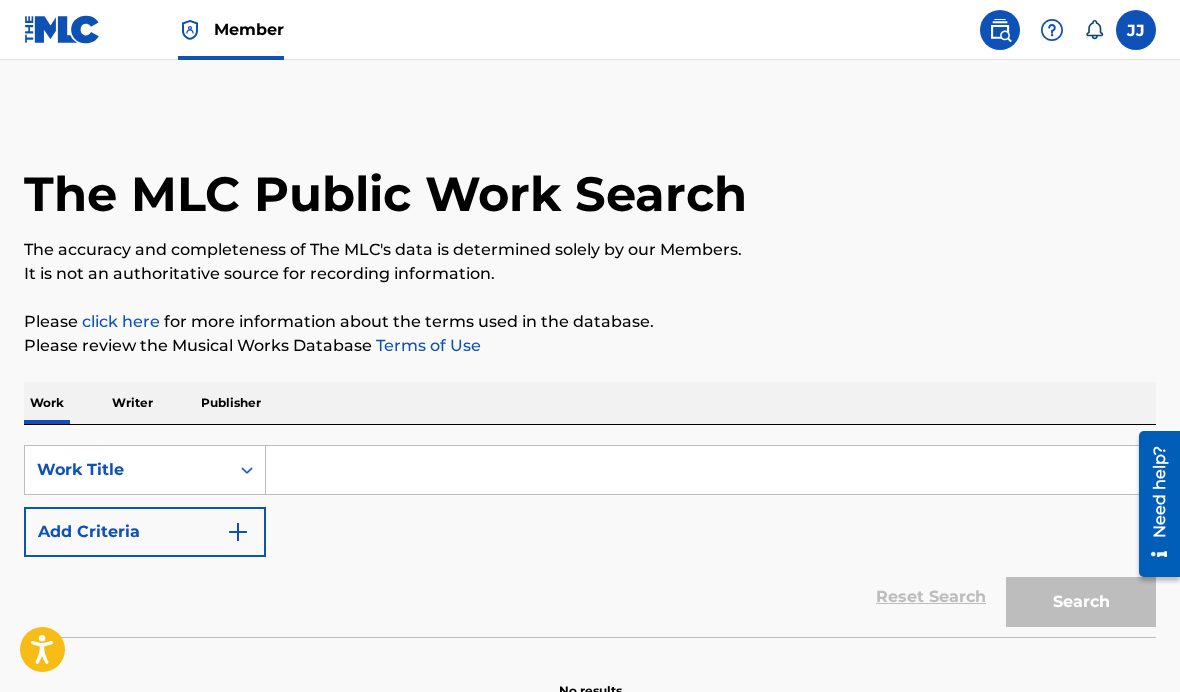click at bounding box center (710, 470) 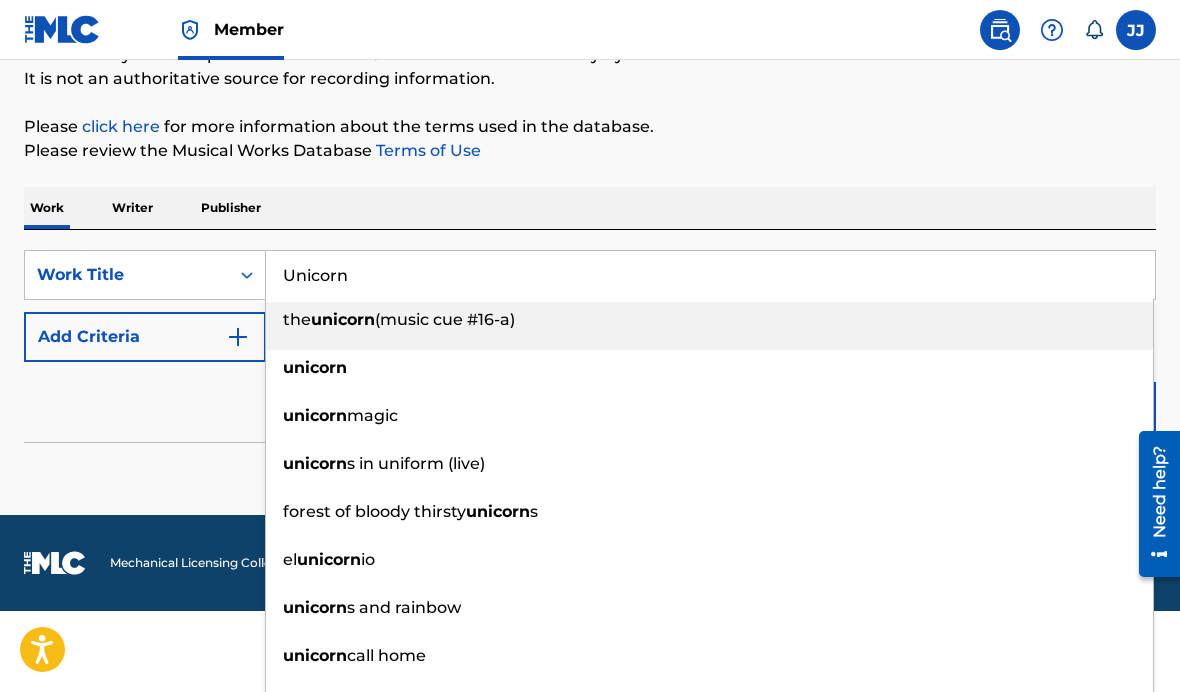 scroll, scrollTop: 0, scrollLeft: 0, axis: both 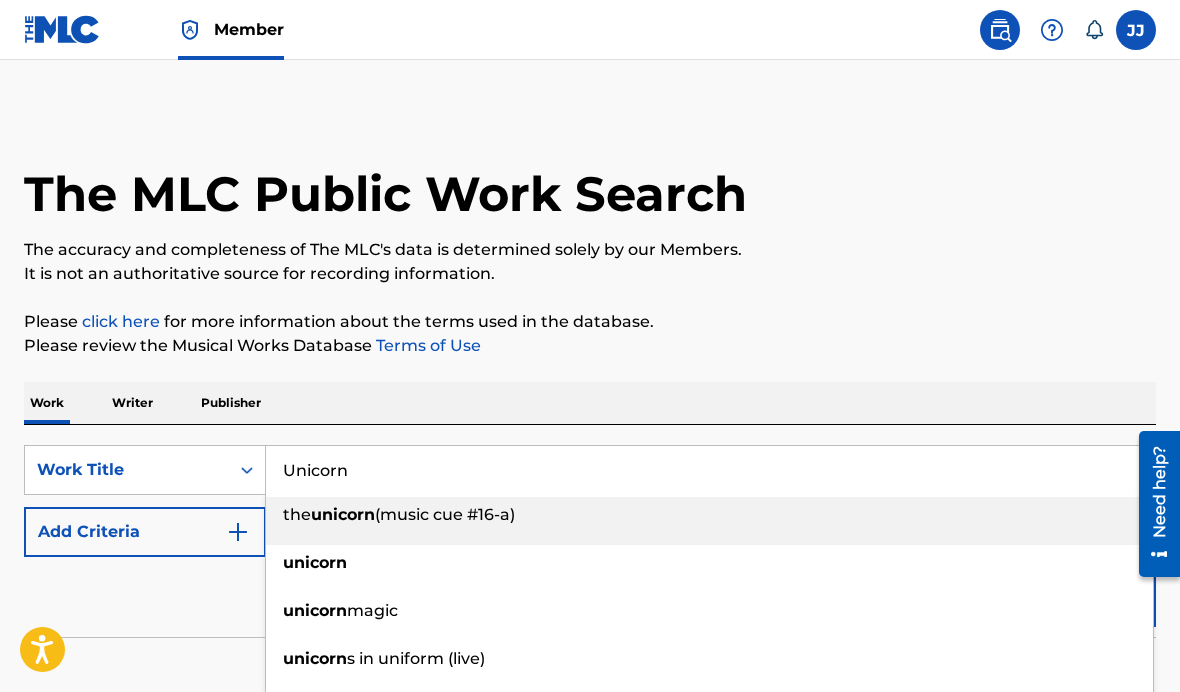click on "Unicorn" at bounding box center [710, 470] 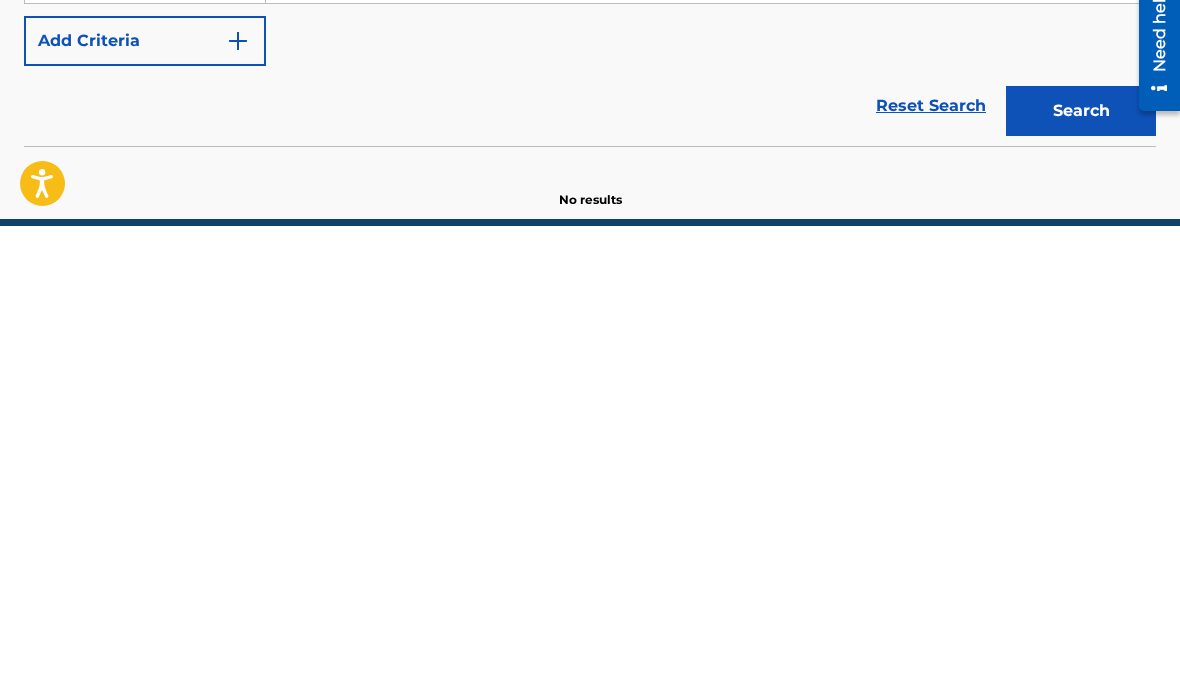 scroll, scrollTop: 114, scrollLeft: 0, axis: vertical 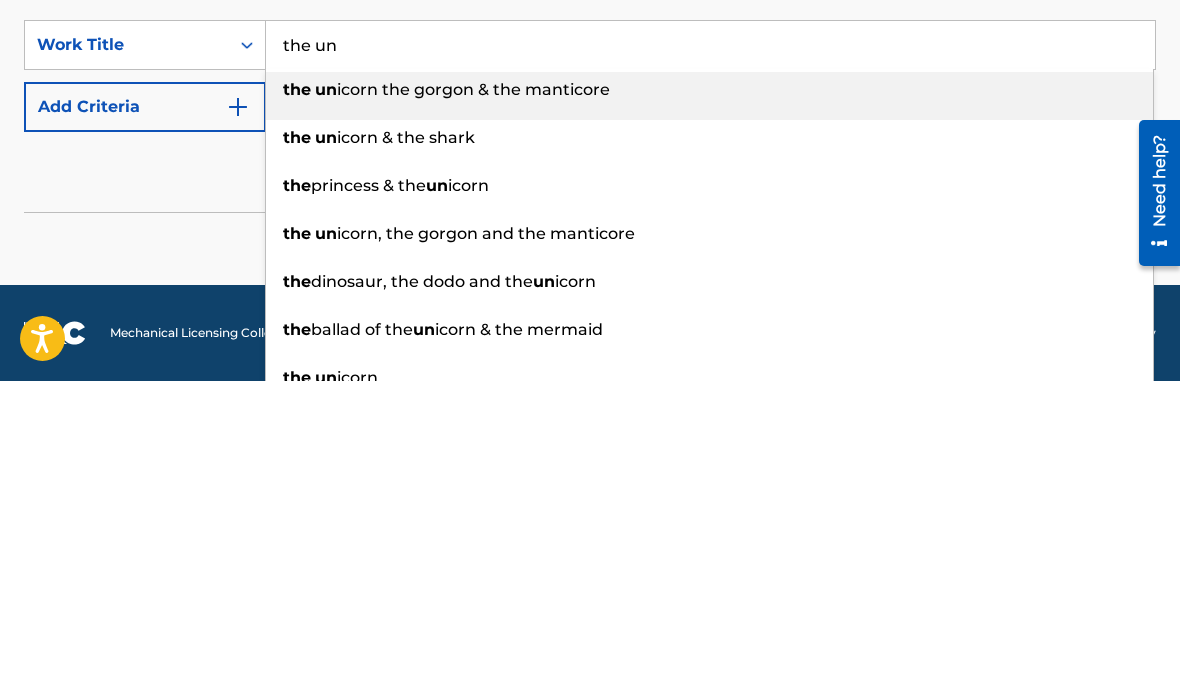 type on "the u" 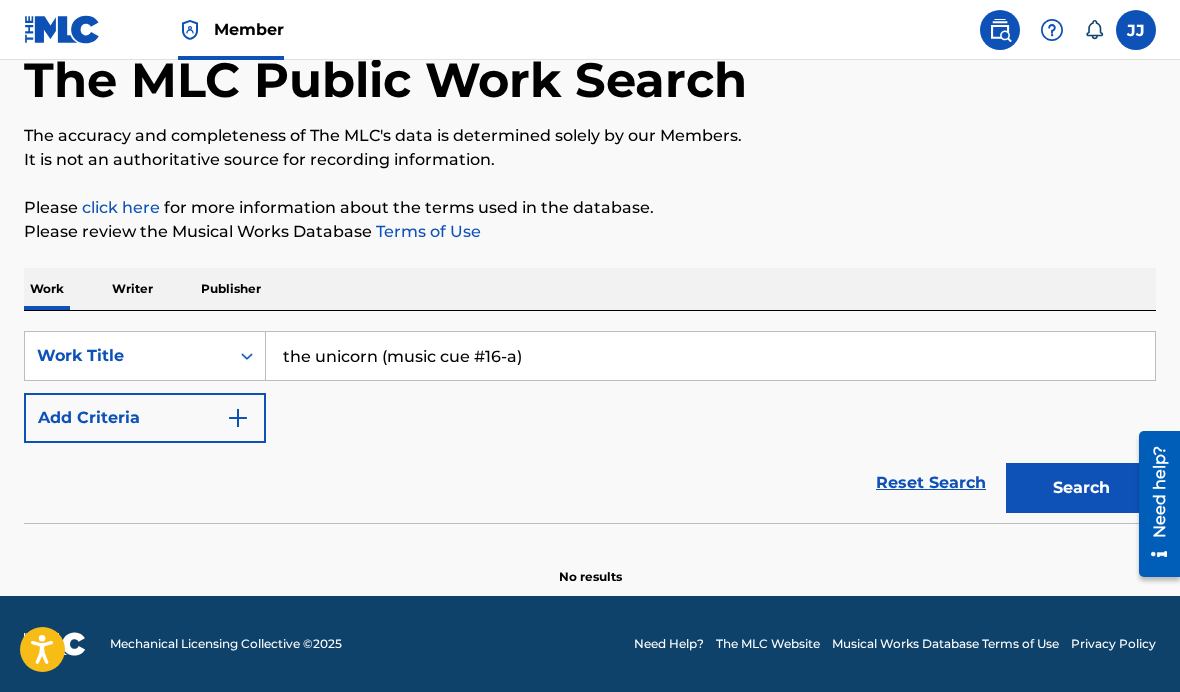 click on "the unicorn (music cue #16-a)" at bounding box center (710, 356) 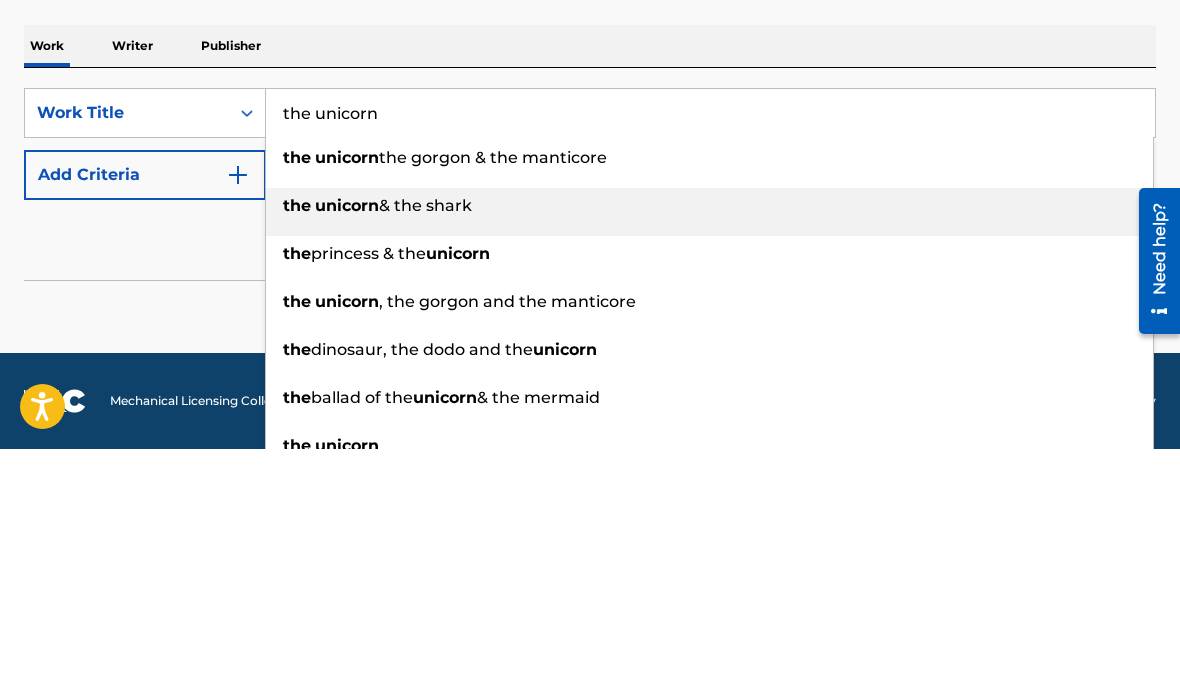 click on "unicorn" at bounding box center (347, 448) 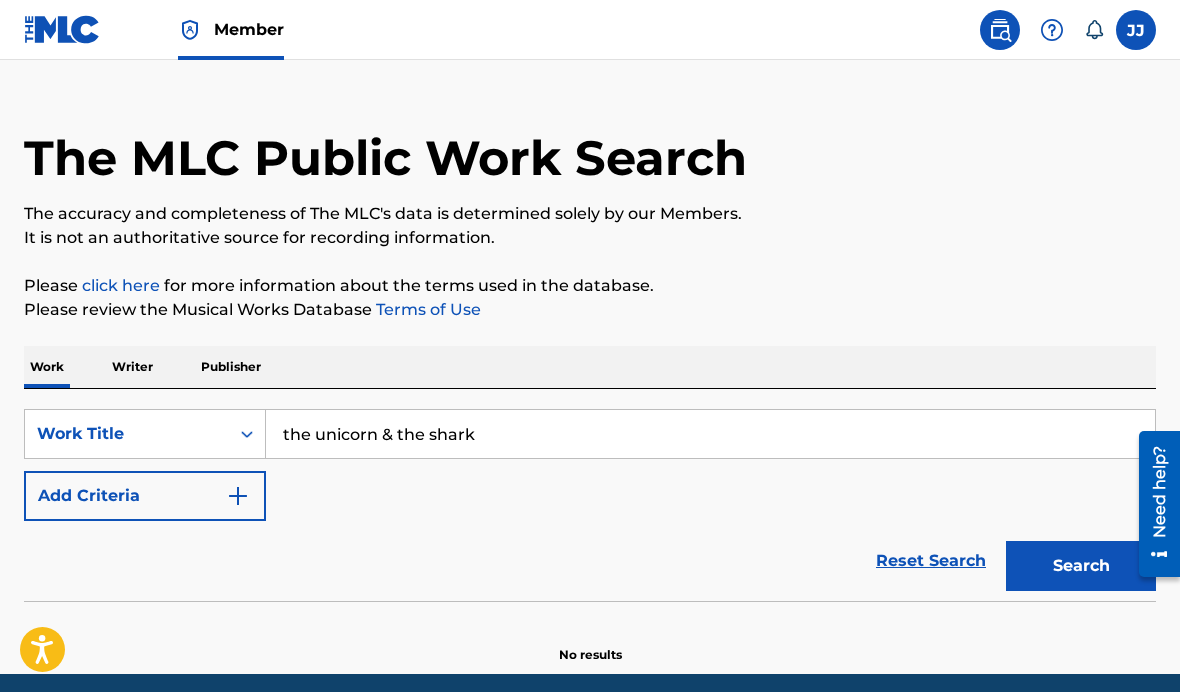 scroll, scrollTop: 0, scrollLeft: 0, axis: both 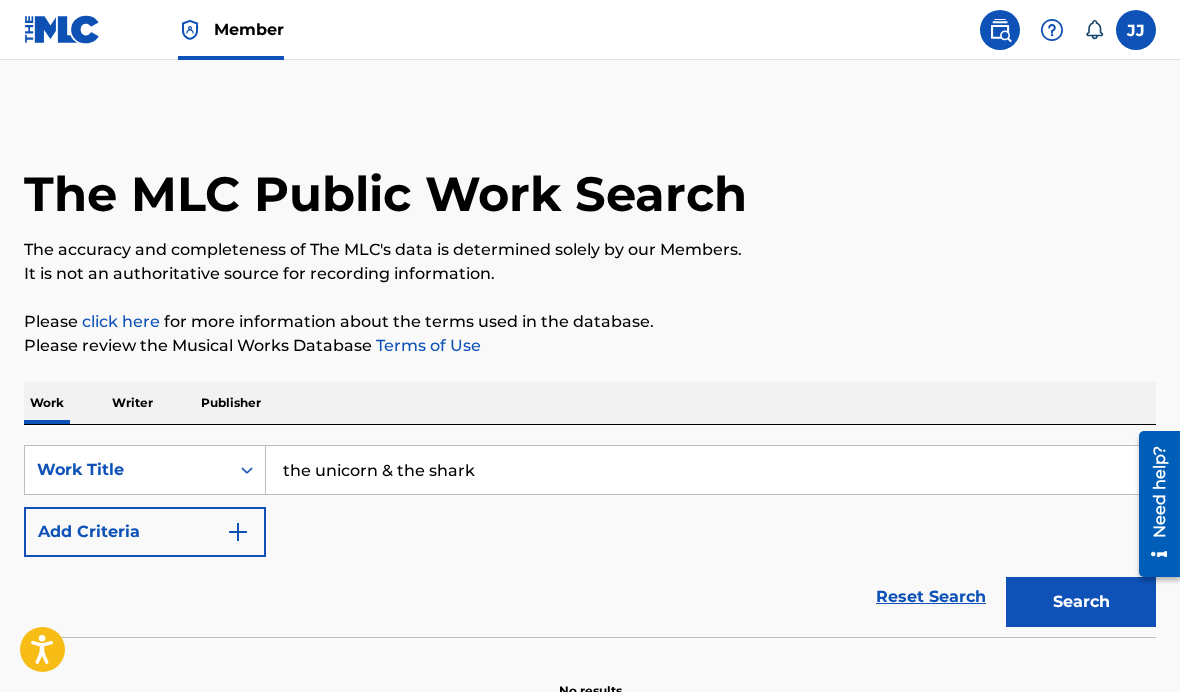 click on "Search" at bounding box center [1081, 602] 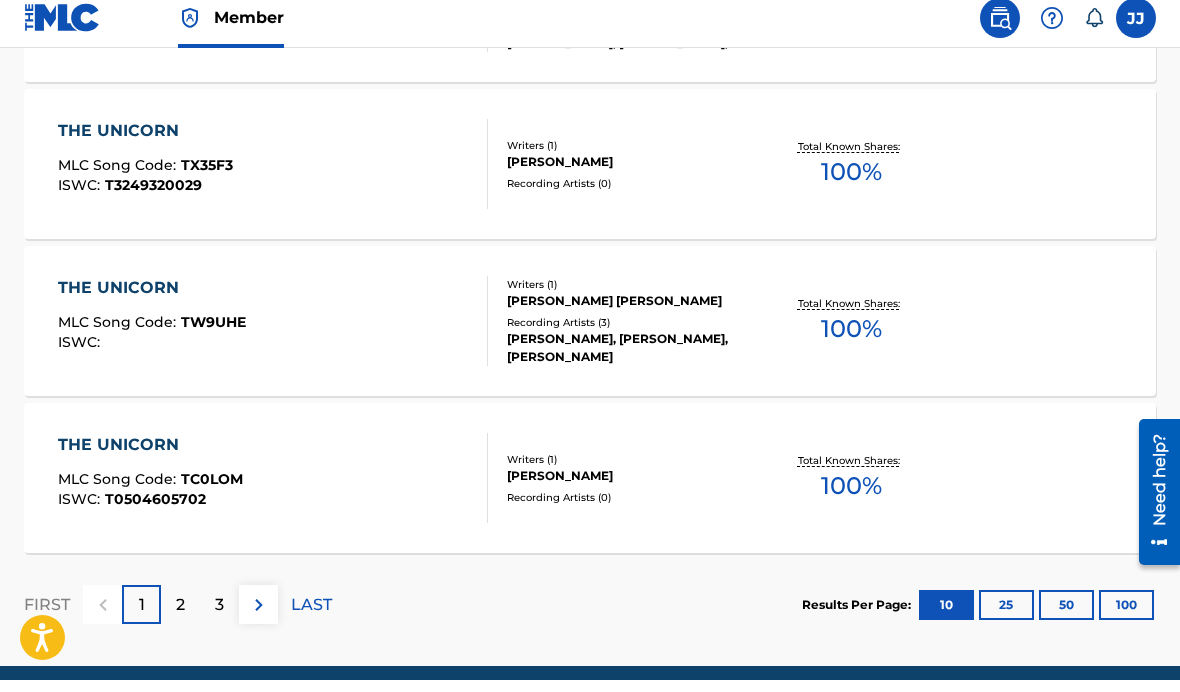 scroll, scrollTop: 1674, scrollLeft: 0, axis: vertical 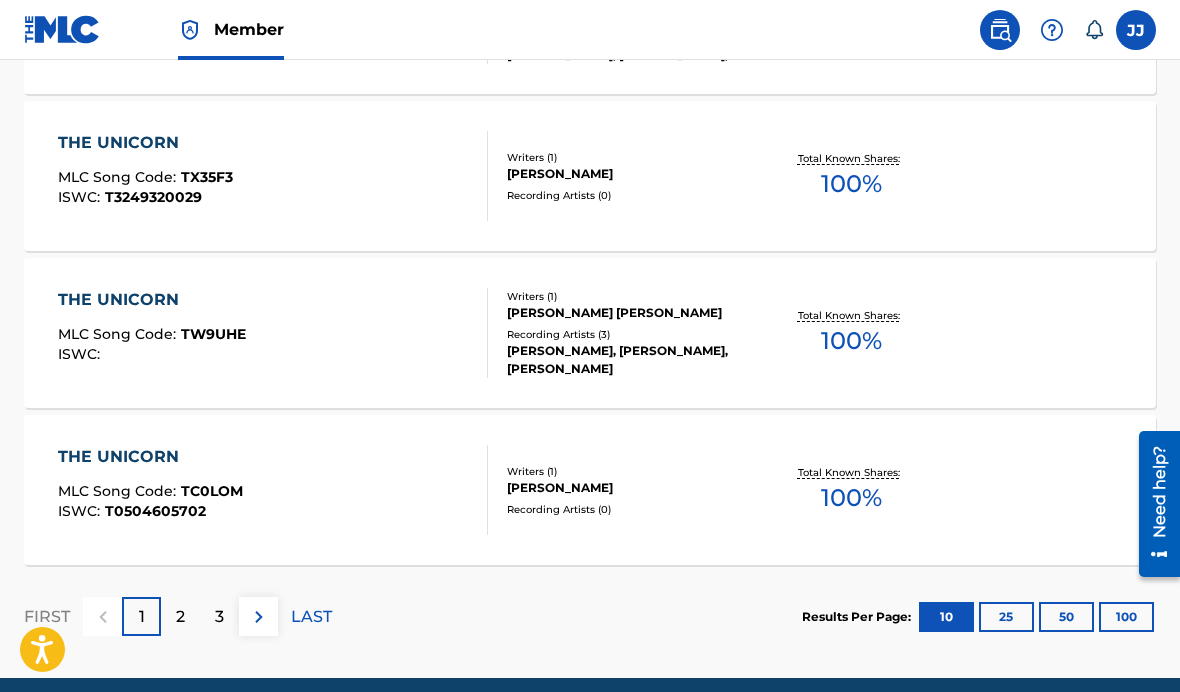 click on "100" at bounding box center [1126, 617] 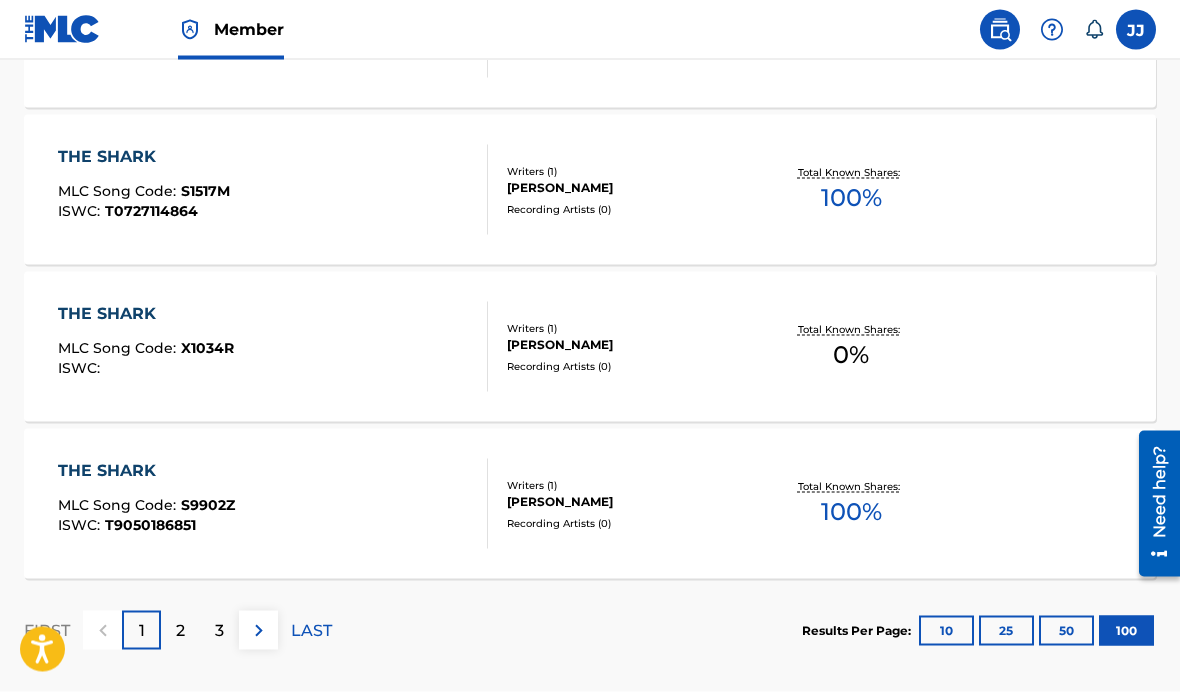 scroll, scrollTop: 15804, scrollLeft: 0, axis: vertical 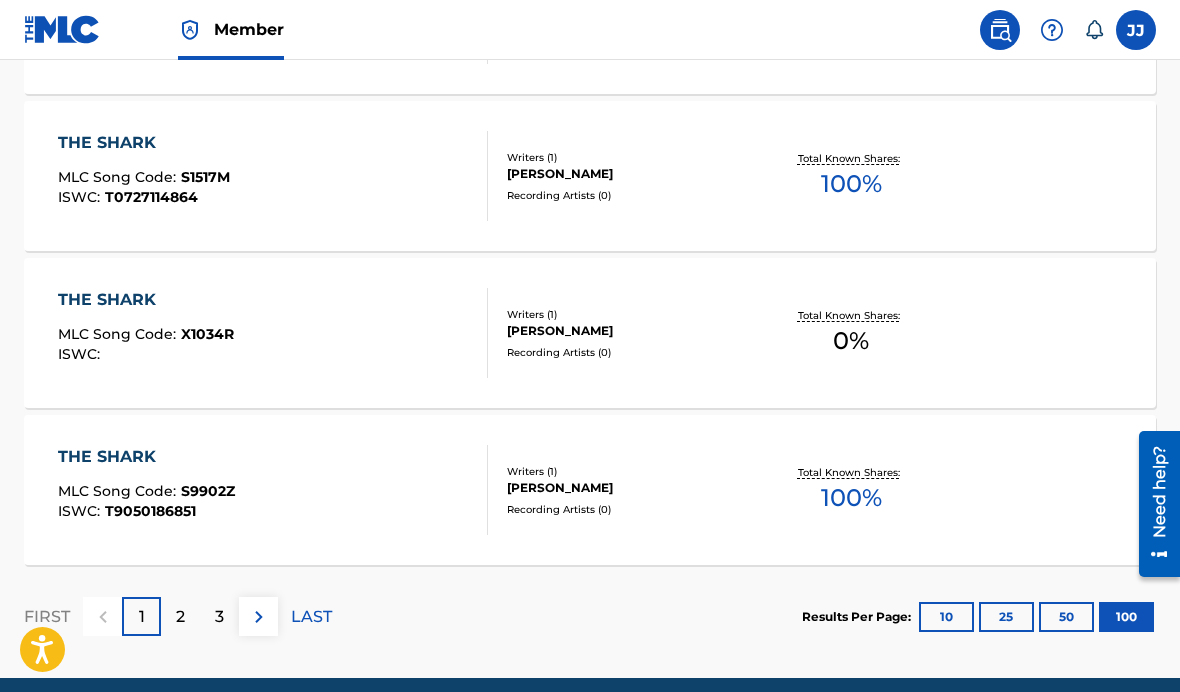 click on "2" at bounding box center [180, 617] 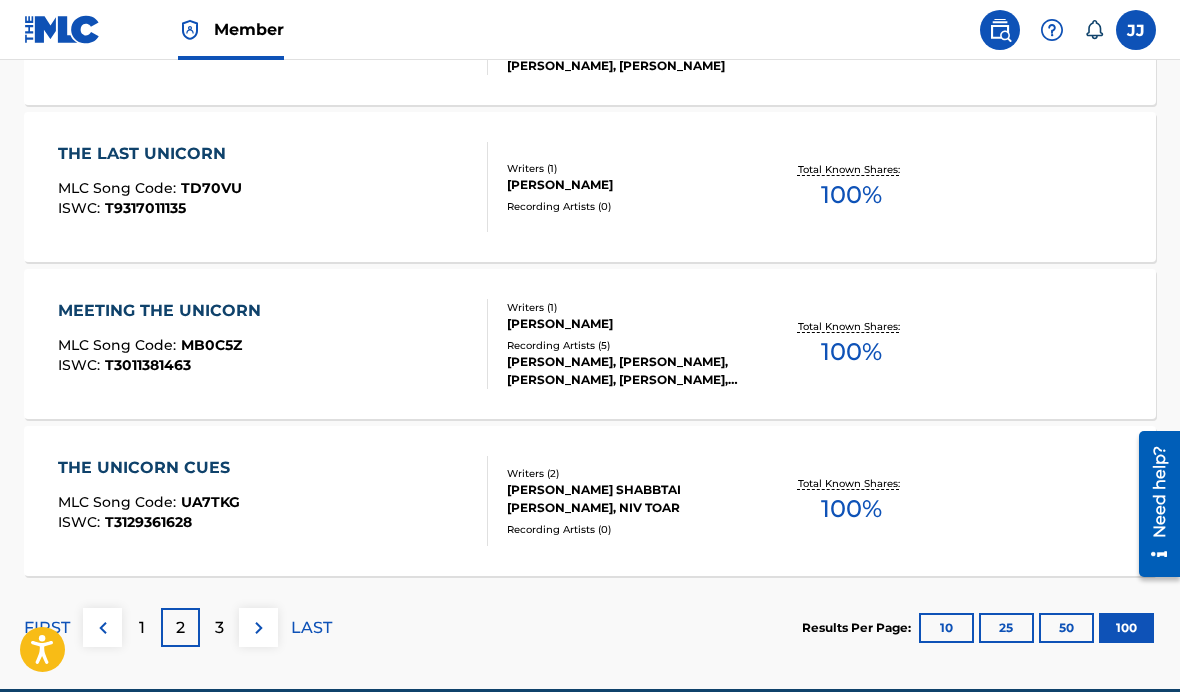 scroll, scrollTop: 15804, scrollLeft: 0, axis: vertical 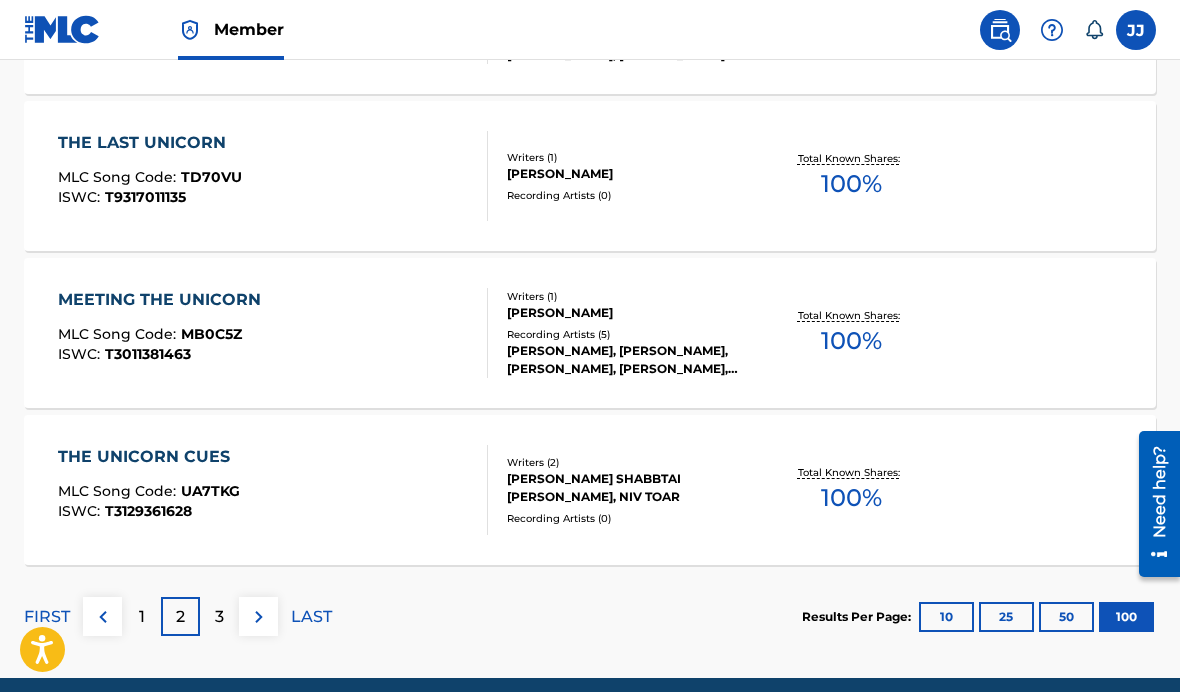 click on "3" at bounding box center (219, 617) 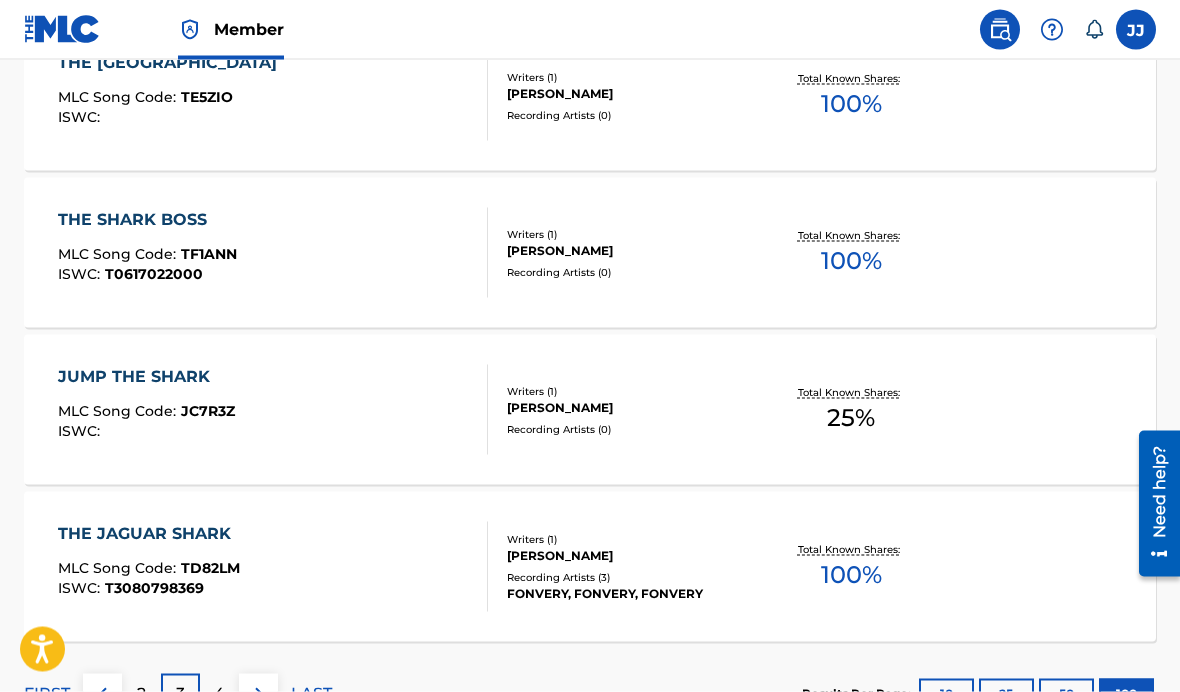 scroll, scrollTop: 15804, scrollLeft: 0, axis: vertical 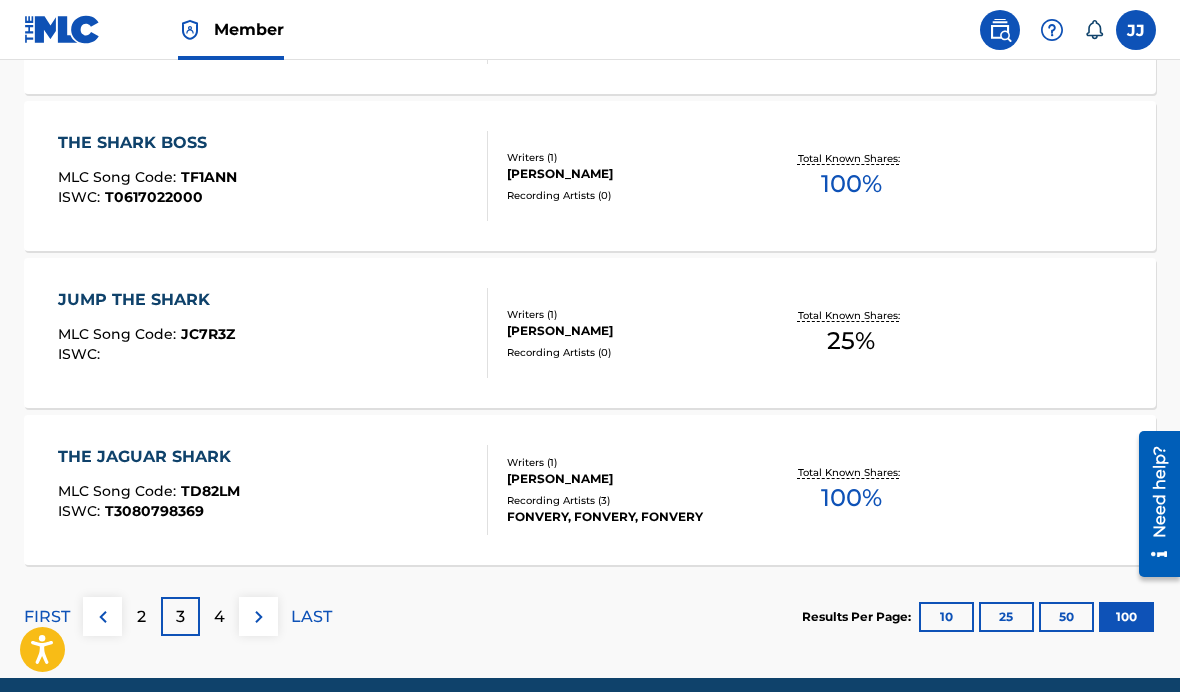 click on "4" at bounding box center [219, 616] 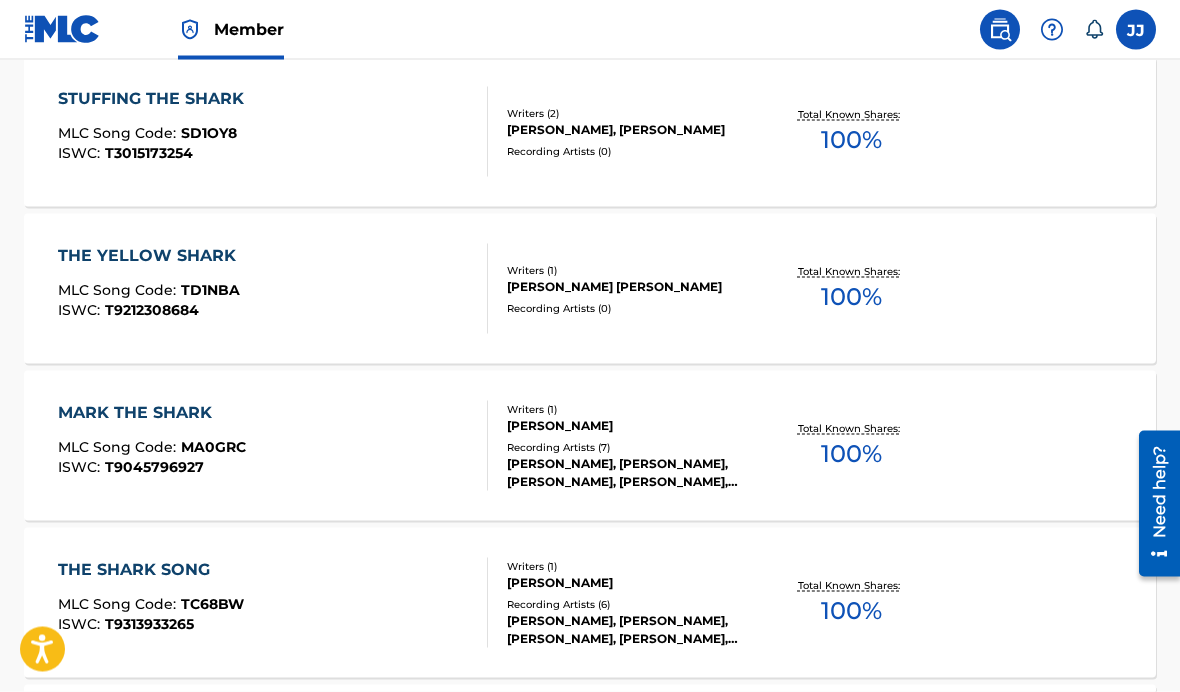 scroll, scrollTop: 0, scrollLeft: 0, axis: both 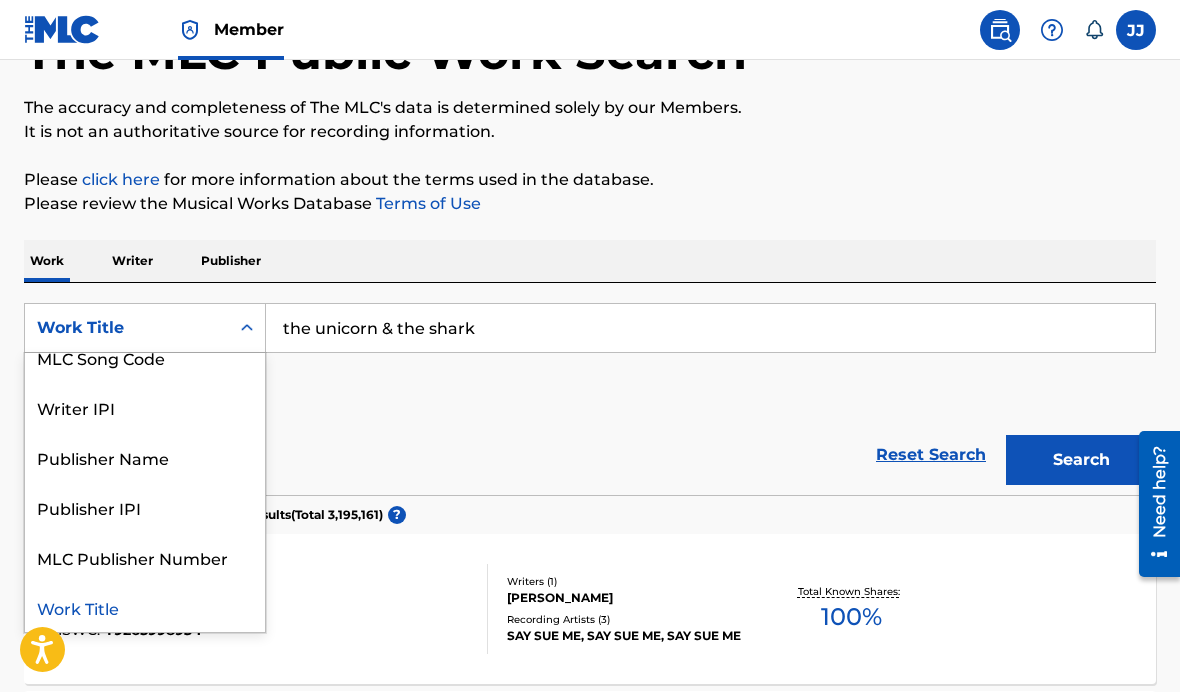 click on "Reset Search Search" at bounding box center [590, 455] 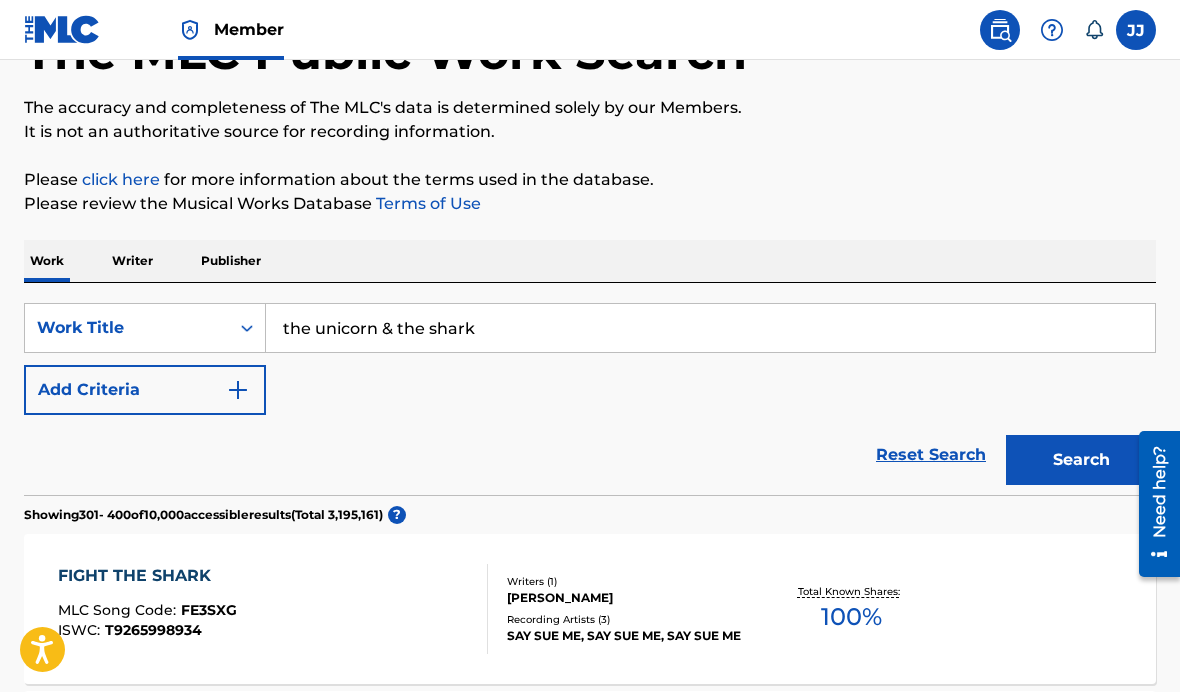 click on "Add Criteria" at bounding box center [145, 390] 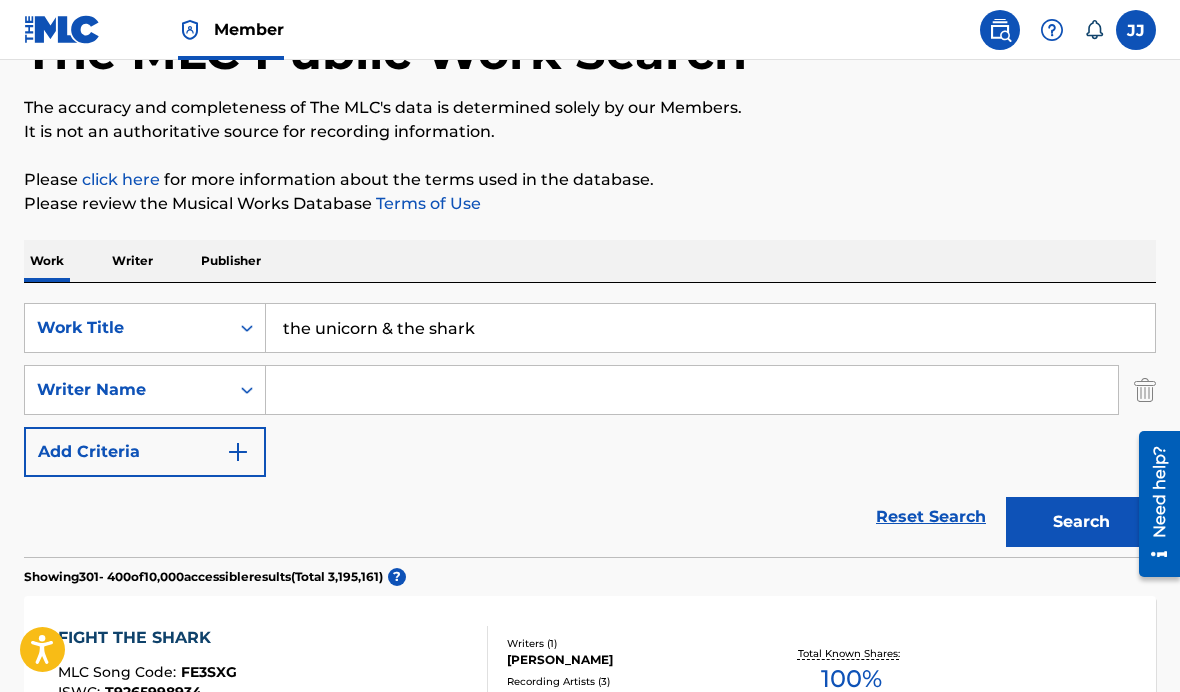click on "Search" at bounding box center (1081, 522) 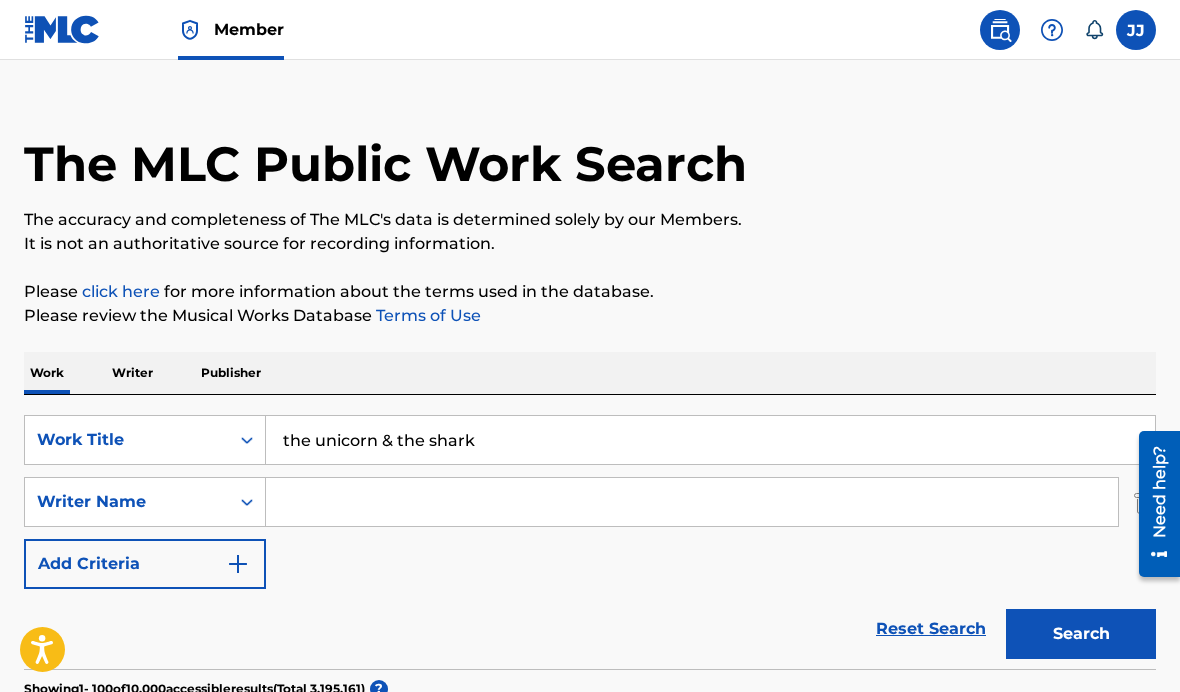 scroll, scrollTop: 0, scrollLeft: 0, axis: both 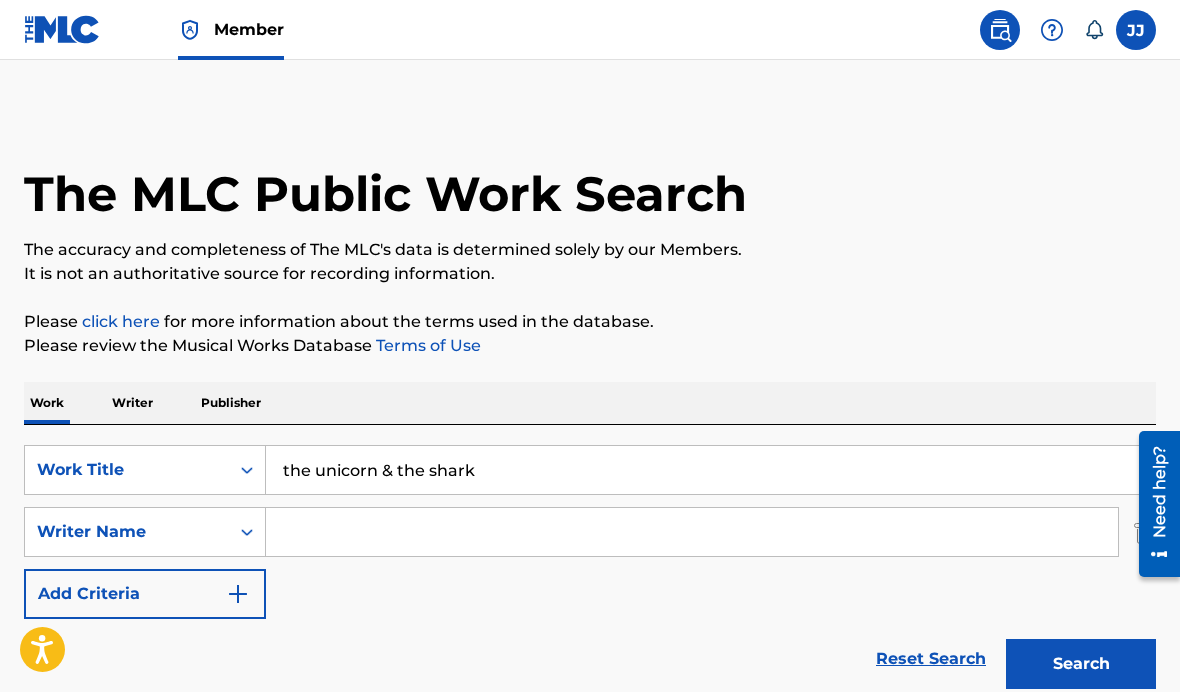 click on "Publisher" at bounding box center (231, 403) 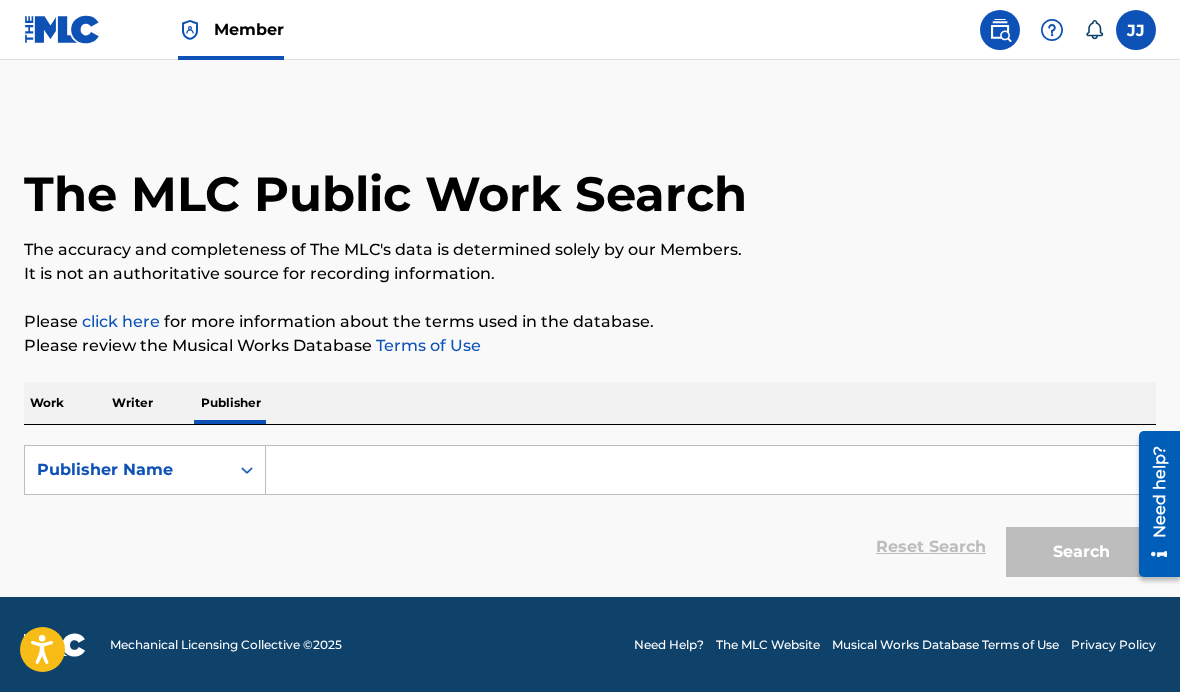 click at bounding box center [710, 470] 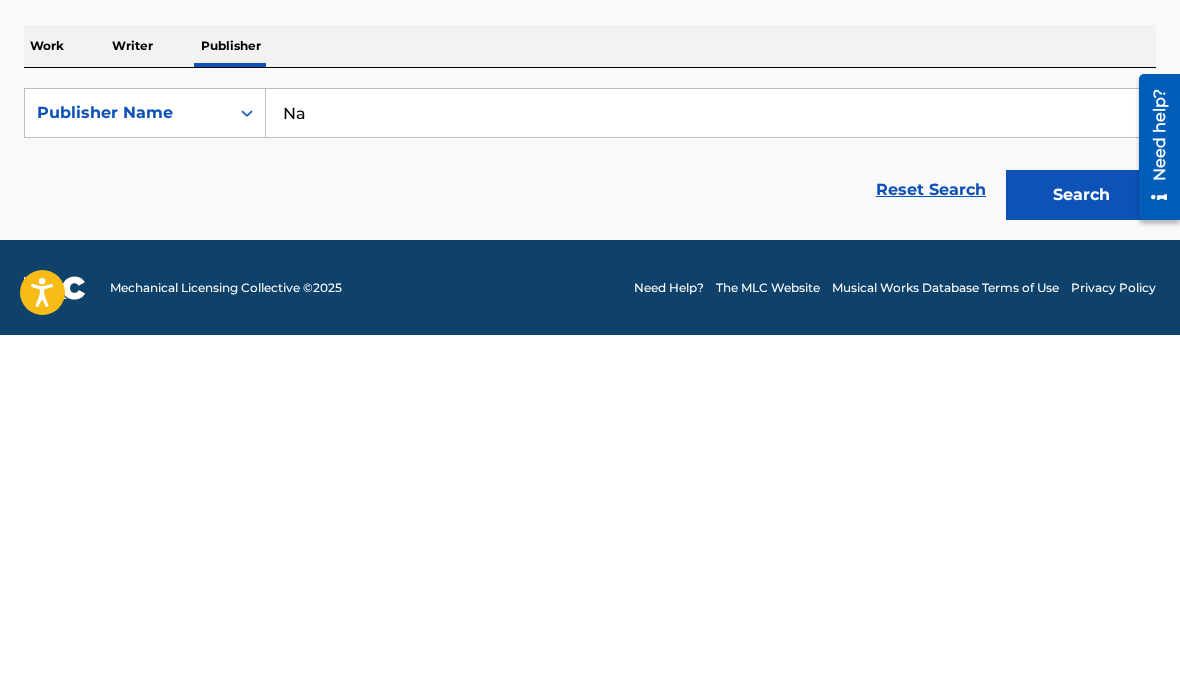 scroll, scrollTop: 82, scrollLeft: 0, axis: vertical 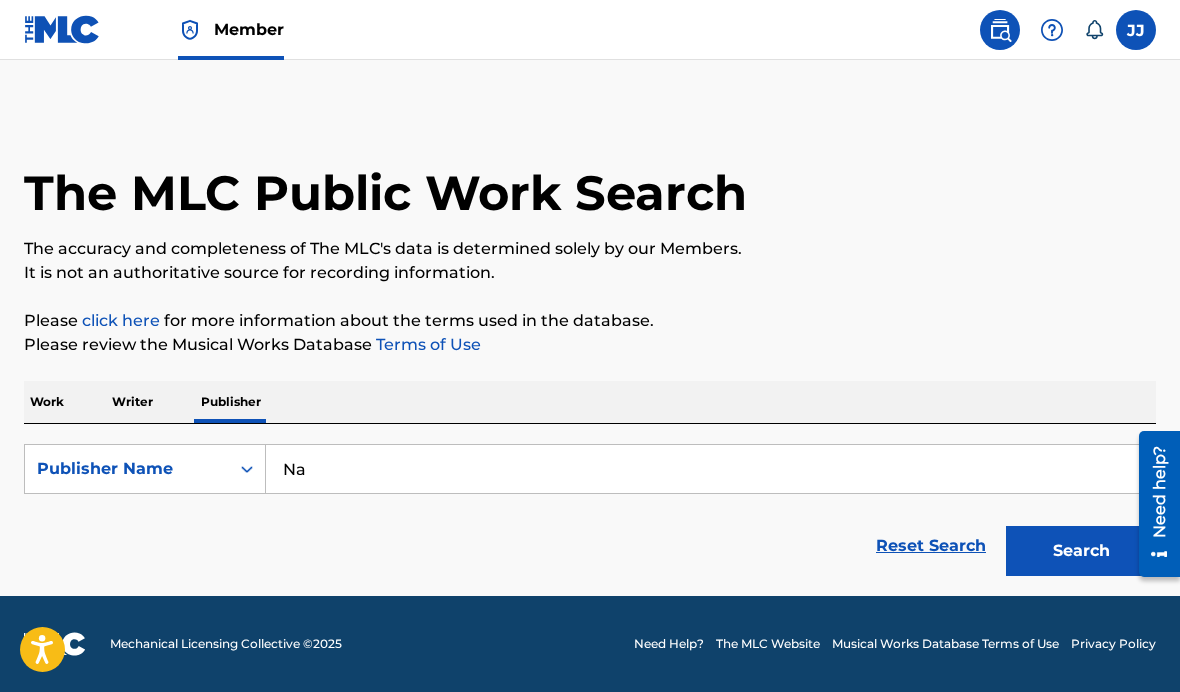 type on "Na" 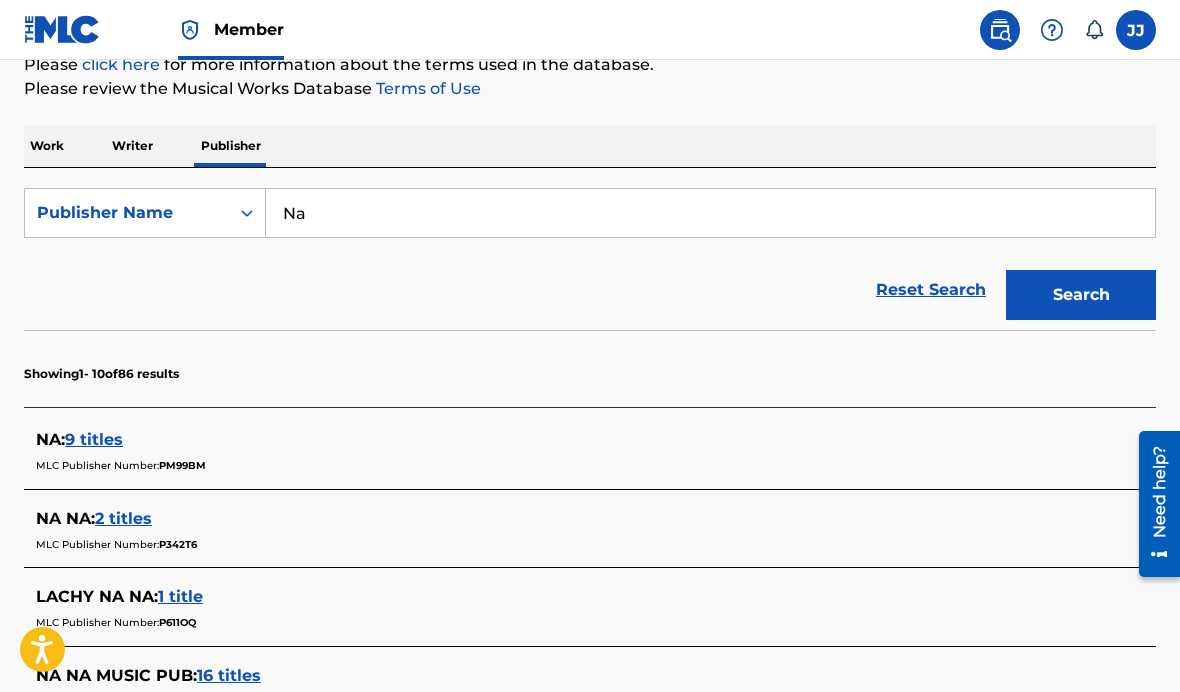 scroll, scrollTop: 260, scrollLeft: 0, axis: vertical 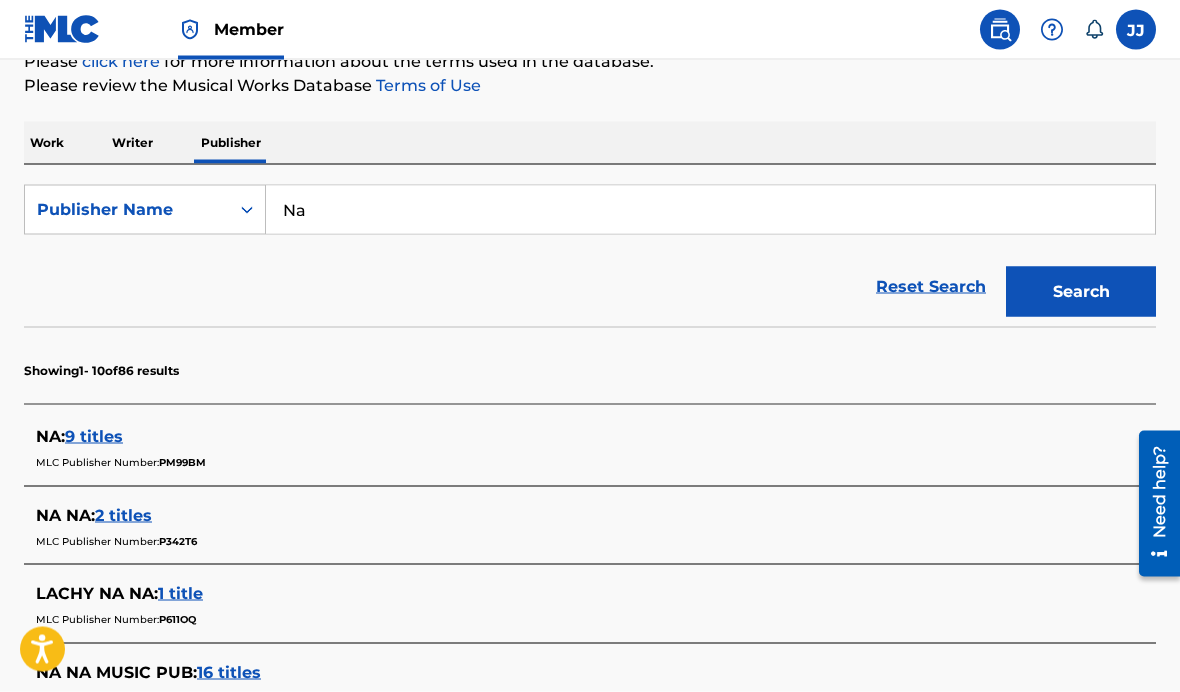 click on "9 titles" at bounding box center (94, 436) 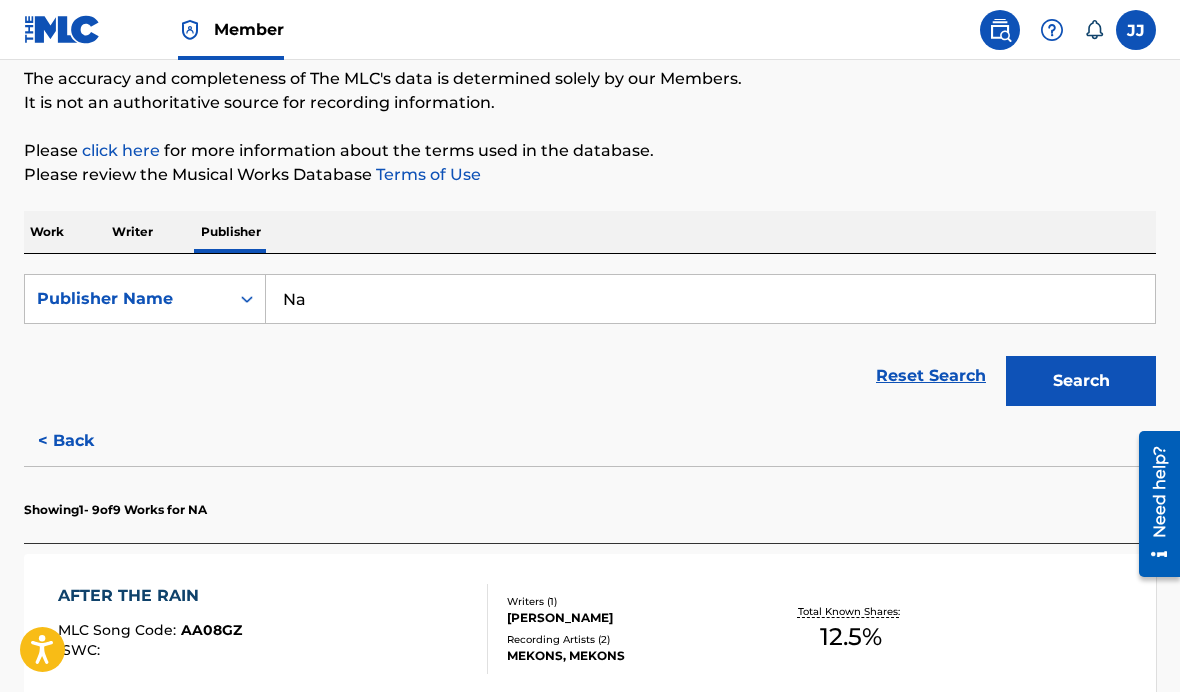 scroll, scrollTop: 173, scrollLeft: 0, axis: vertical 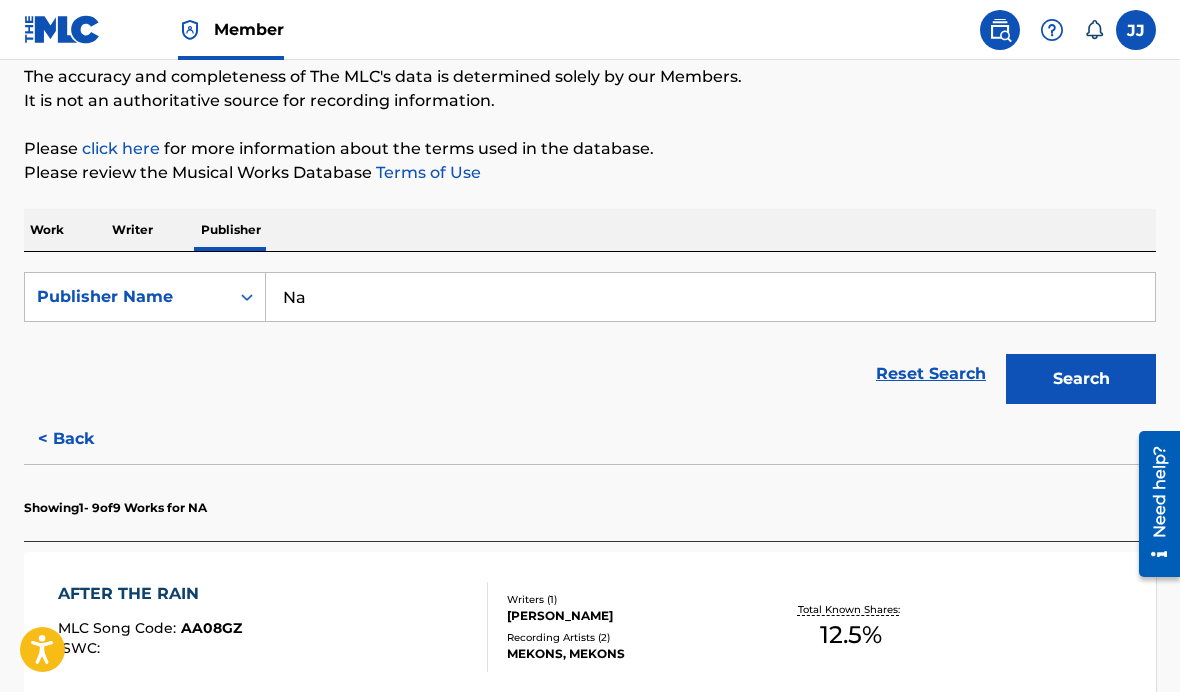 click on "< Back" at bounding box center (84, 439) 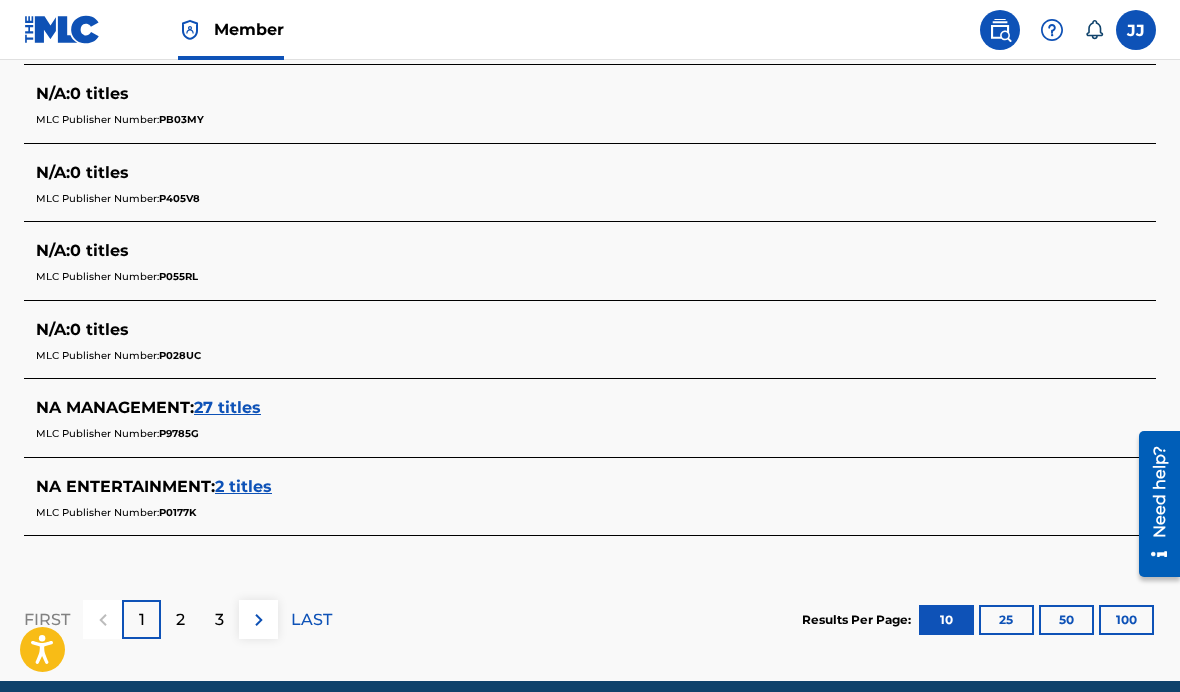 scroll, scrollTop: 944, scrollLeft: 0, axis: vertical 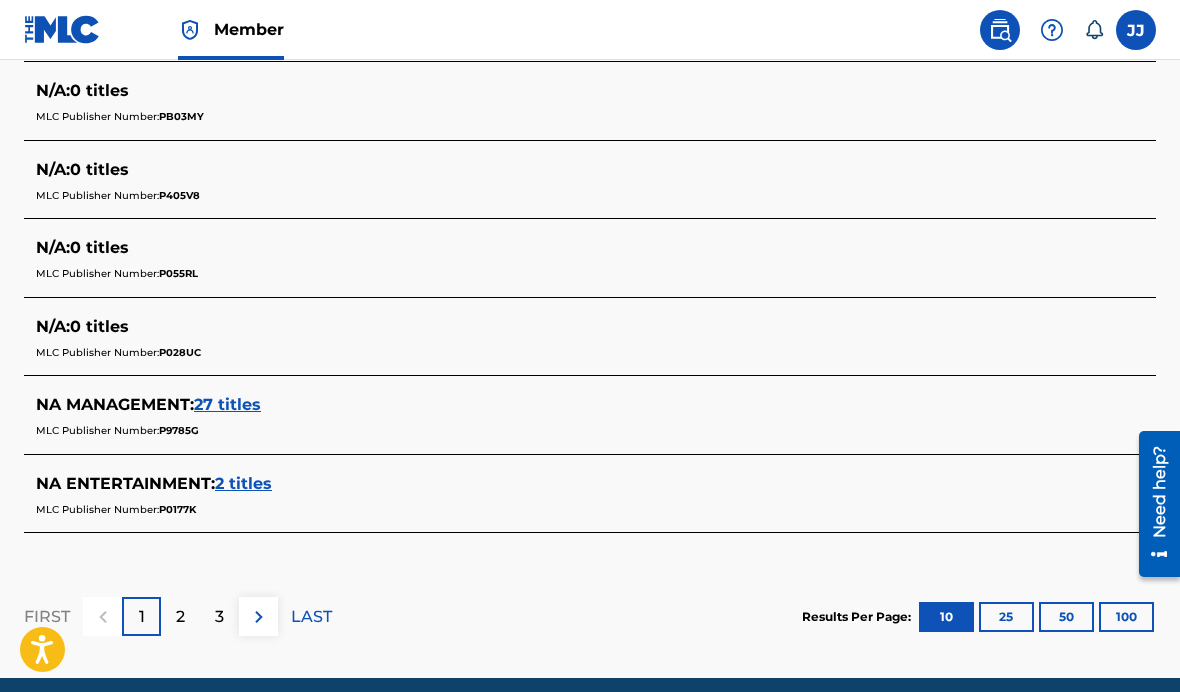 click on "MLC Publisher Number:  P9785G" at bounding box center [564, 429] 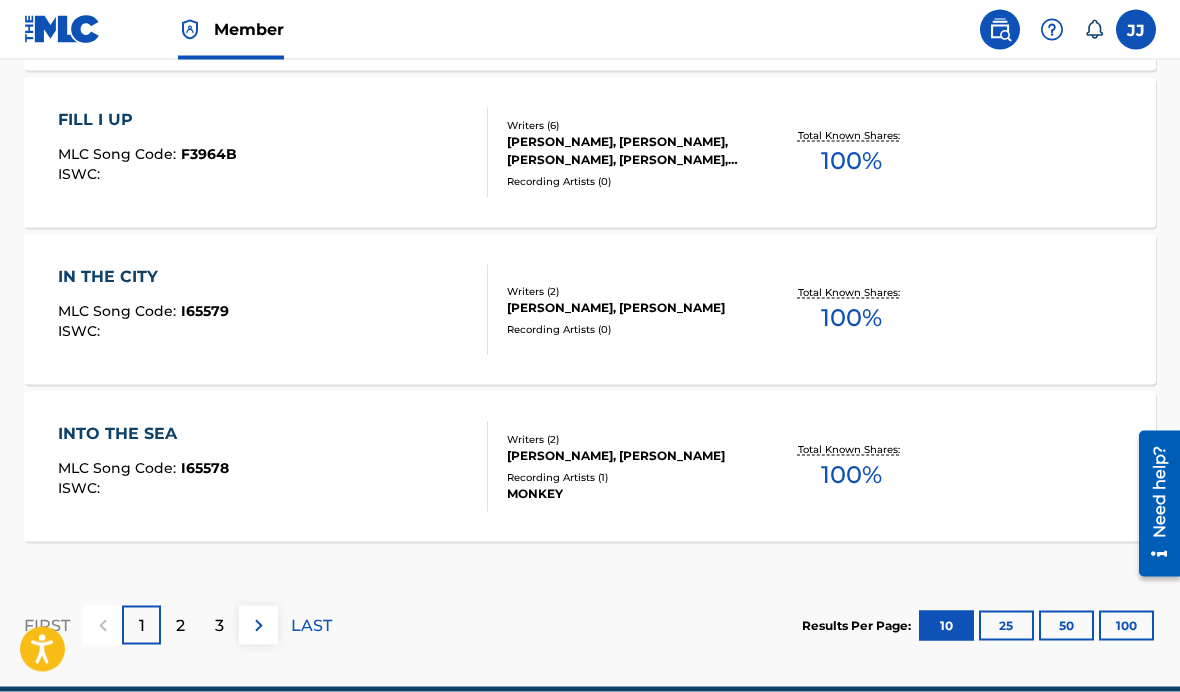 scroll, scrollTop: 1755, scrollLeft: 0, axis: vertical 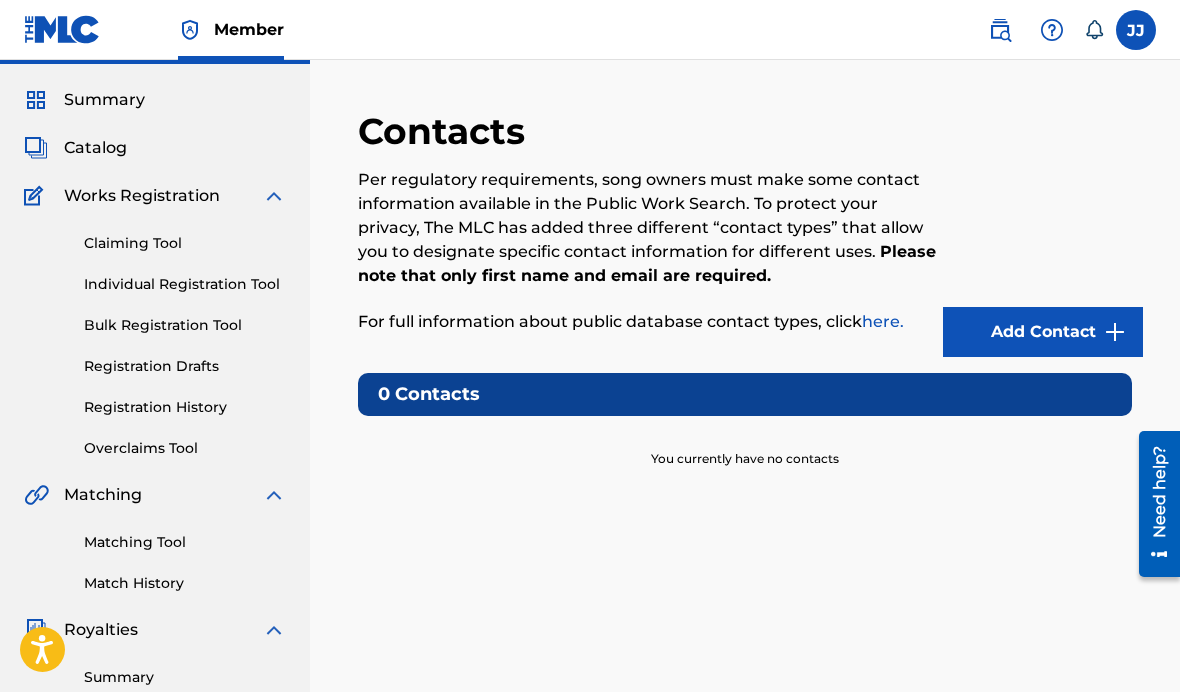 click on "Matching Tool" at bounding box center [185, 542] 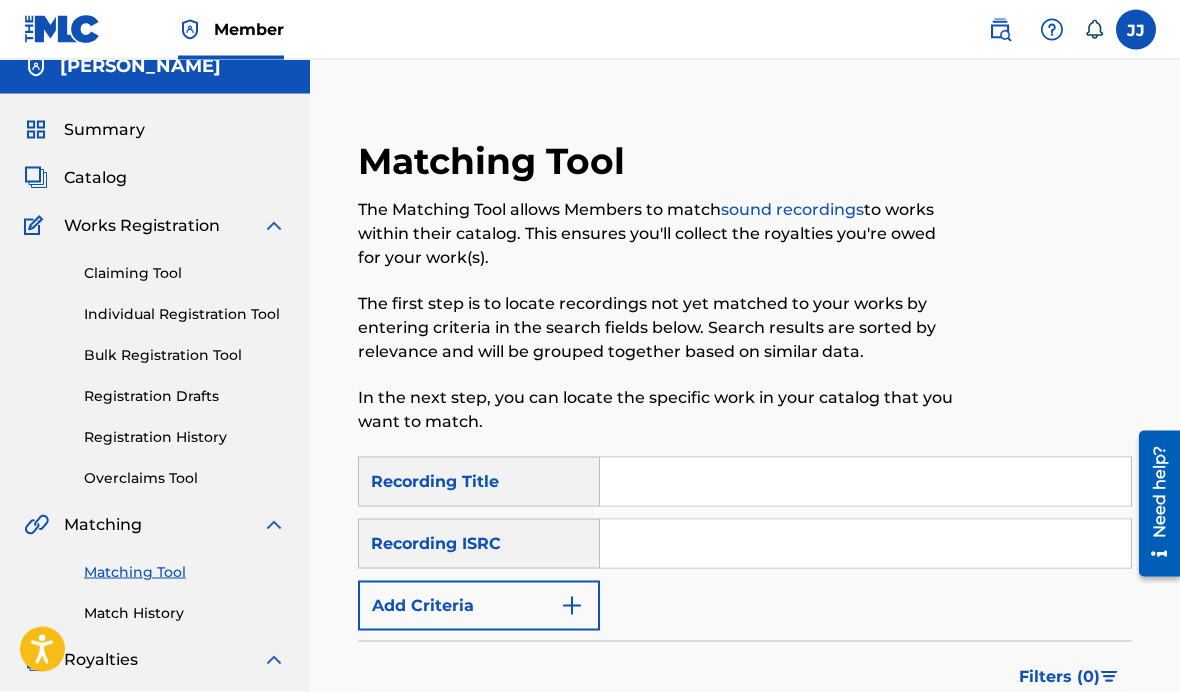 scroll, scrollTop: 0, scrollLeft: 0, axis: both 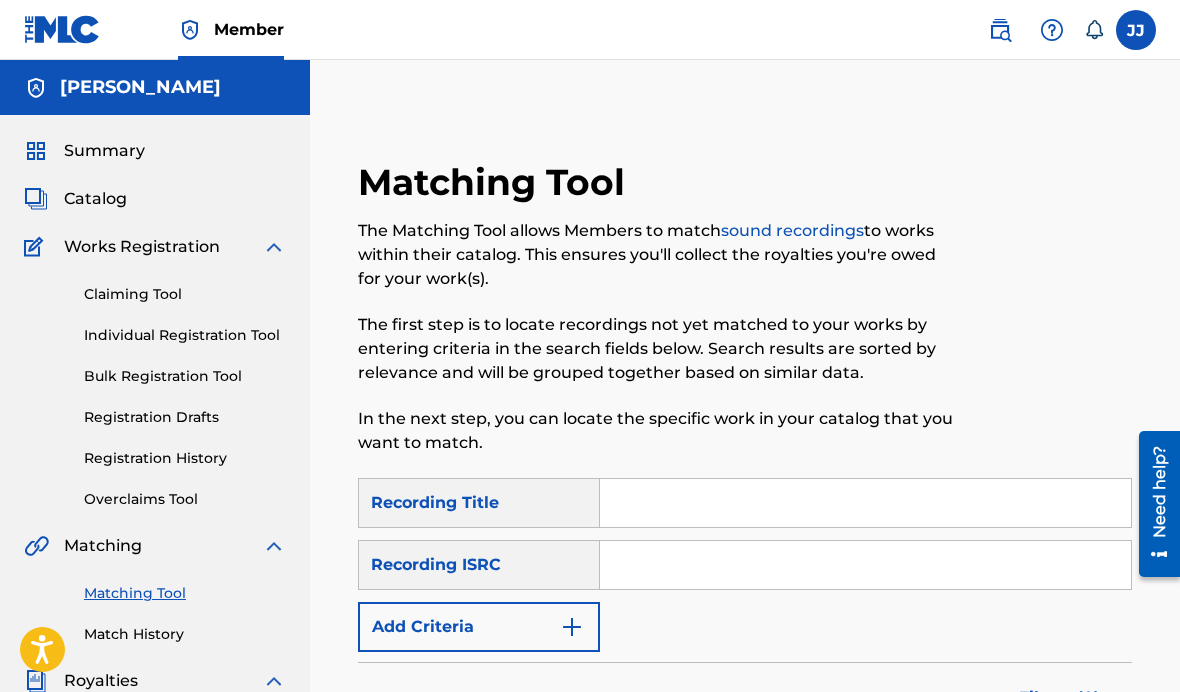 click at bounding box center [865, 503] 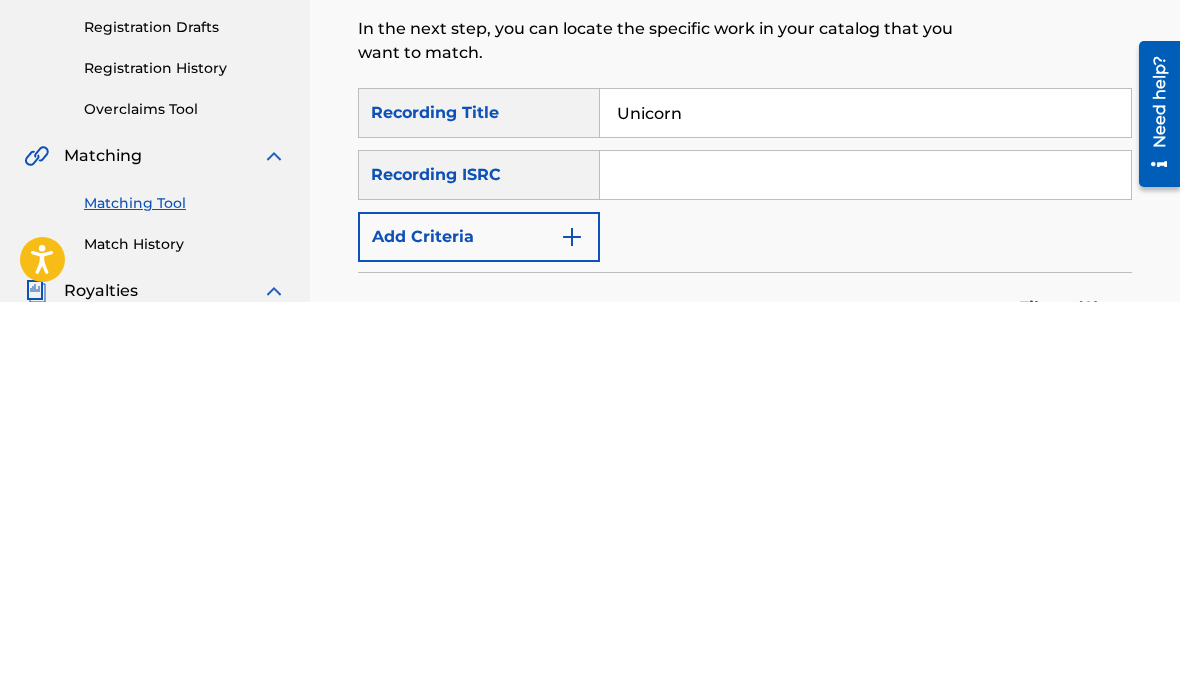 scroll, scrollTop: 390, scrollLeft: 0, axis: vertical 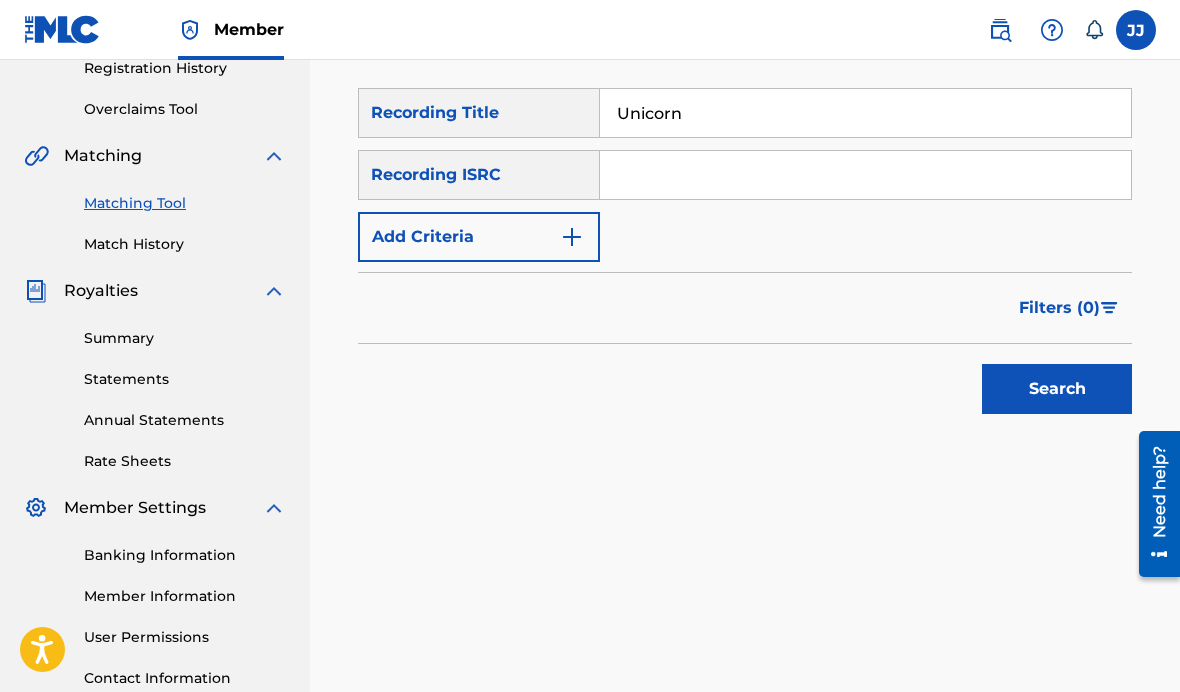 type on "Unicorn" 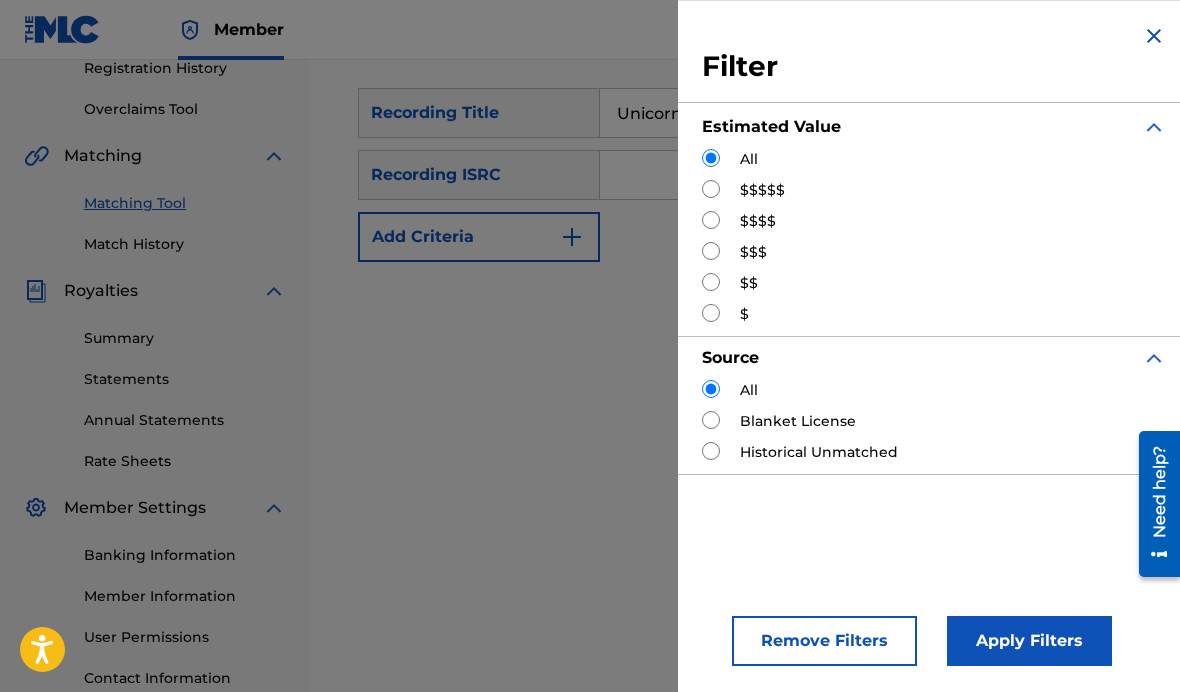 scroll, scrollTop: 391, scrollLeft: 0, axis: vertical 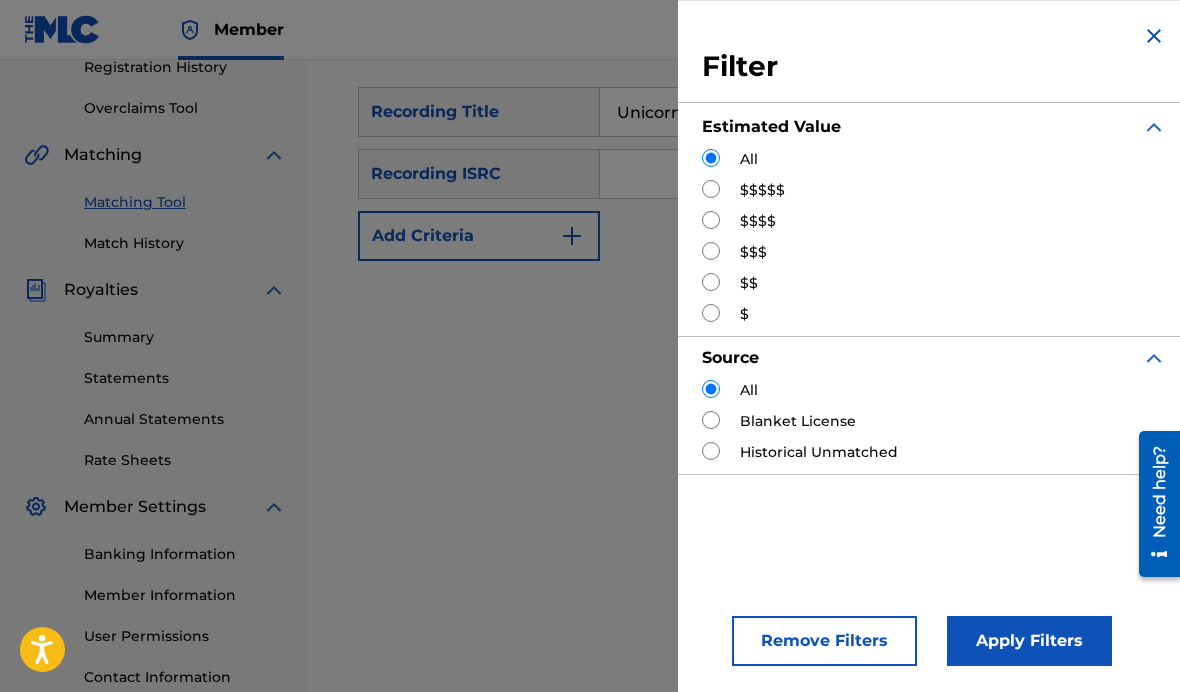 click at bounding box center [711, 189] 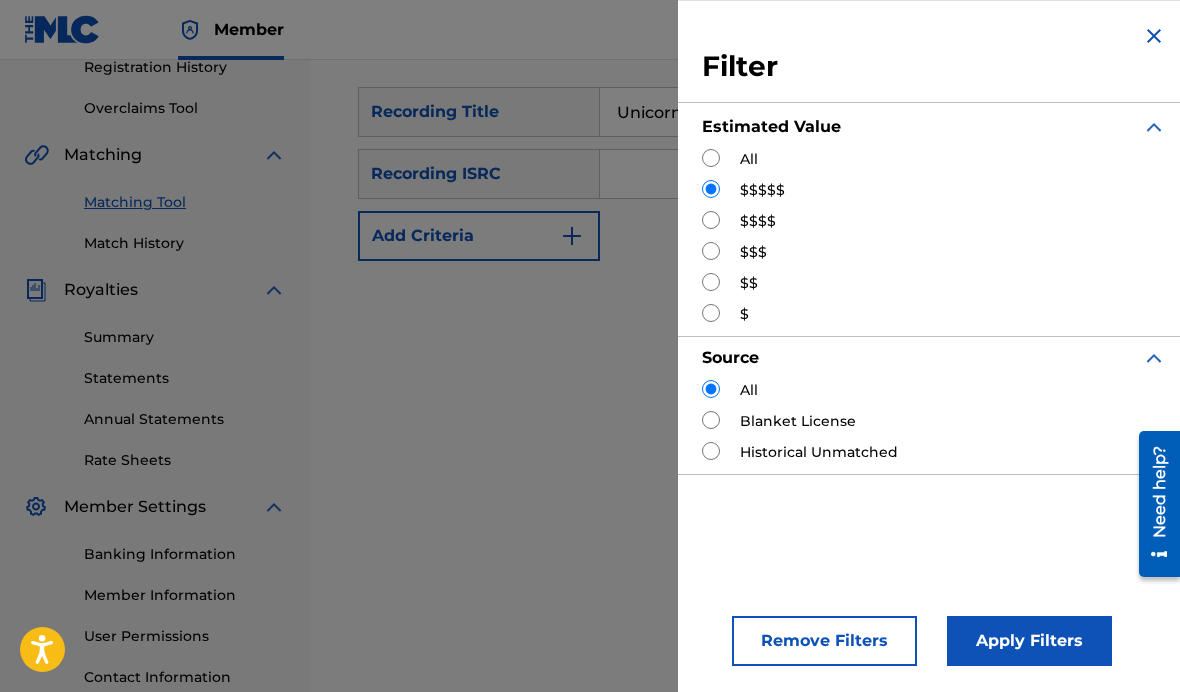 click on "Apply Filters" at bounding box center [1029, 641] 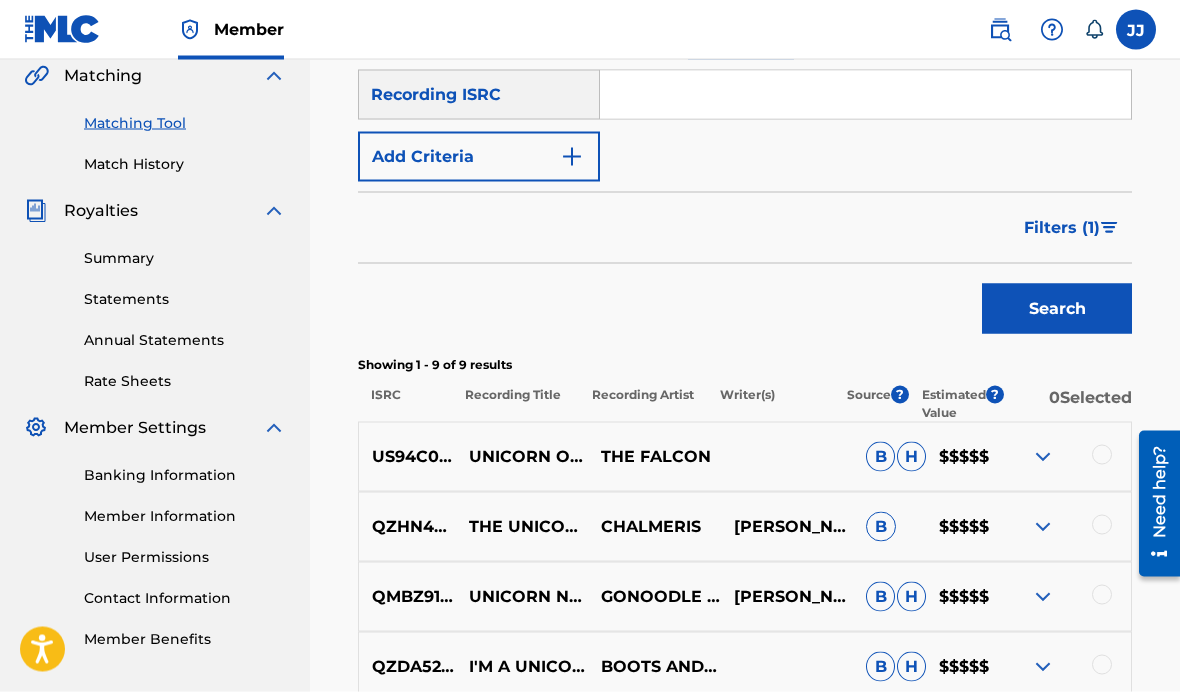 scroll, scrollTop: 477, scrollLeft: 0, axis: vertical 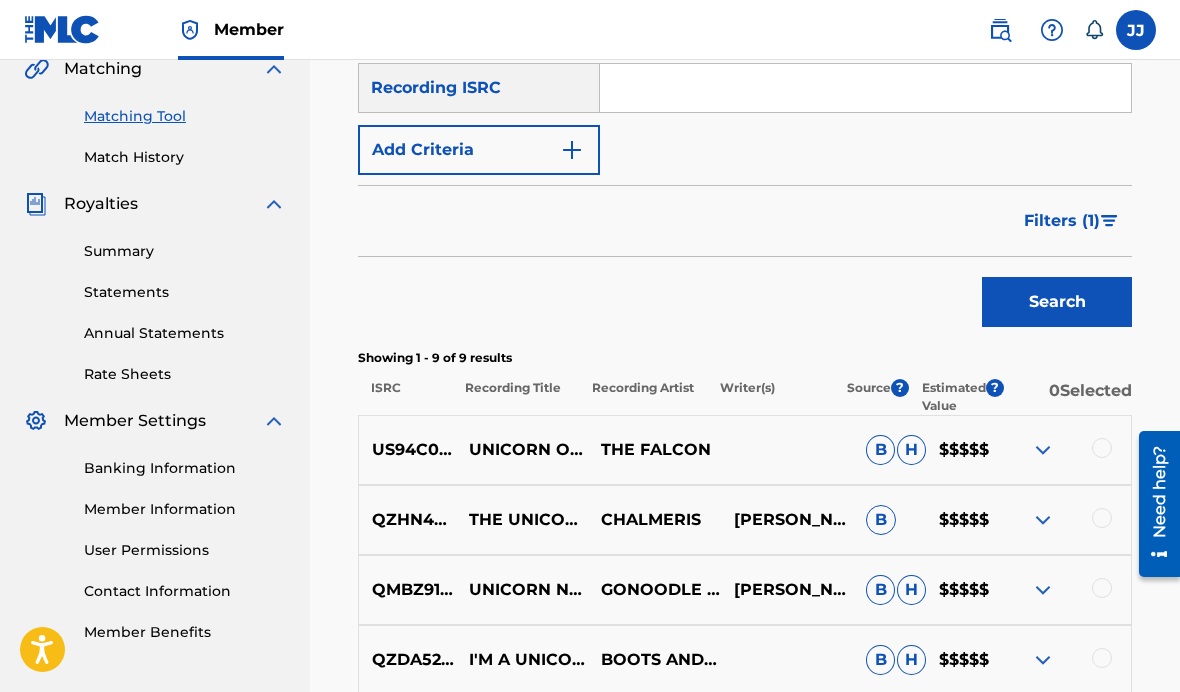 click on "US94C0510908 UNICORN ODYSSEY THE FALCON B H $$$$$" at bounding box center (745, 450) 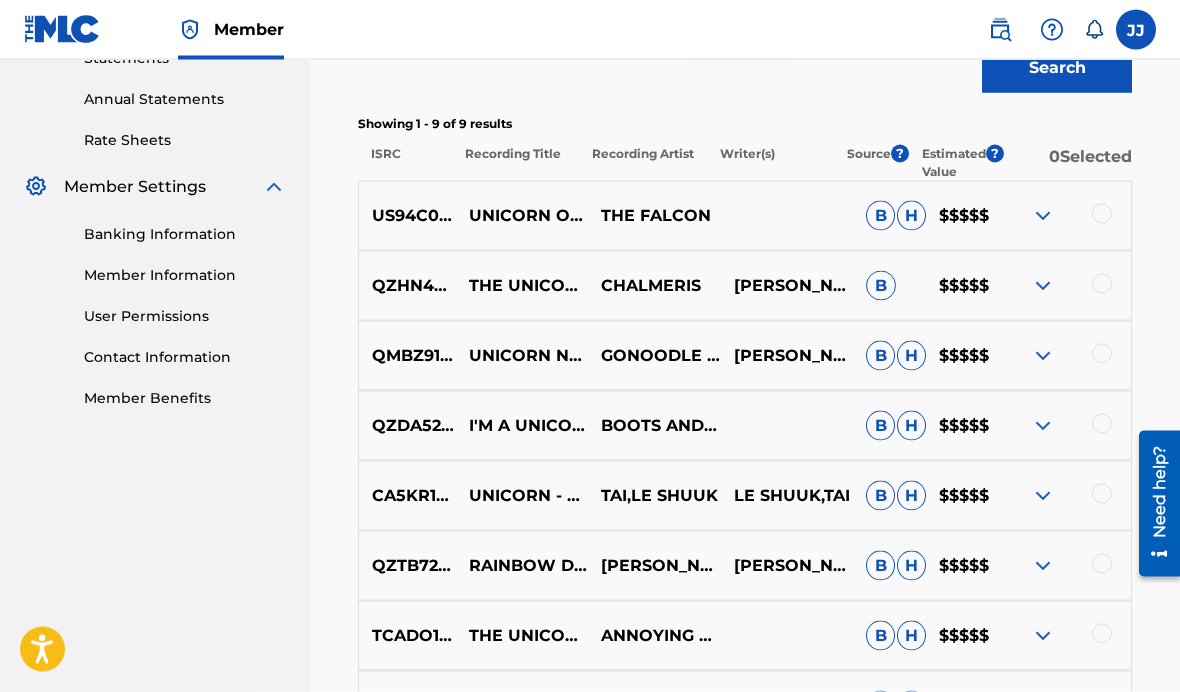 click at bounding box center [1043, 216] 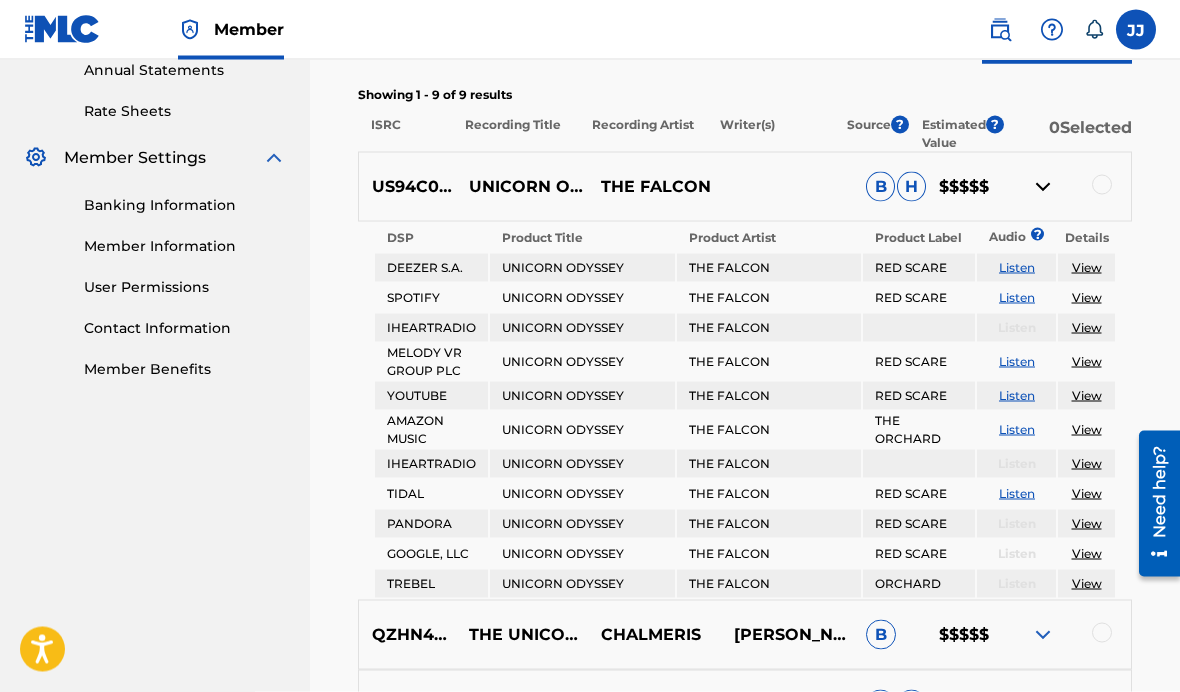 scroll, scrollTop: 748, scrollLeft: 0, axis: vertical 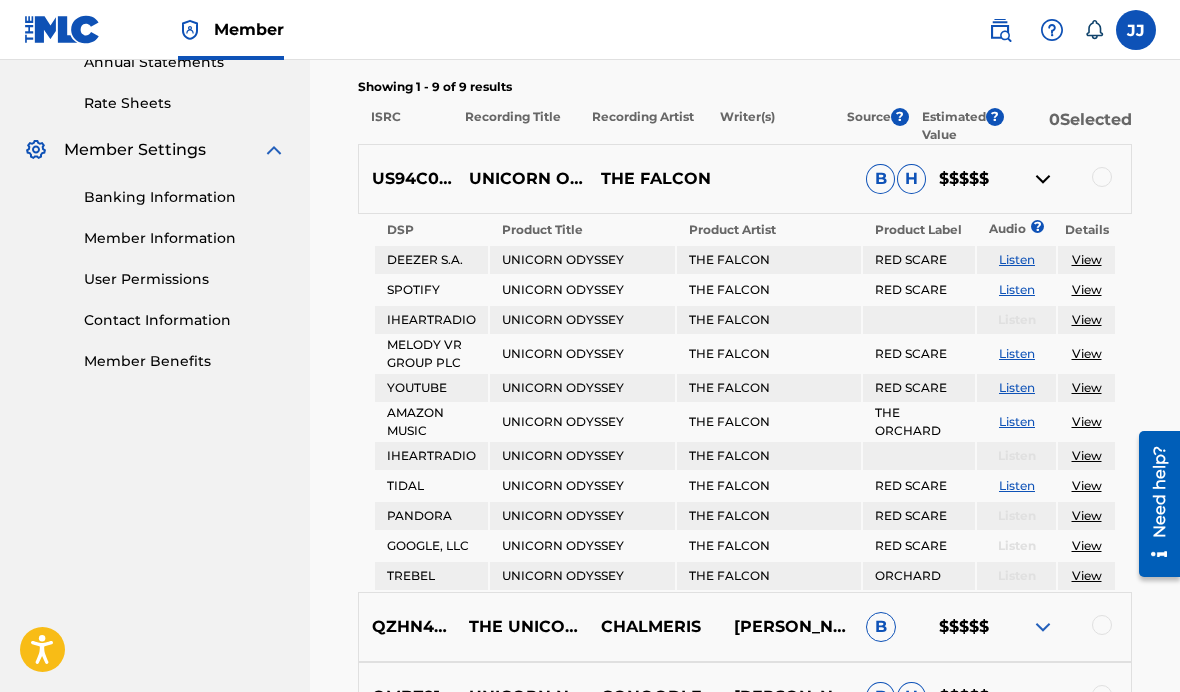 click on "View" at bounding box center (1087, 289) 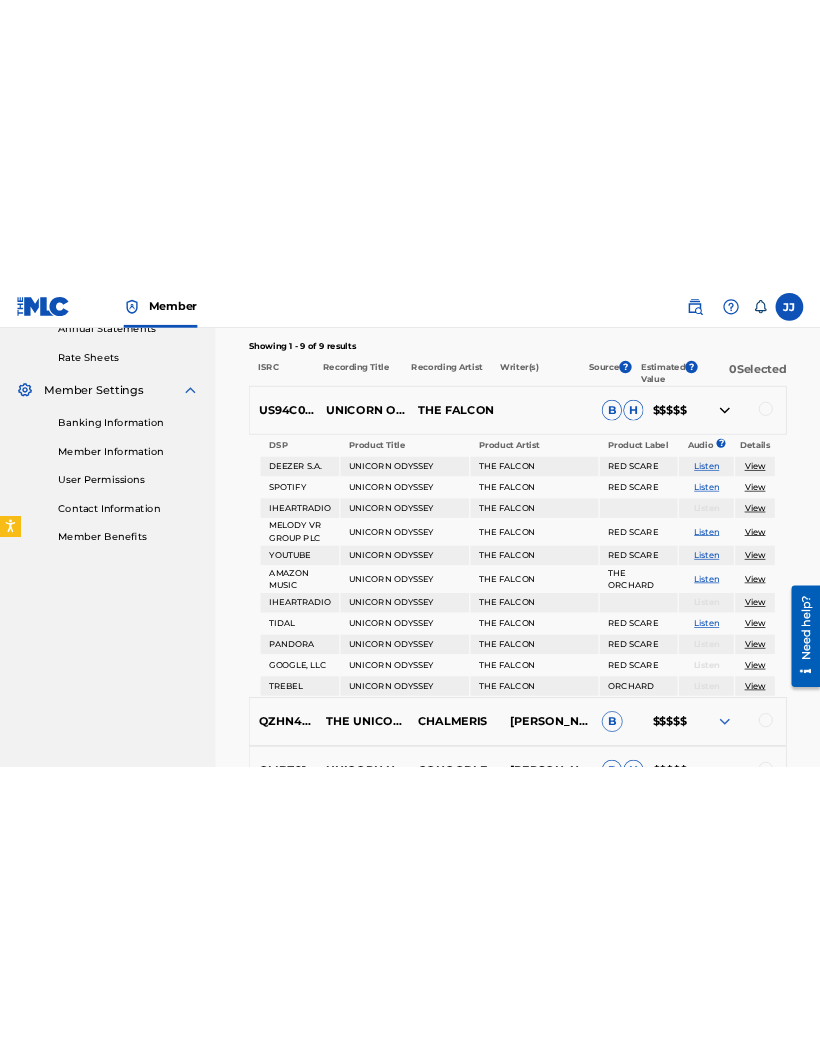 scroll, scrollTop: 830, scrollLeft: 0, axis: vertical 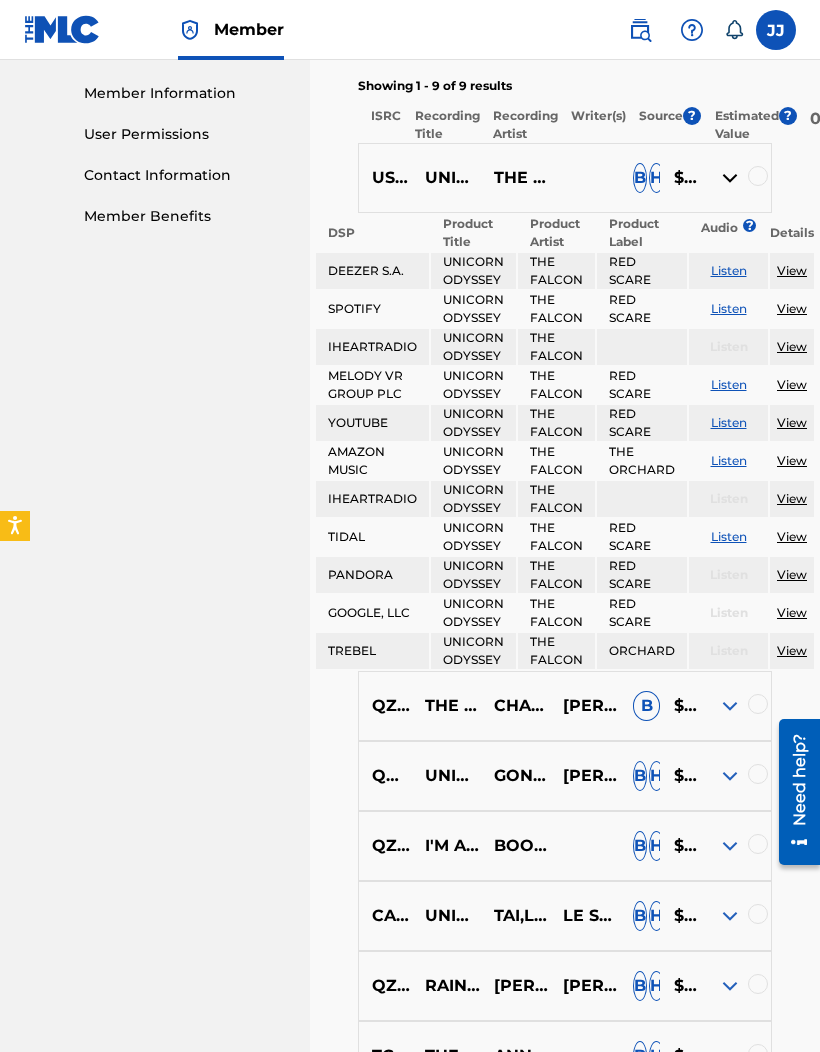 click at bounding box center [730, 178] 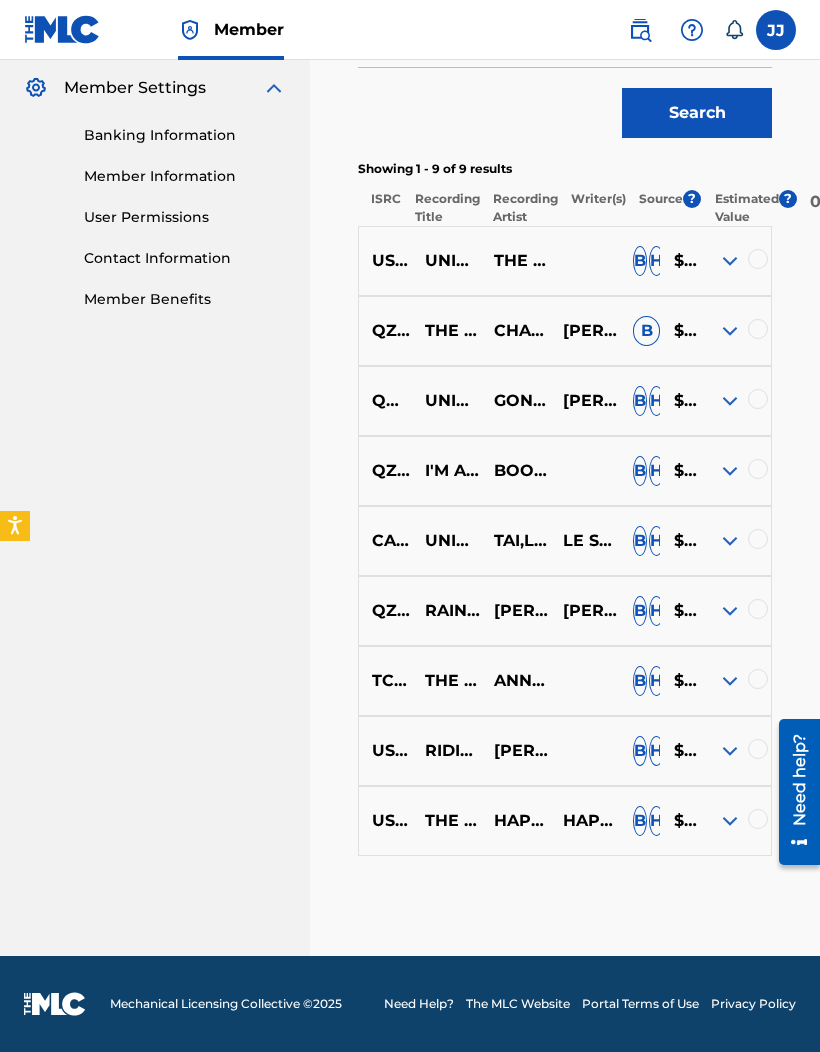 scroll, scrollTop: 740, scrollLeft: 0, axis: vertical 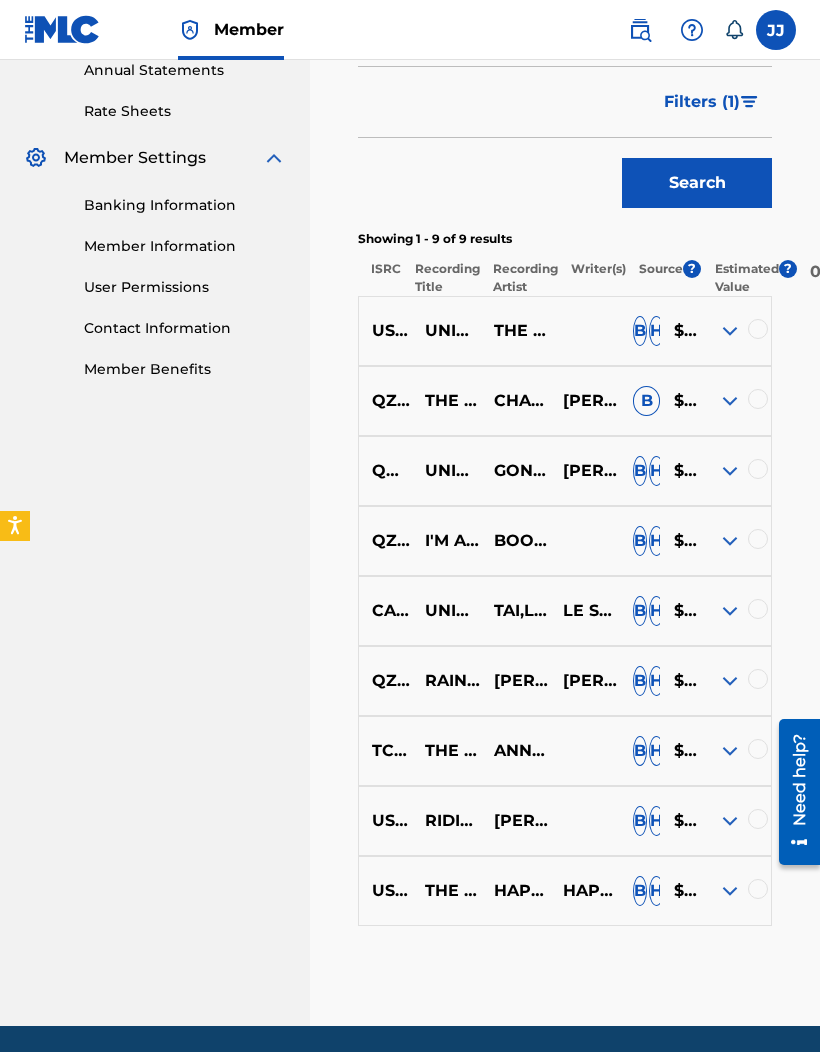 click at bounding box center [730, 541] 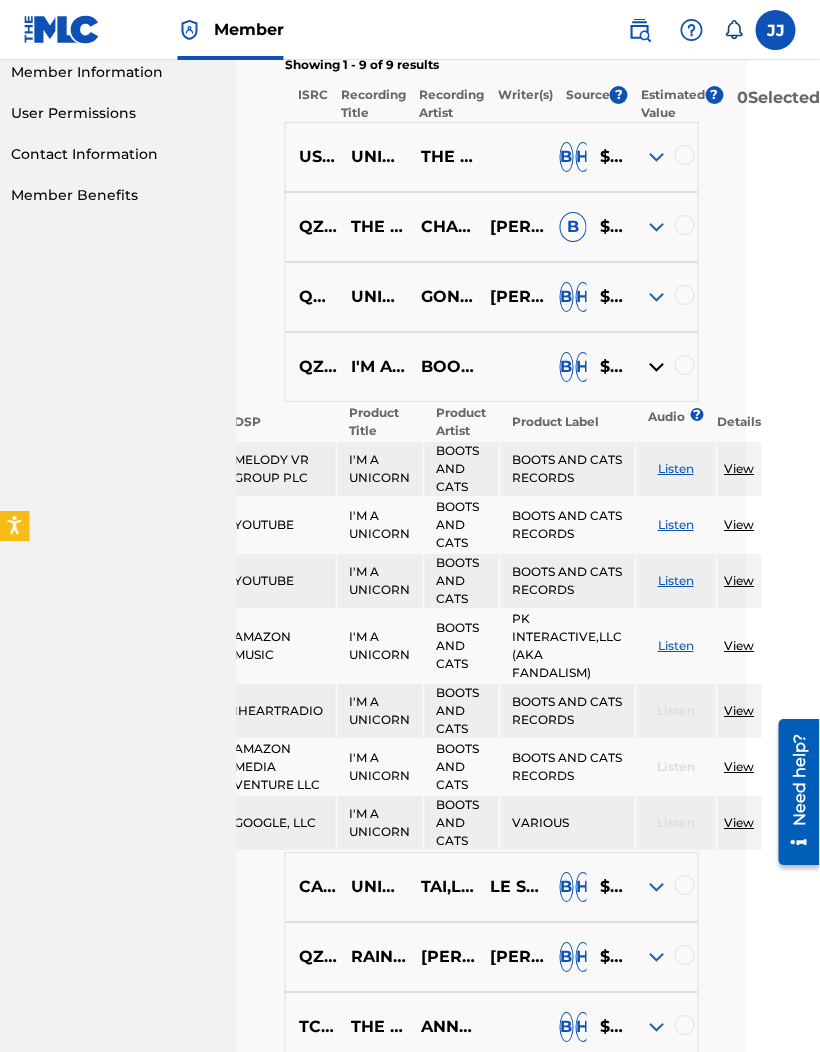 scroll, scrollTop: 914, scrollLeft: 83, axis: both 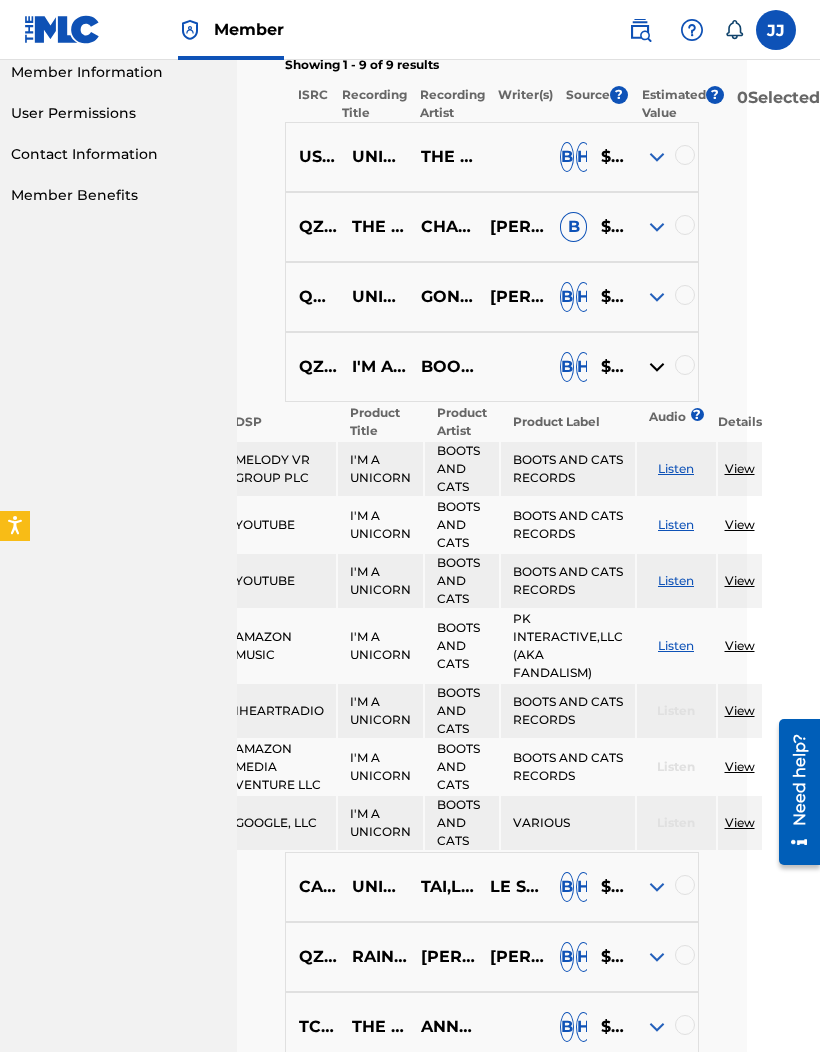 click on "View" at bounding box center (740, 524) 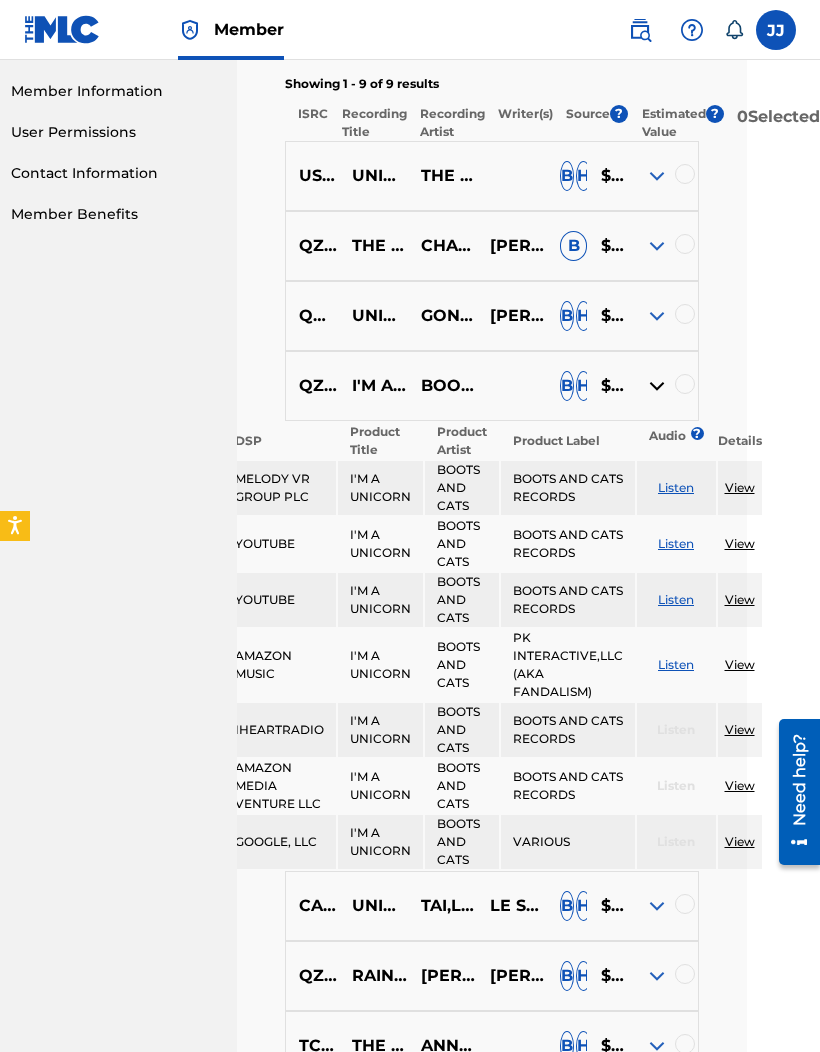 scroll, scrollTop: 894, scrollLeft: 83, axis: both 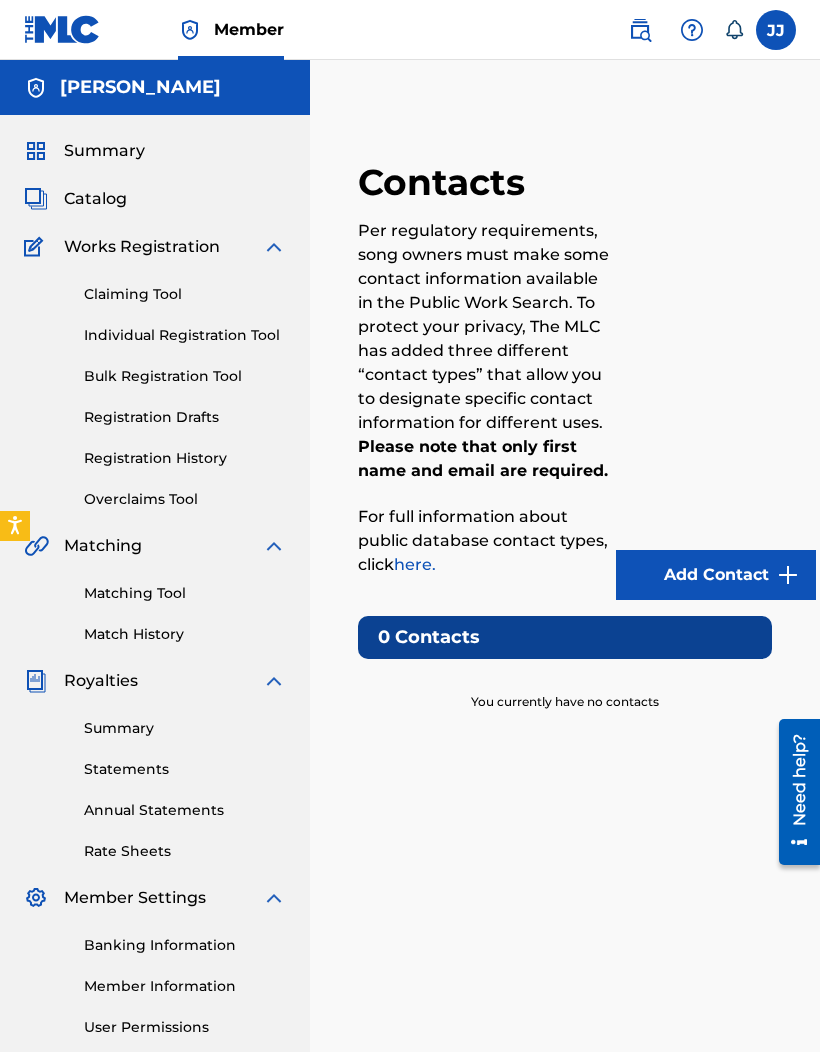 click on "Matching Tool Match History" at bounding box center [155, 601] 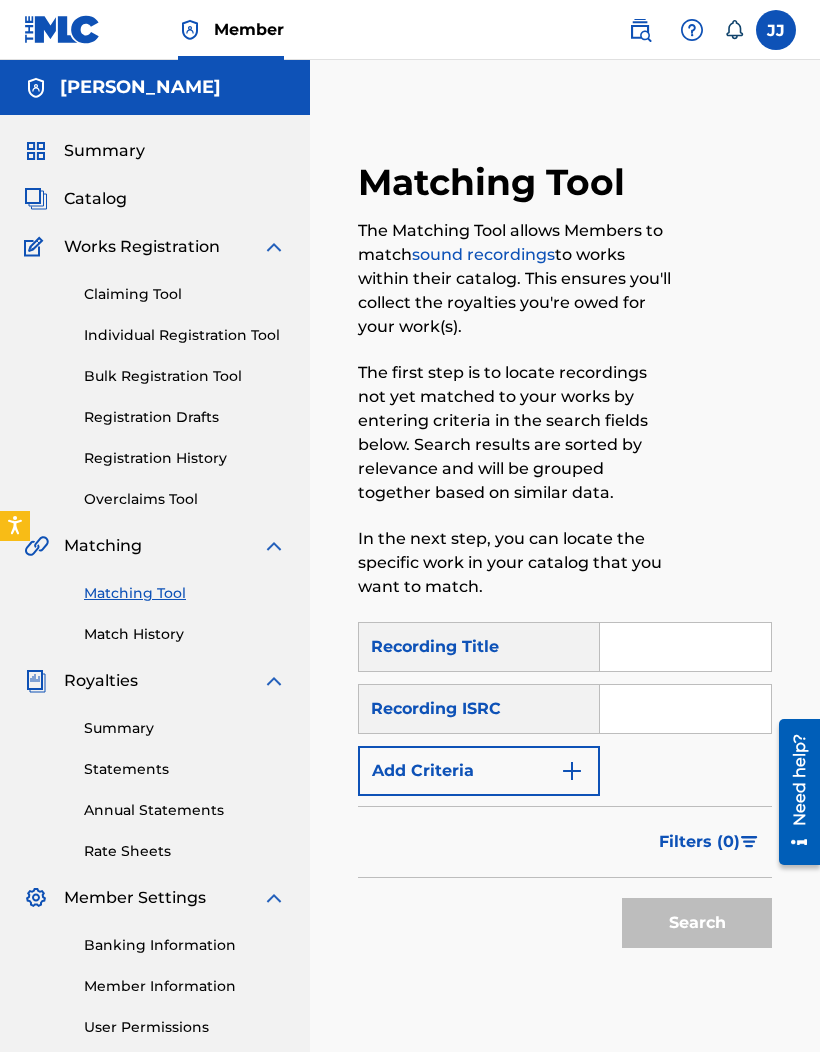 click at bounding box center [685, 647] 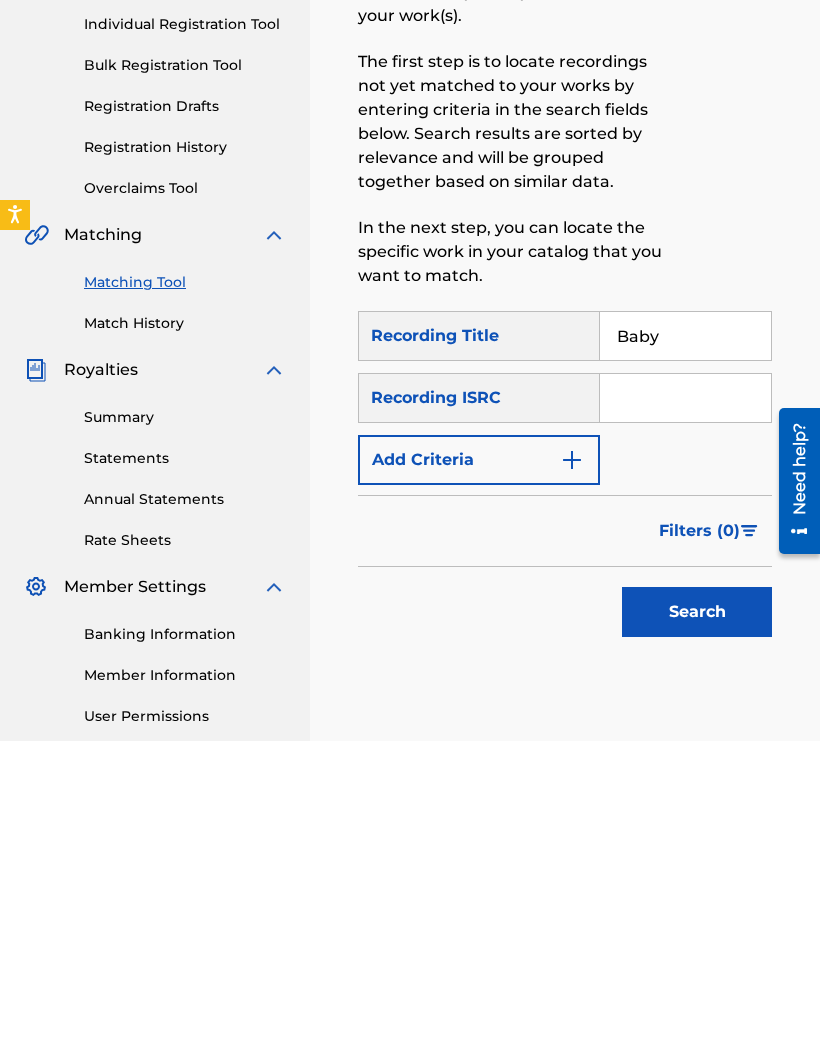click on "Search" at bounding box center (697, 923) 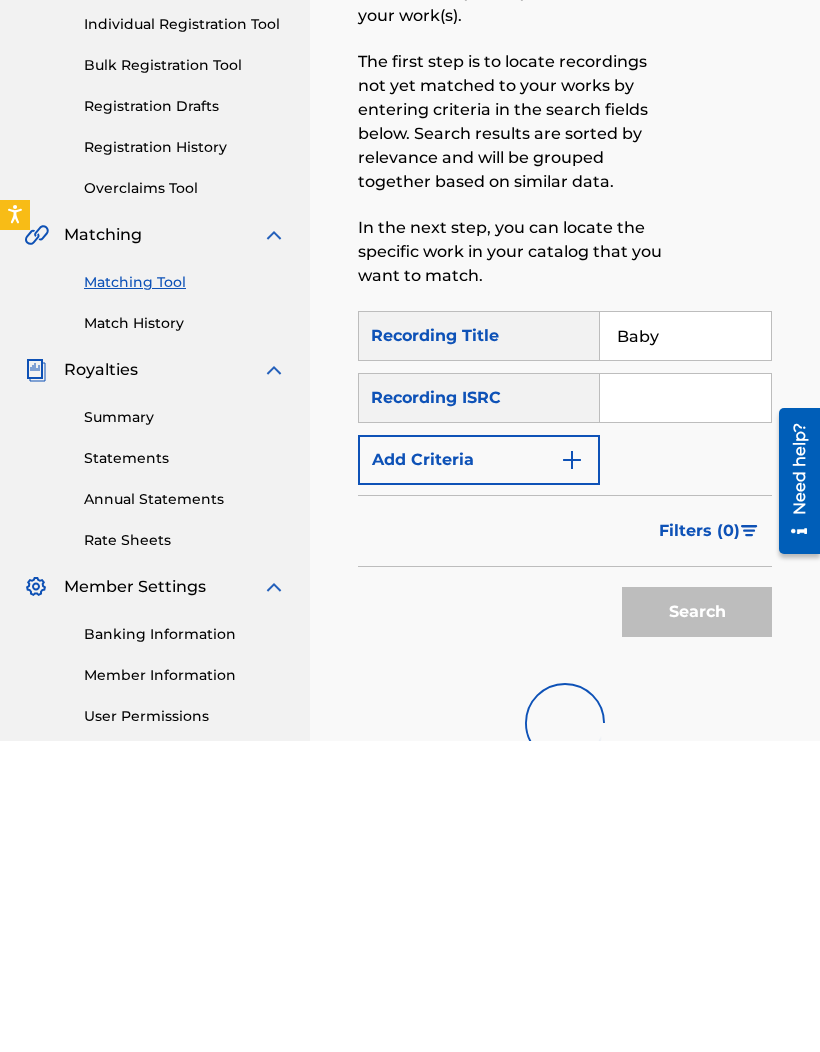 scroll, scrollTop: 188, scrollLeft: 0, axis: vertical 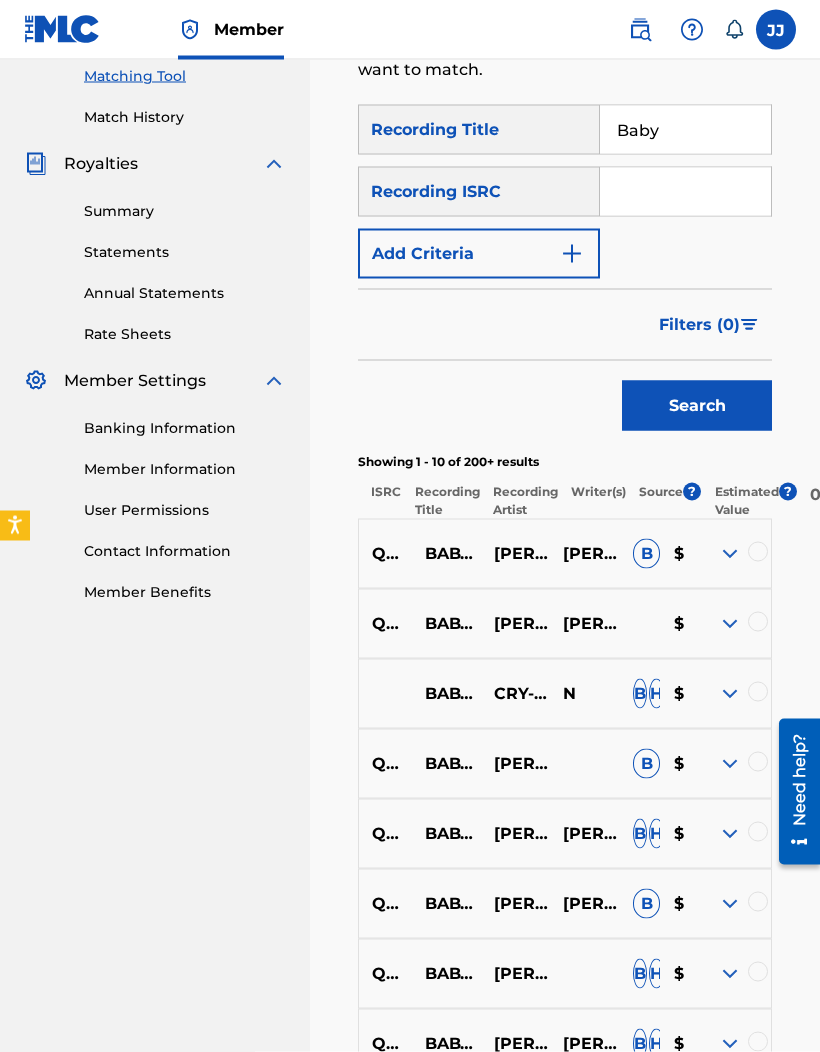 click at bounding box center [730, 694] 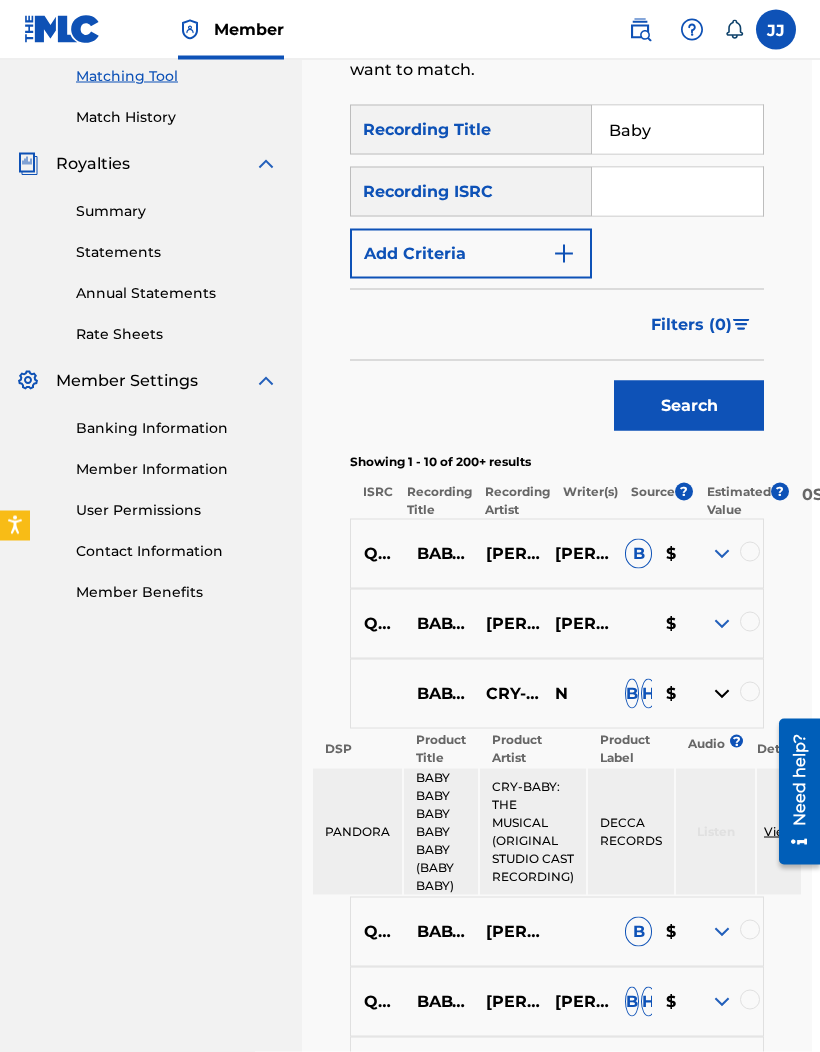 scroll, scrollTop: 517, scrollLeft: 61, axis: both 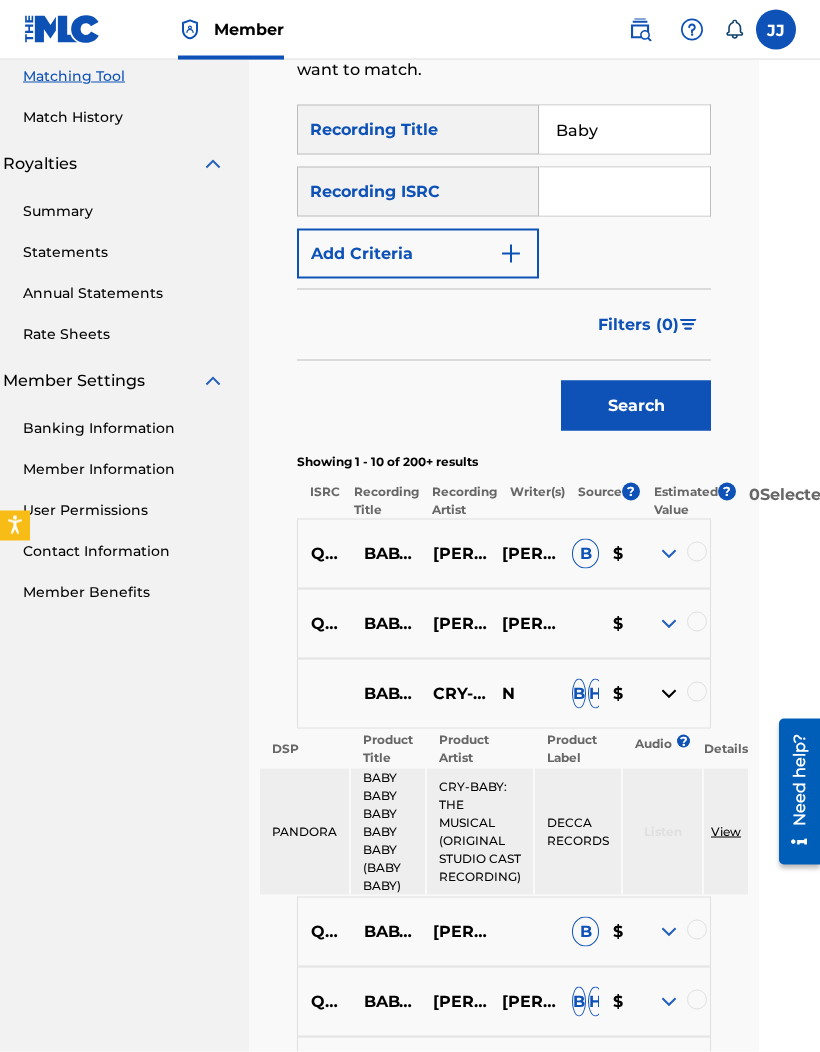 click at bounding box center [669, 1002] 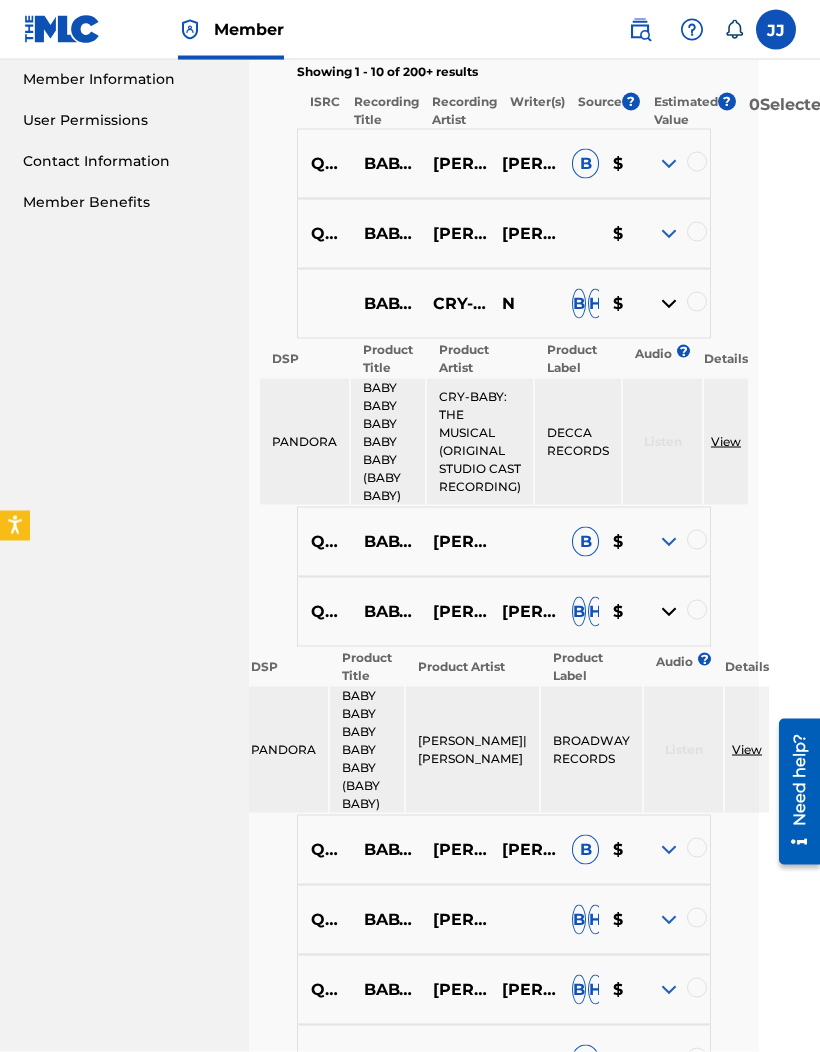 scroll, scrollTop: 908, scrollLeft: 61, axis: both 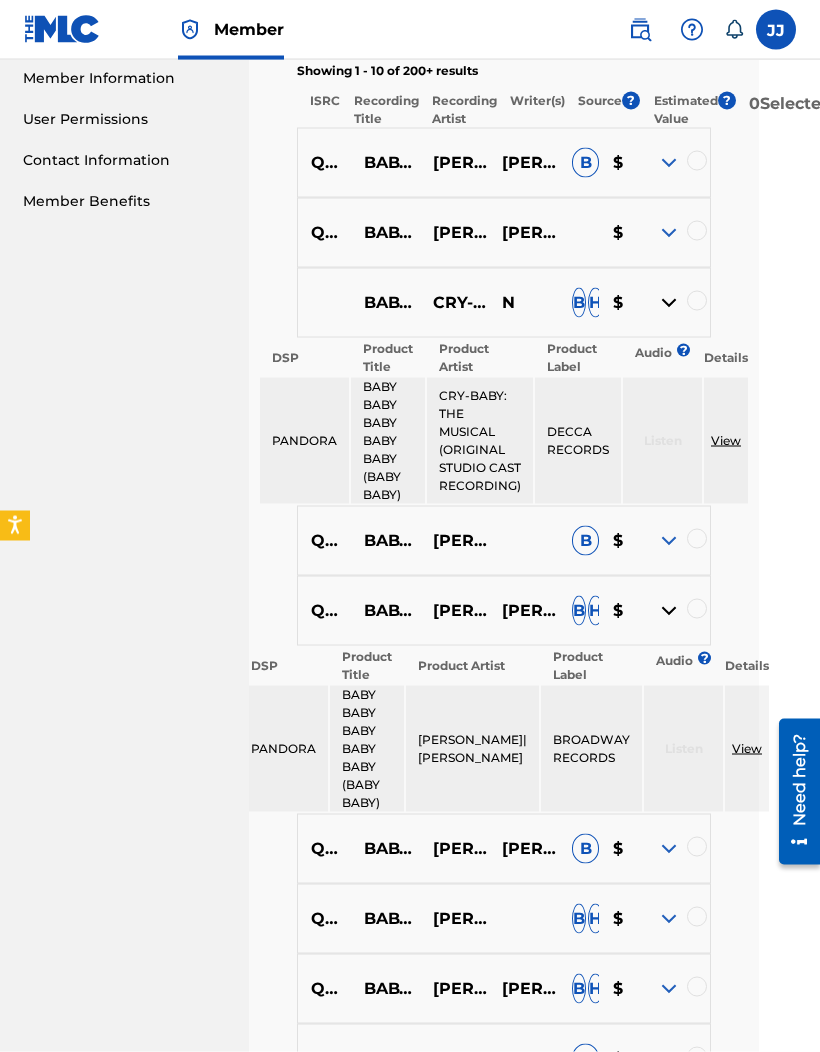 click at bounding box center (669, 919) 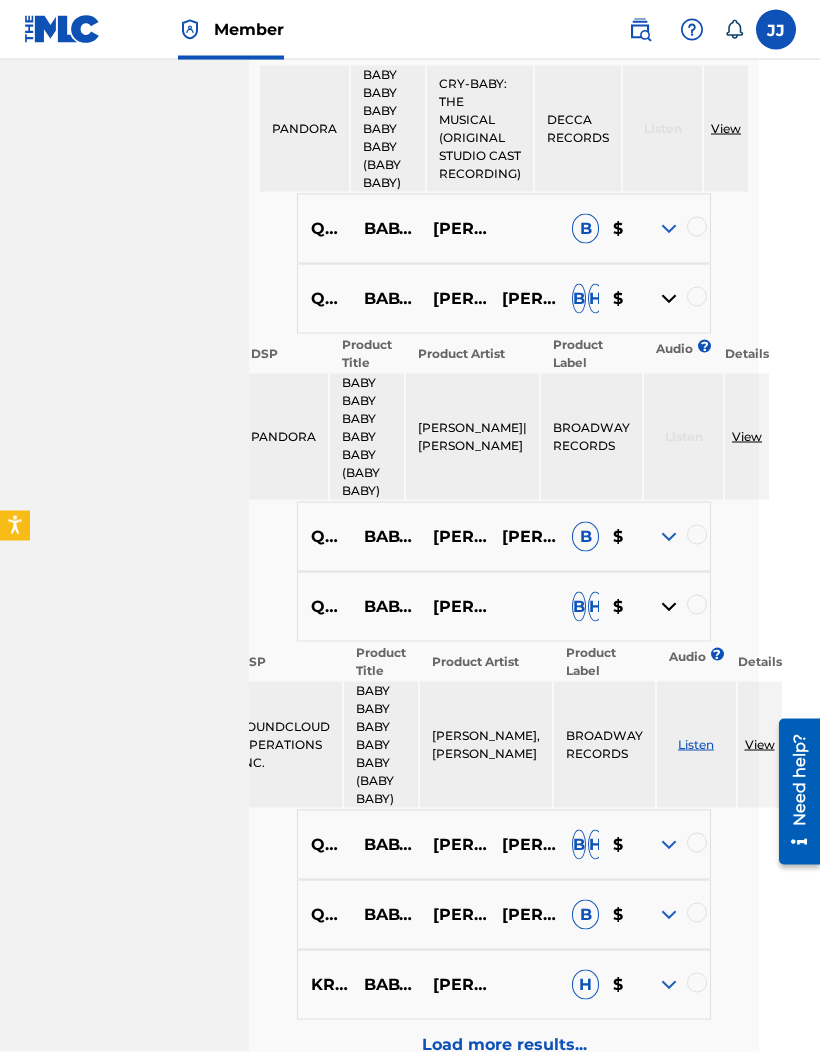 scroll, scrollTop: 1231, scrollLeft: 61, axis: both 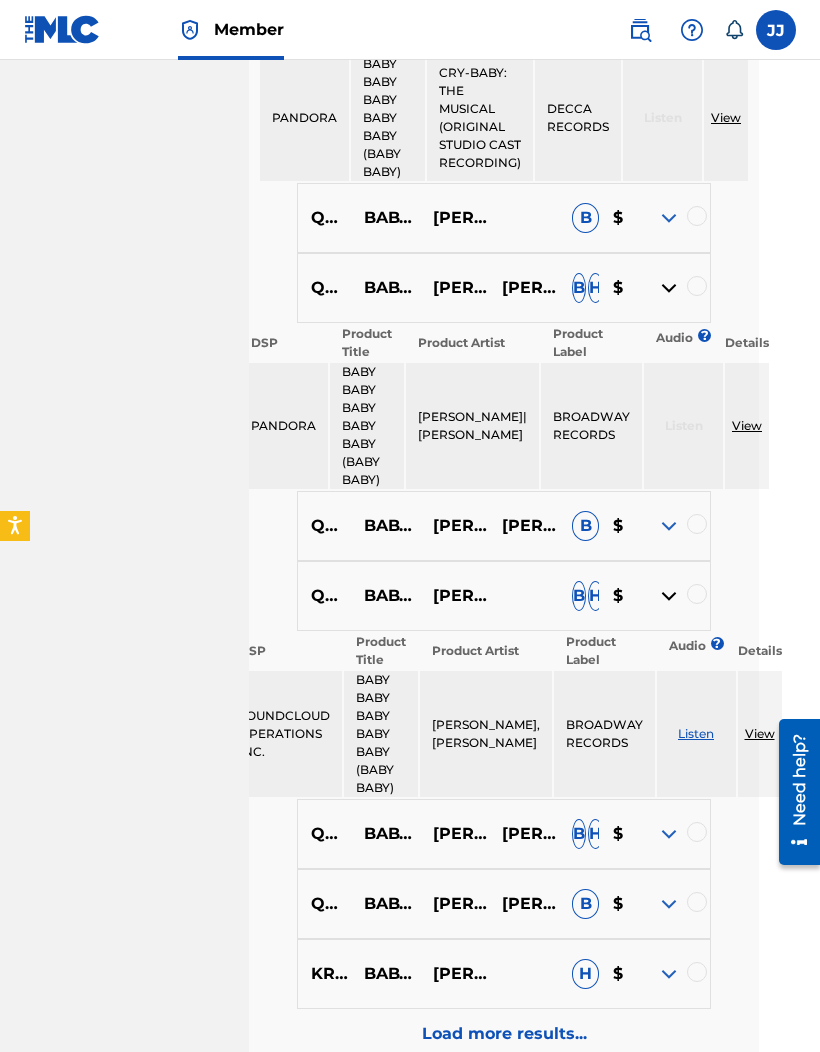click at bounding box center (669, 974) 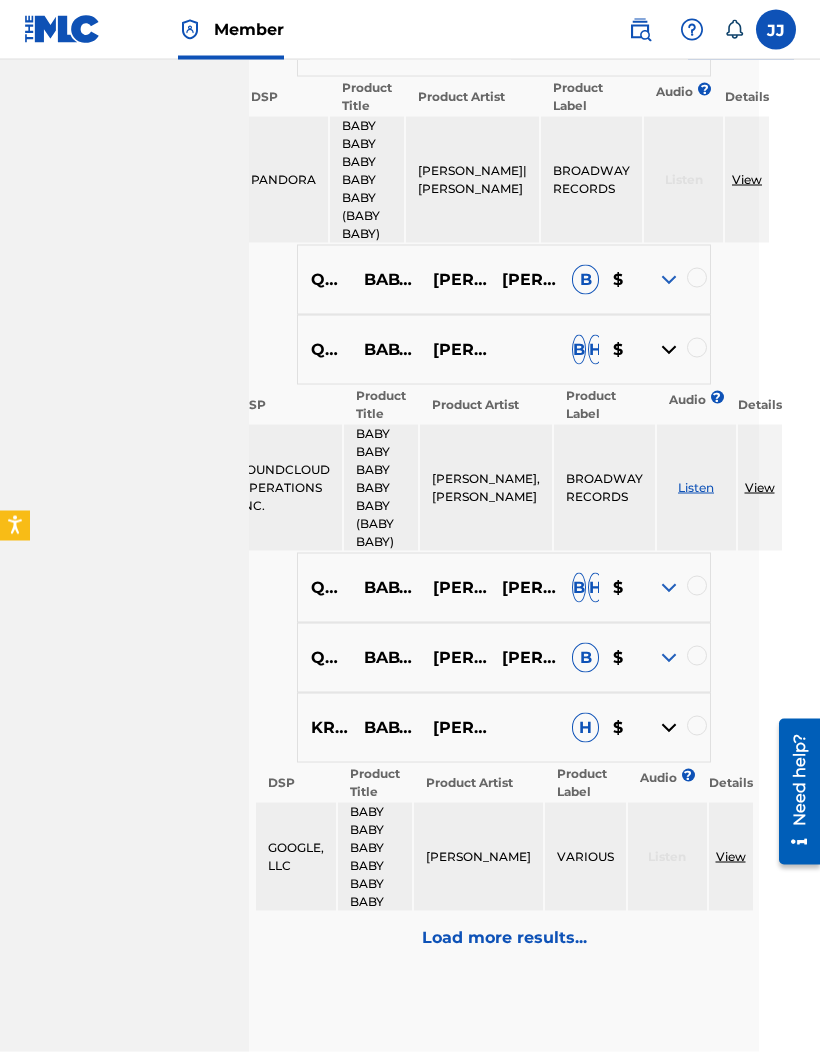 scroll, scrollTop: 1514, scrollLeft: 61, axis: both 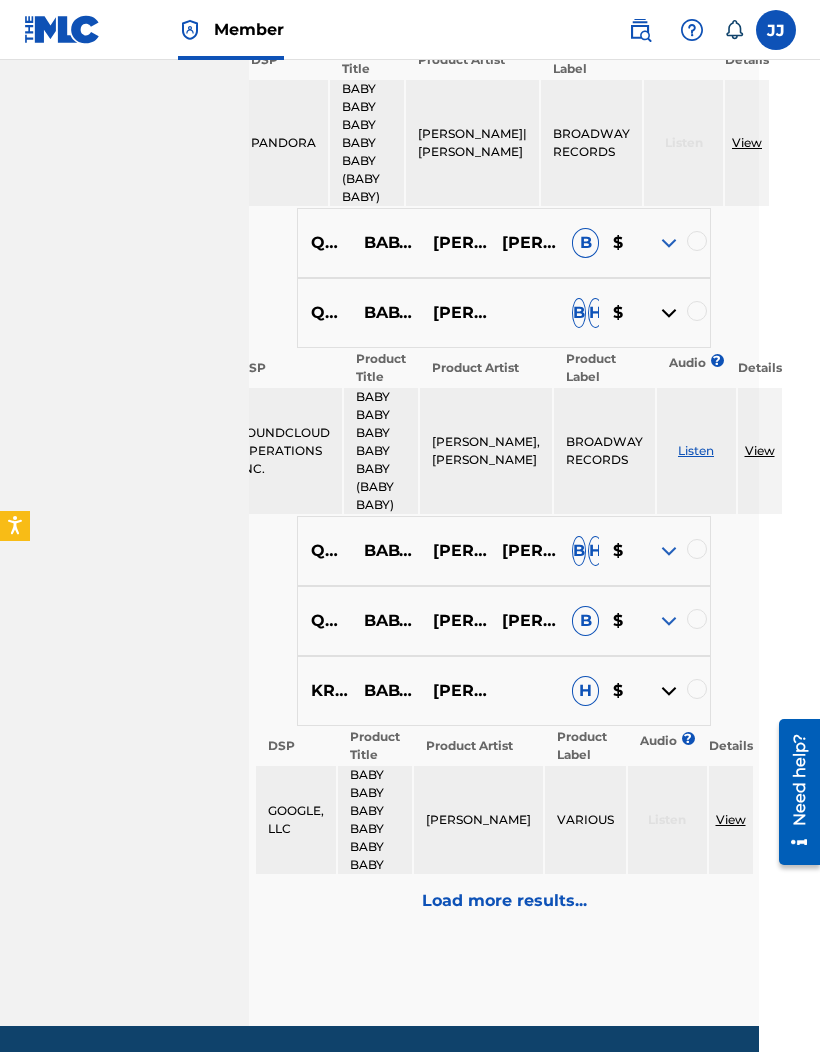 click on "Load more results..." at bounding box center (504, 901) 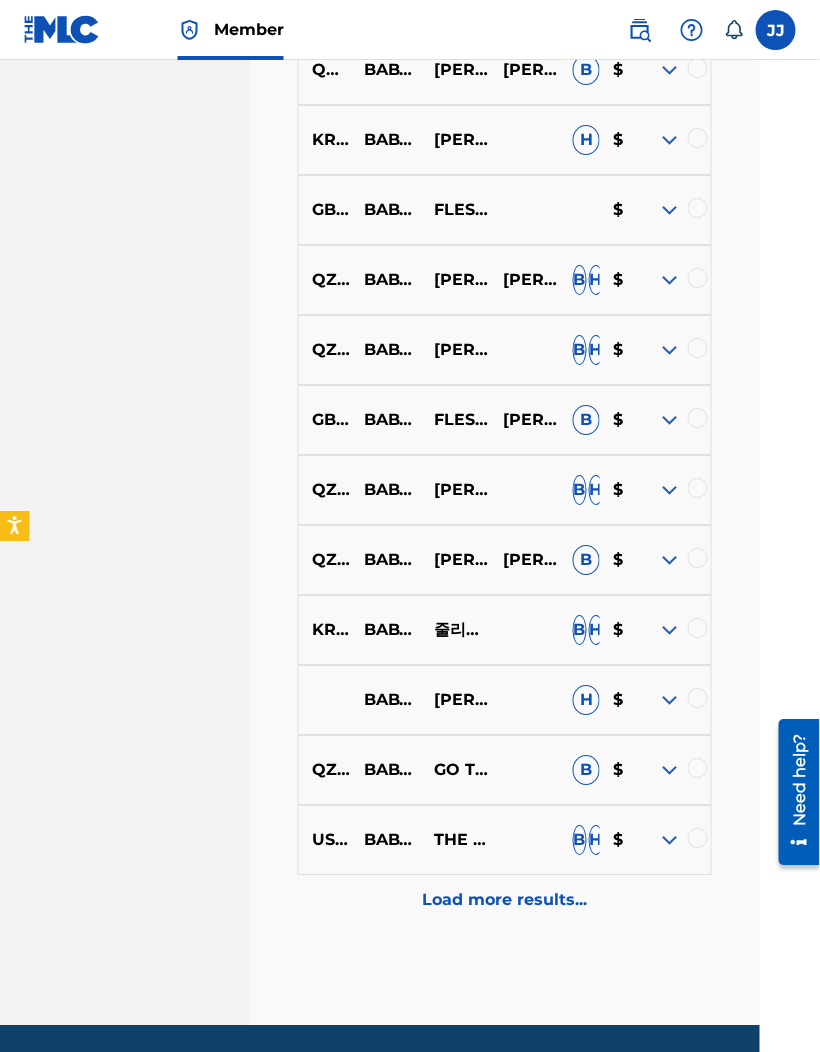 scroll, scrollTop: 1560, scrollLeft: 61, axis: both 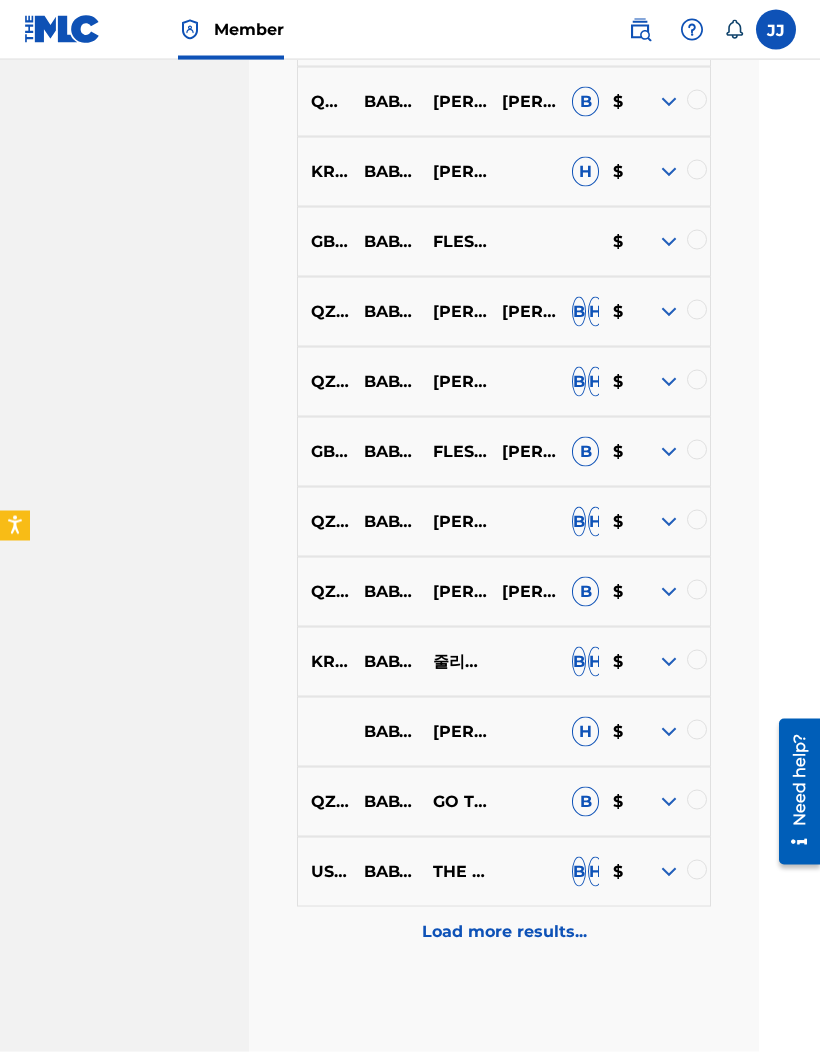 click at bounding box center [669, 522] 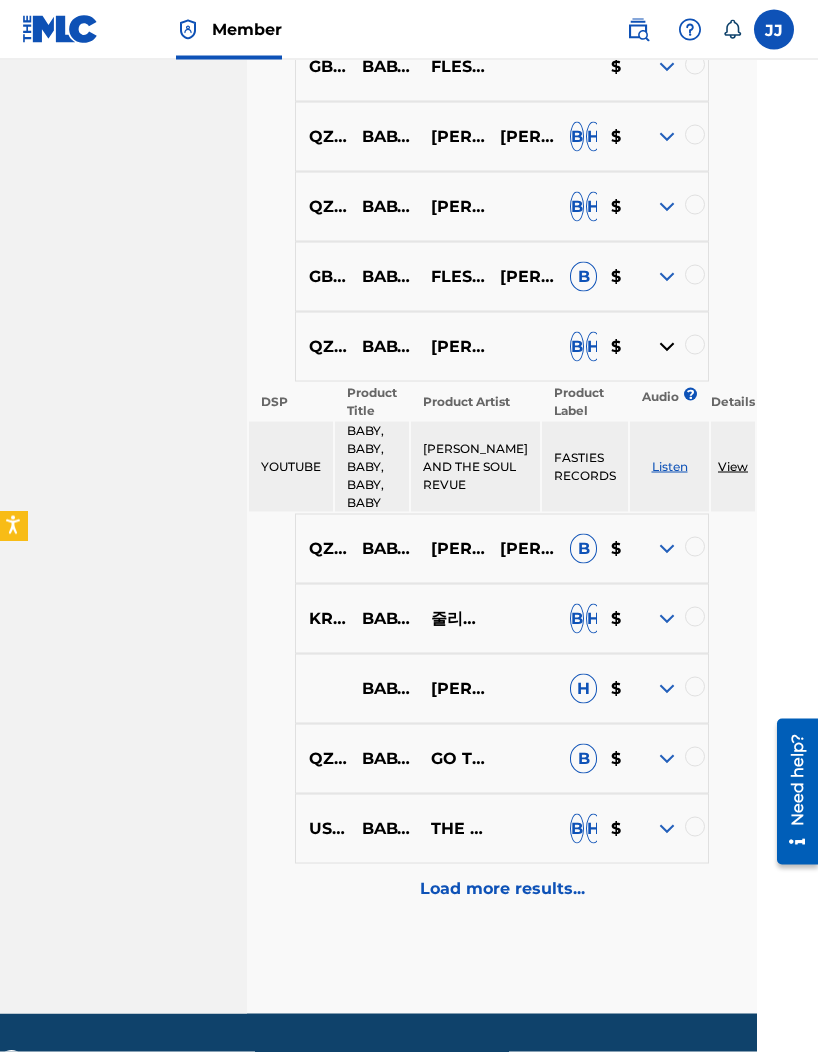 scroll, scrollTop: 1710, scrollLeft: 61, axis: both 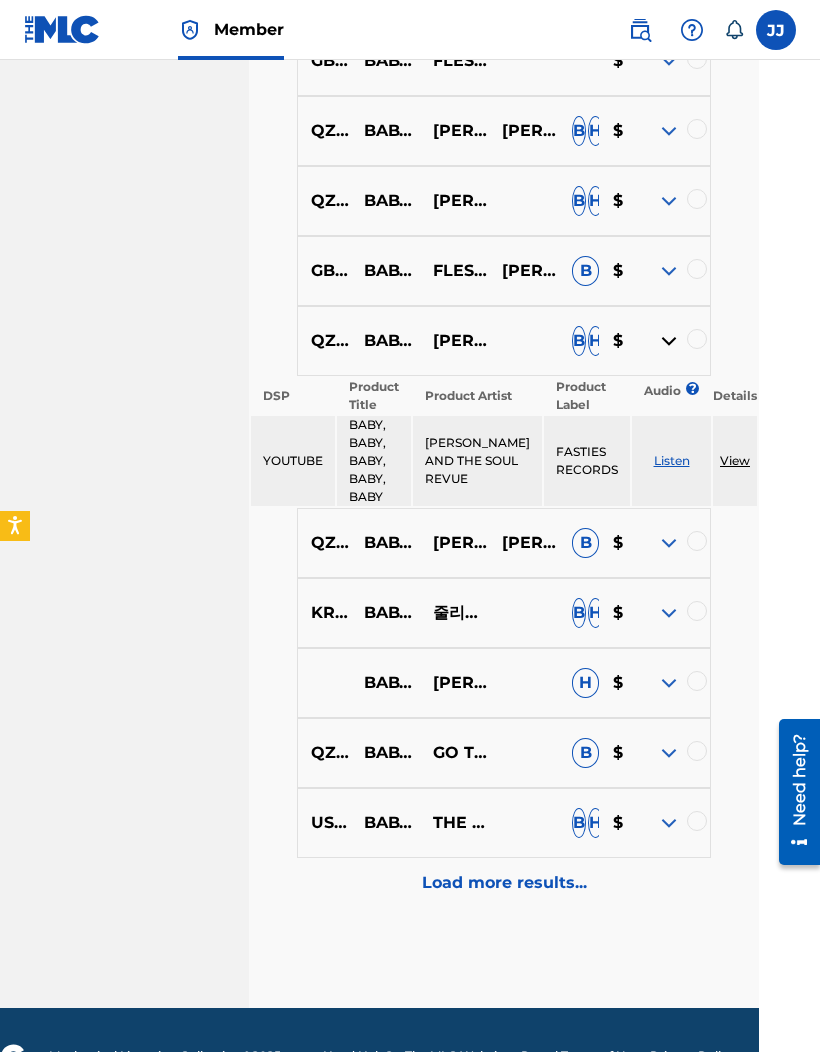click at bounding box center (675, 823) 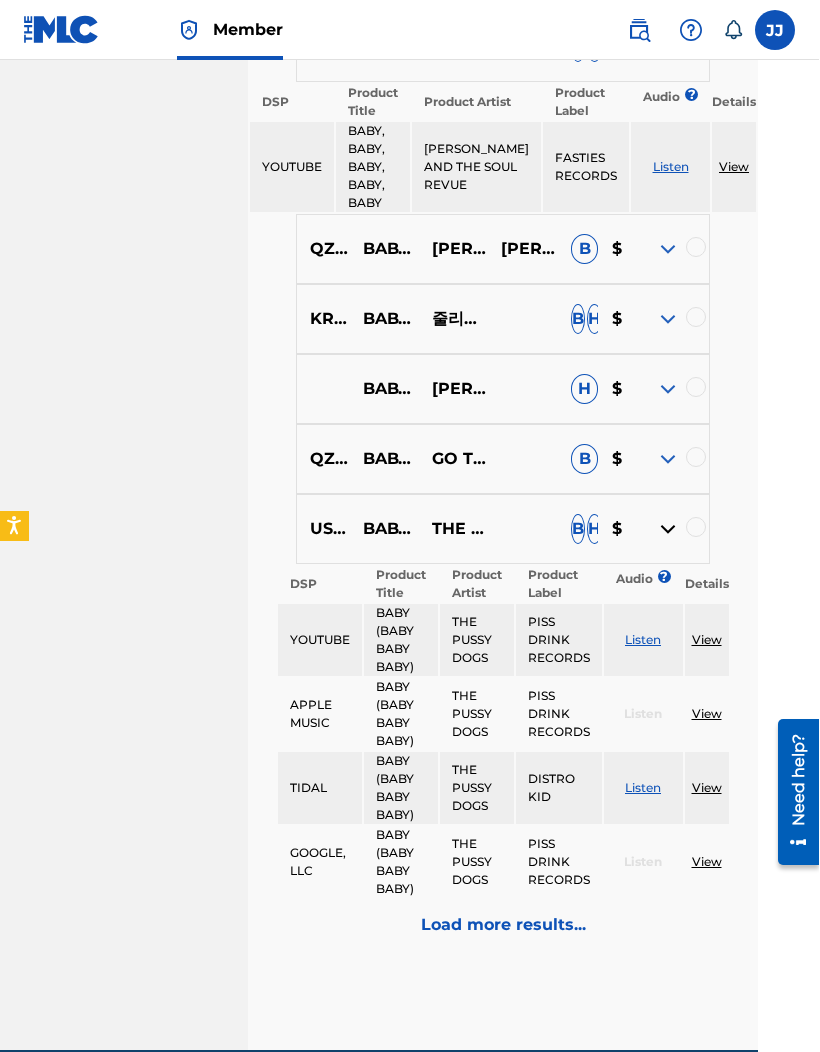 scroll, scrollTop: 2003, scrollLeft: 61, axis: both 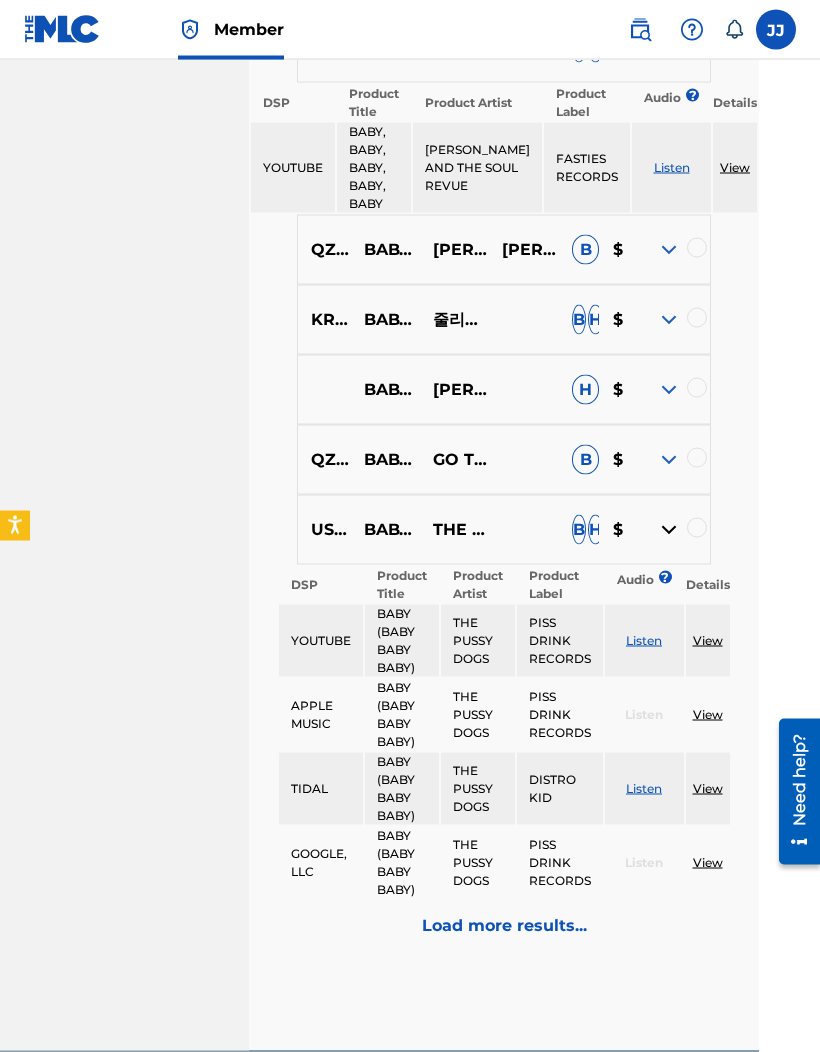 click at bounding box center [669, 320] 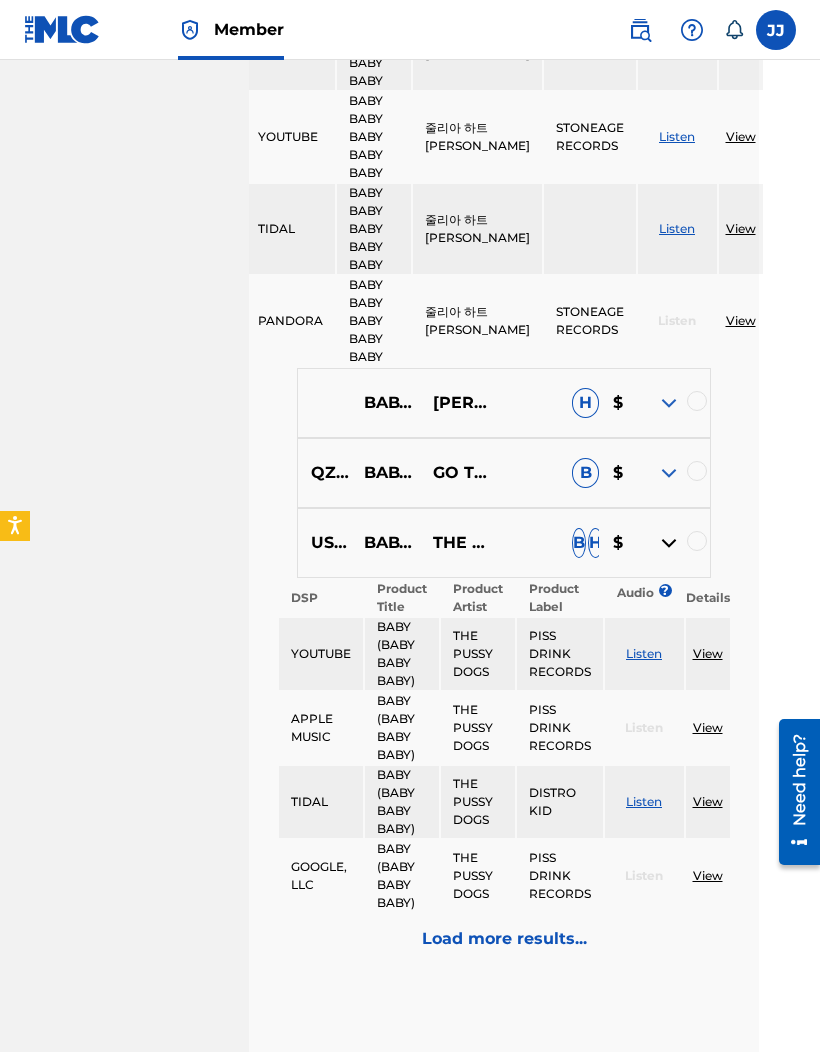 click at bounding box center [669, 543] 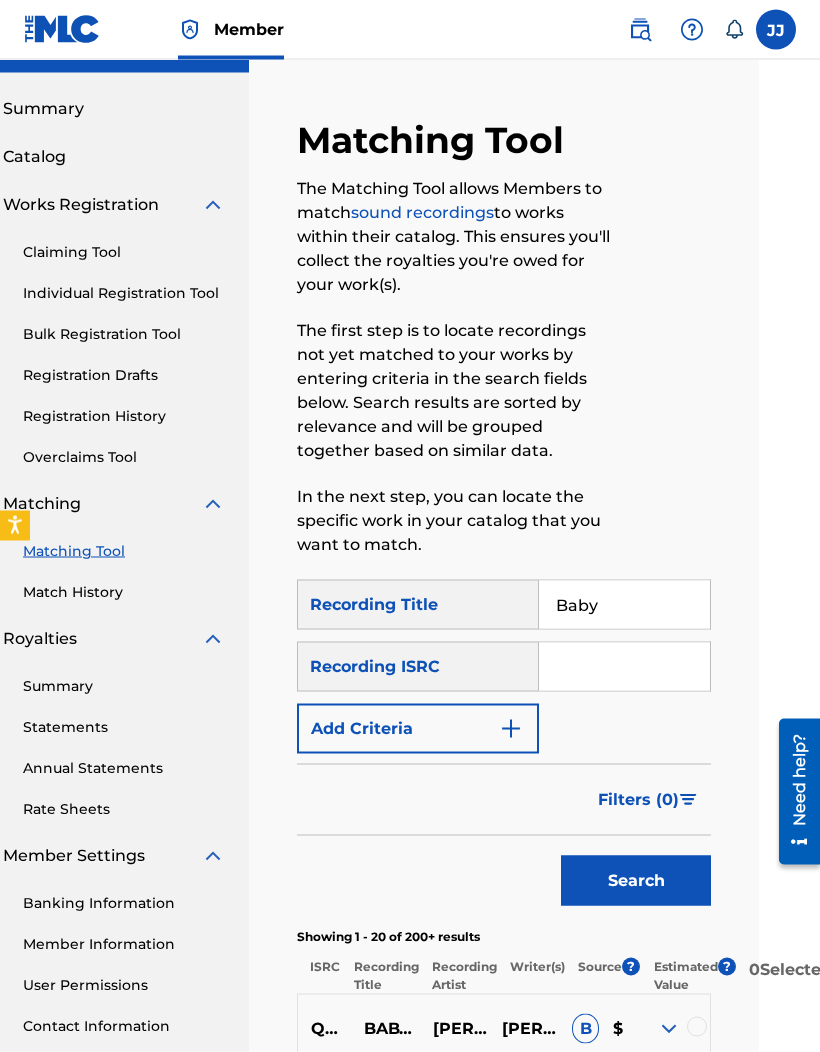 scroll, scrollTop: 0, scrollLeft: 61, axis: horizontal 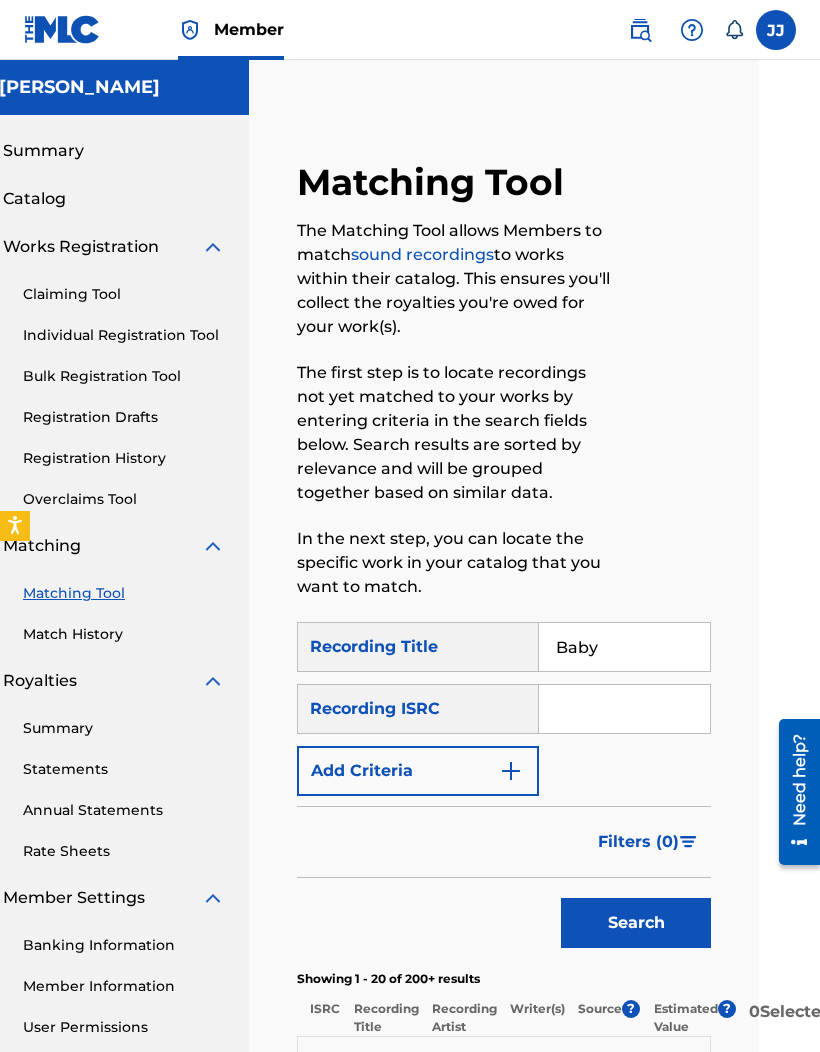 click on "Baby" at bounding box center [624, 647] 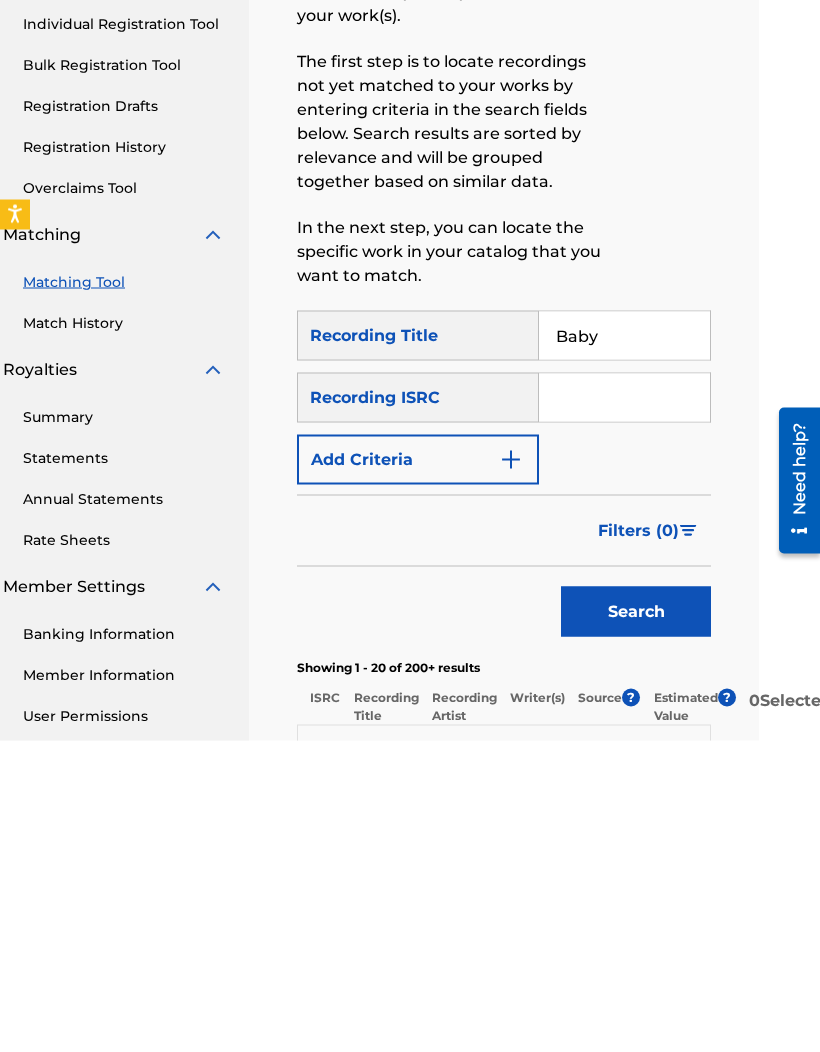 click on "Baby" at bounding box center (624, 647) 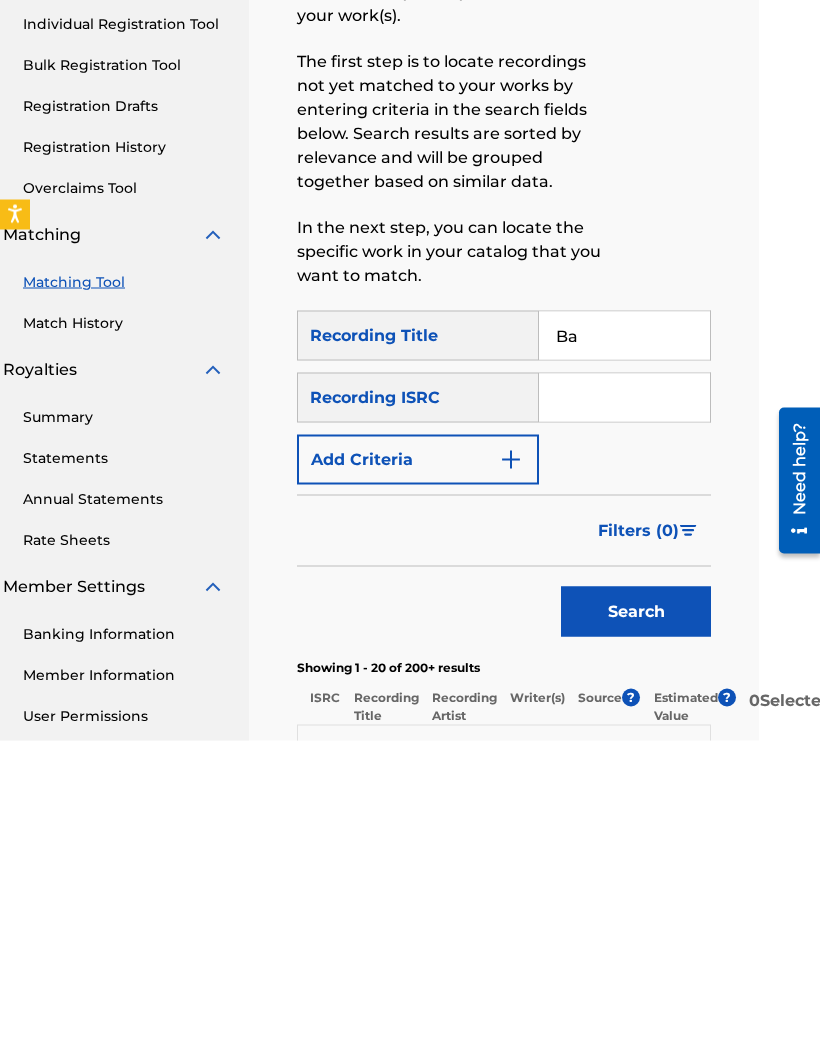 type on "B" 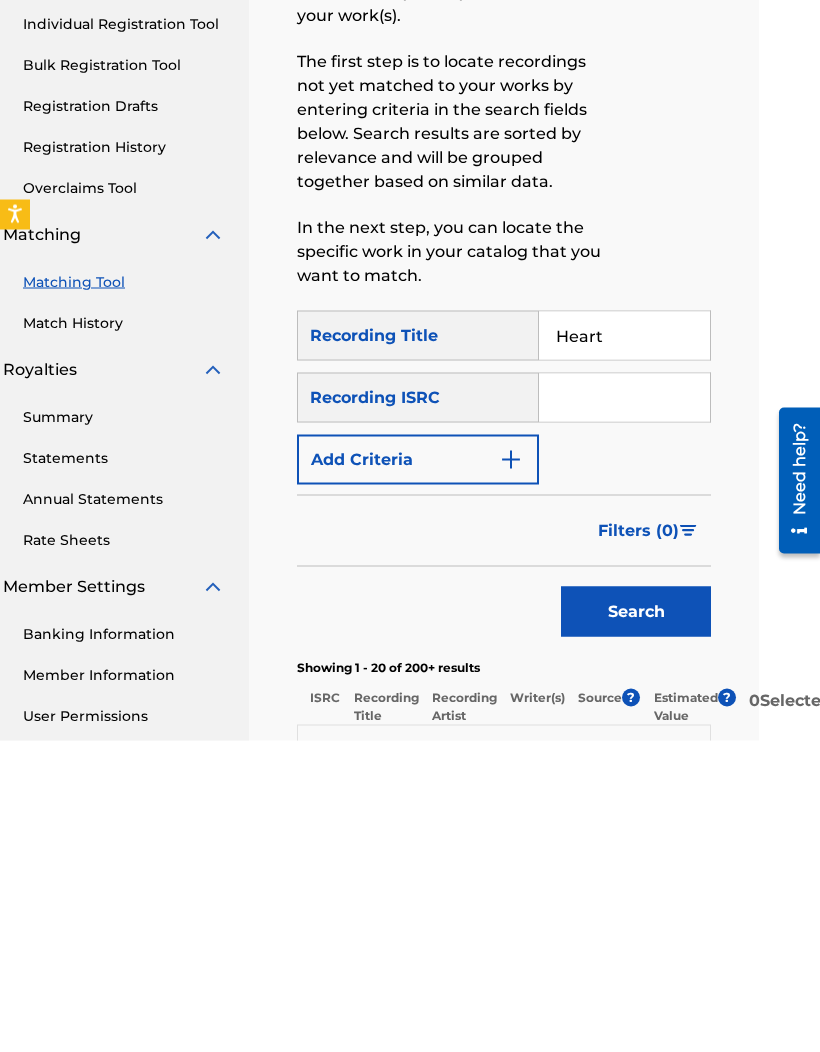 type on "Heart" 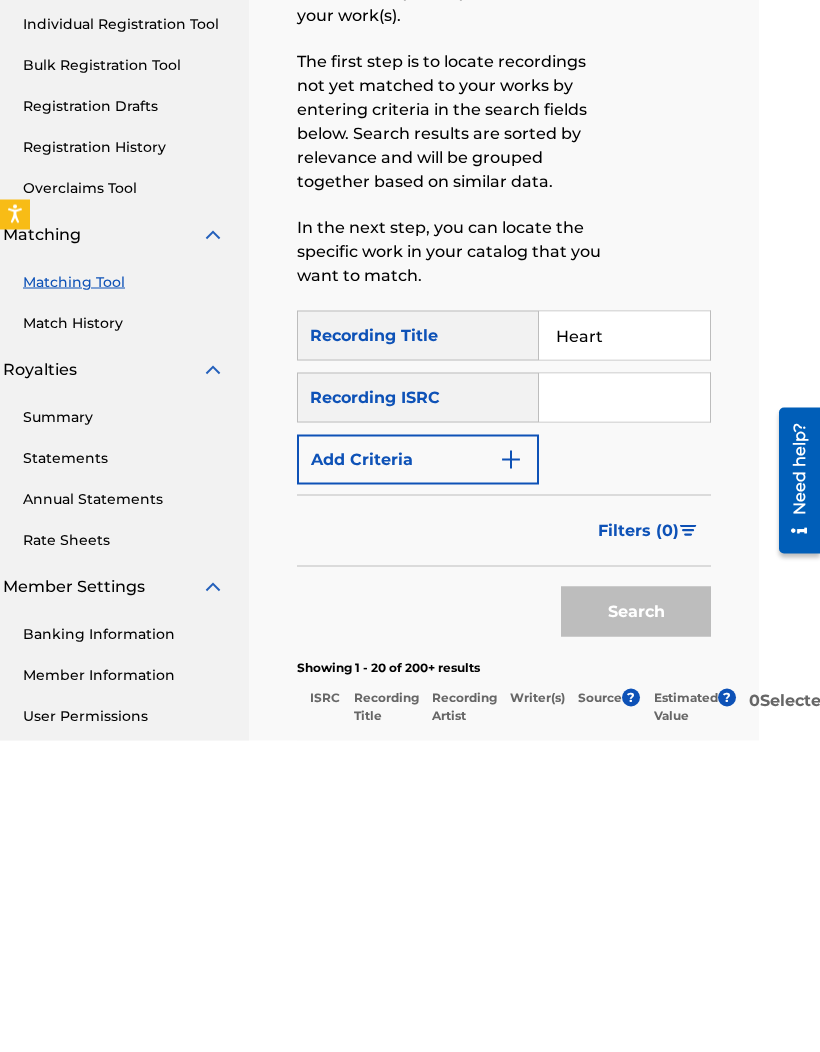 scroll, scrollTop: 312, scrollLeft: 61, axis: both 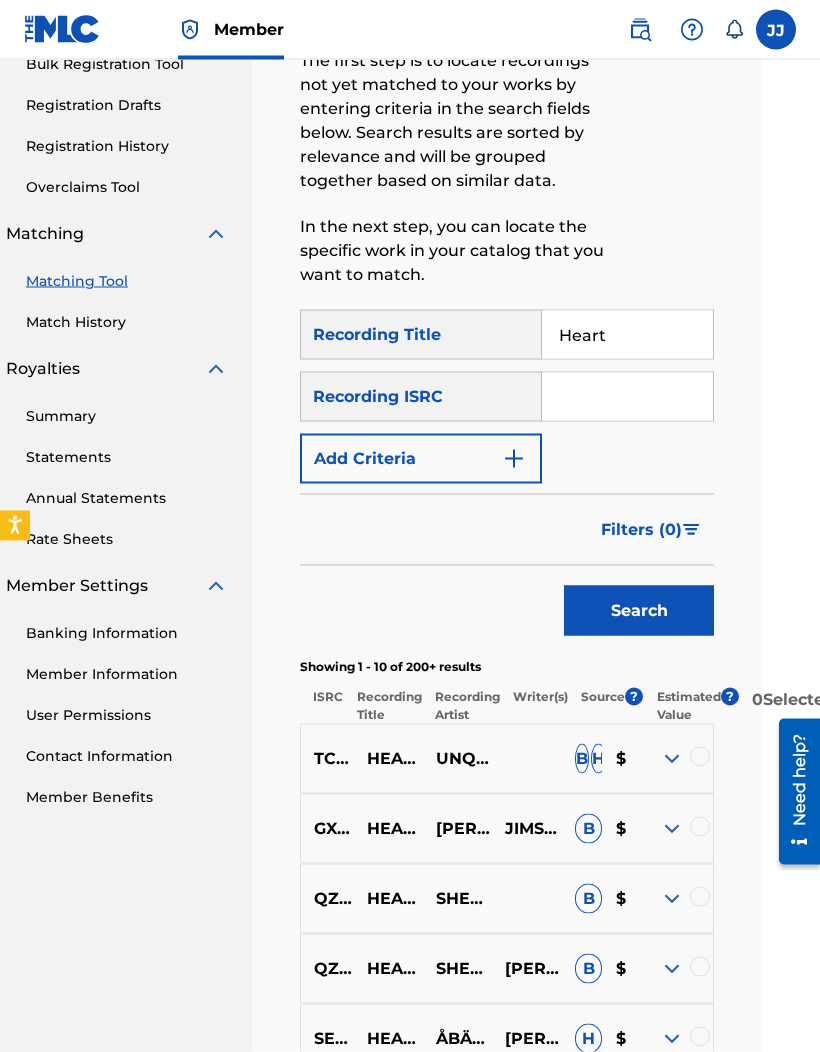 click at bounding box center (672, 759) 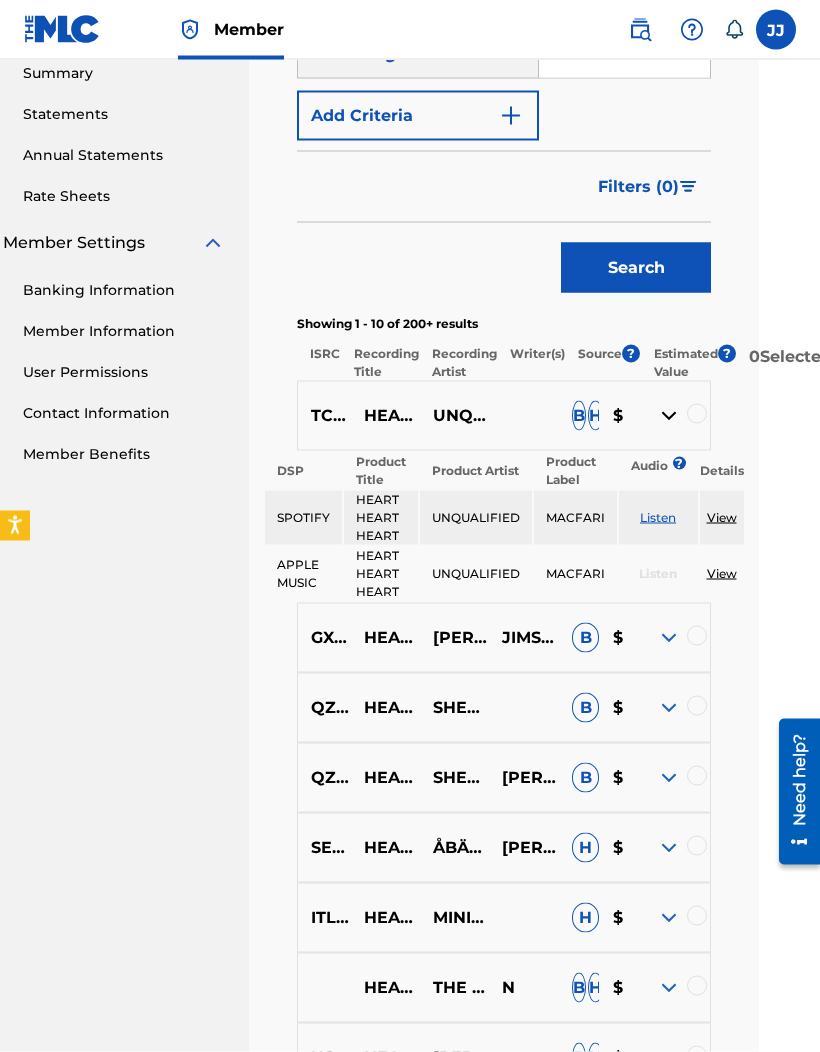 scroll, scrollTop: 656, scrollLeft: 61, axis: both 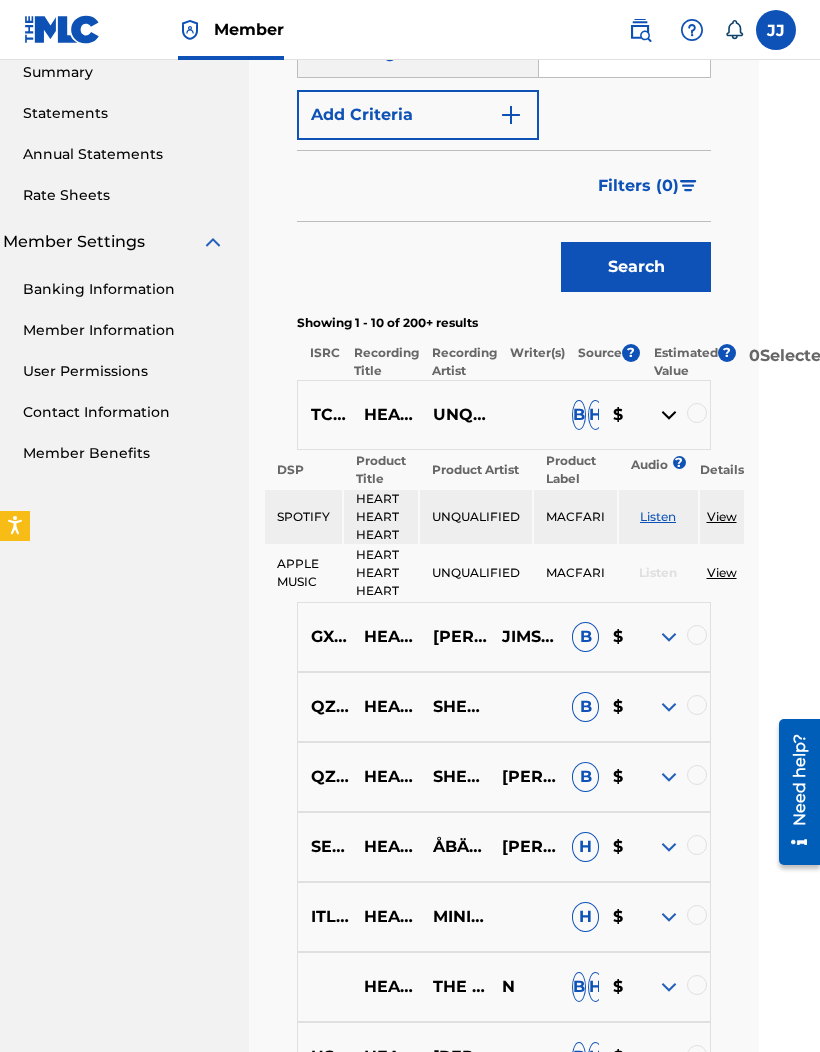 click on "Filters ( 0 )" at bounding box center [648, 186] 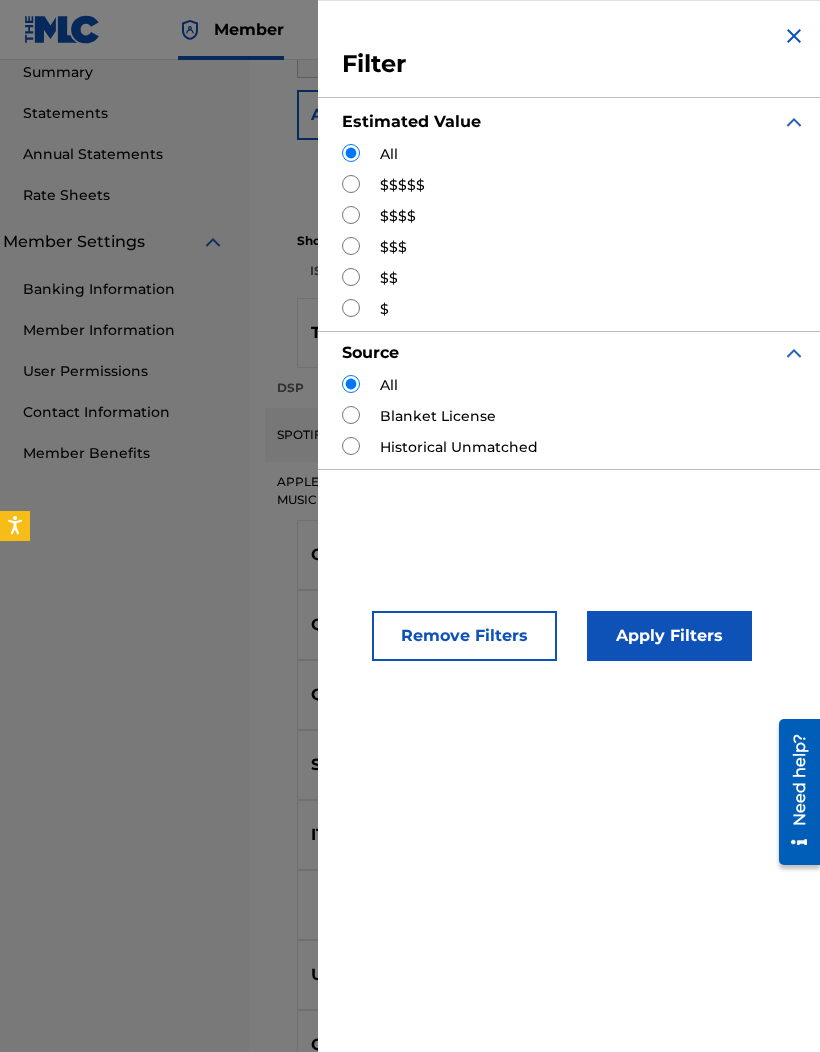 click on "$$$$$" at bounding box center [402, 185] 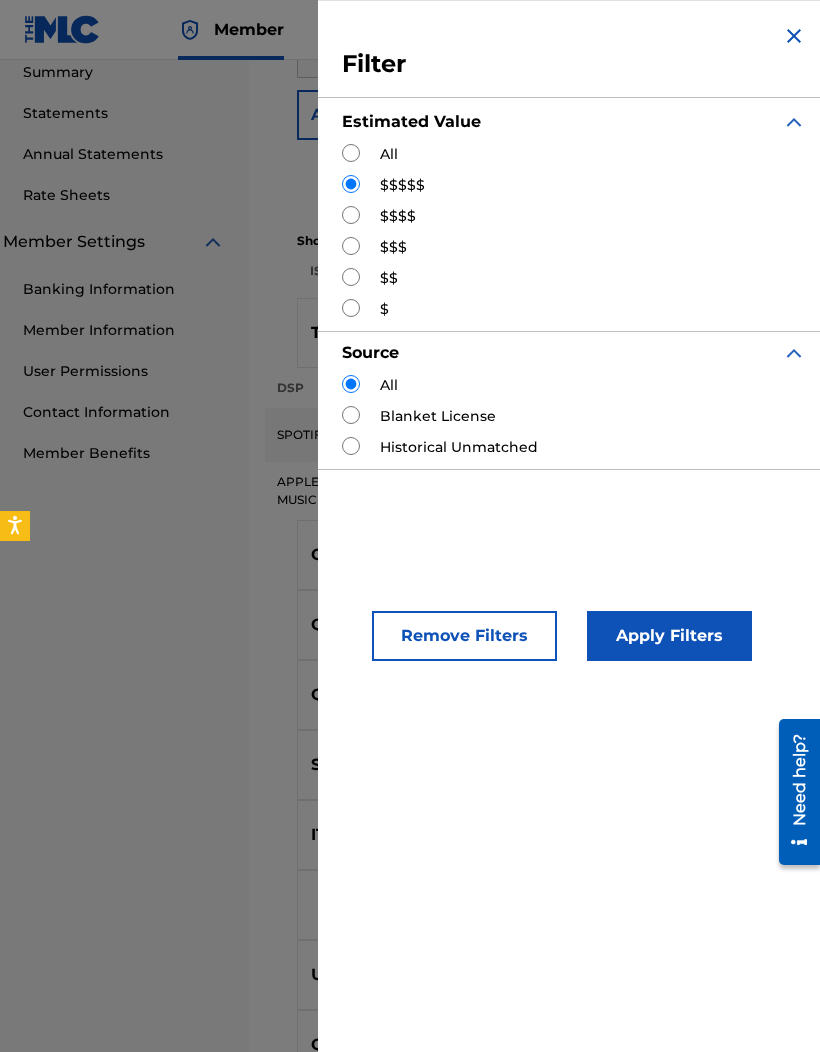 click on "Apply Filters" at bounding box center [669, 636] 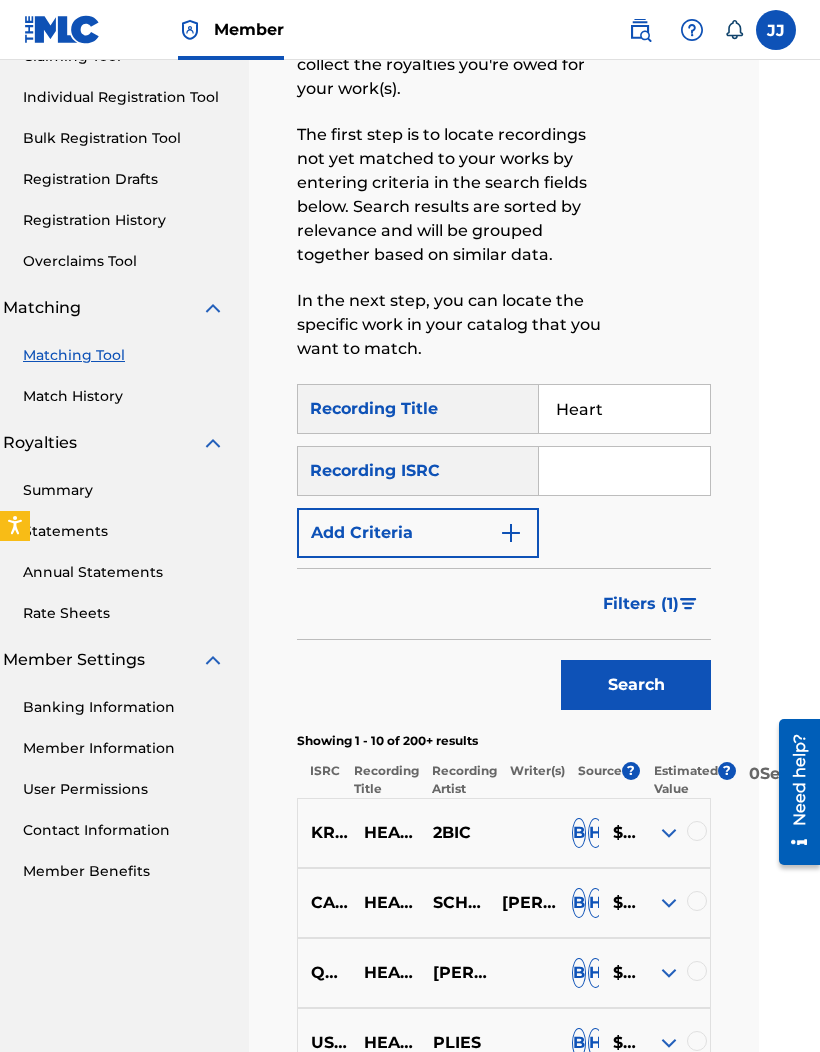 click at bounding box center [669, 833] 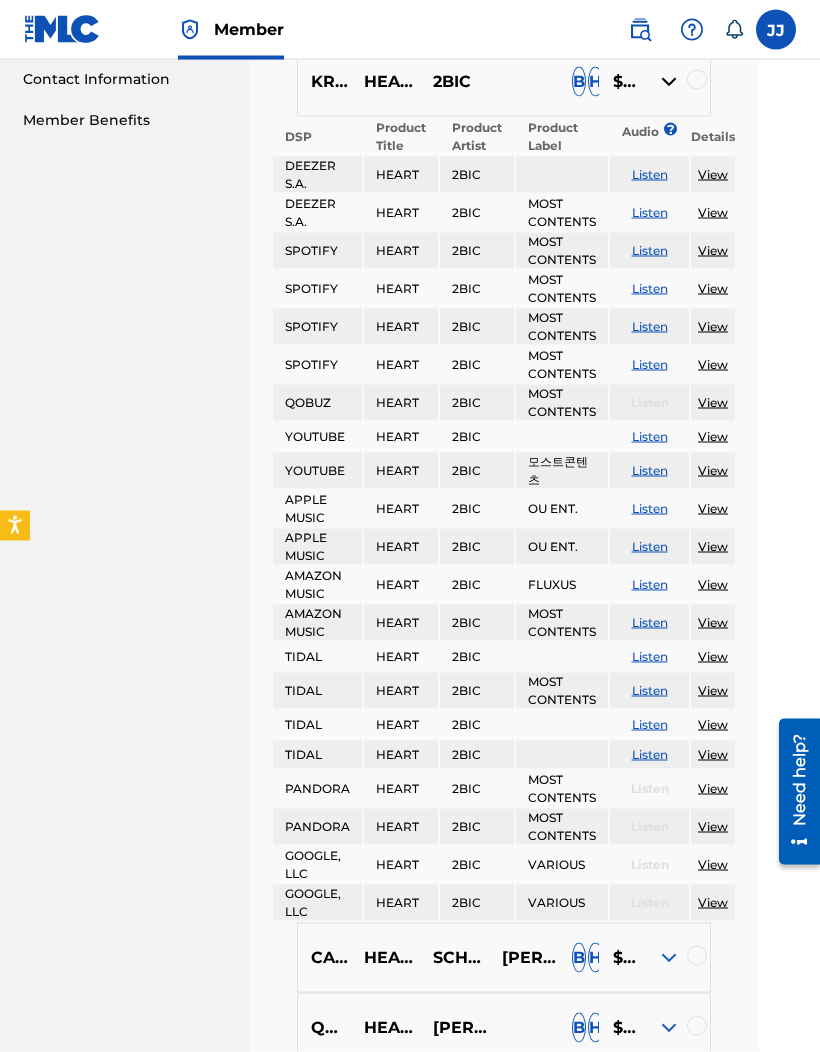 scroll, scrollTop: 991, scrollLeft: 61, axis: both 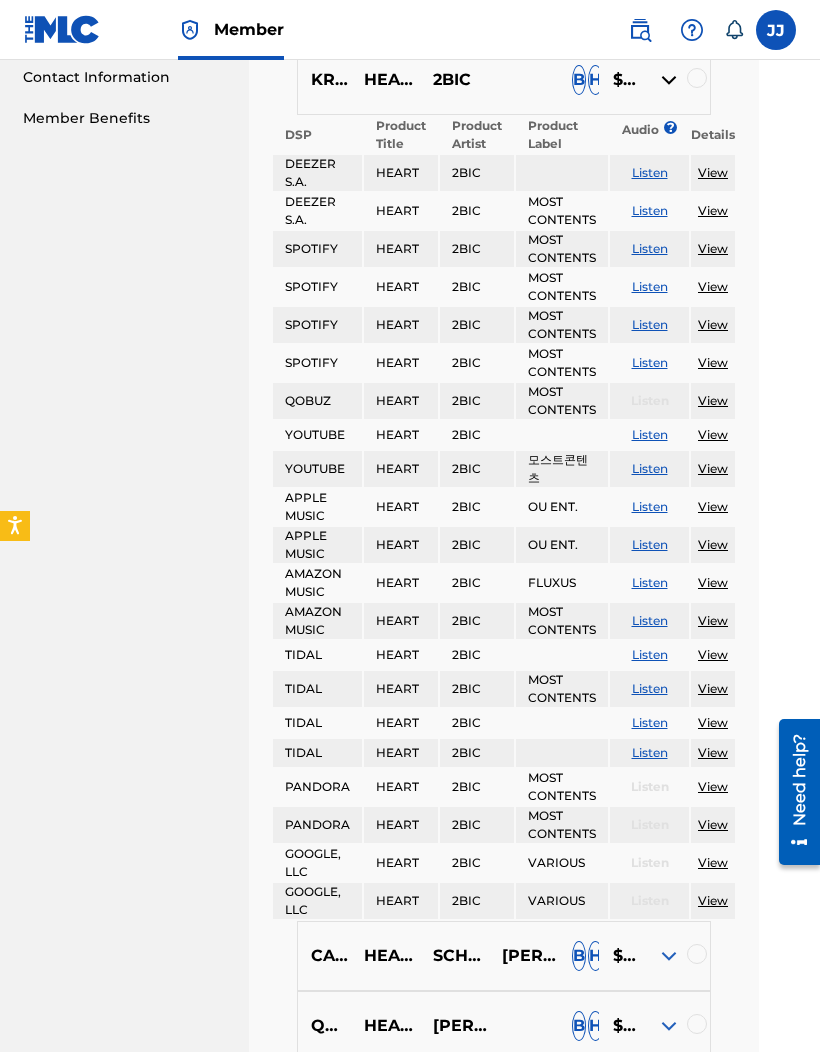 click on "View" at bounding box center [713, 248] 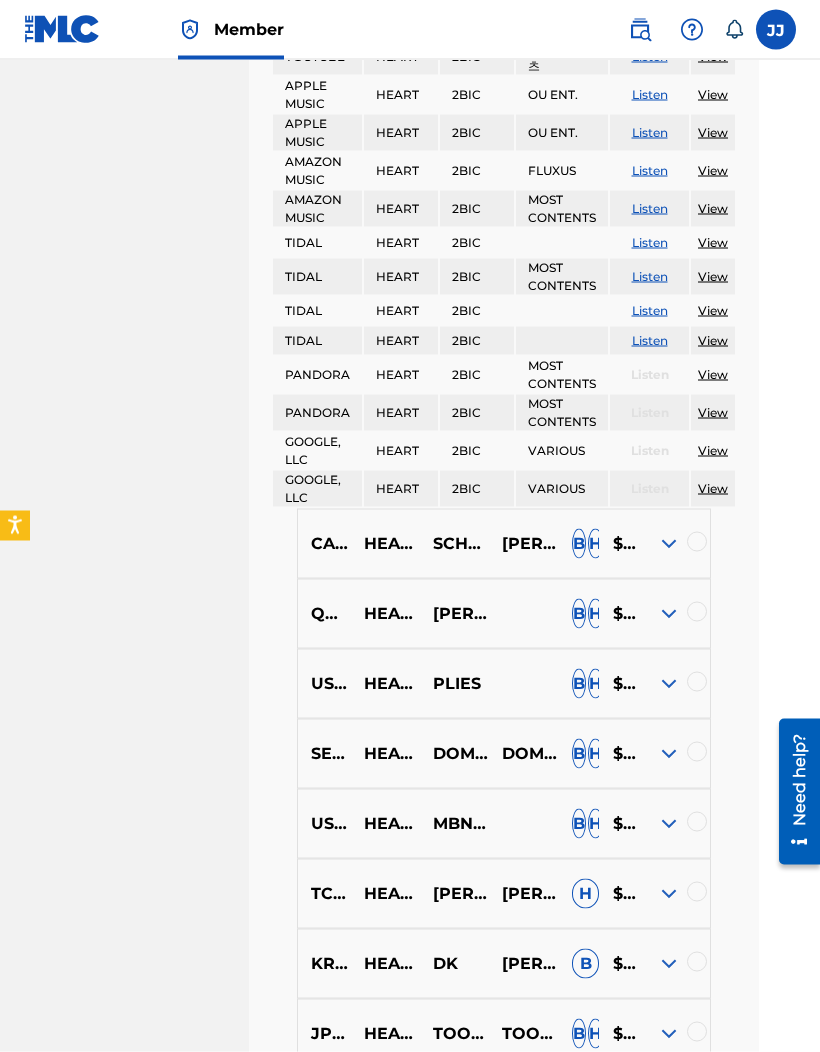 click at bounding box center [669, 544] 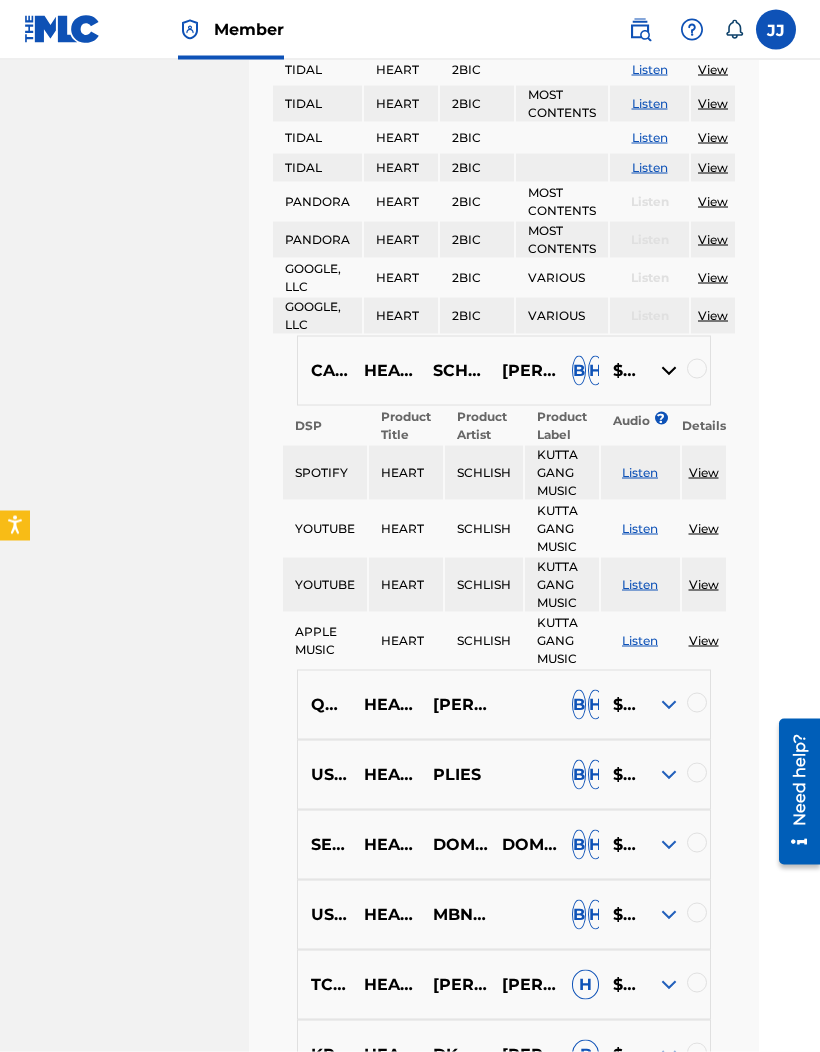 scroll, scrollTop: 1578, scrollLeft: 61, axis: both 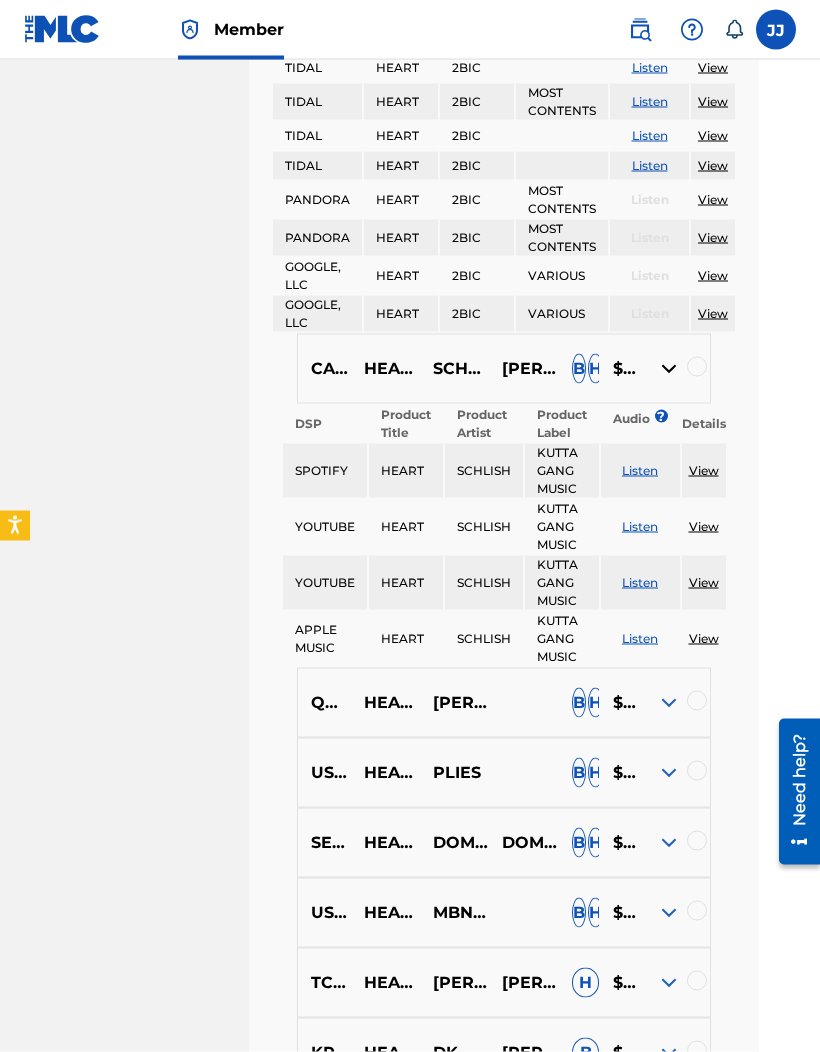 click at bounding box center [669, 703] 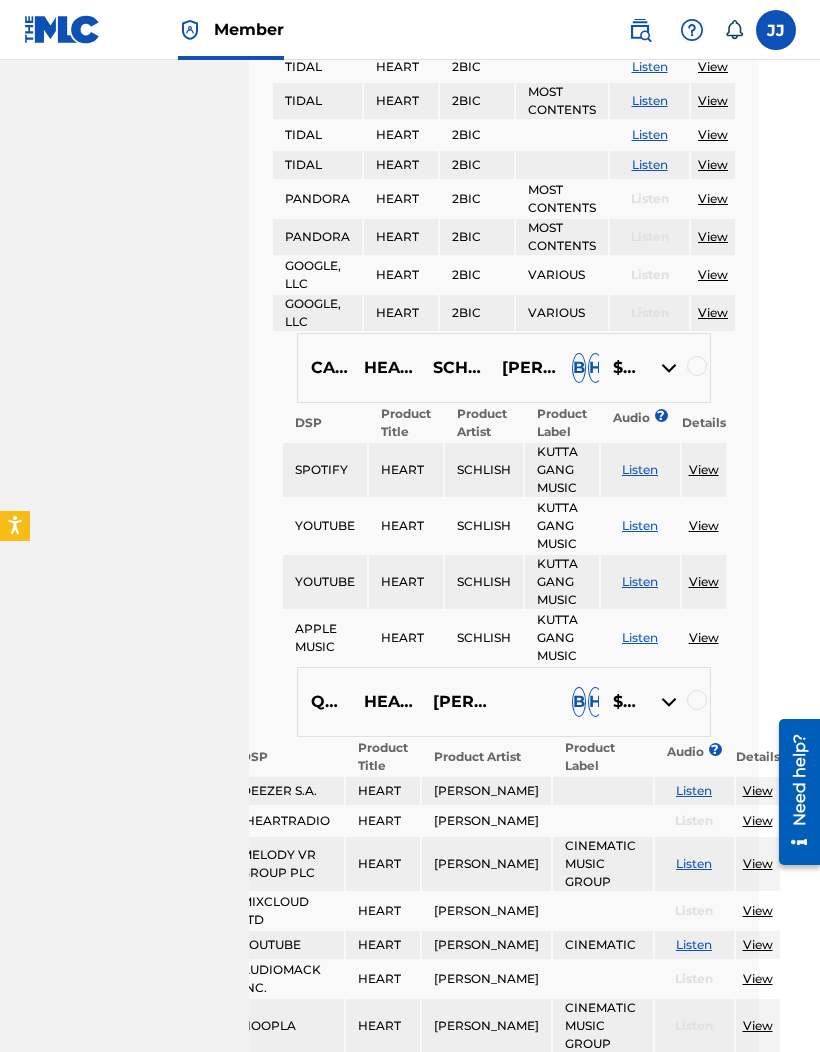 click at bounding box center [669, 702] 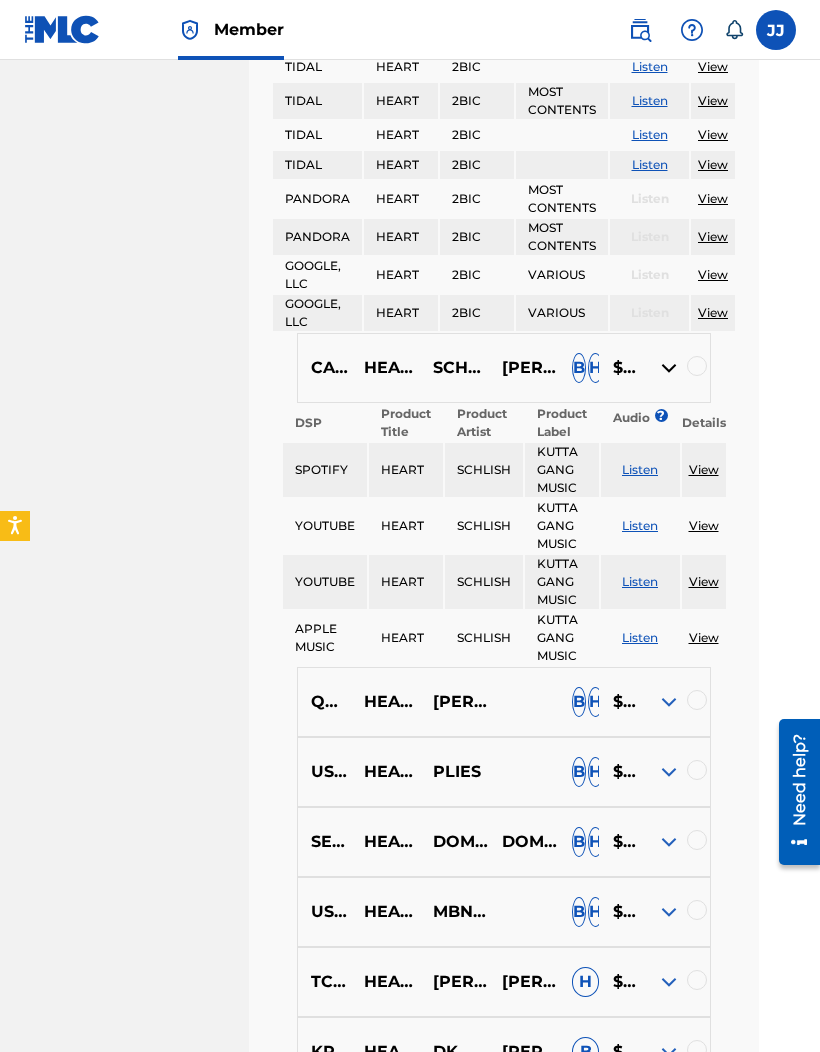 click at bounding box center [669, 702] 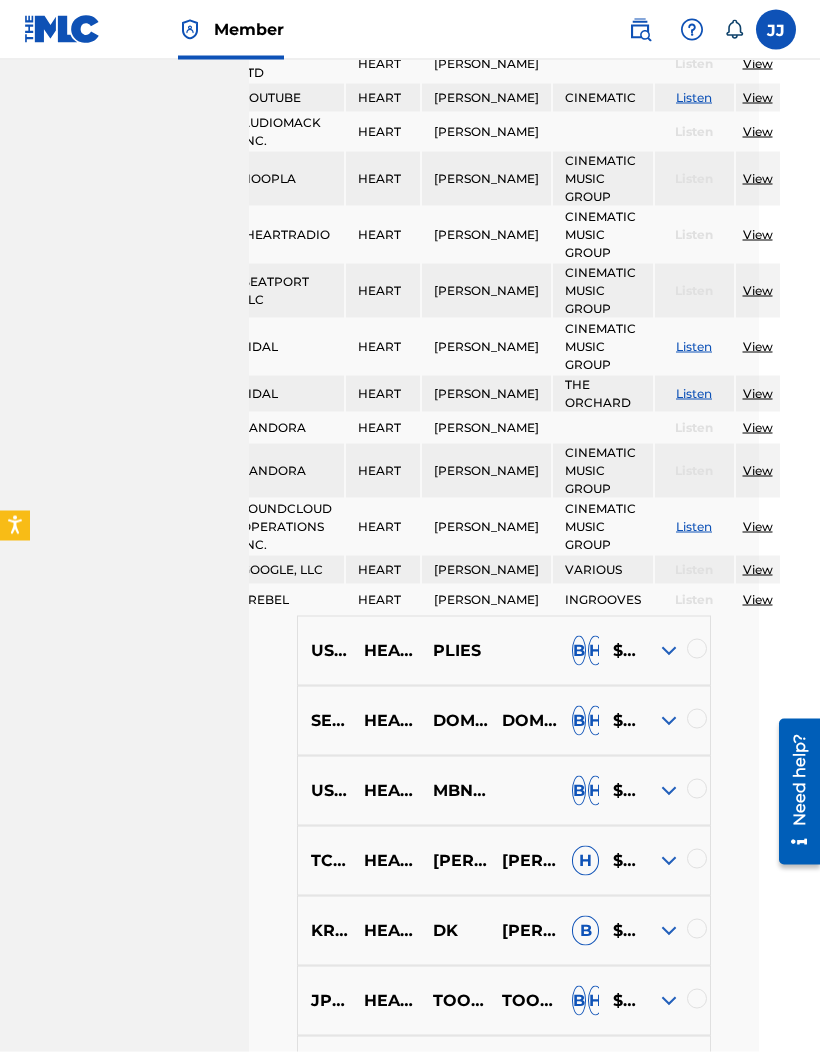 scroll, scrollTop: 2427, scrollLeft: 61, axis: both 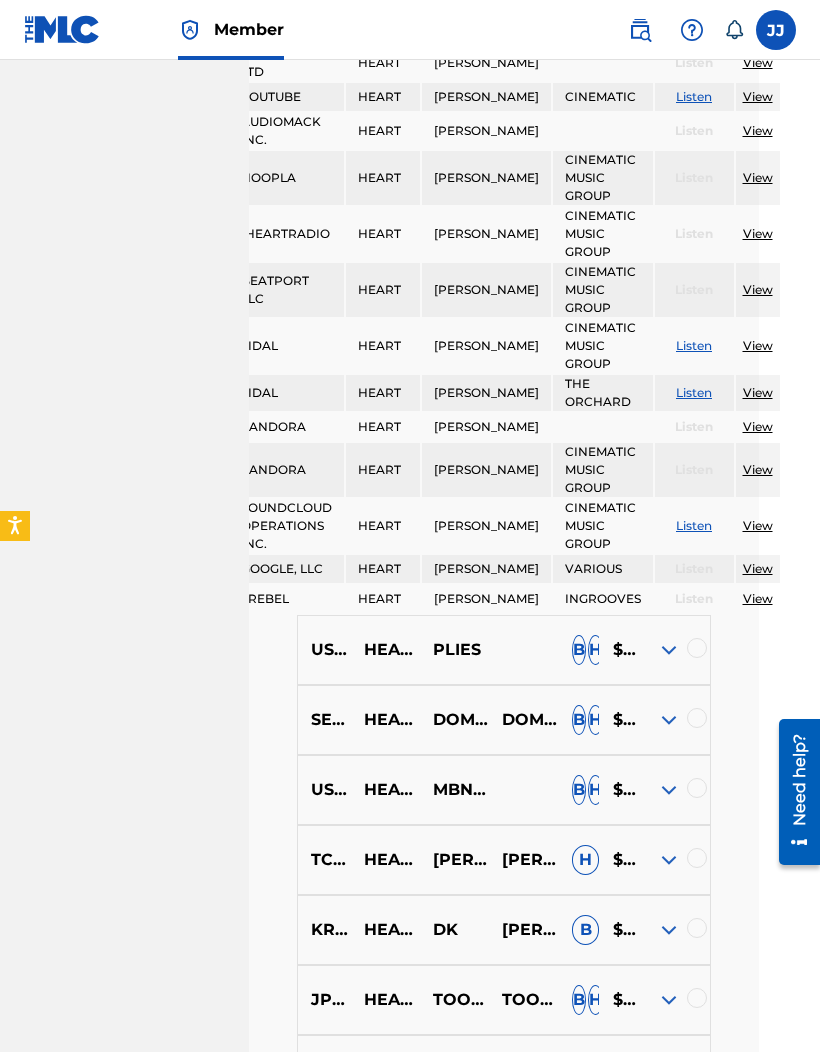 click at bounding box center (669, 650) 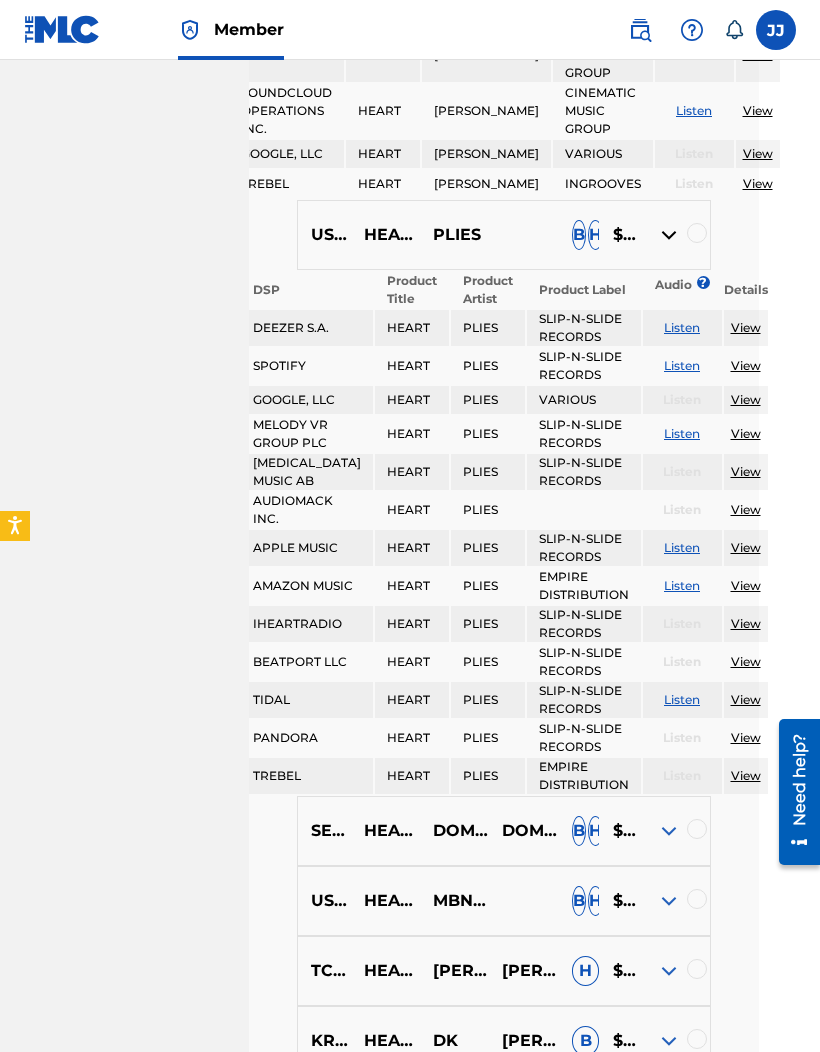 scroll, scrollTop: 2841, scrollLeft: 61, axis: both 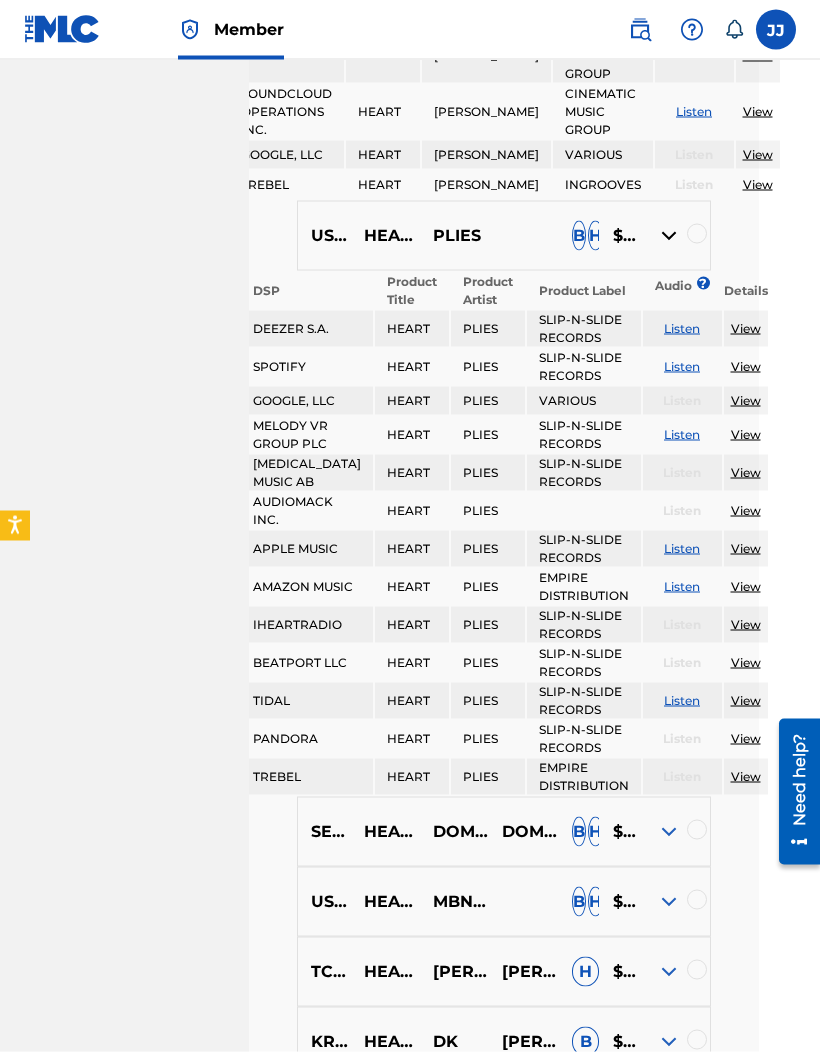 click on "View" at bounding box center [746, 366] 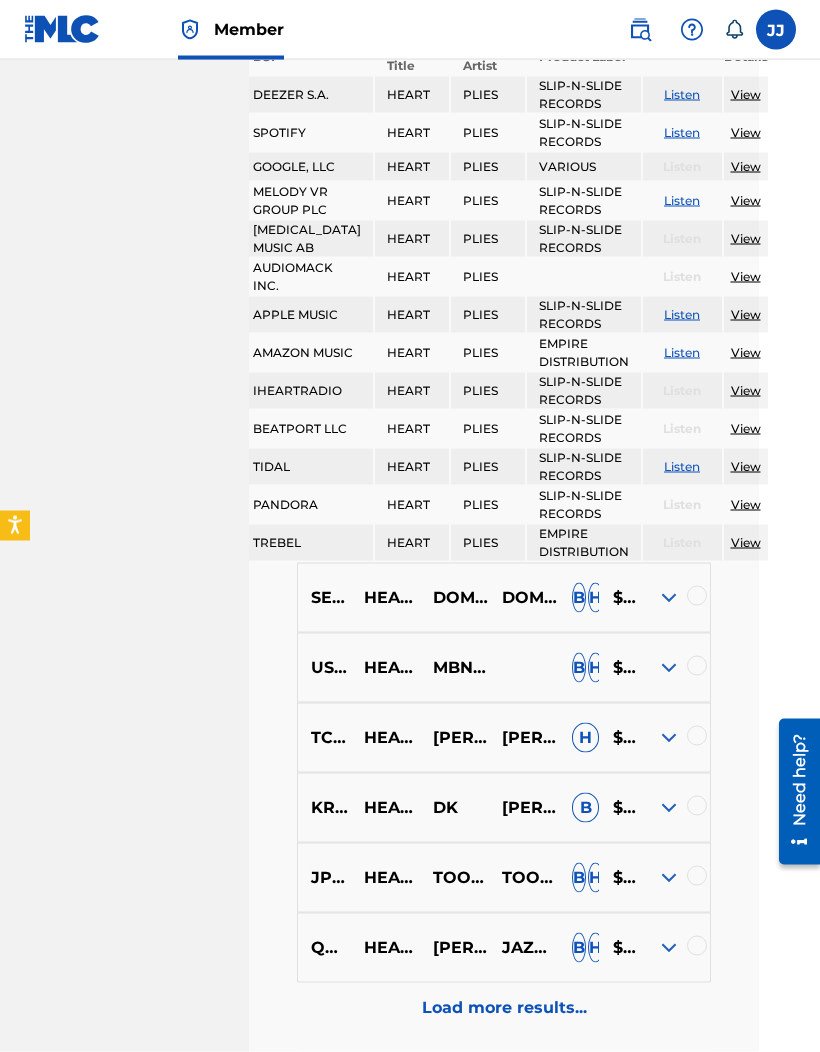 scroll, scrollTop: 3078, scrollLeft: 61, axis: both 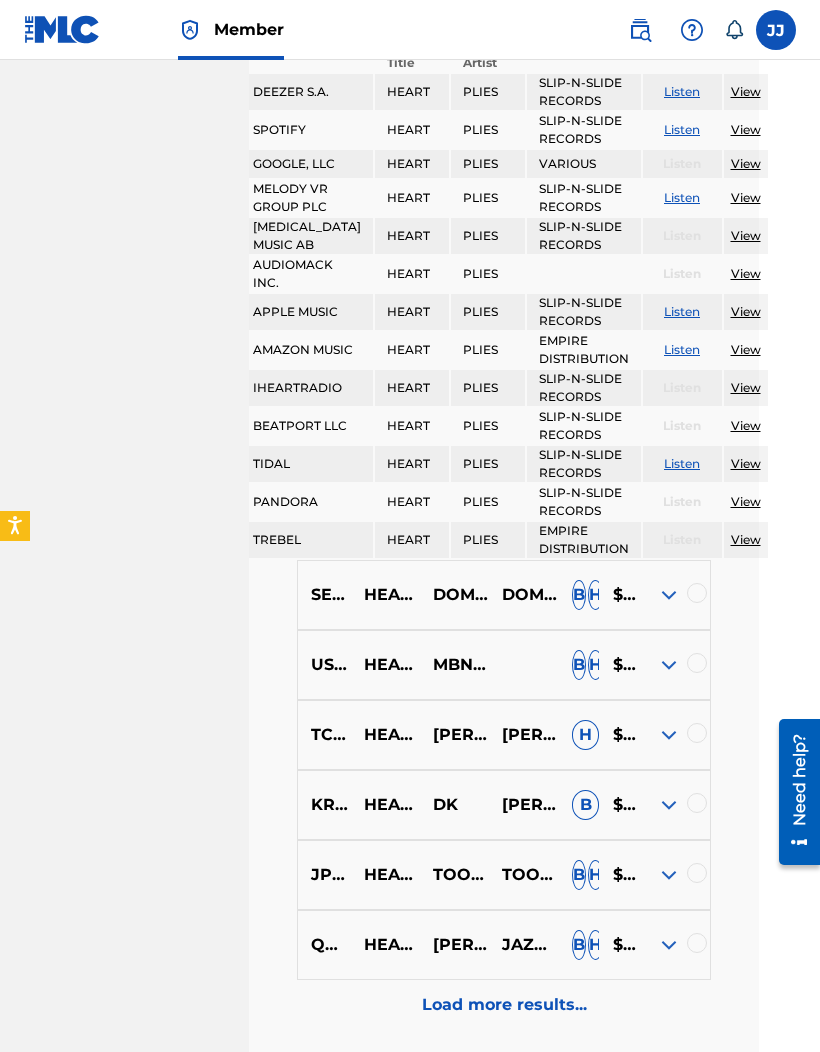 click at bounding box center [669, 665] 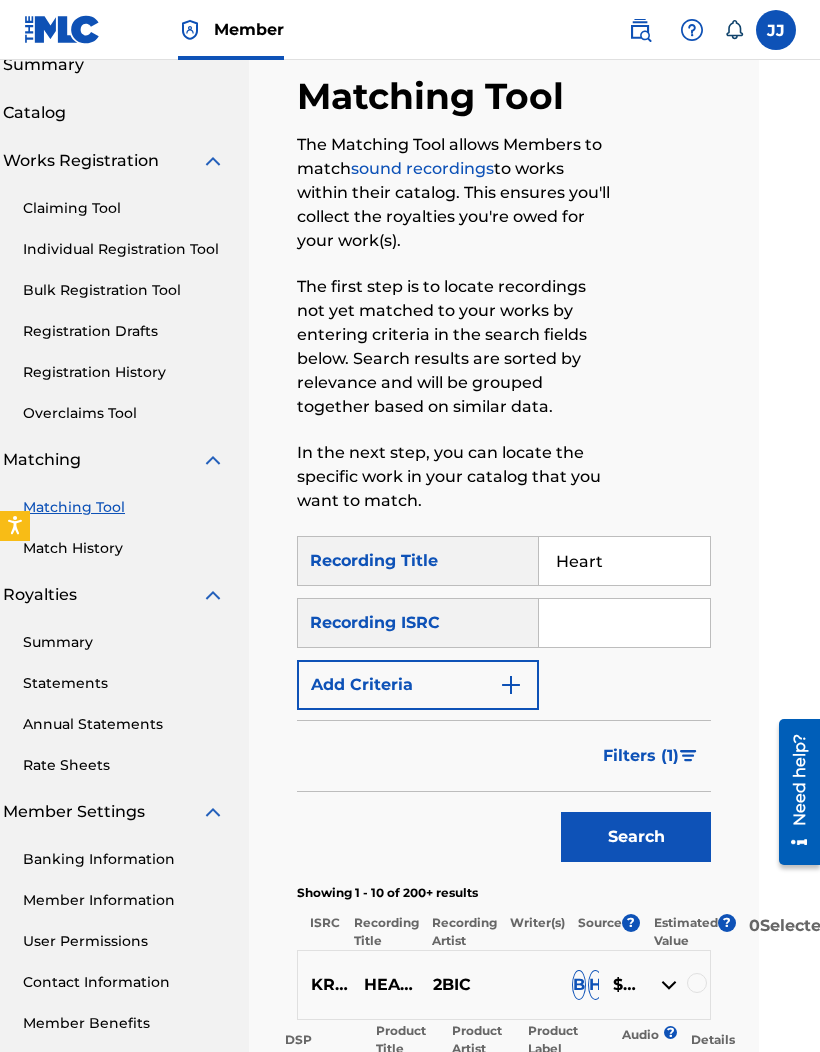 scroll, scrollTop: 0, scrollLeft: 61, axis: horizontal 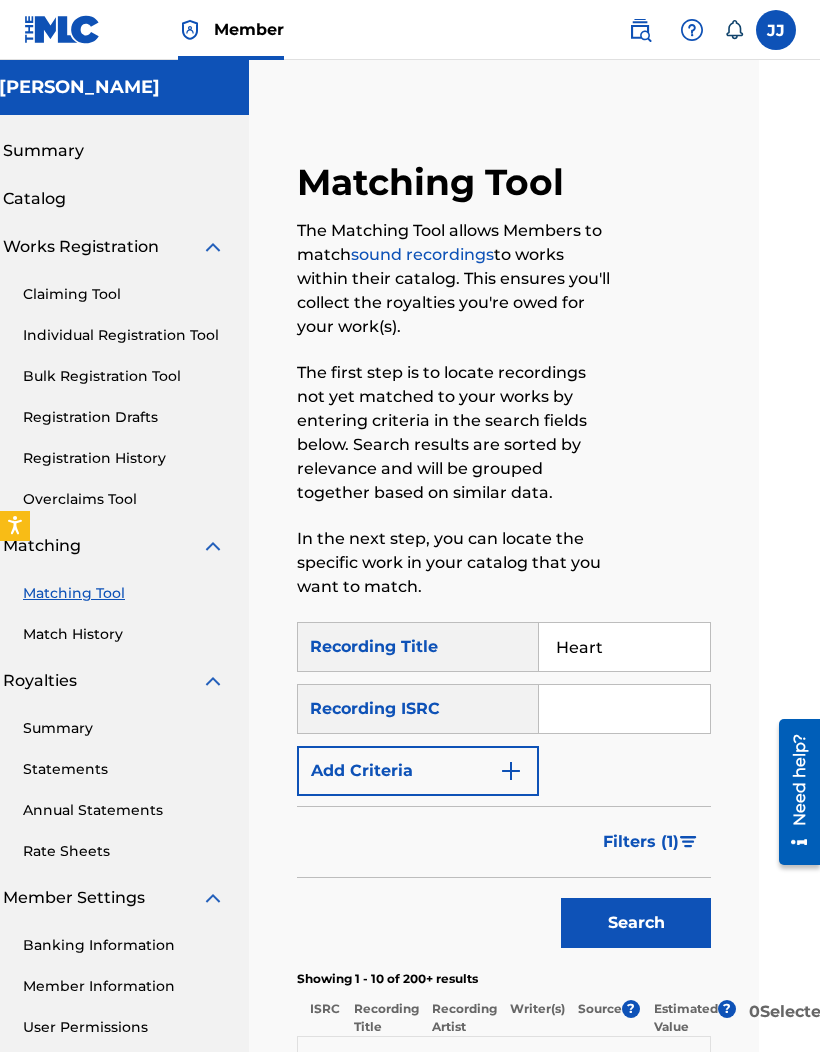 click on "Heart" at bounding box center [624, 647] 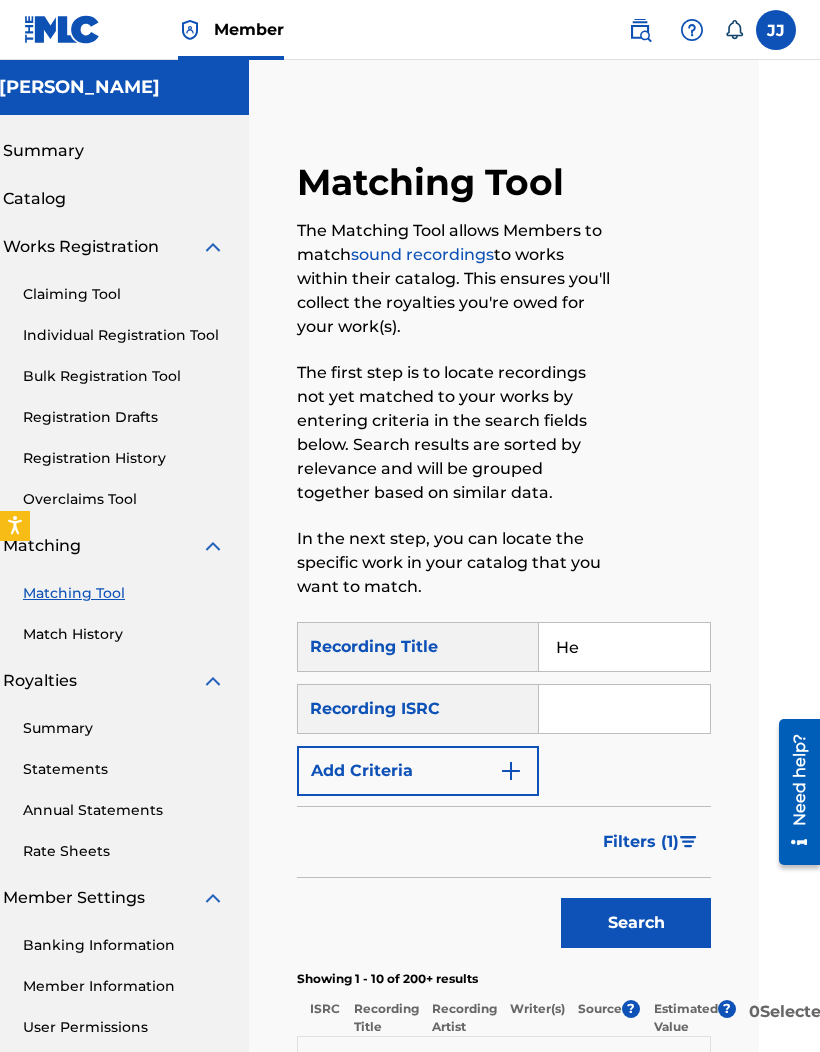 type on "H" 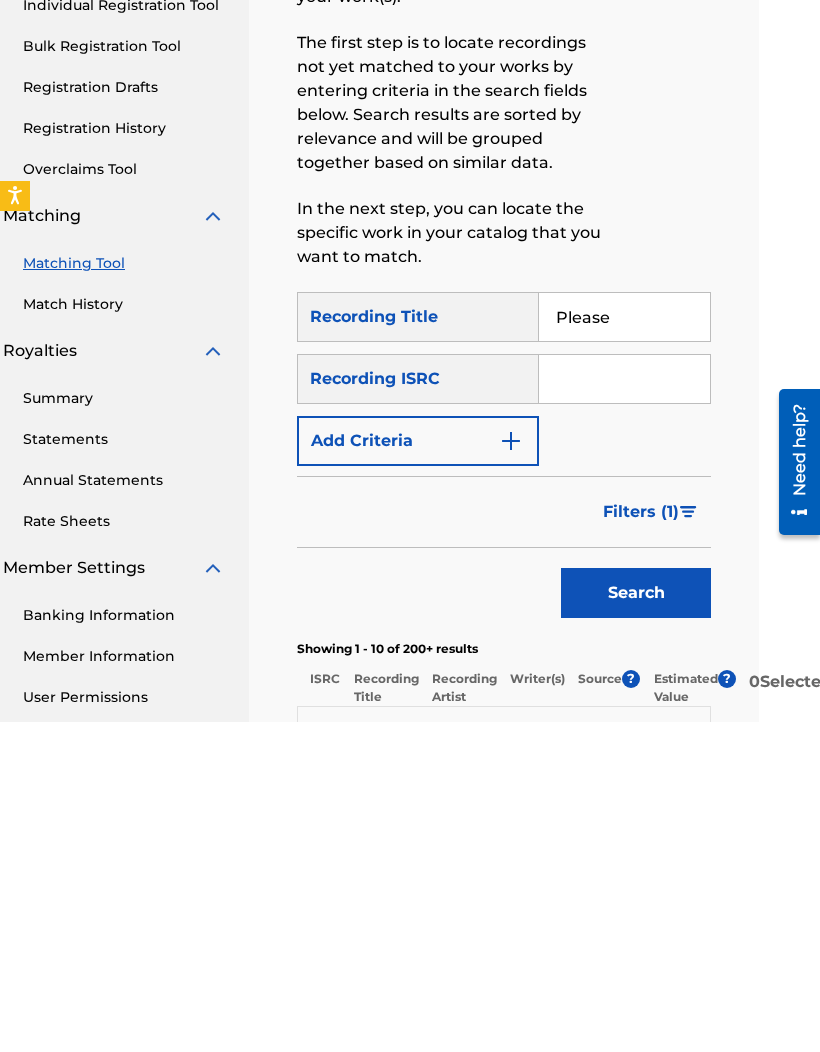 click on "Search" at bounding box center (636, 923) 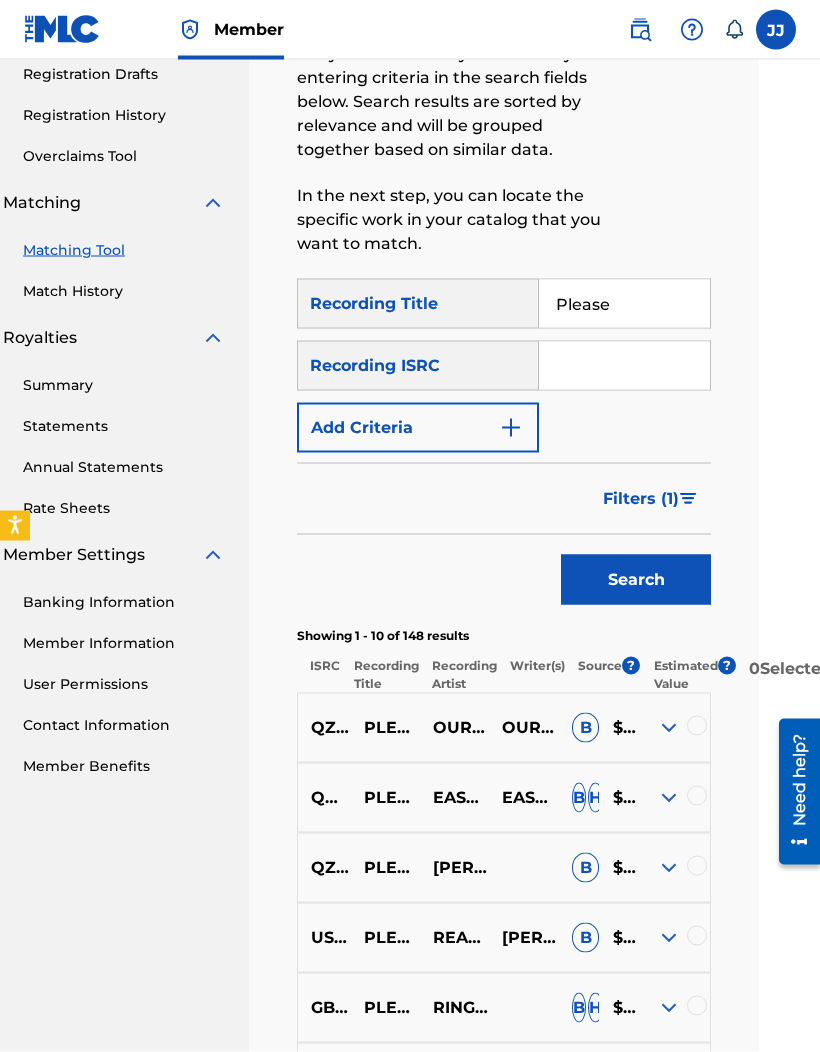 scroll, scrollTop: 348, scrollLeft: 61, axis: both 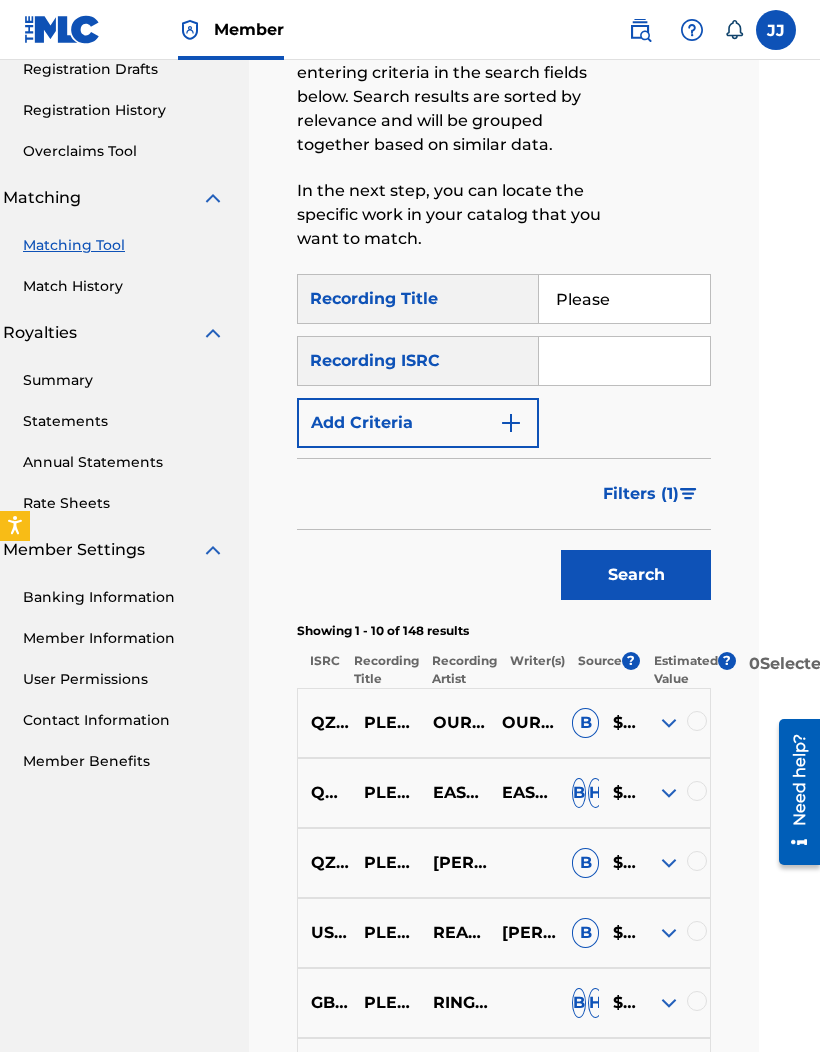 click at bounding box center [669, 863] 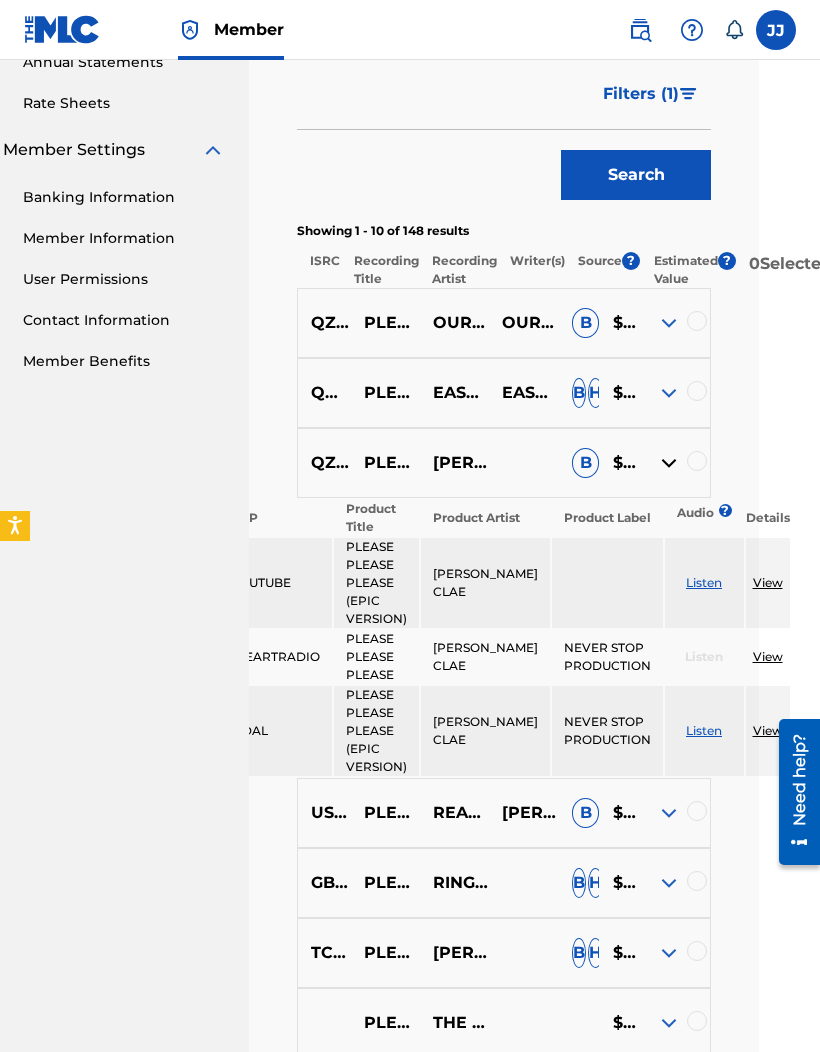 click at bounding box center [669, 883] 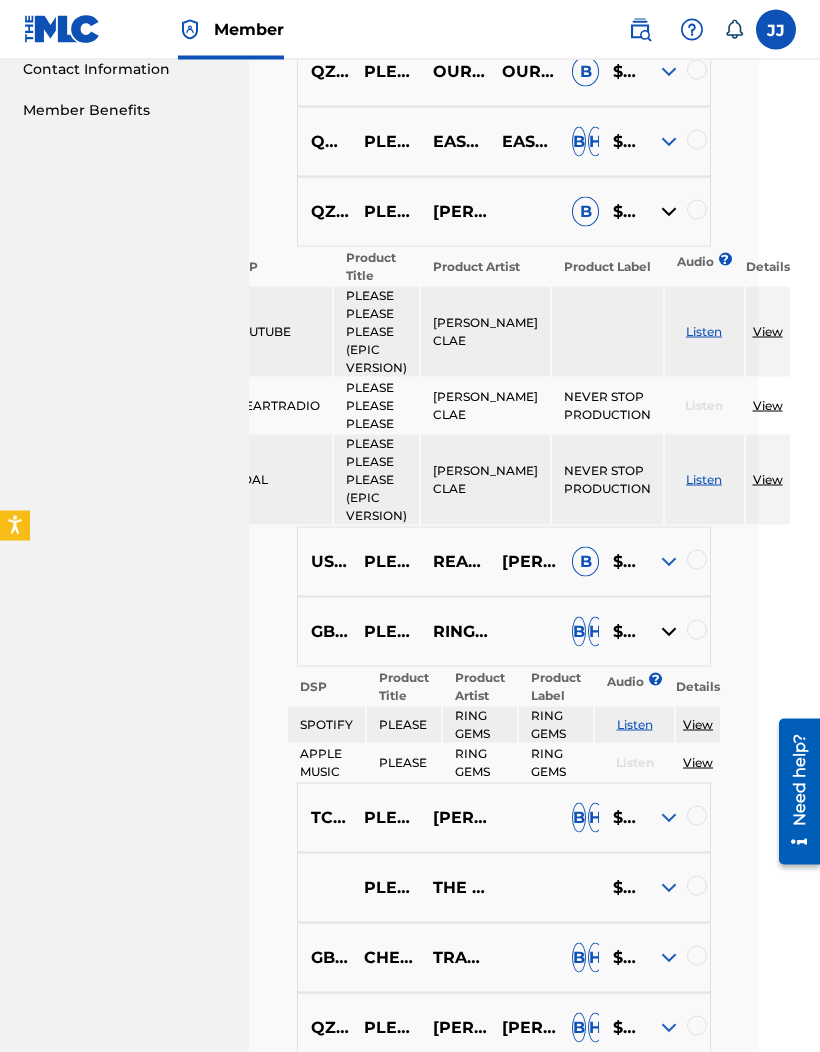 scroll, scrollTop: 1037, scrollLeft: 61, axis: both 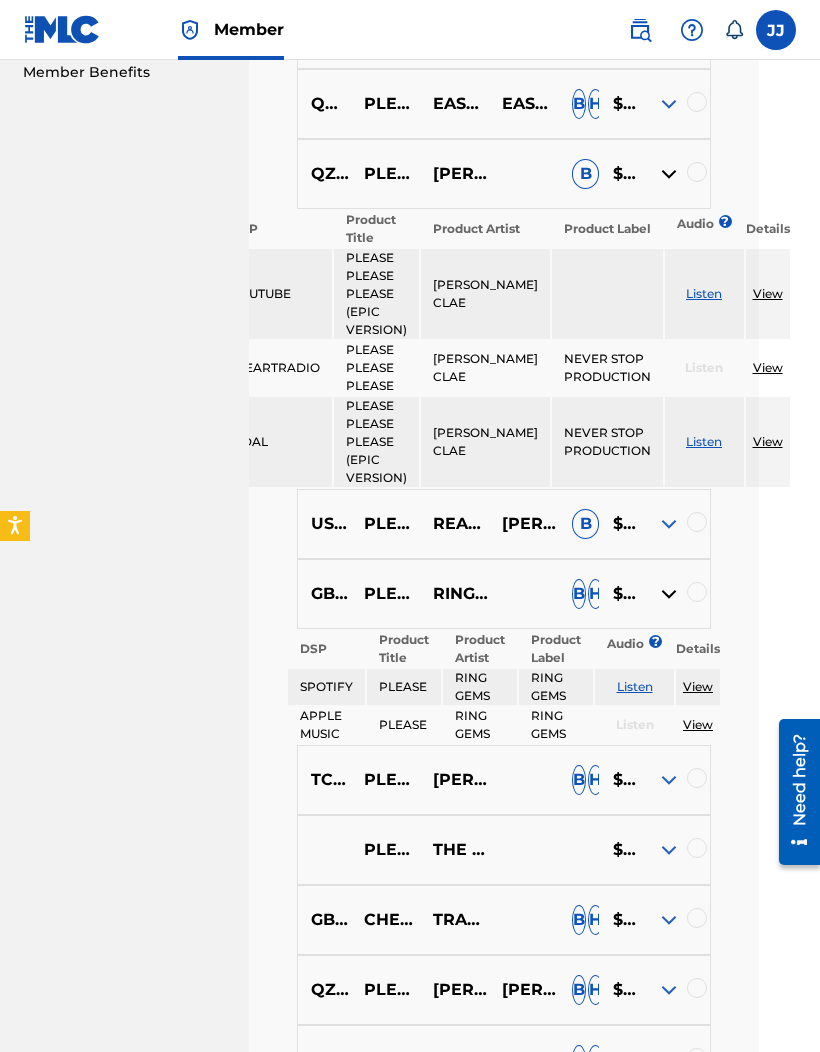 click on "PLEASE PLEASE ME - 2023 MIX THE BEATLES $$$$$" at bounding box center (504, 850) 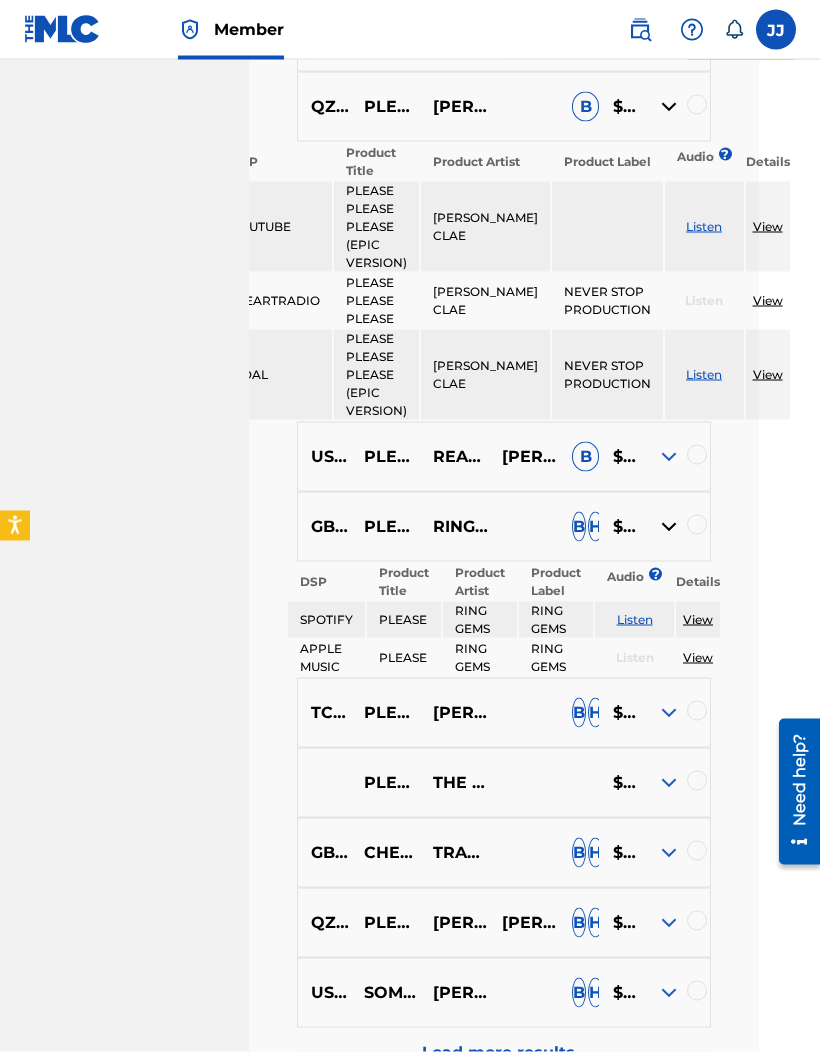 click at bounding box center (669, 783) 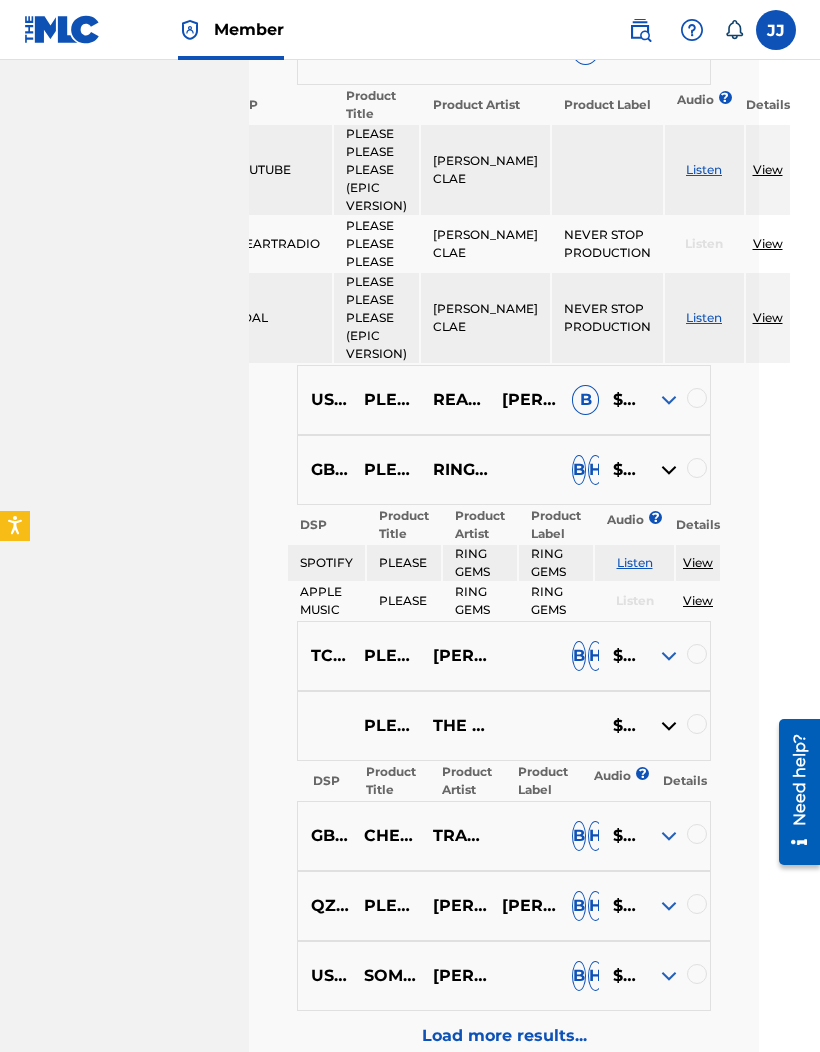 scroll, scrollTop: 1164, scrollLeft: 61, axis: both 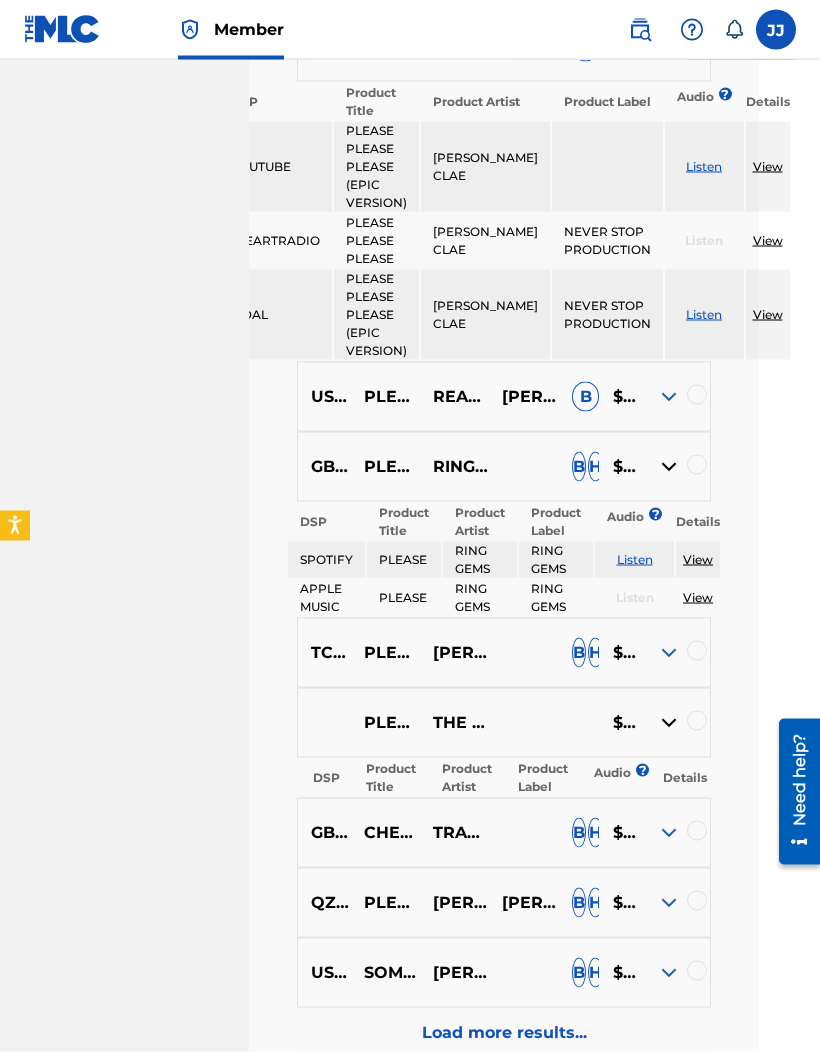 click at bounding box center [669, 723] 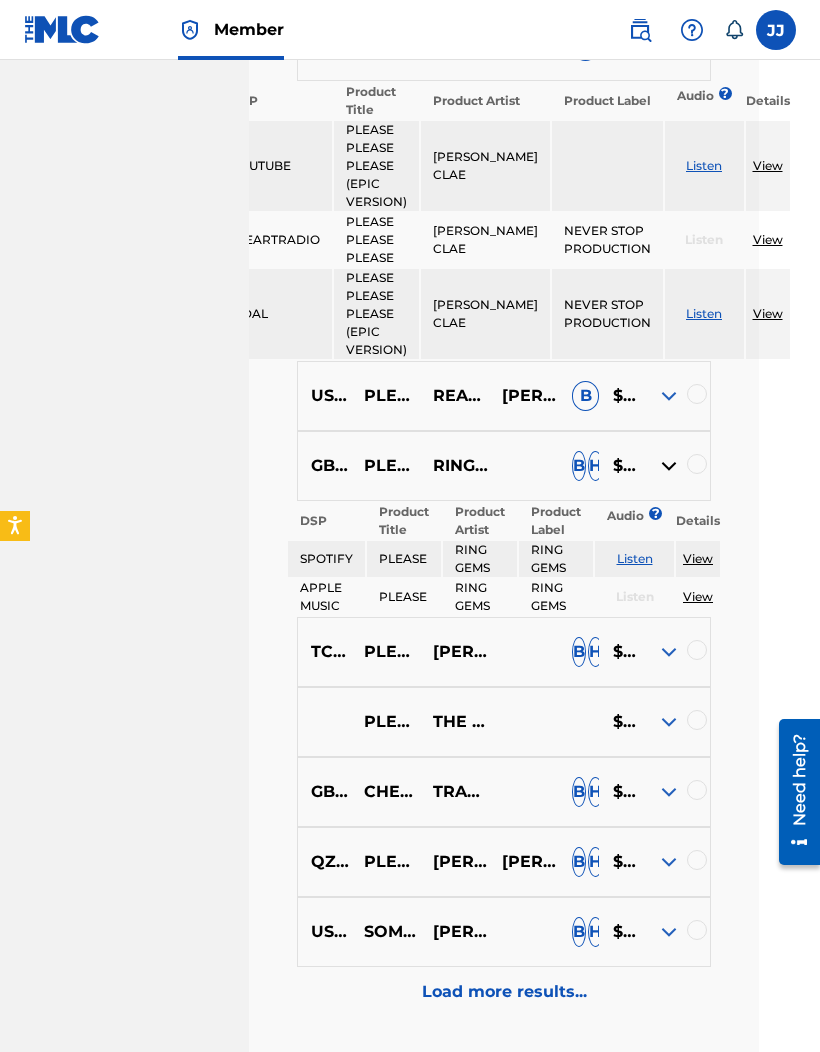 click at bounding box center (669, 792) 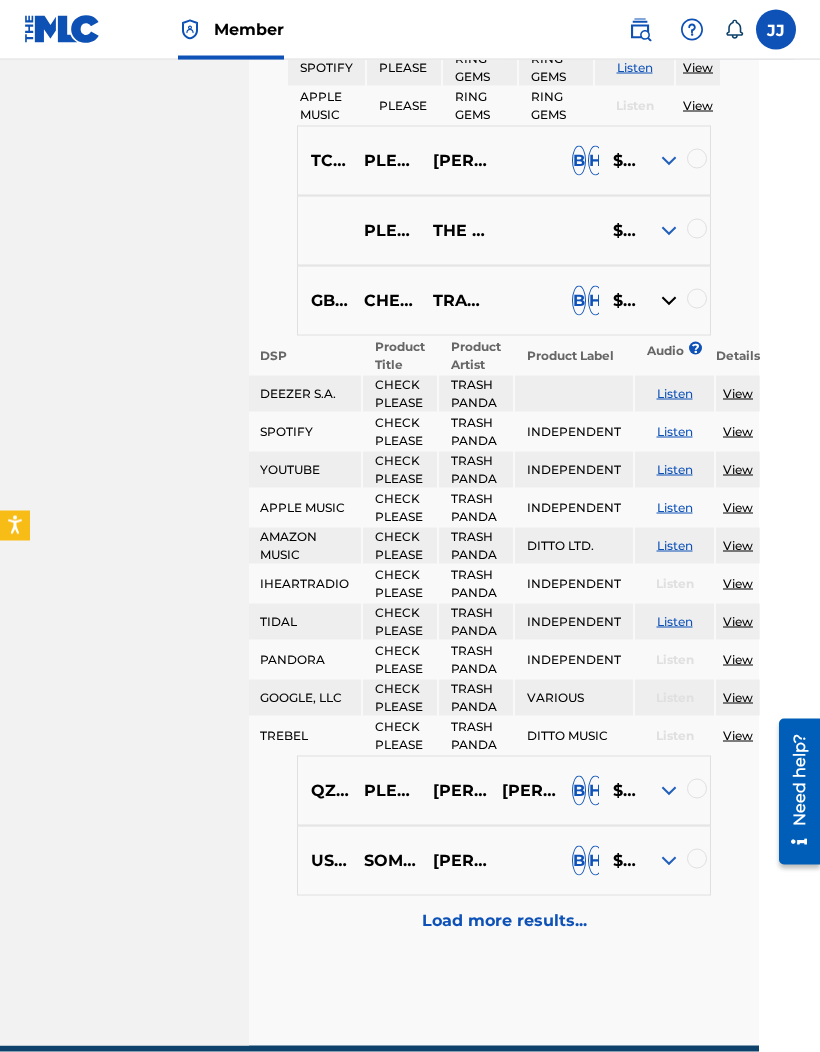 scroll, scrollTop: 1666, scrollLeft: 61, axis: both 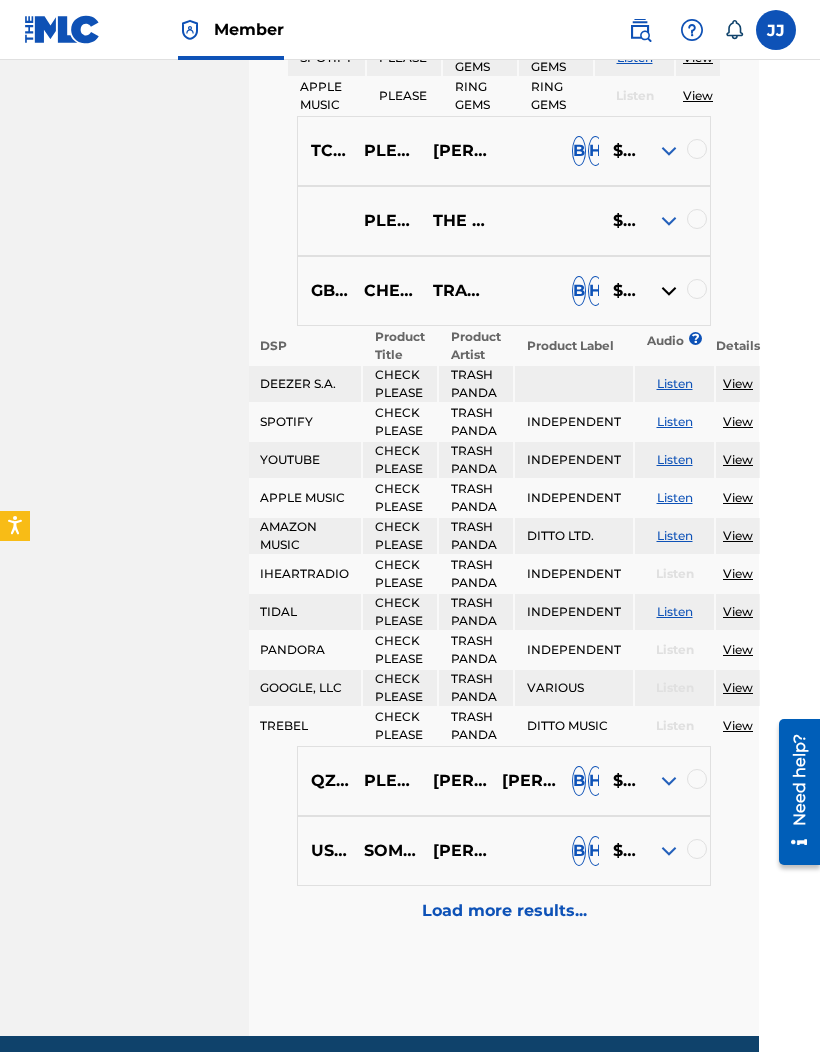 click at bounding box center (669, 851) 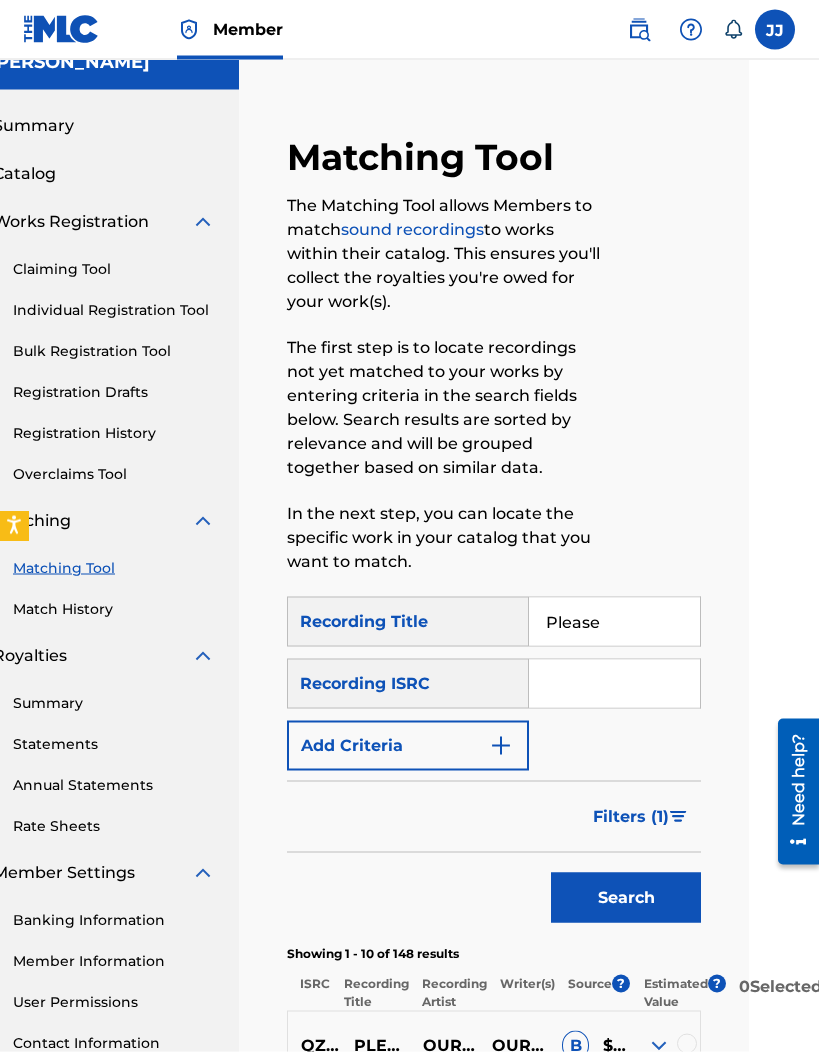 scroll, scrollTop: 0, scrollLeft: 70, axis: horizontal 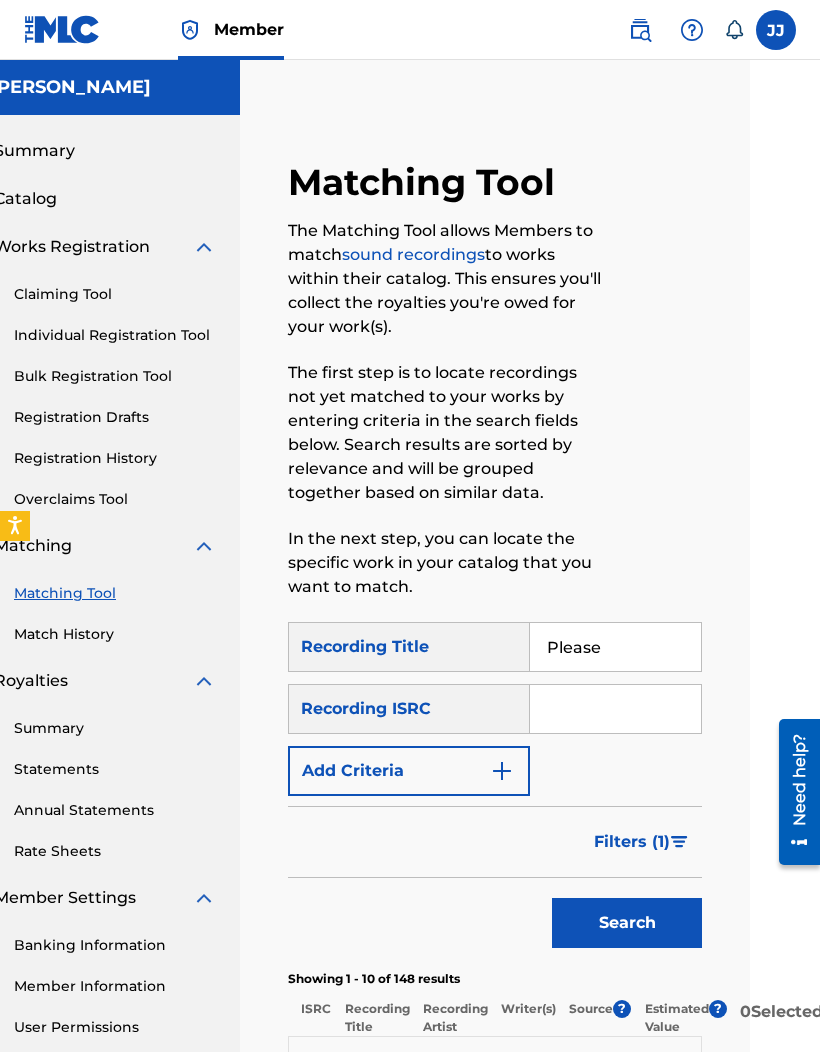 click on "Please" at bounding box center [615, 647] 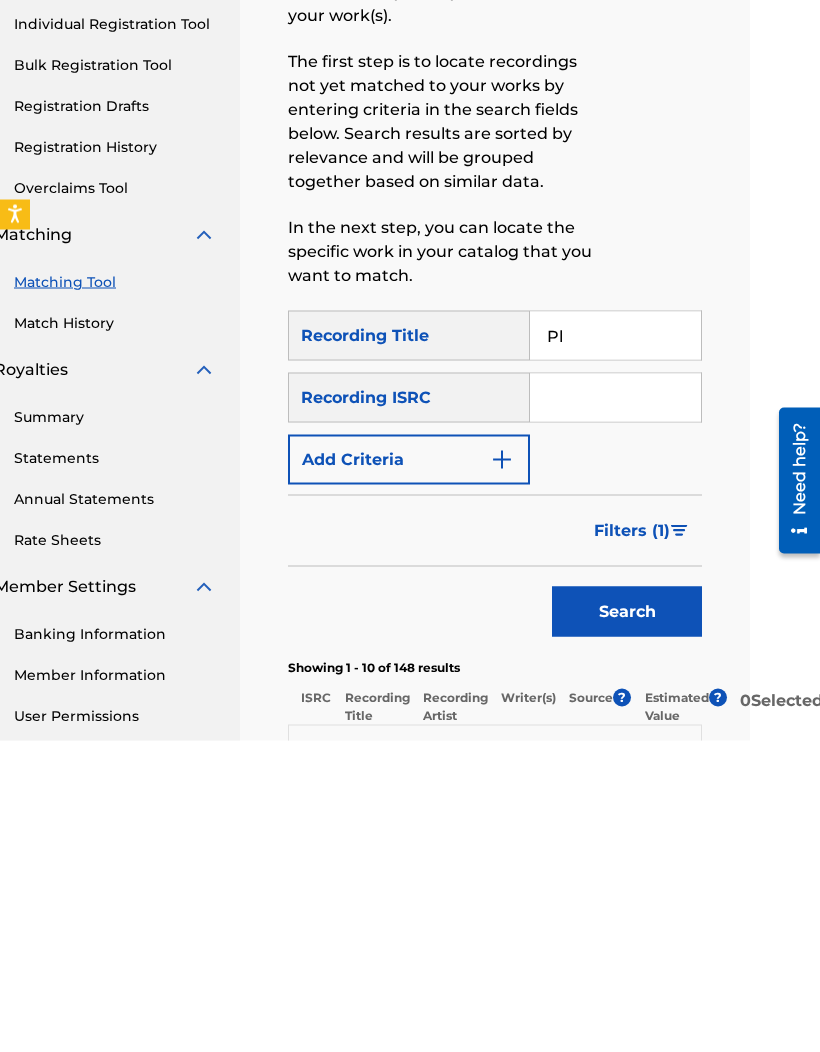 type on "P" 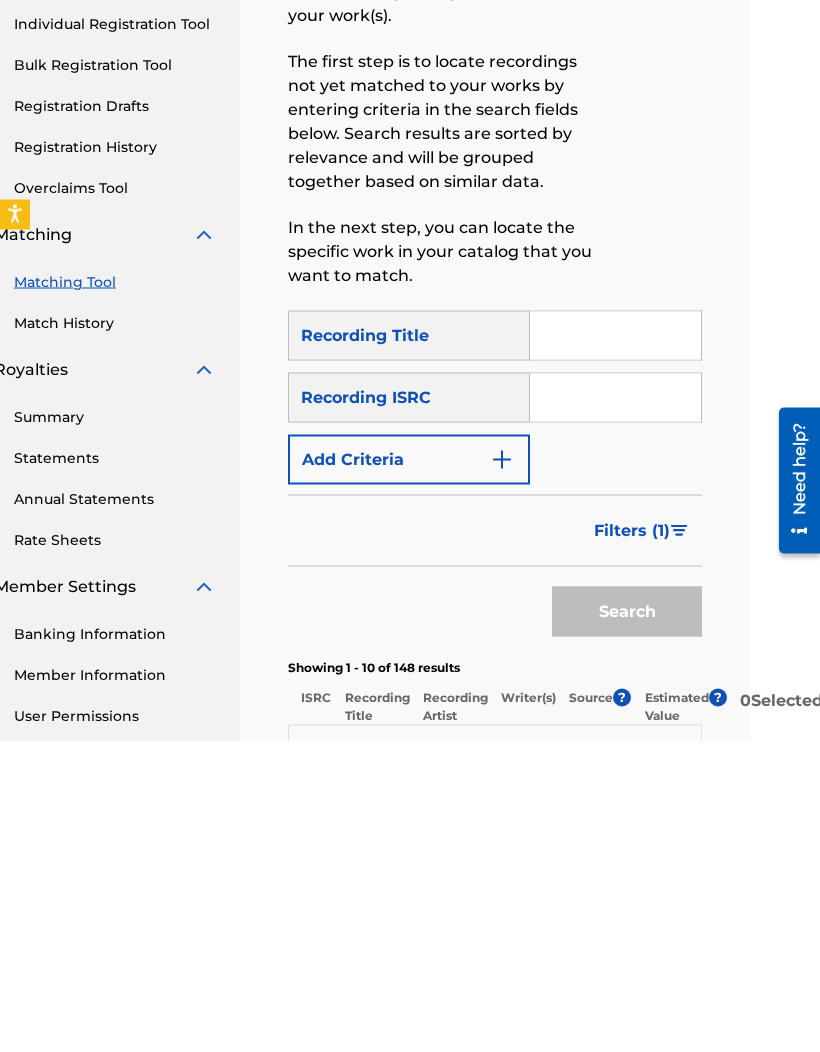 type on "L" 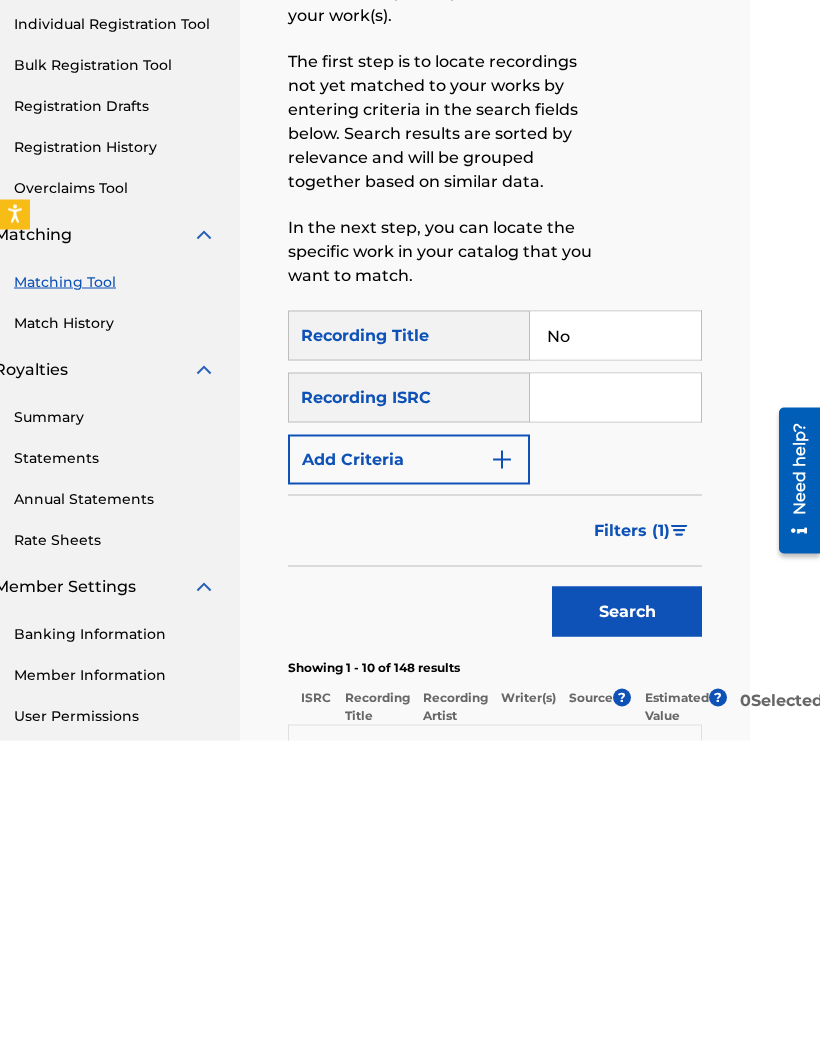 click on "Search" at bounding box center (627, 923) 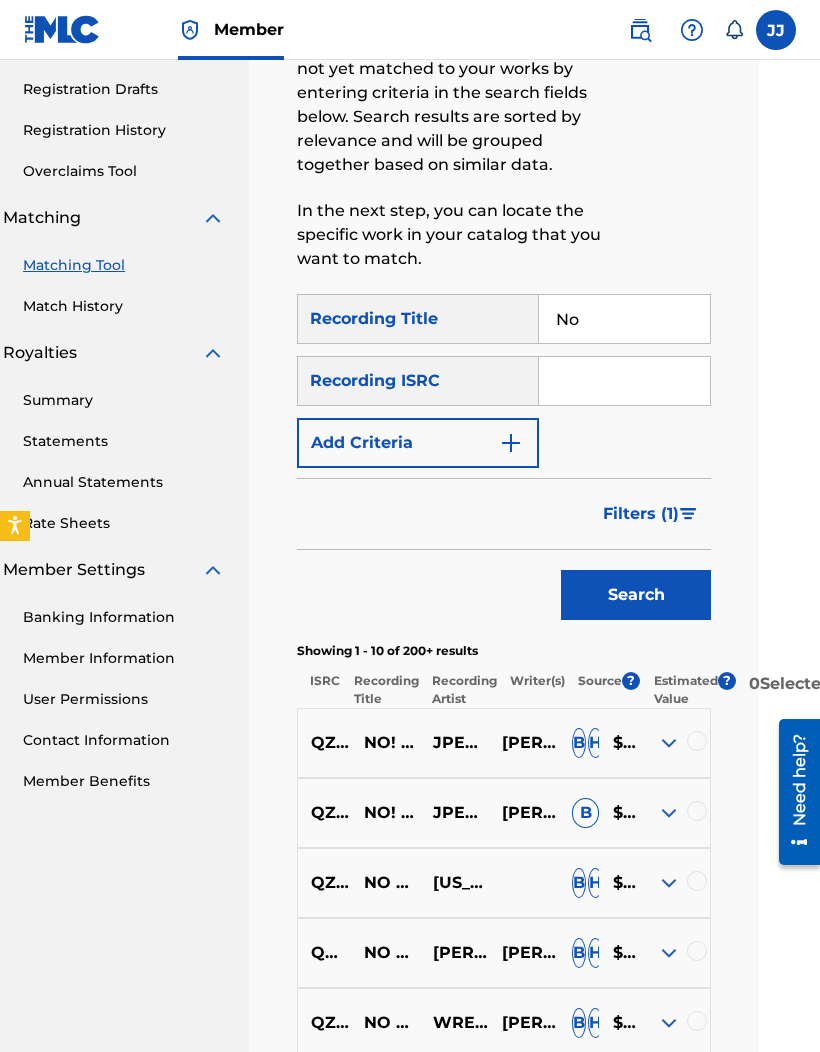 scroll, scrollTop: 347, scrollLeft: 61, axis: both 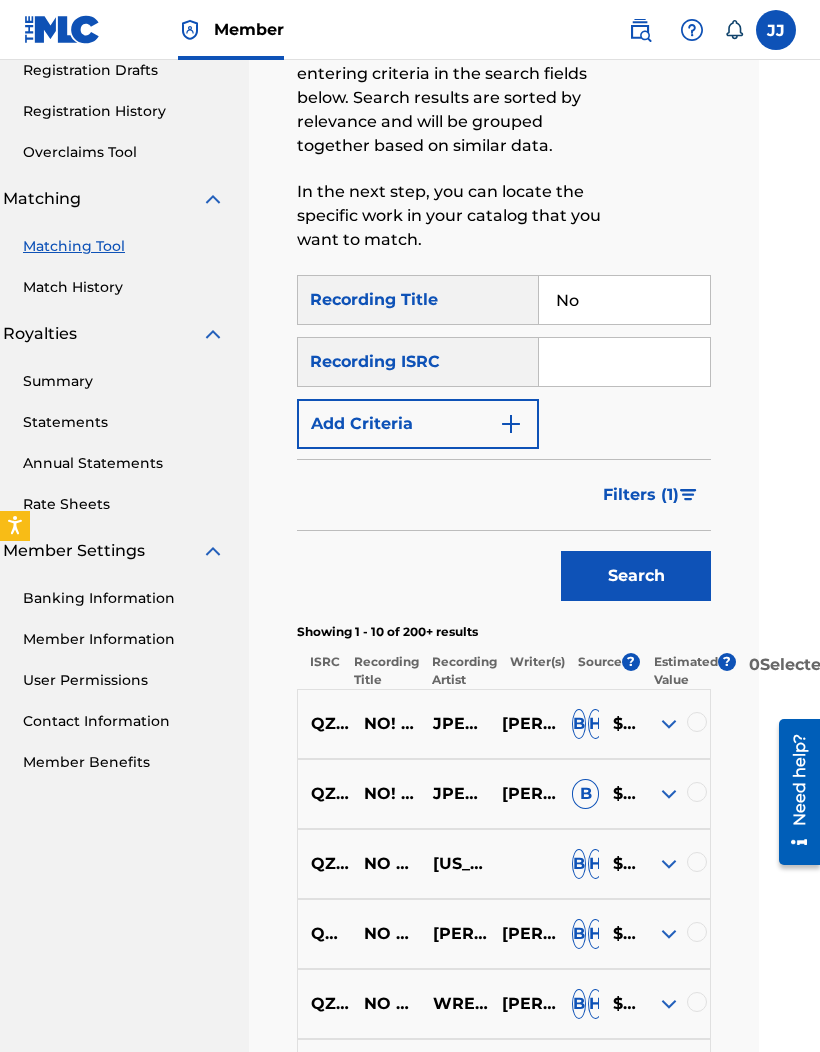 click at bounding box center [669, 864] 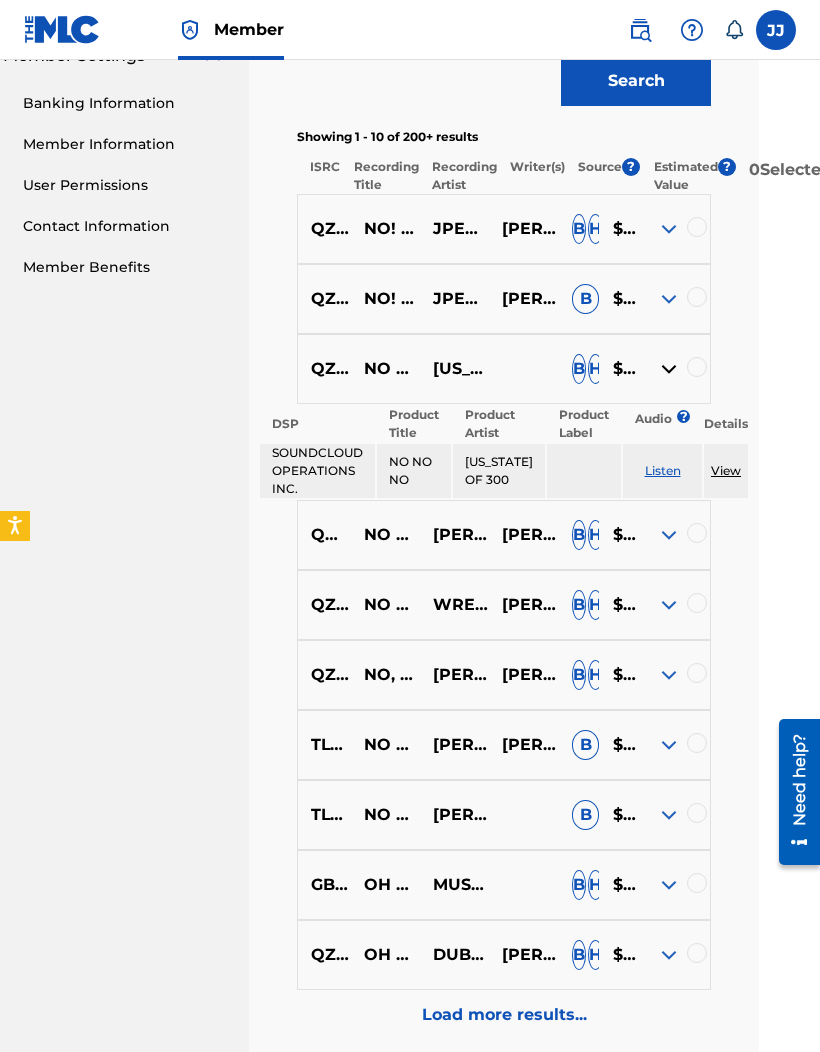 click at bounding box center (669, 815) 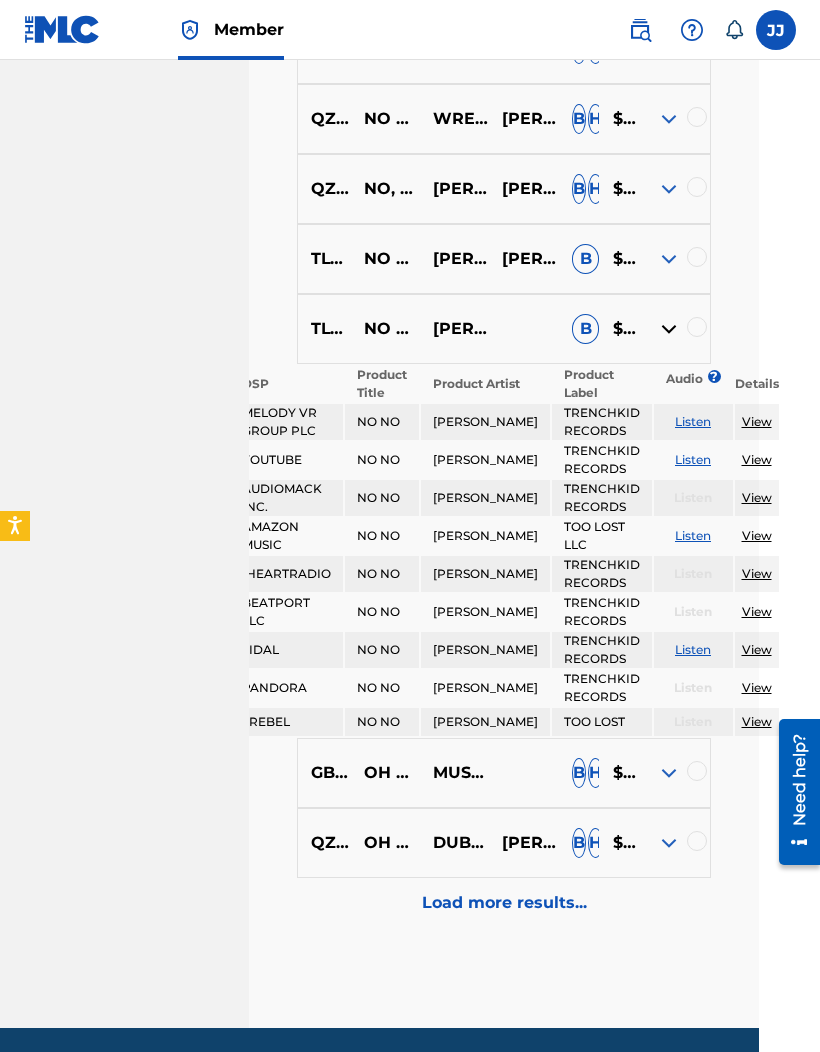 scroll, scrollTop: 1330, scrollLeft: 61, axis: both 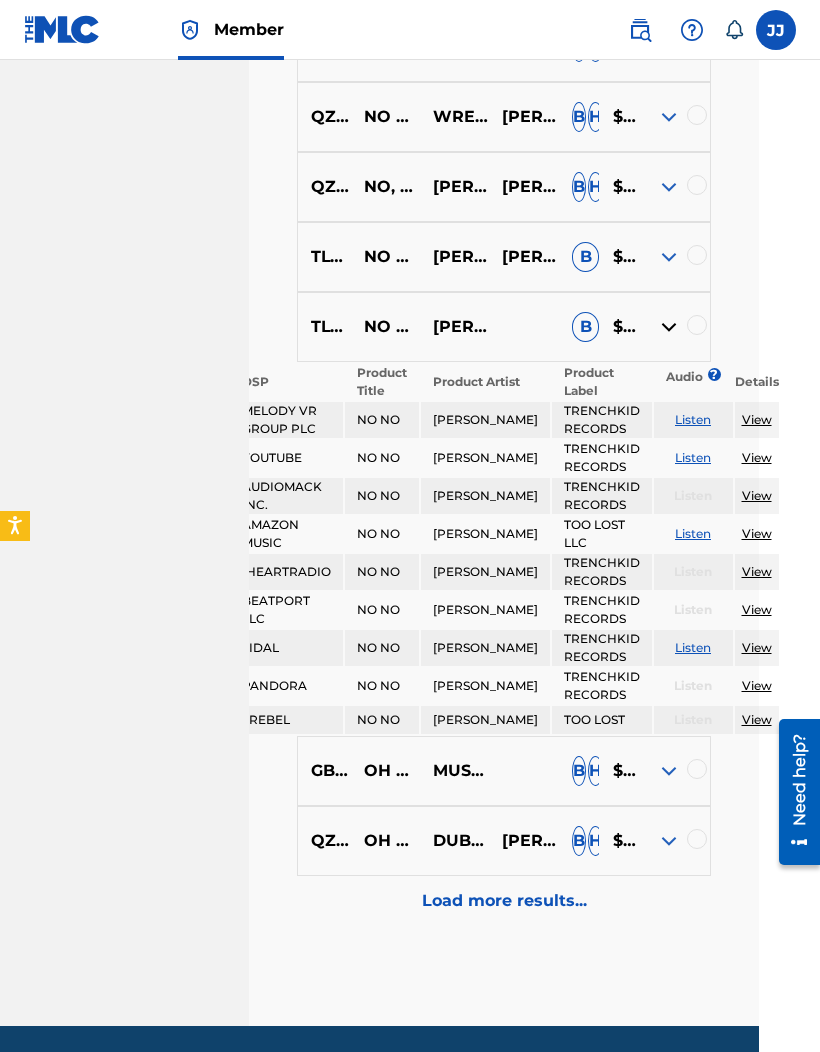 click at bounding box center [669, 771] 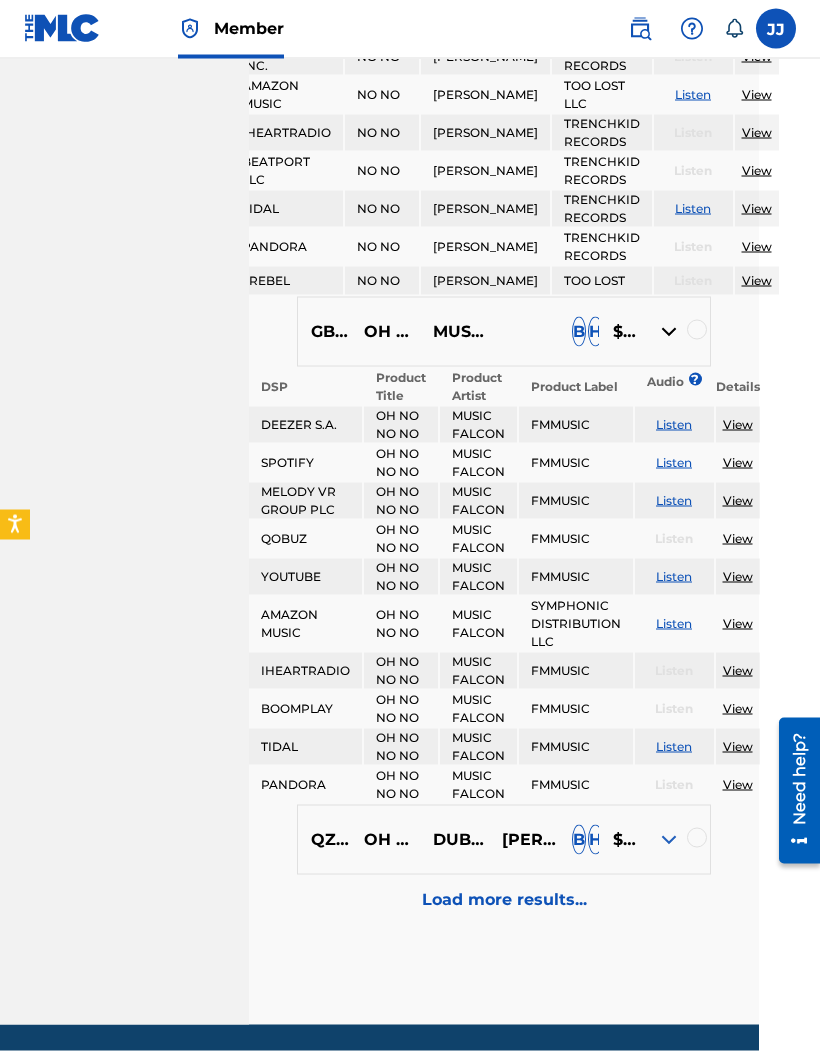 scroll, scrollTop: 1768, scrollLeft: 61, axis: both 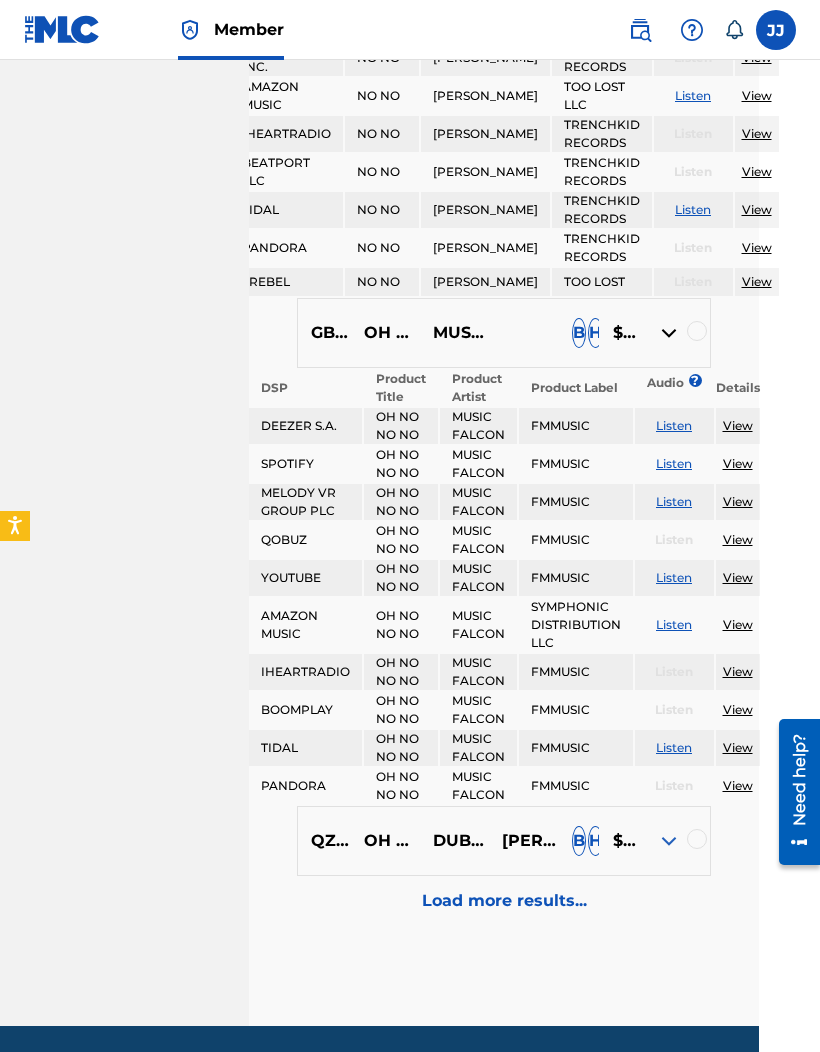 click on "Load more results..." at bounding box center [504, 901] 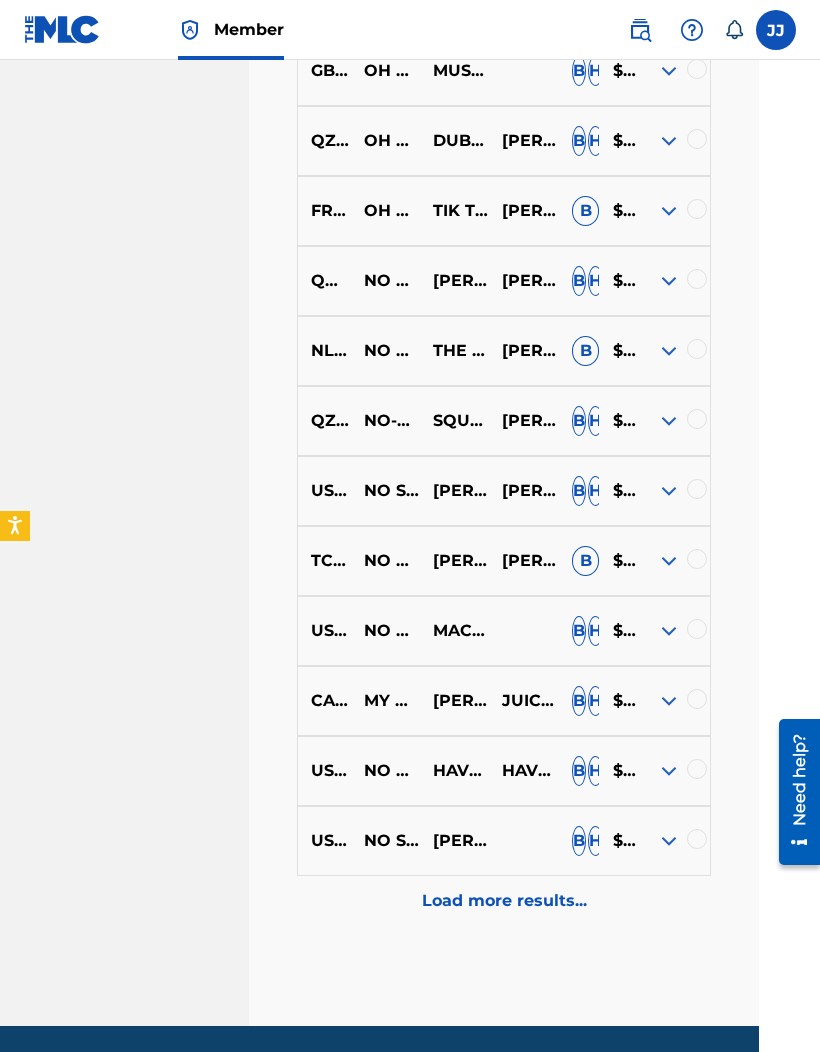 scroll, scrollTop: 1527, scrollLeft: 61, axis: both 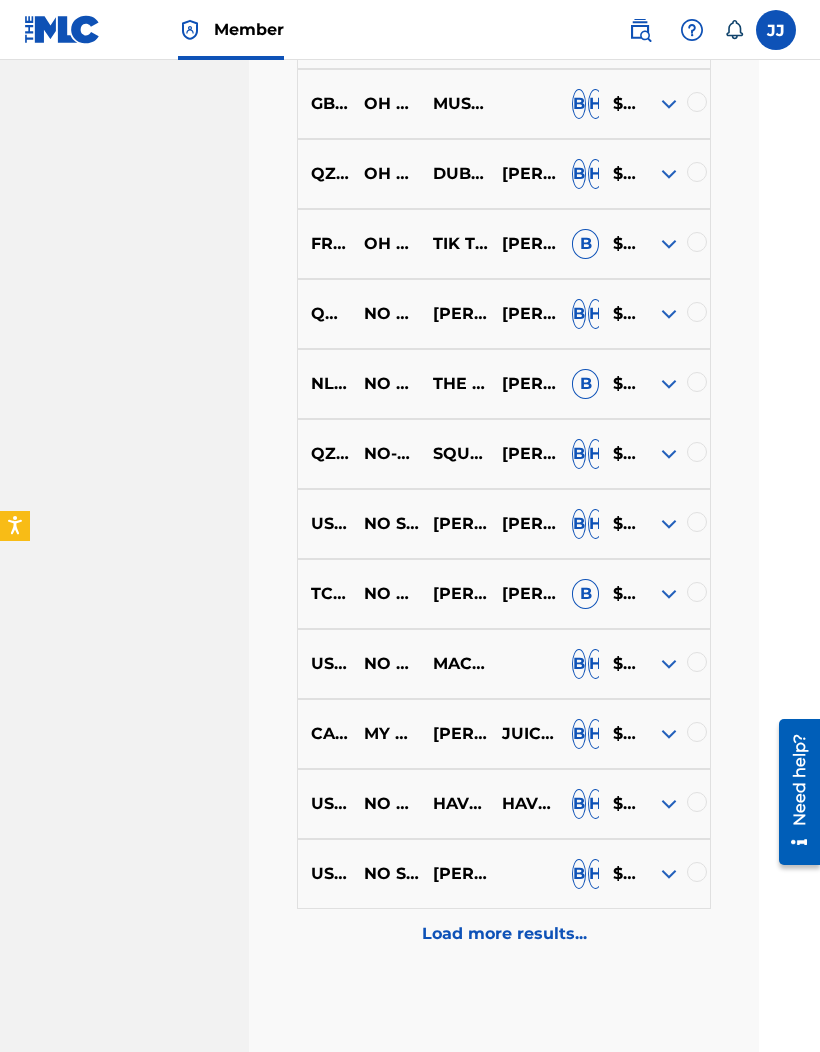 click at bounding box center (669, 664) 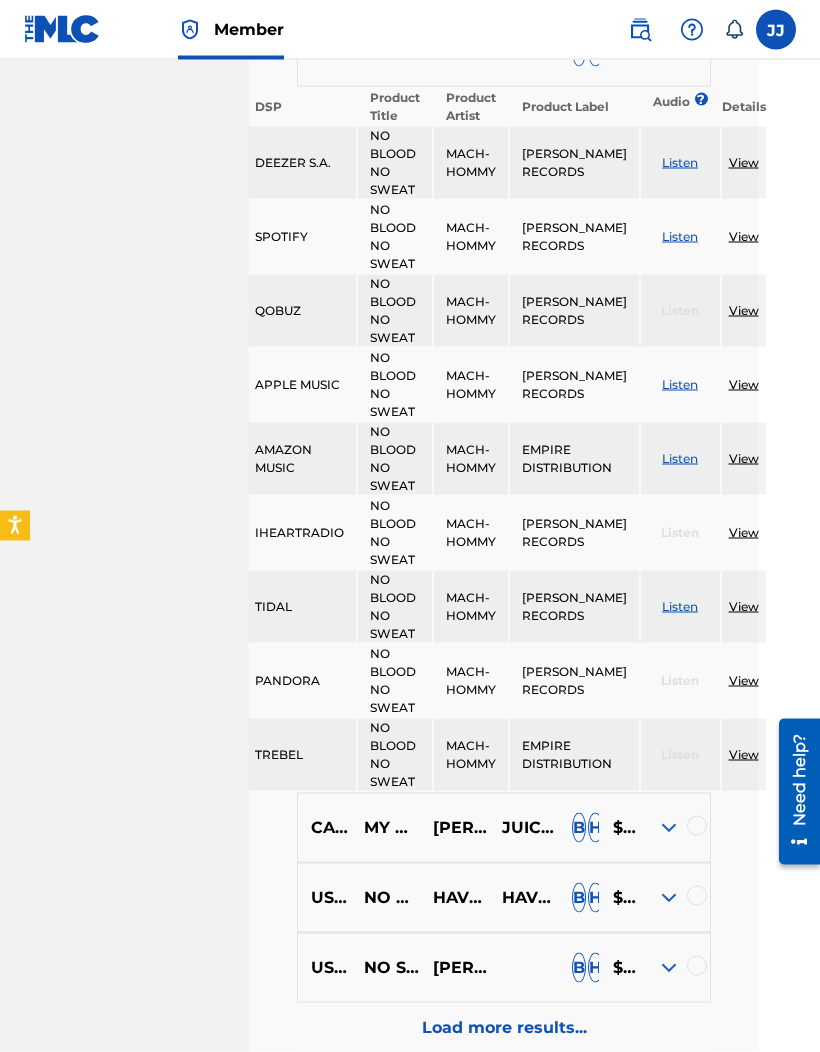 scroll, scrollTop: 2138, scrollLeft: 61, axis: both 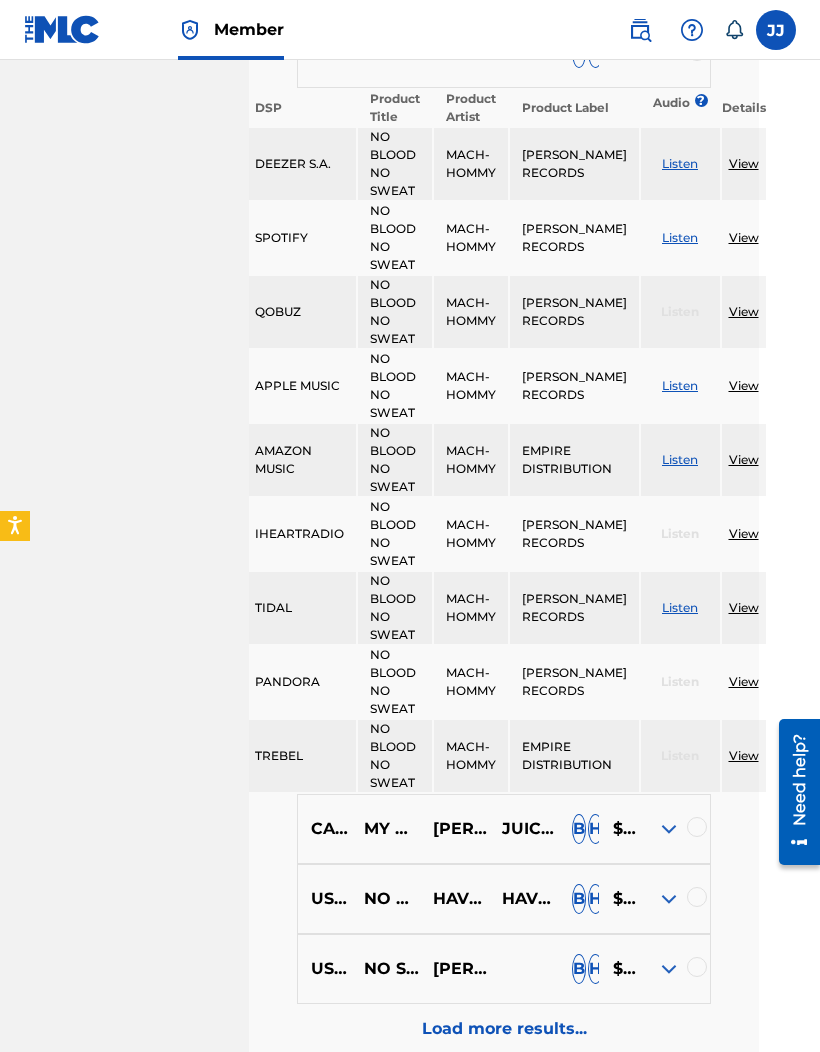click on "View" at bounding box center [744, 238] 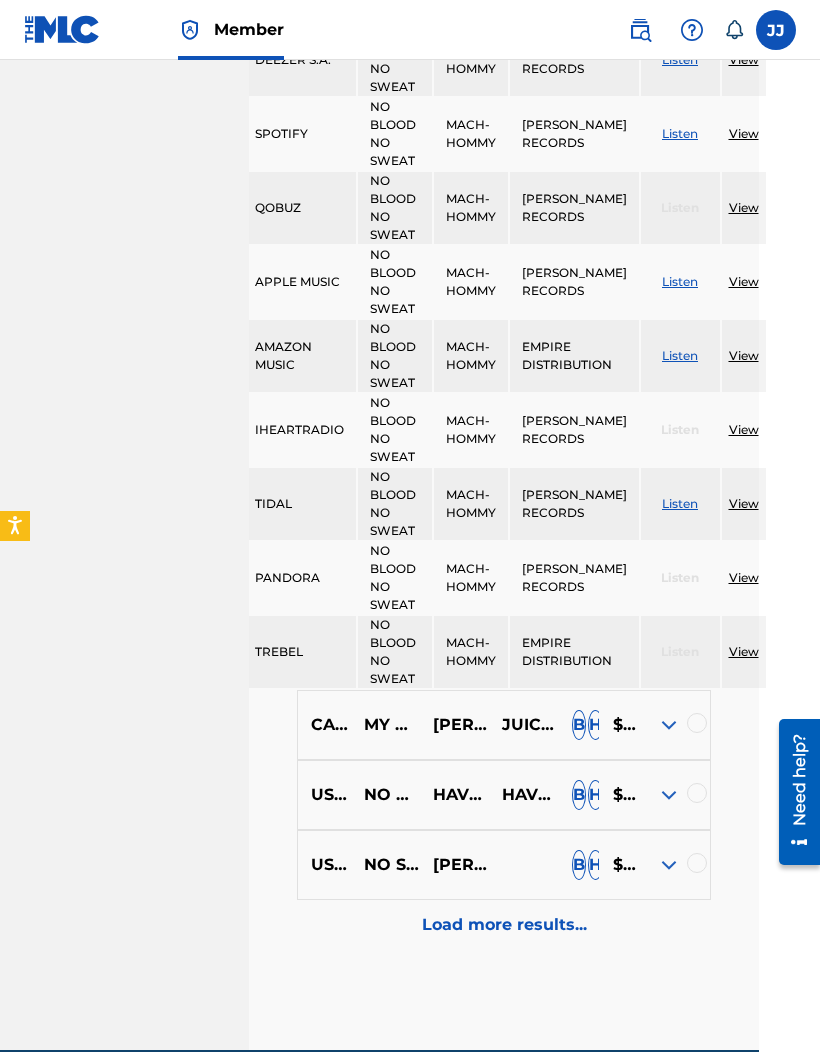 scroll, scrollTop: 2252, scrollLeft: 61, axis: both 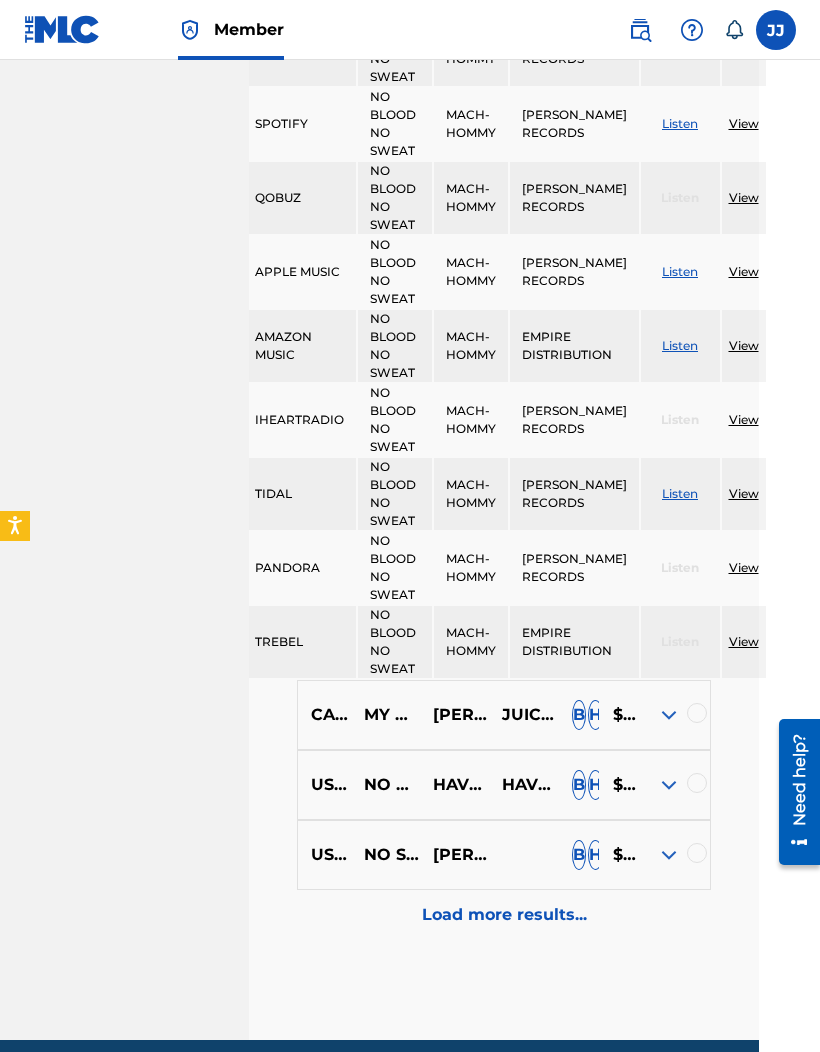 click at bounding box center (669, 855) 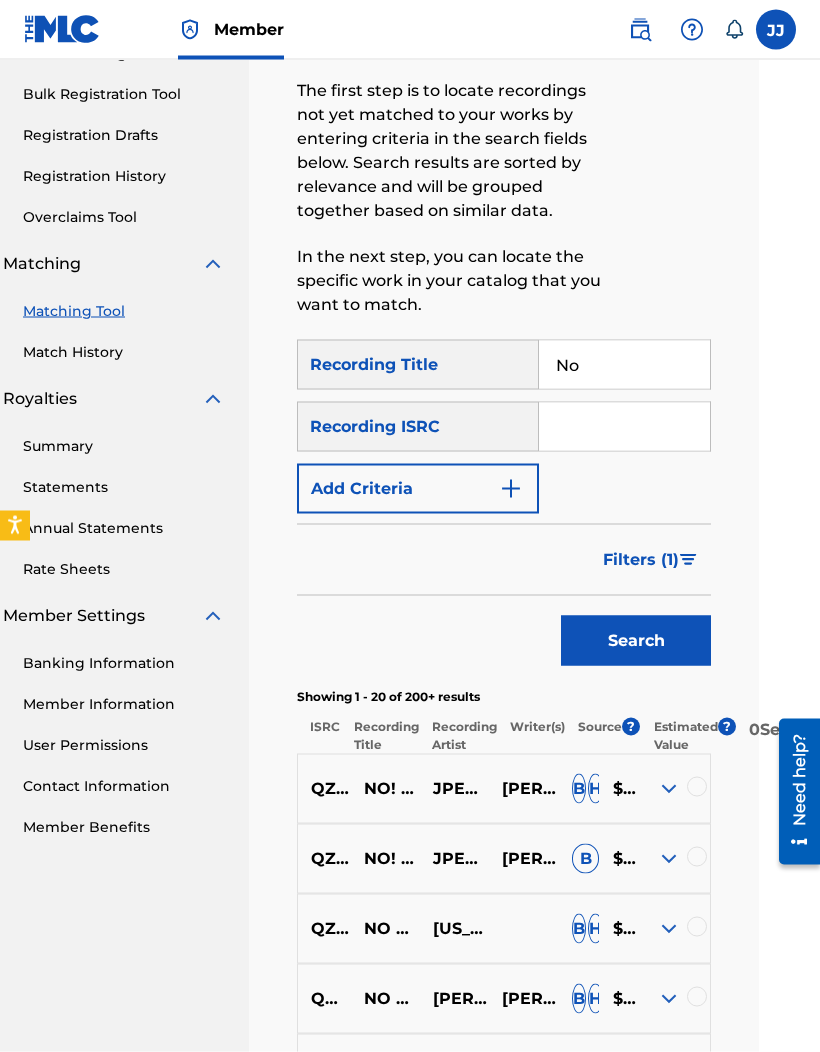 scroll, scrollTop: 267, scrollLeft: 61, axis: both 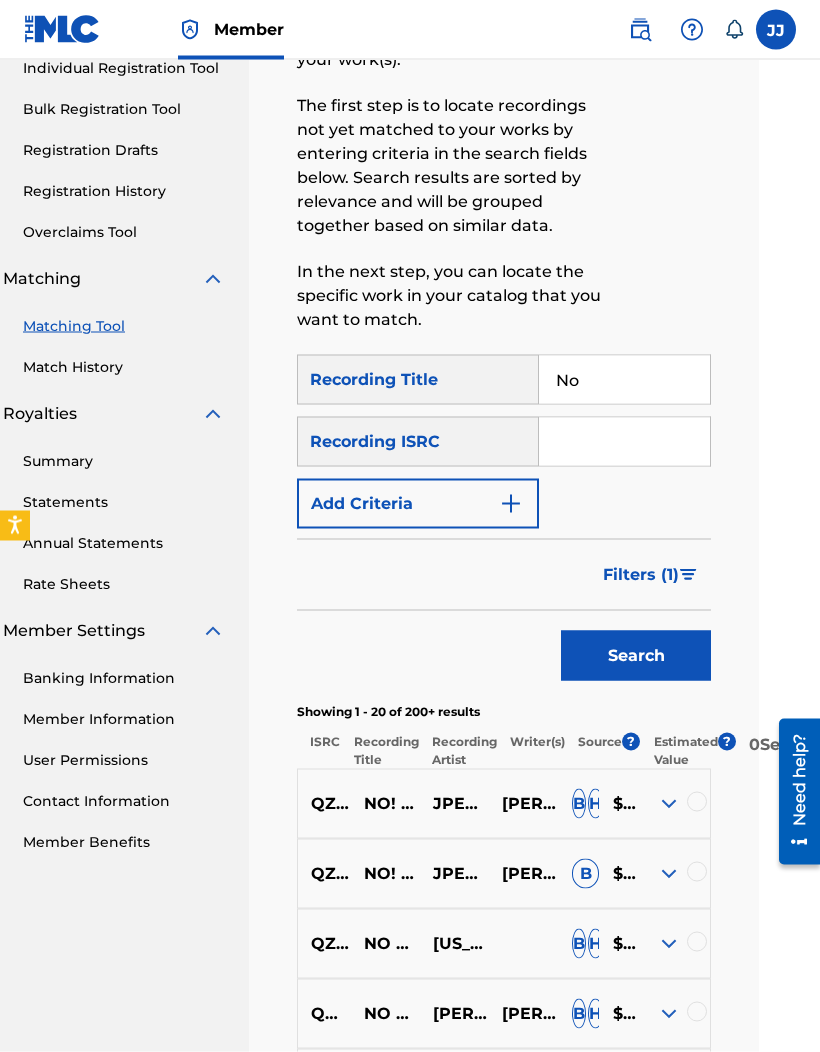 click on "No" at bounding box center [624, 380] 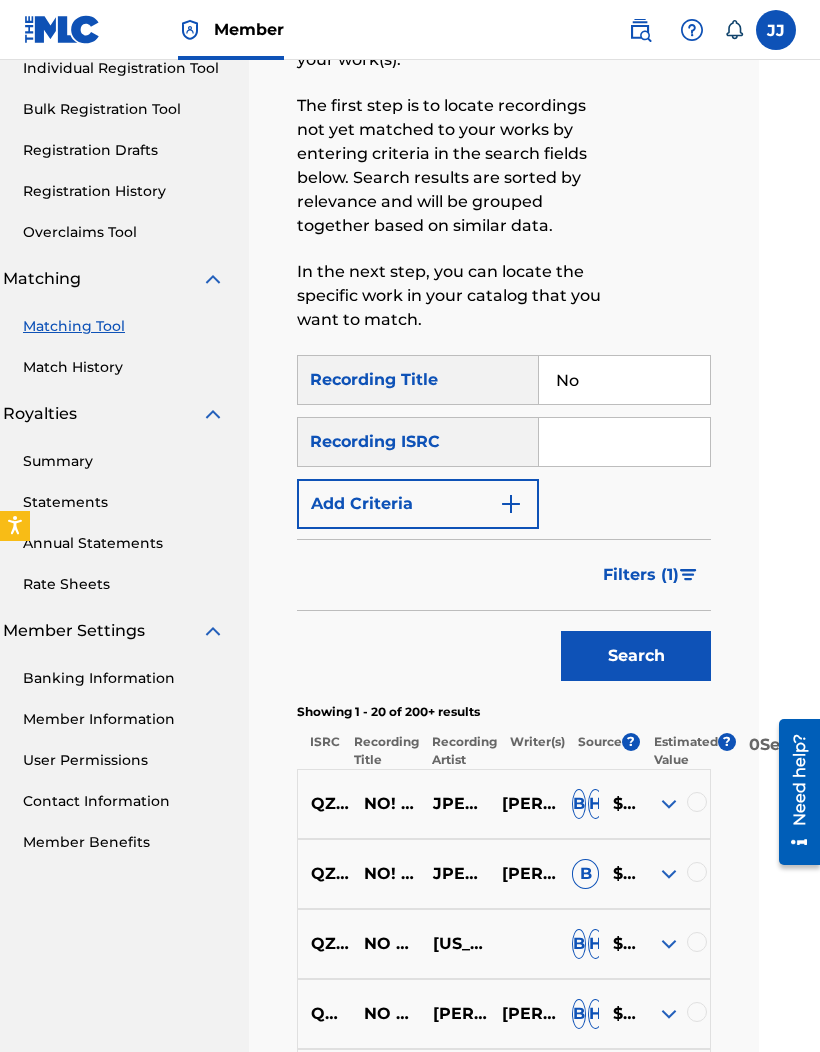type on "N" 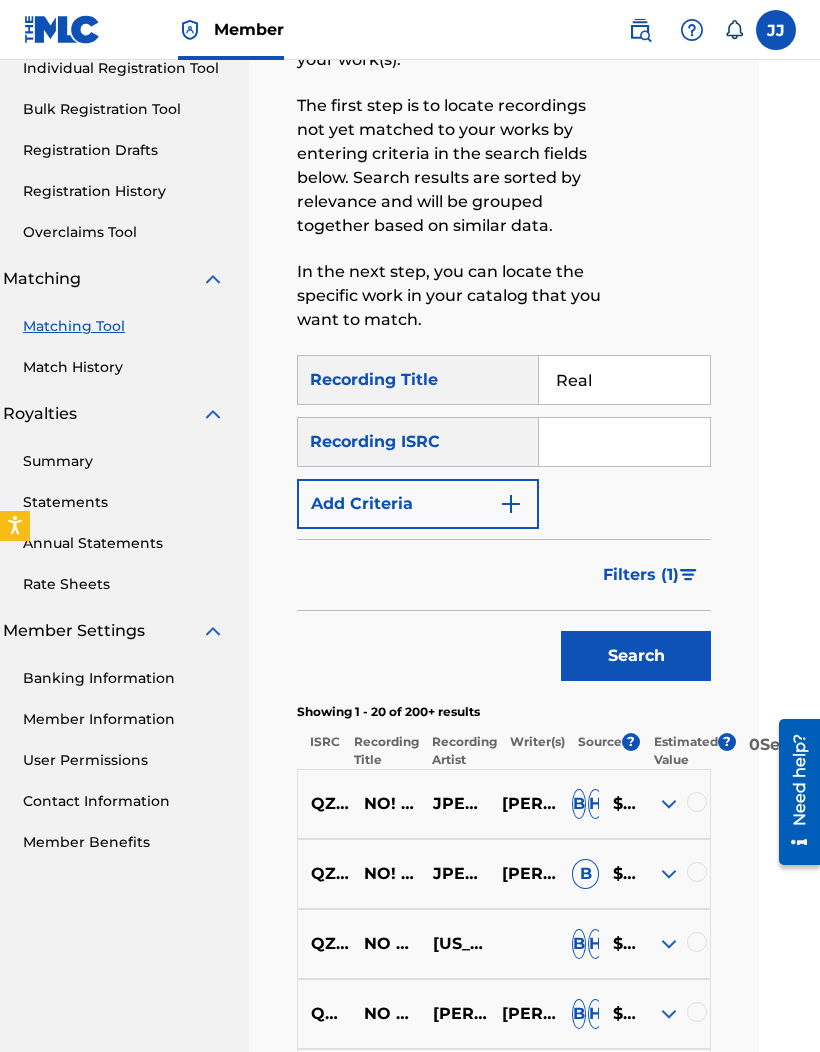click on "Search" at bounding box center [636, 656] 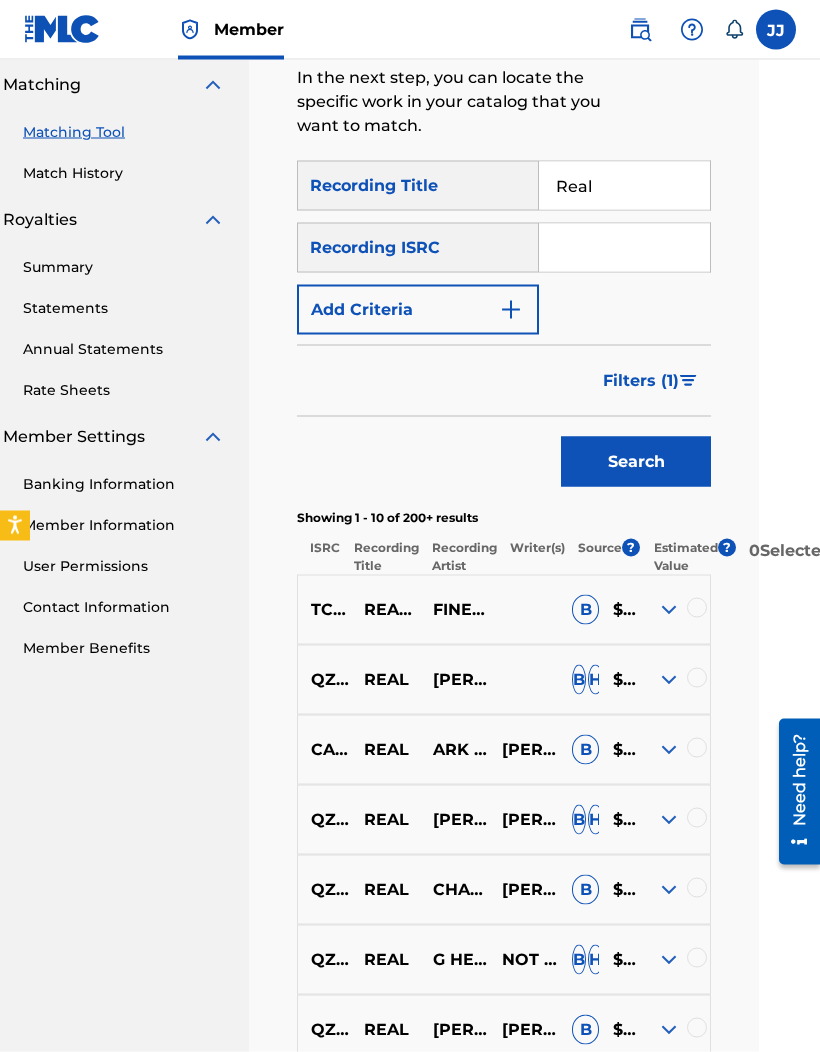scroll, scrollTop: 470, scrollLeft: 61, axis: both 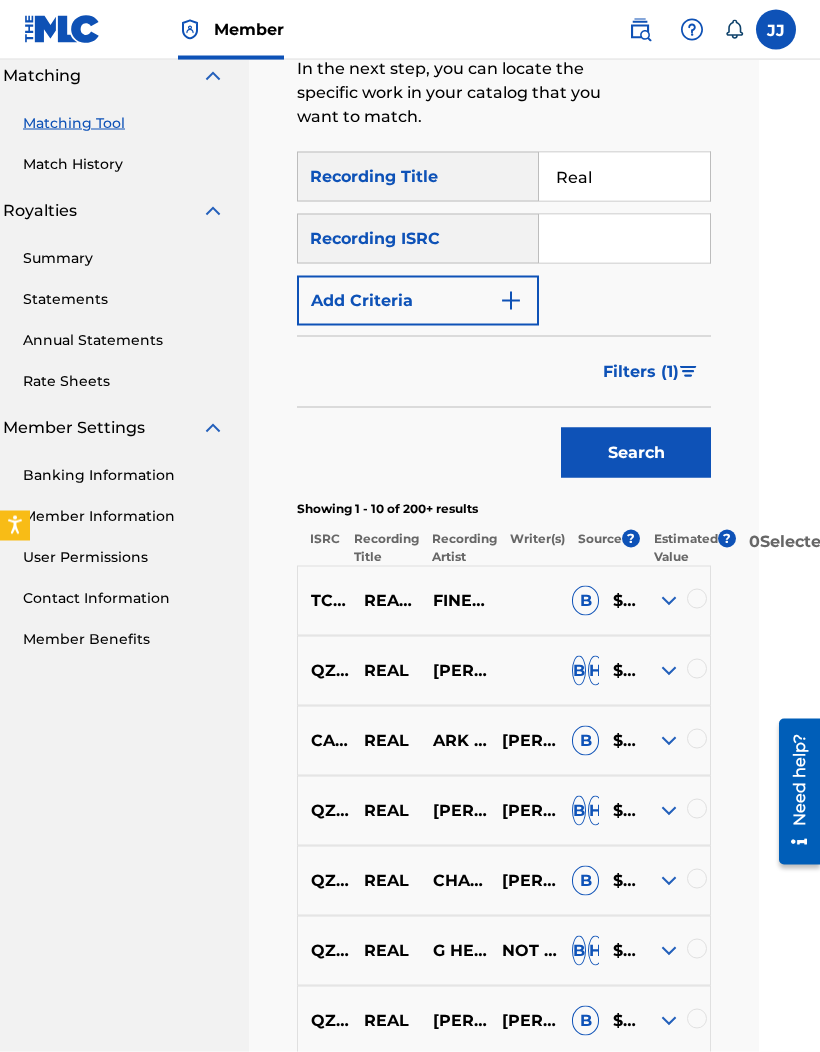 click at bounding box center [669, 601] 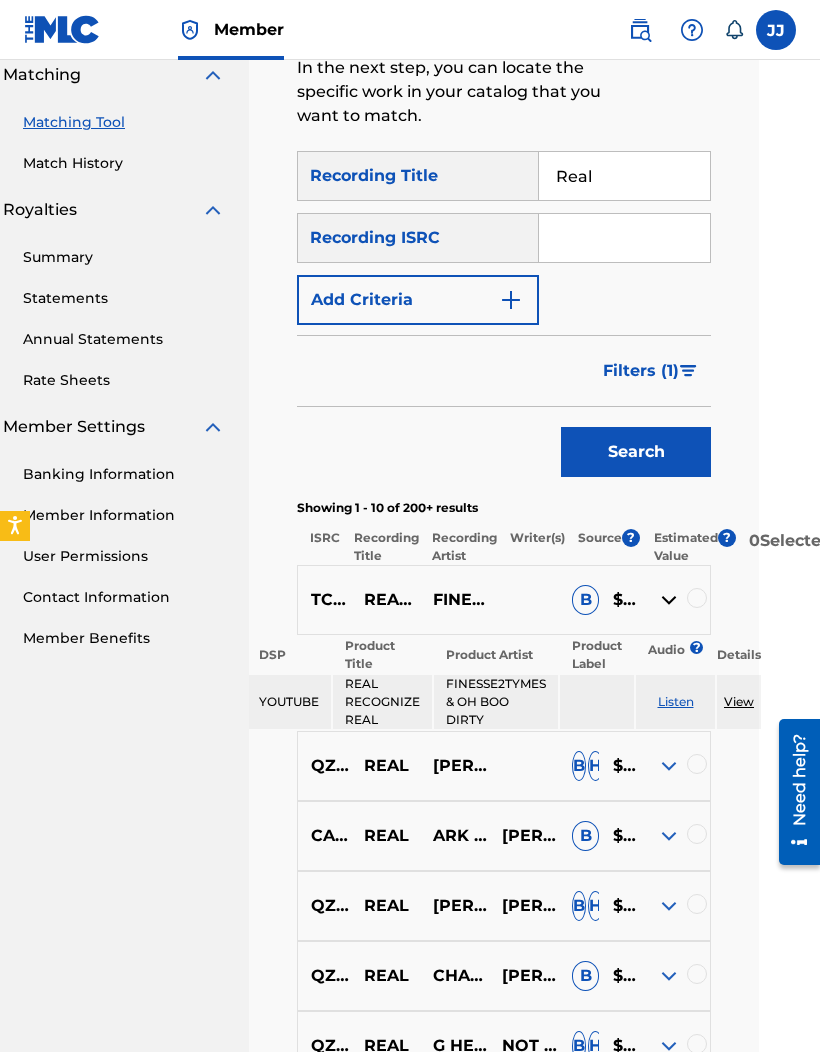 click at bounding box center (669, 600) 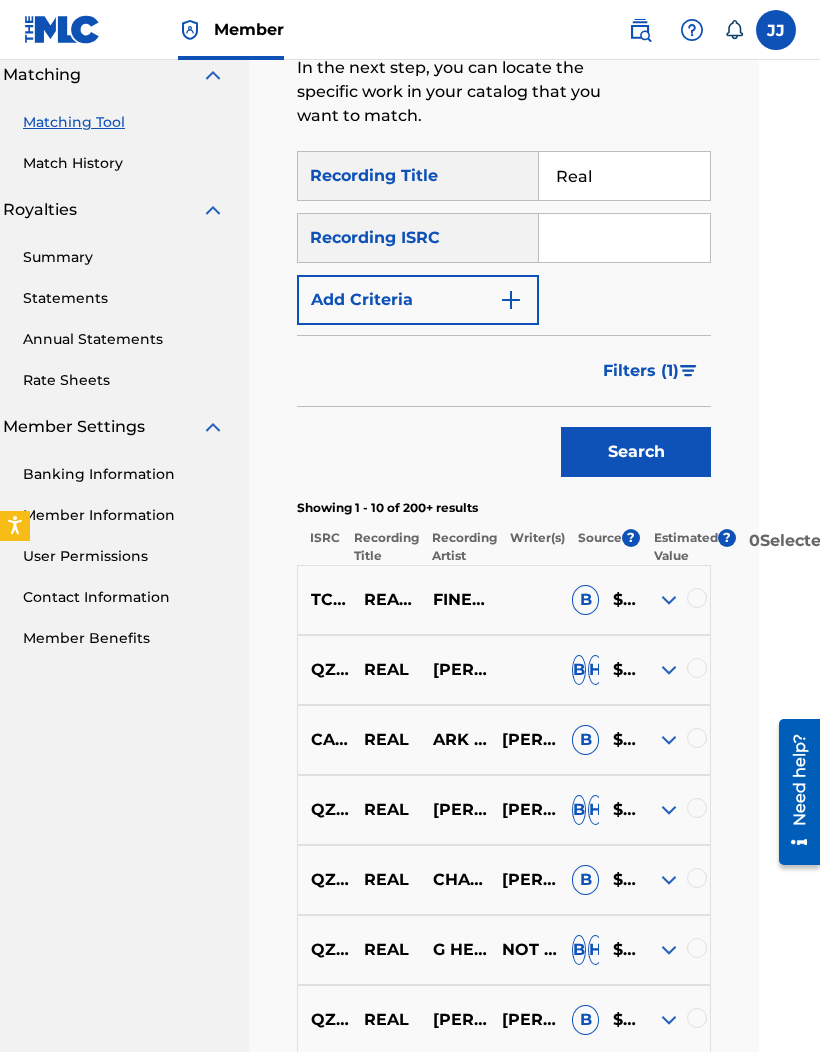 click at bounding box center (669, 670) 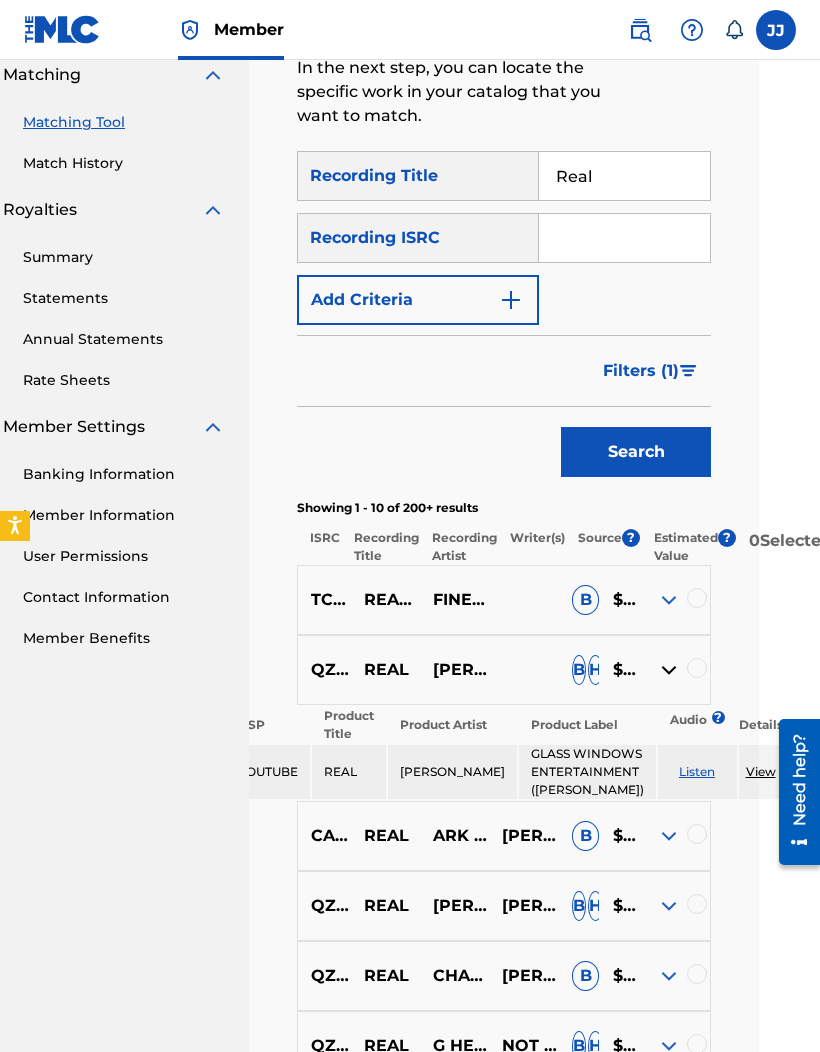 click at bounding box center [669, 670] 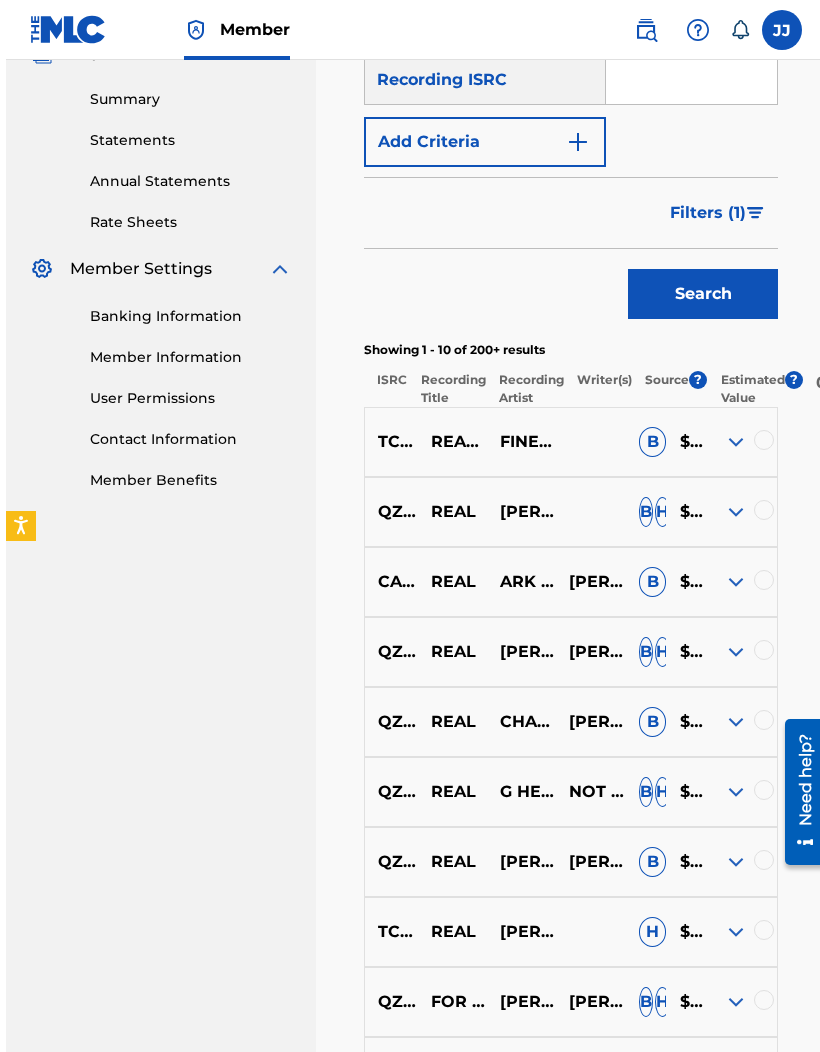 scroll, scrollTop: 662, scrollLeft: 0, axis: vertical 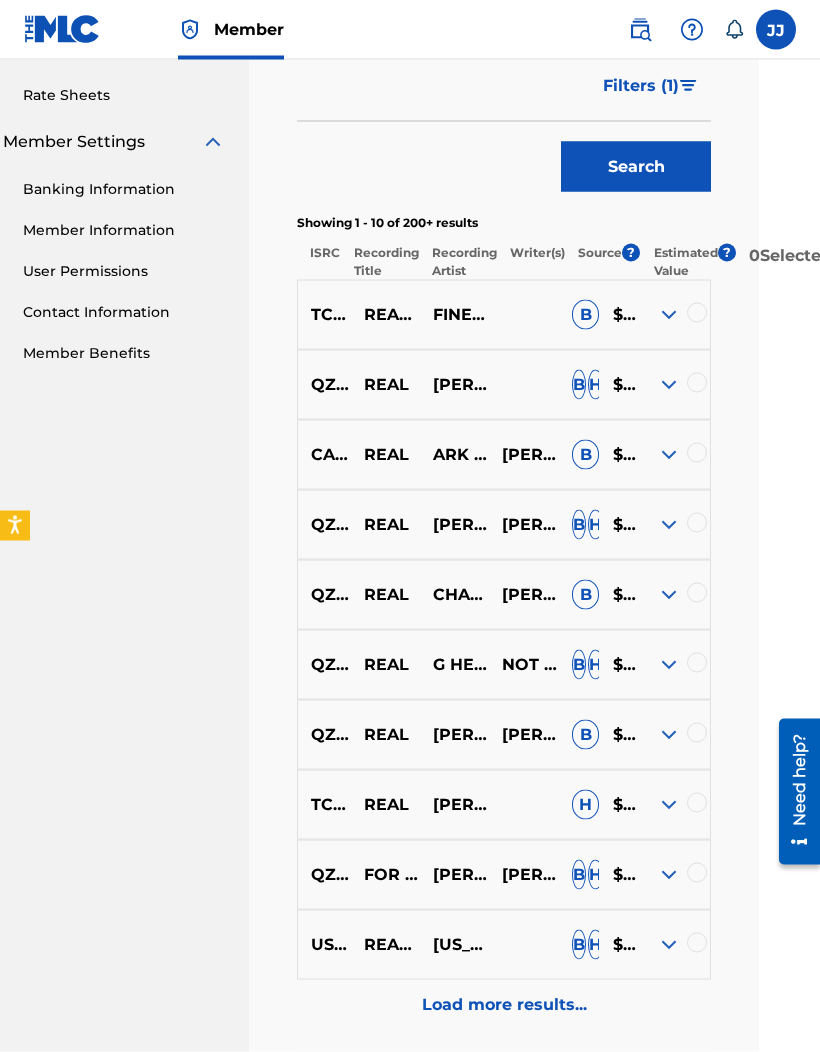 click at bounding box center (669, 805) 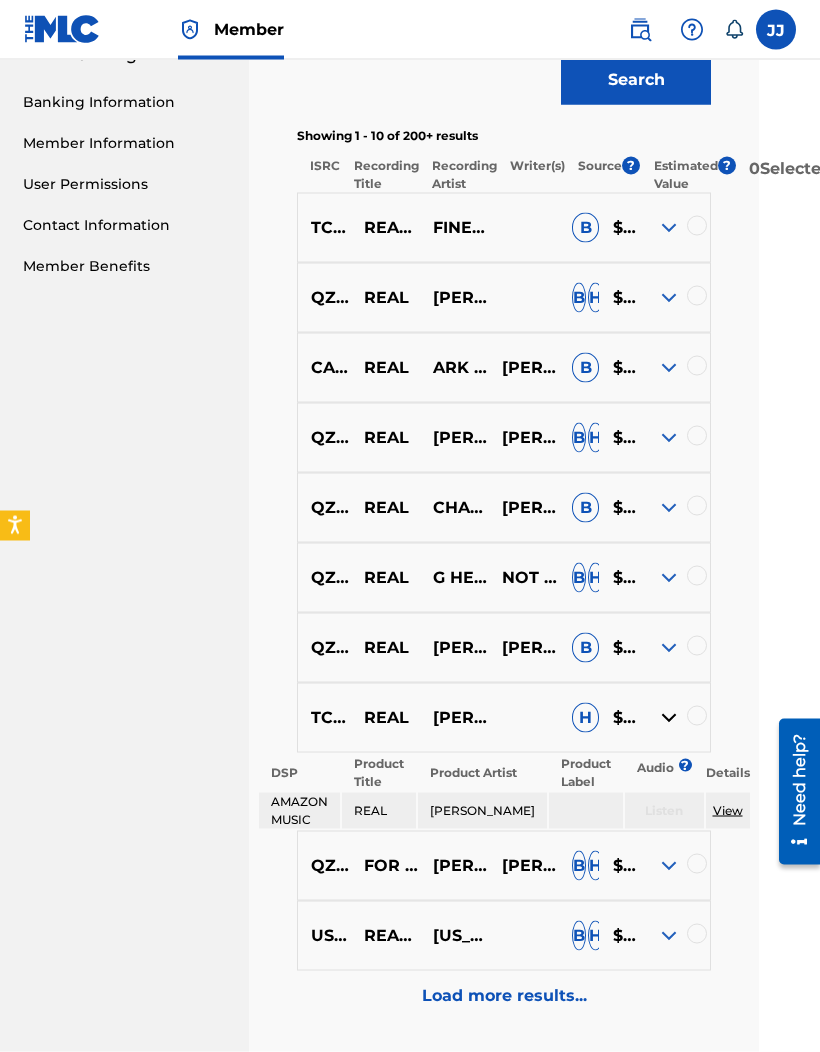 scroll, scrollTop: 850, scrollLeft: 61, axis: both 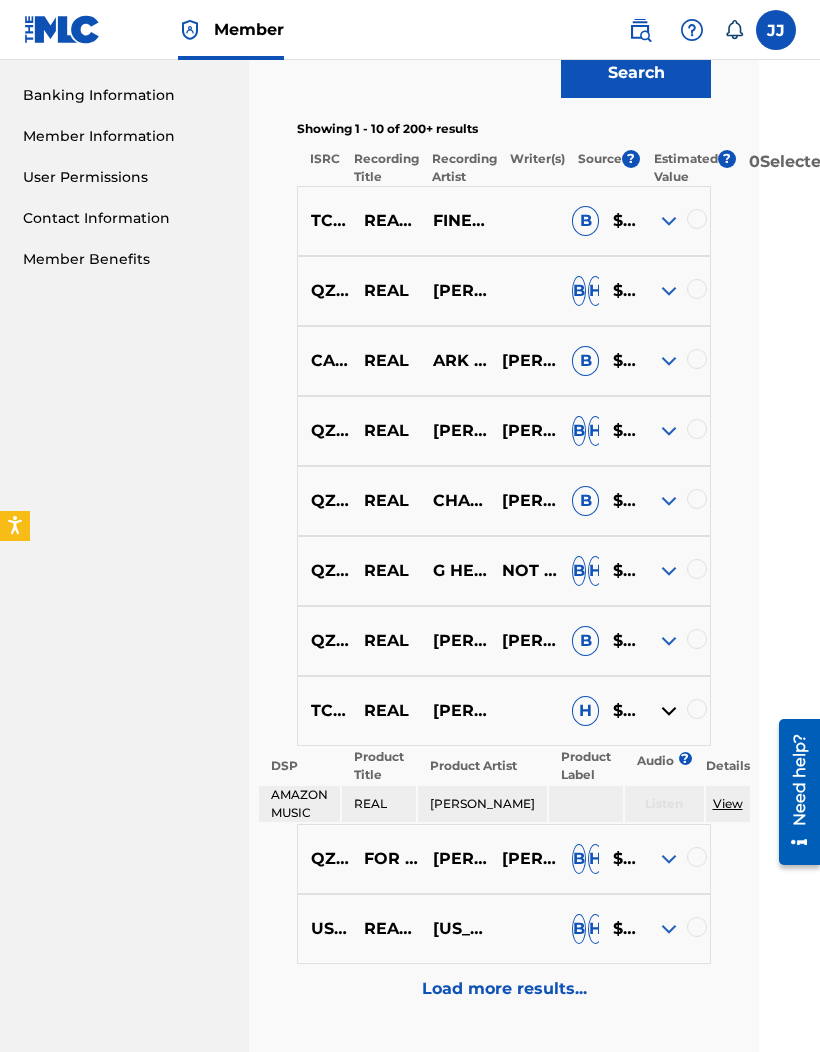 click at bounding box center [669, 929] 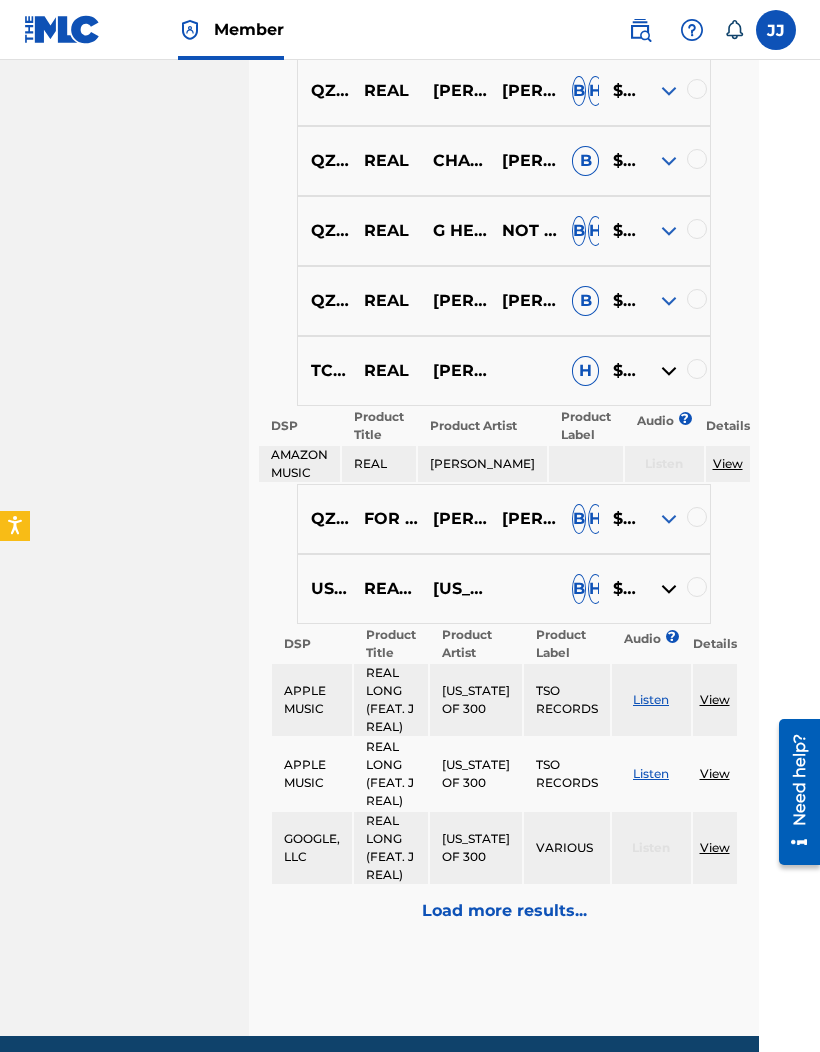 scroll, scrollTop: 1200, scrollLeft: 61, axis: both 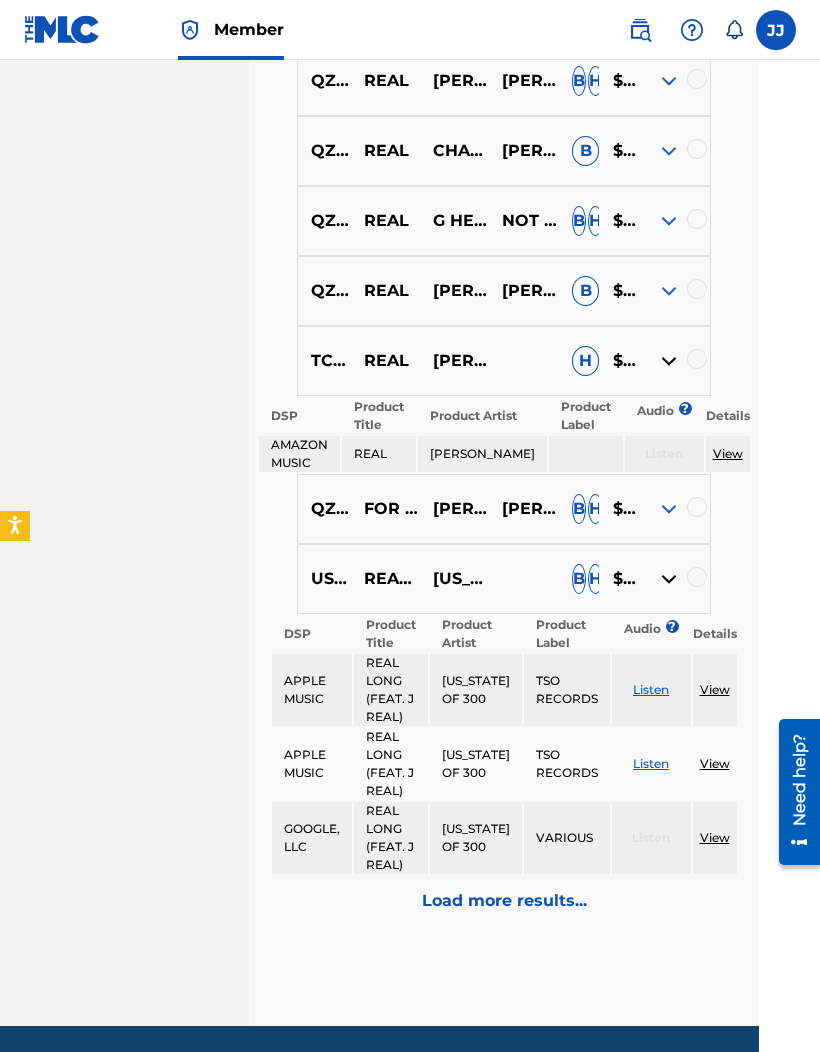 click on "Load more results..." at bounding box center (504, 901) 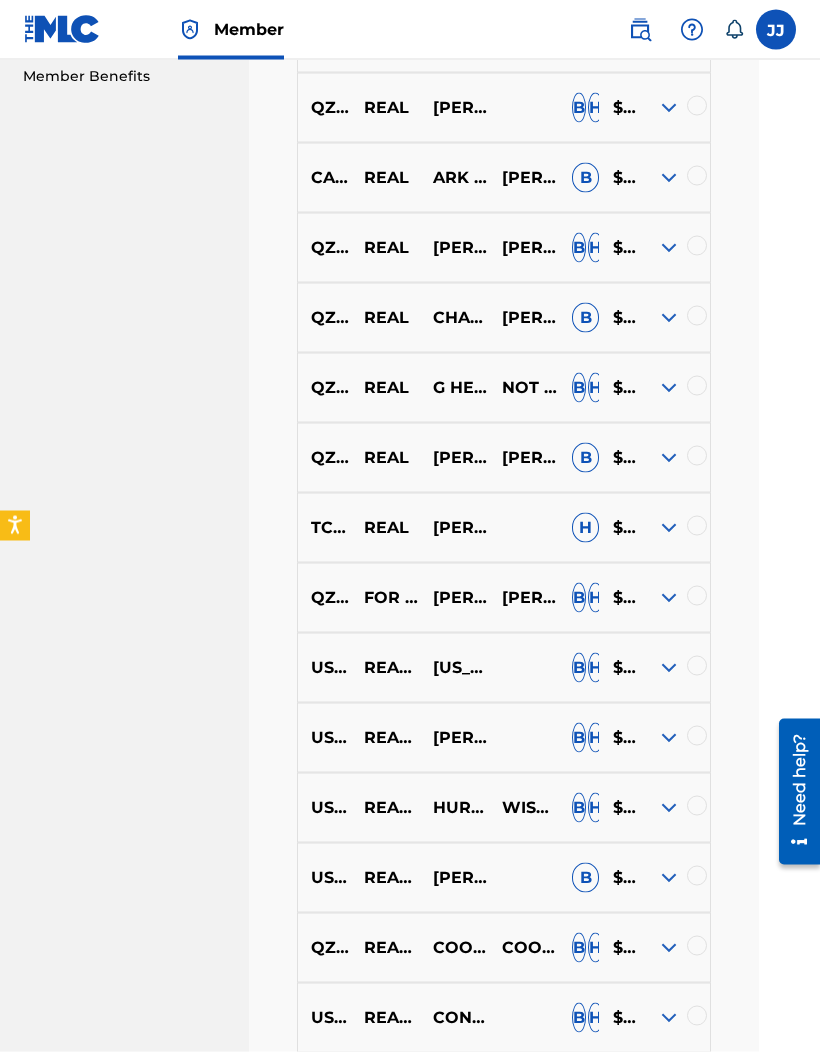 scroll, scrollTop: 1037, scrollLeft: 61, axis: both 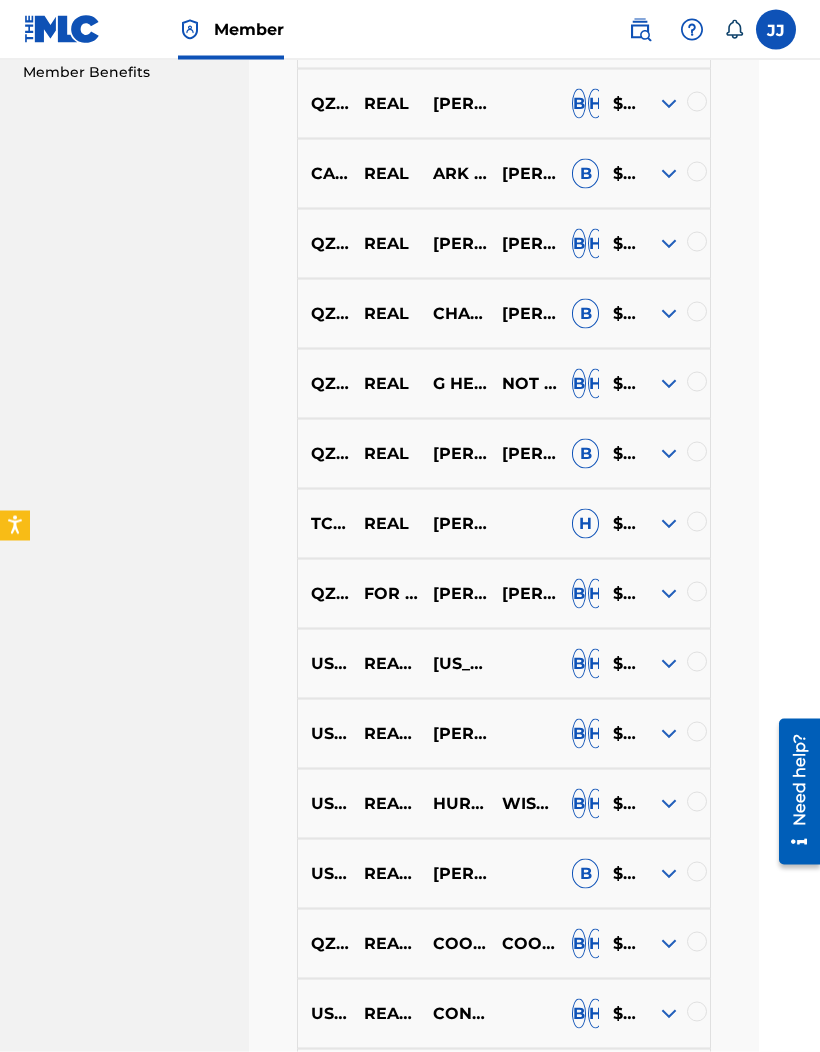 click on "US3E40900318 REAL (GIMME SOMETHIN' THAT'S REAL) ZACH DEPUTY B H $$$$$" at bounding box center (504, 734) 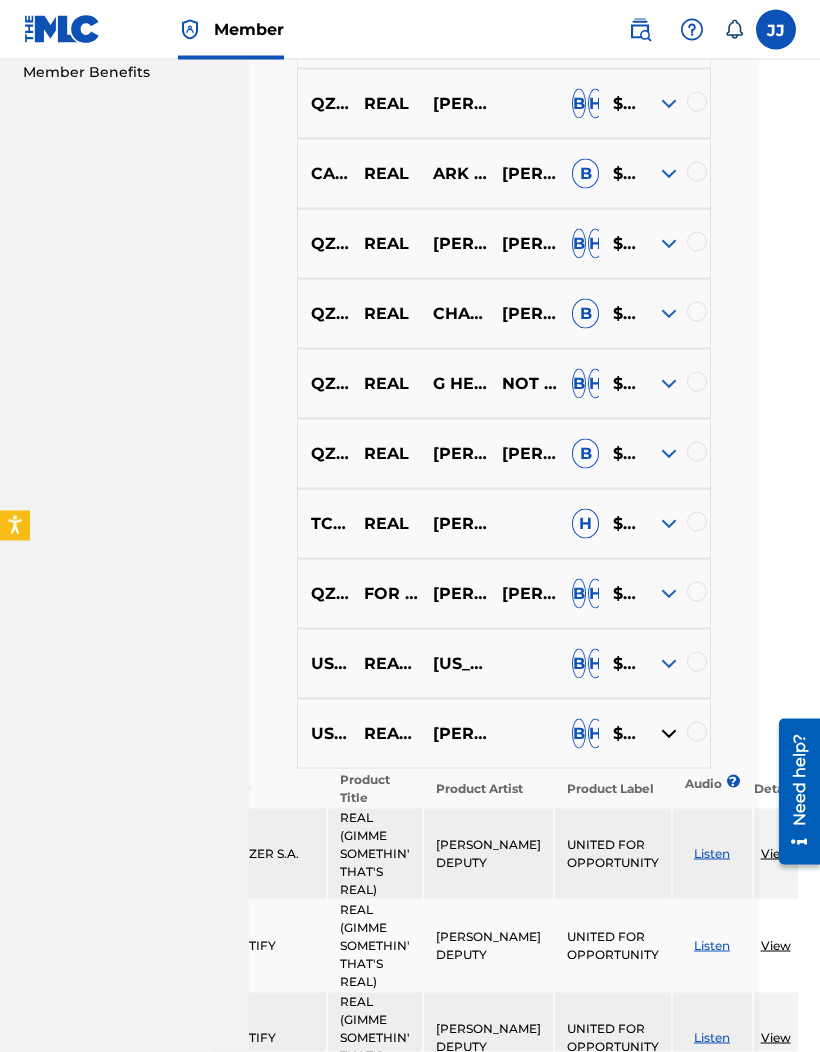 scroll, scrollTop: 1038, scrollLeft: 61, axis: both 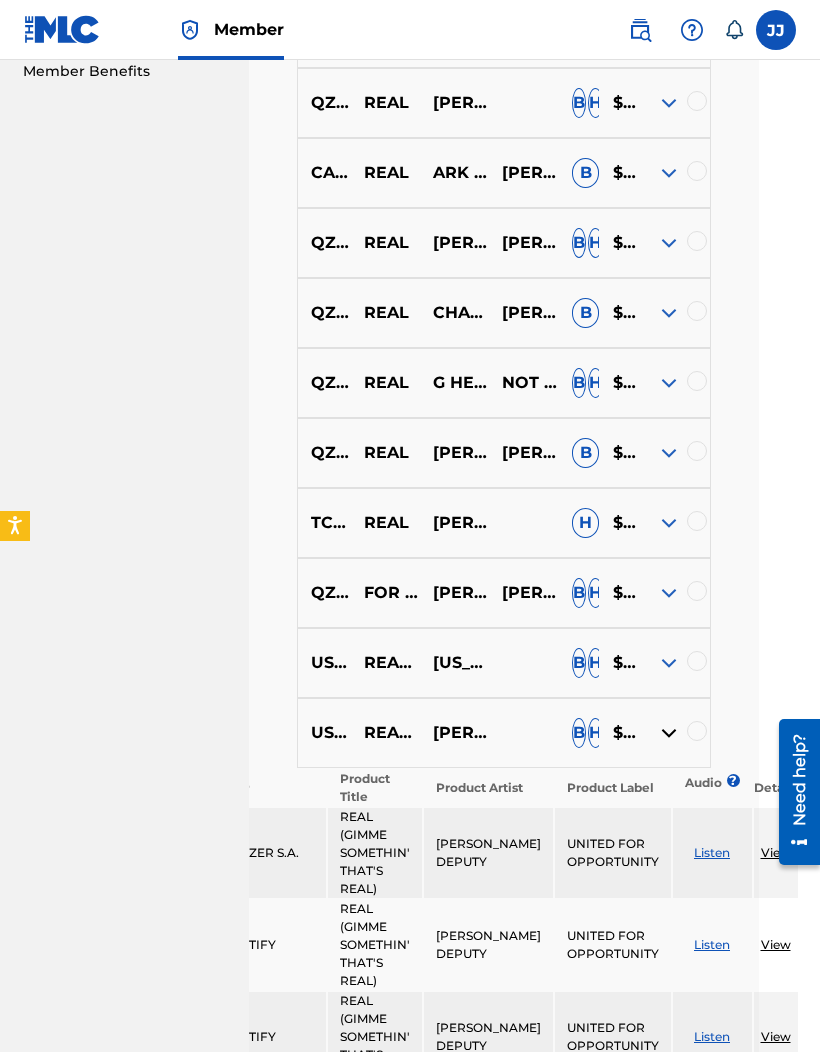 click at bounding box center [669, 733] 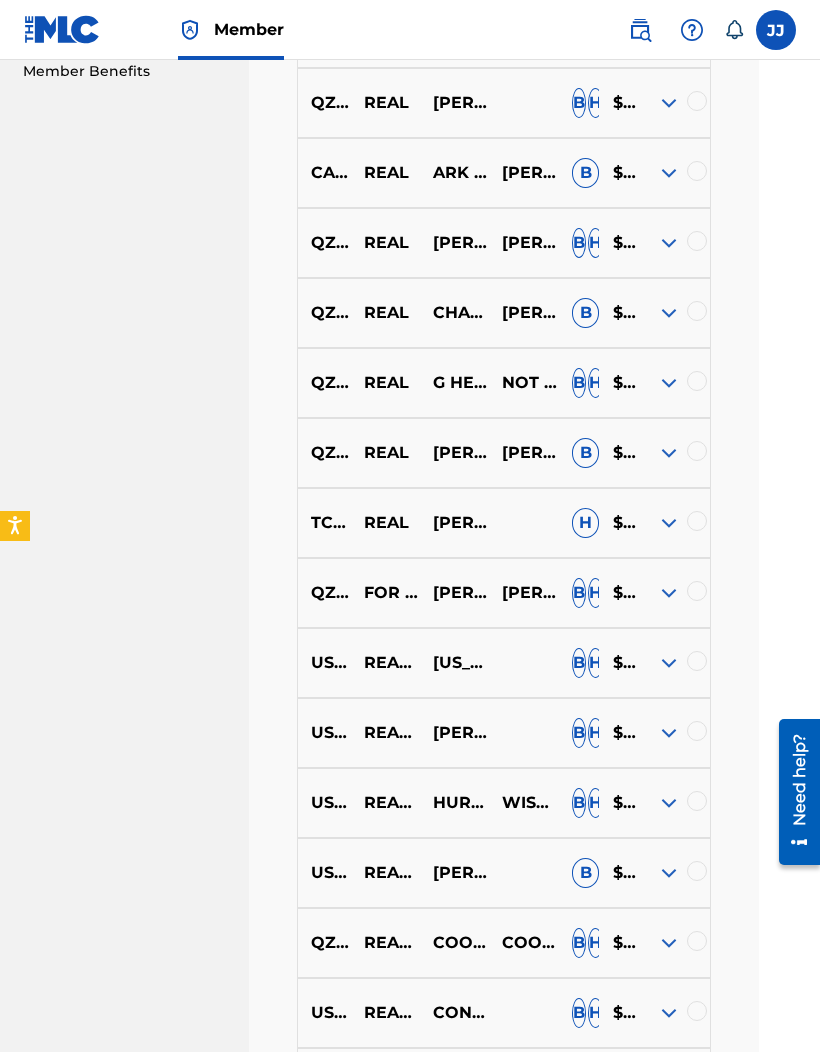 click at bounding box center (697, 731) 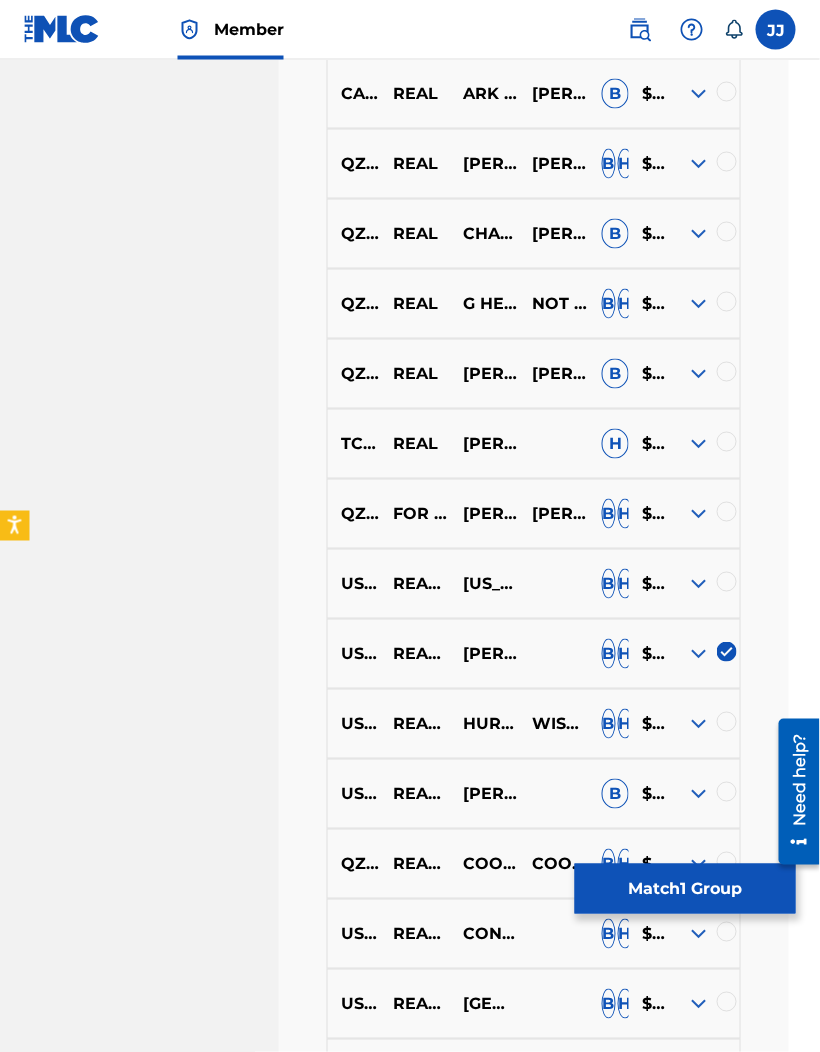 scroll, scrollTop: 1118, scrollLeft: 32, axis: both 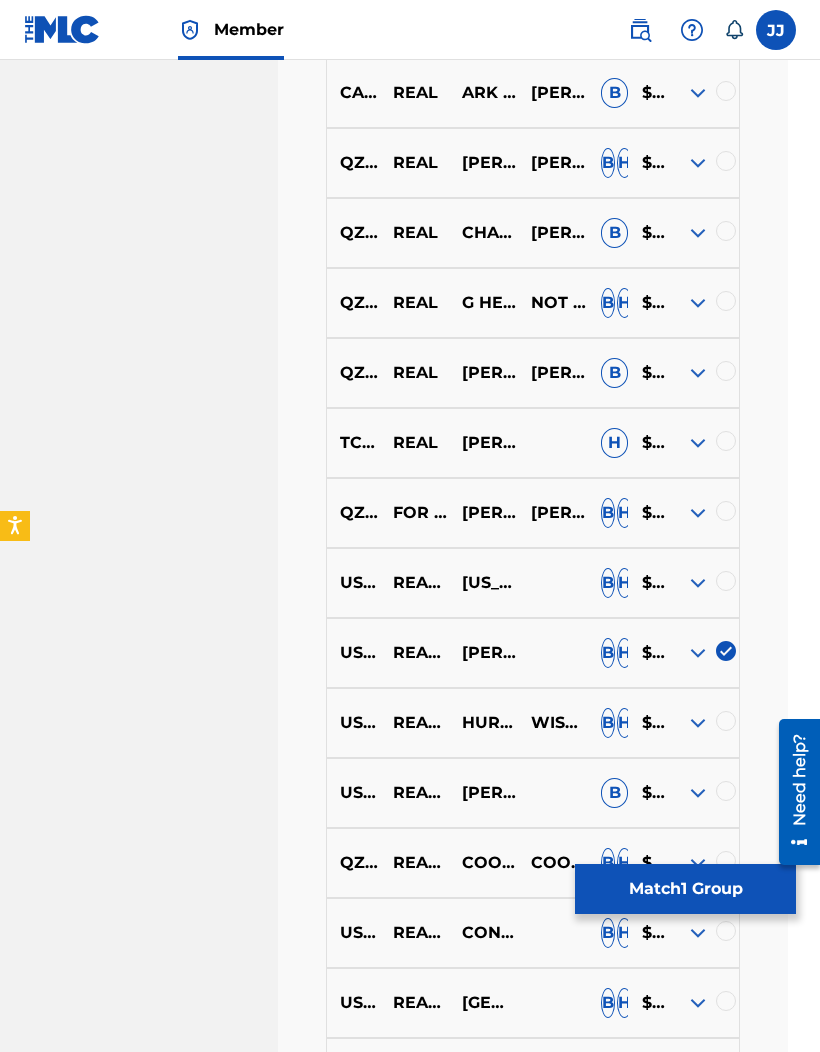 click at bounding box center [698, 653] 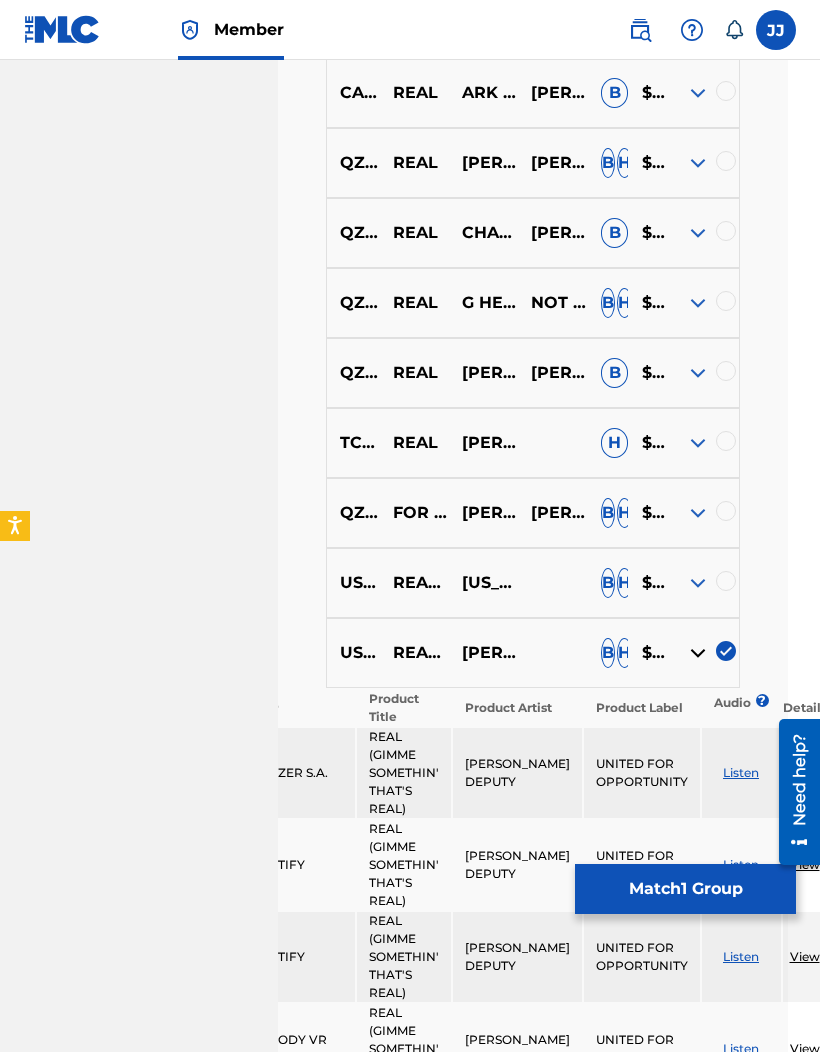 click at bounding box center (726, 651) 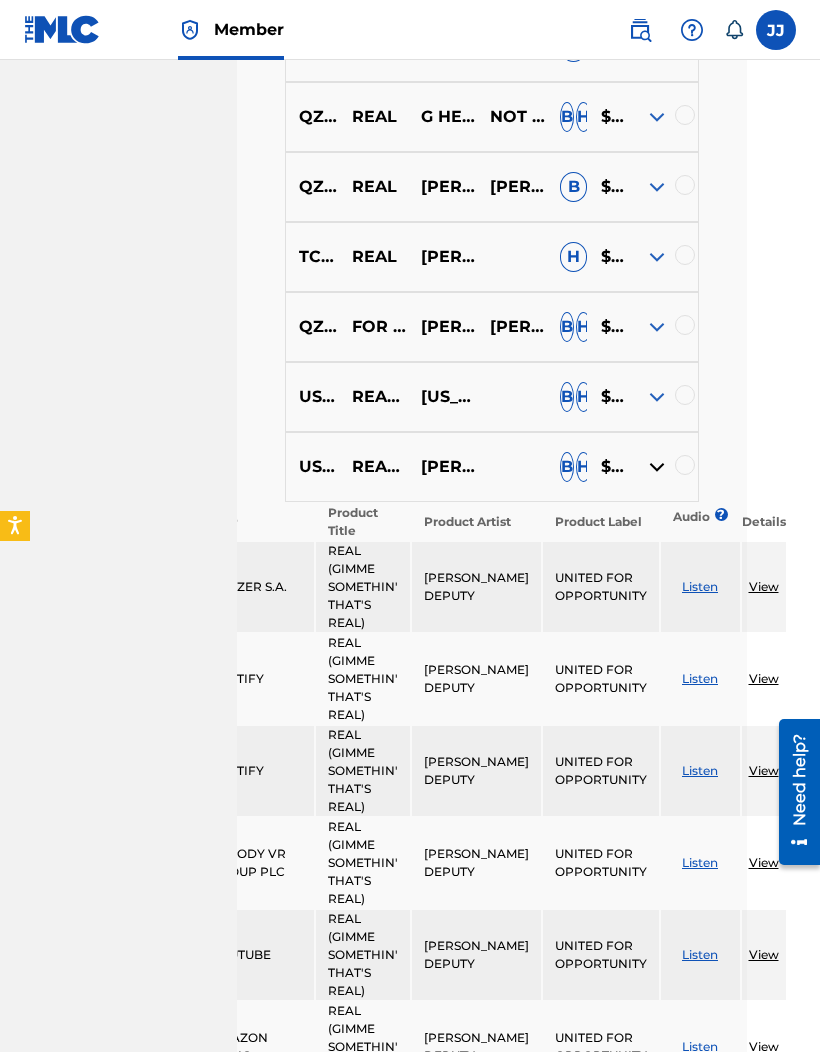 scroll, scrollTop: 1320, scrollLeft: 81, axis: both 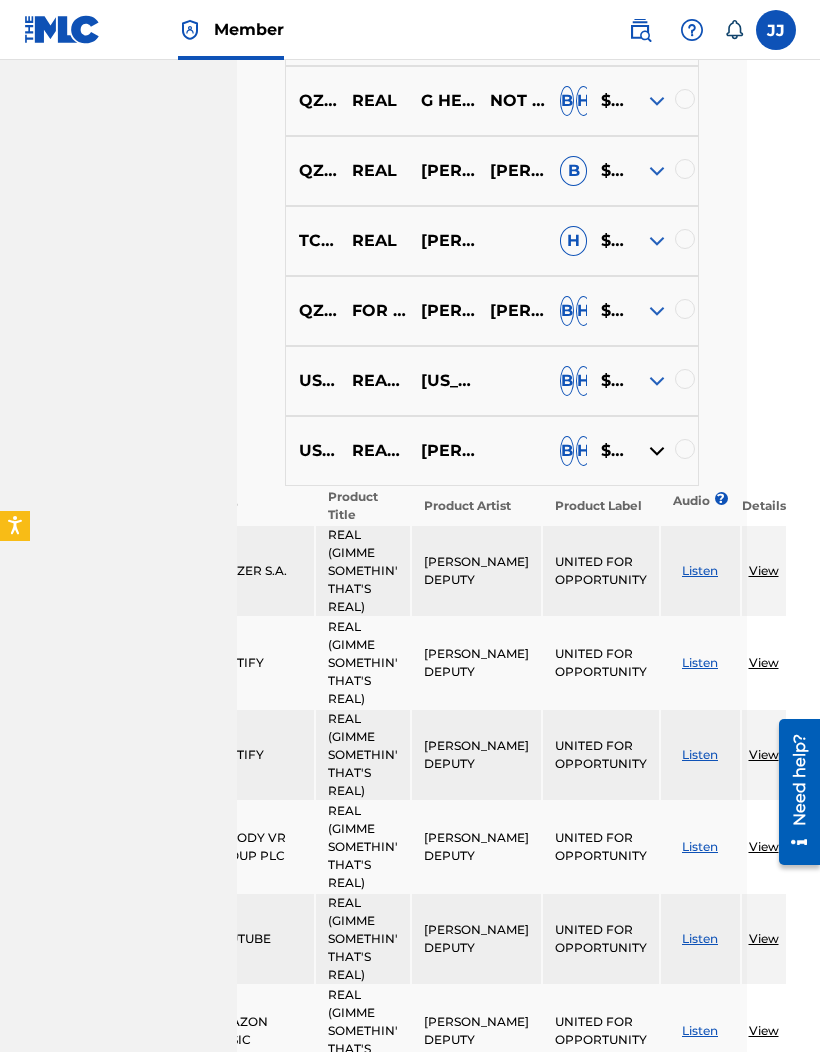 click on "View" at bounding box center [764, 663] 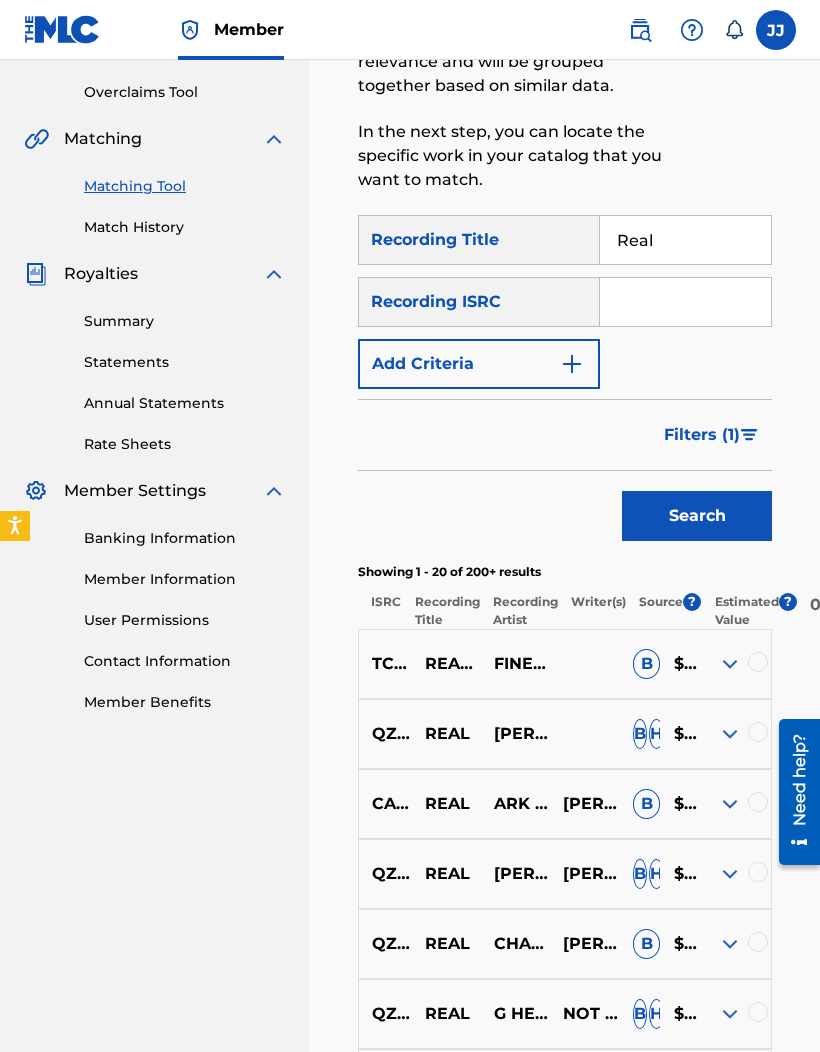 scroll, scrollTop: 385, scrollLeft: 0, axis: vertical 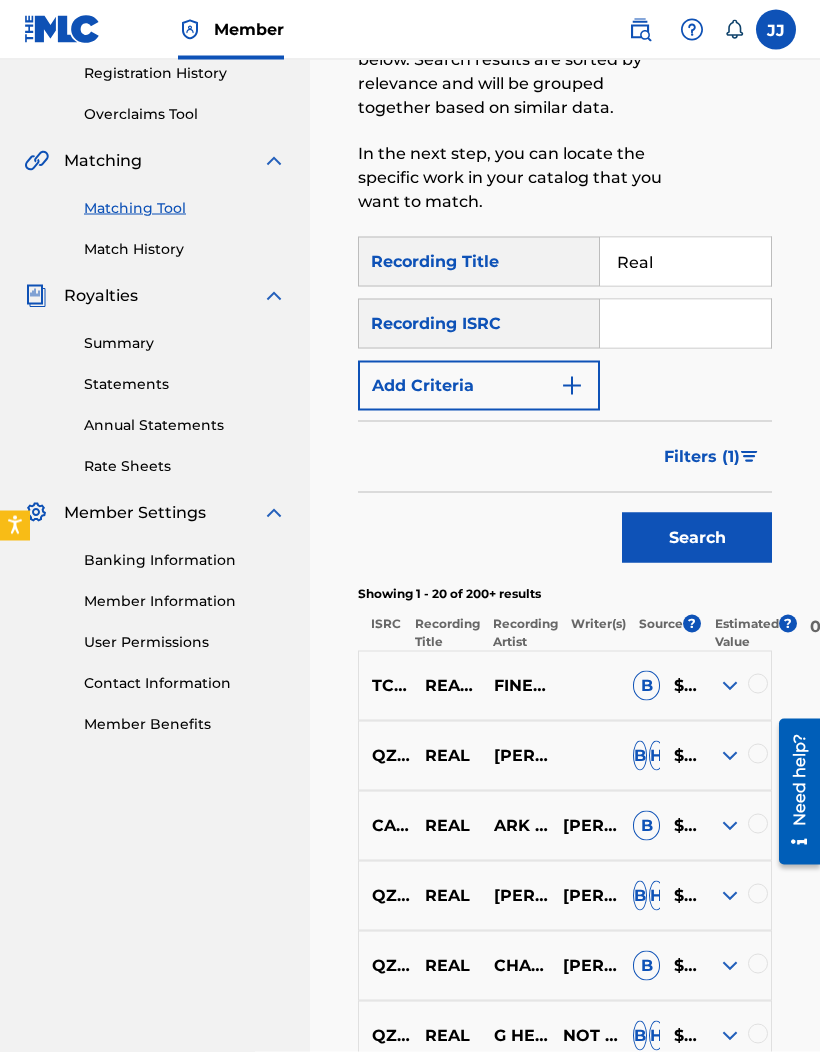 click on "Real" at bounding box center [685, 262] 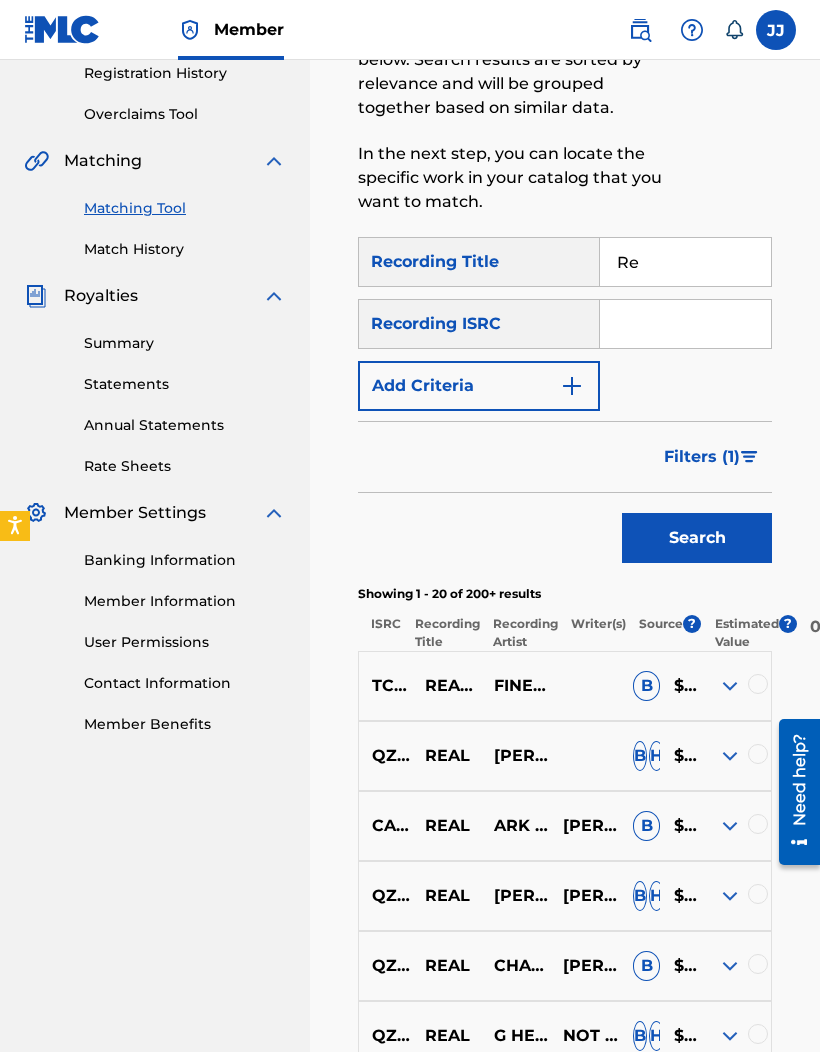 type on "R" 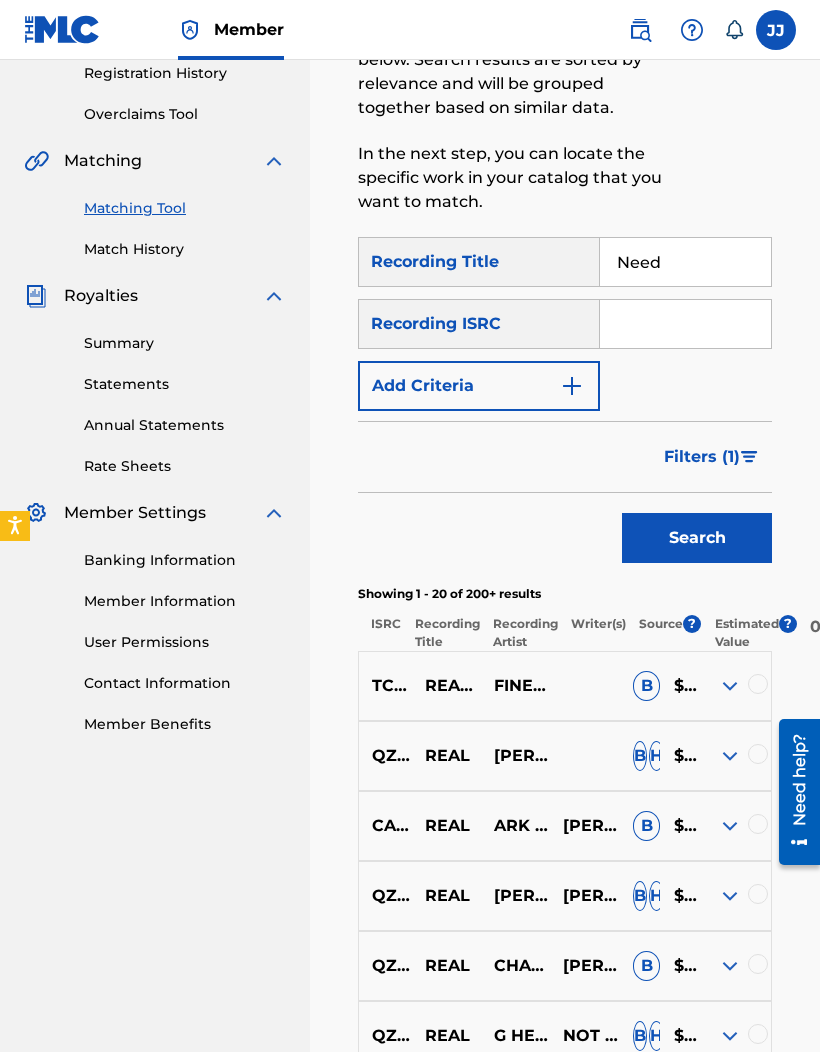 scroll, scrollTop: 383, scrollLeft: 0, axis: vertical 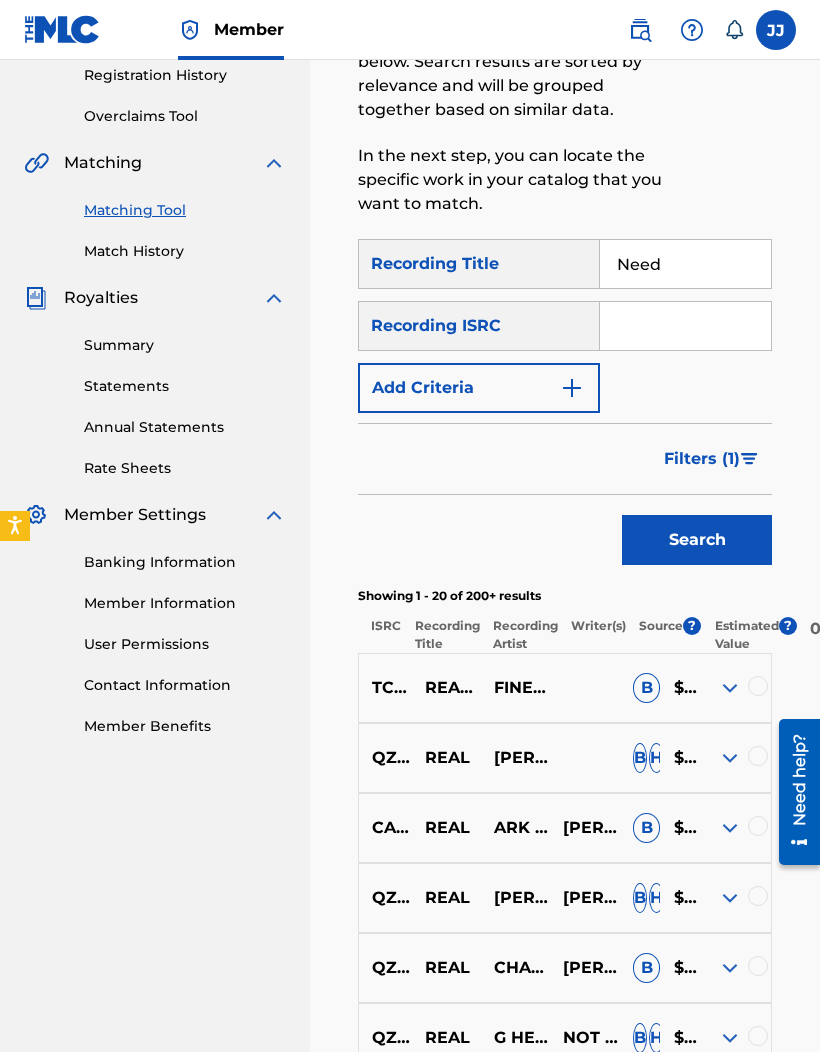 click on "Search" at bounding box center (697, 540) 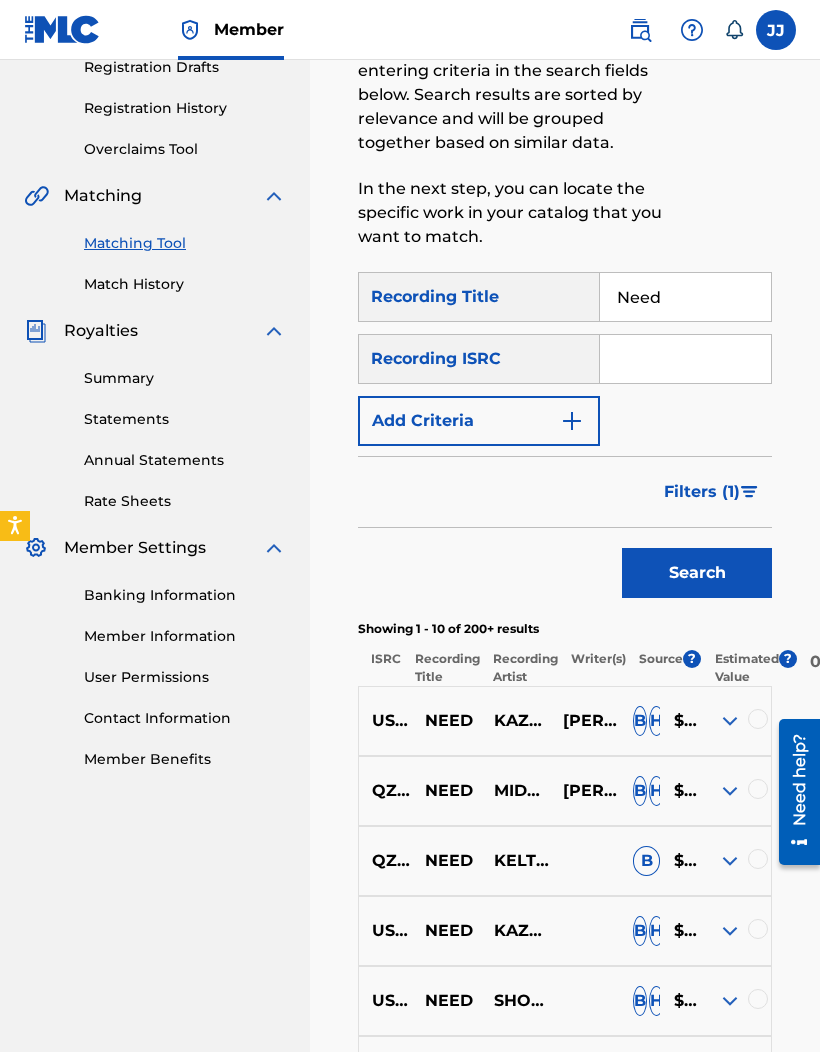 scroll, scrollTop: 351, scrollLeft: 0, axis: vertical 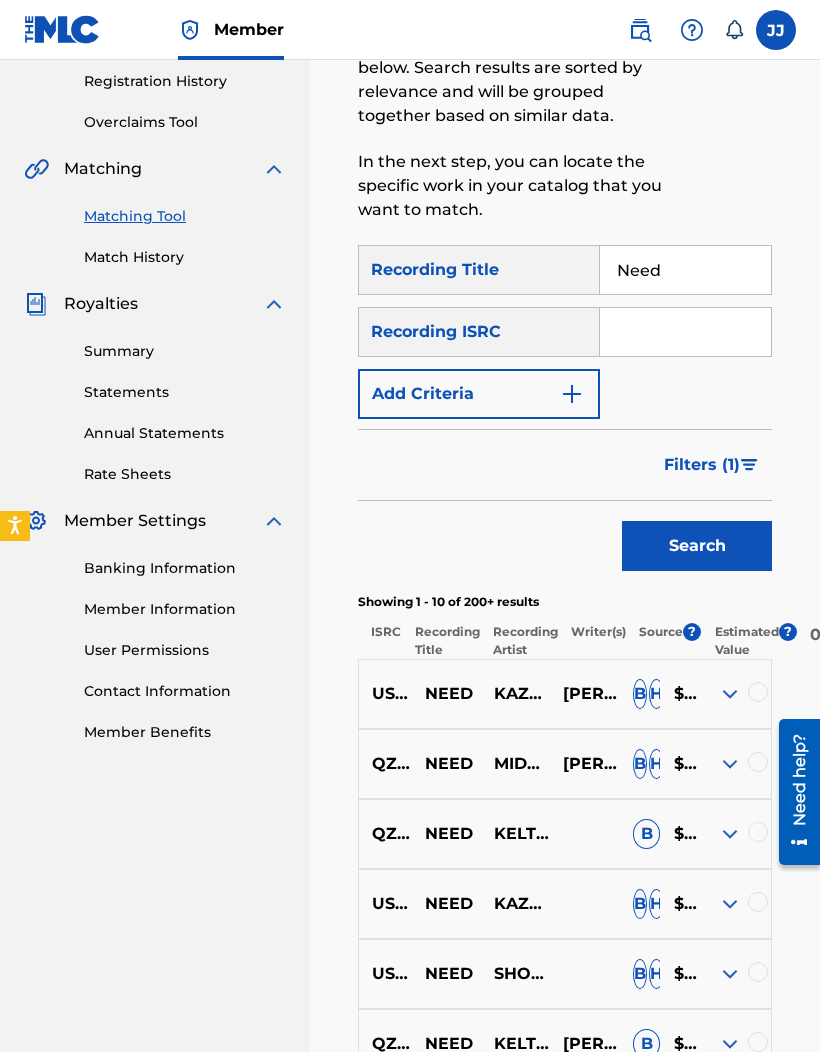 click at bounding box center (730, 834) 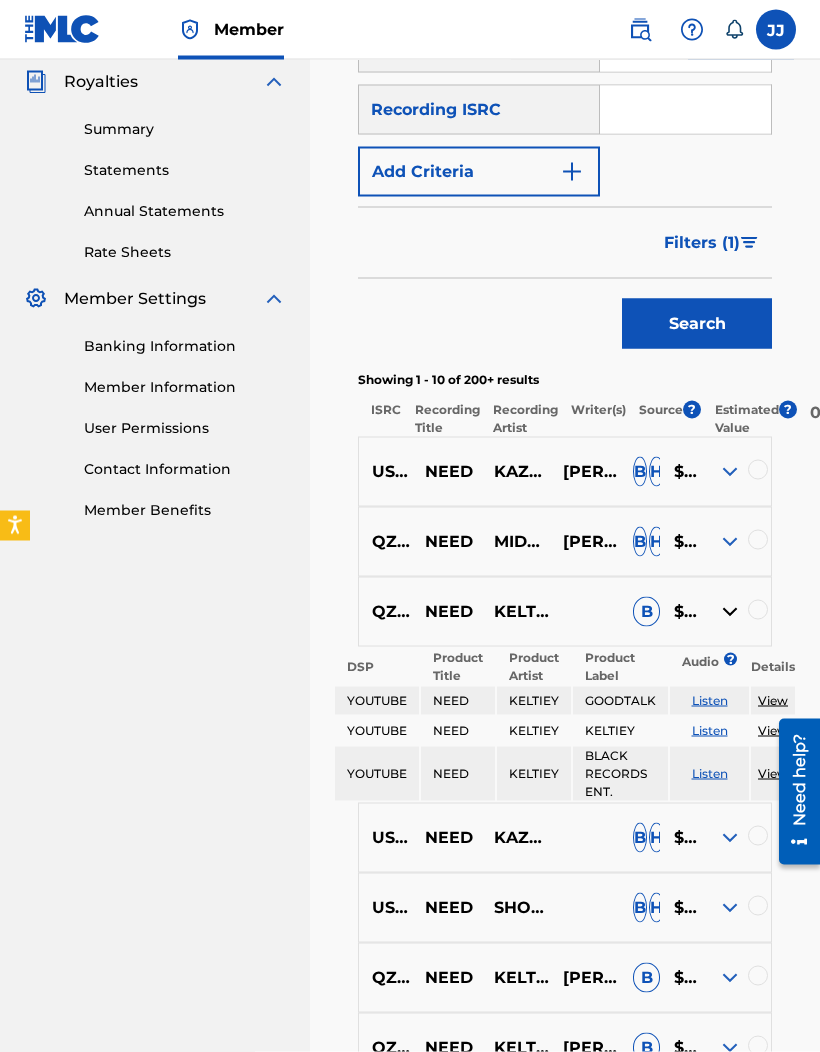 click at bounding box center [730, 838] 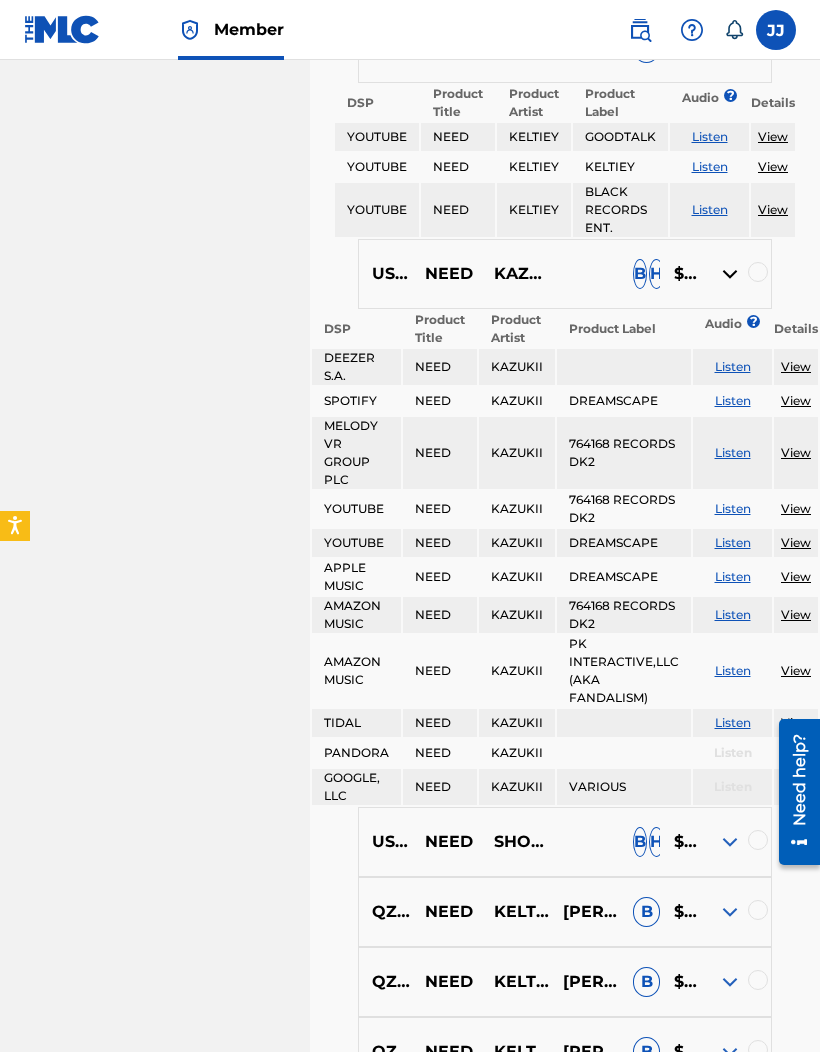 click at bounding box center [730, 842] 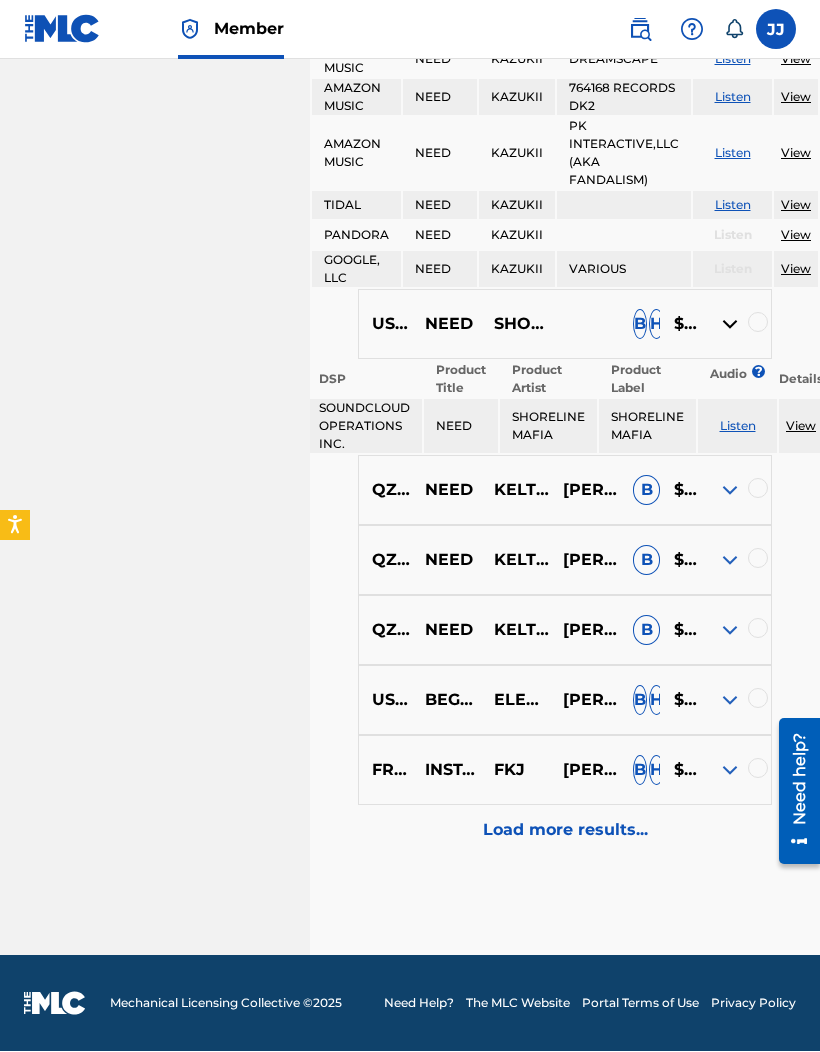 scroll, scrollTop: 1610, scrollLeft: 0, axis: vertical 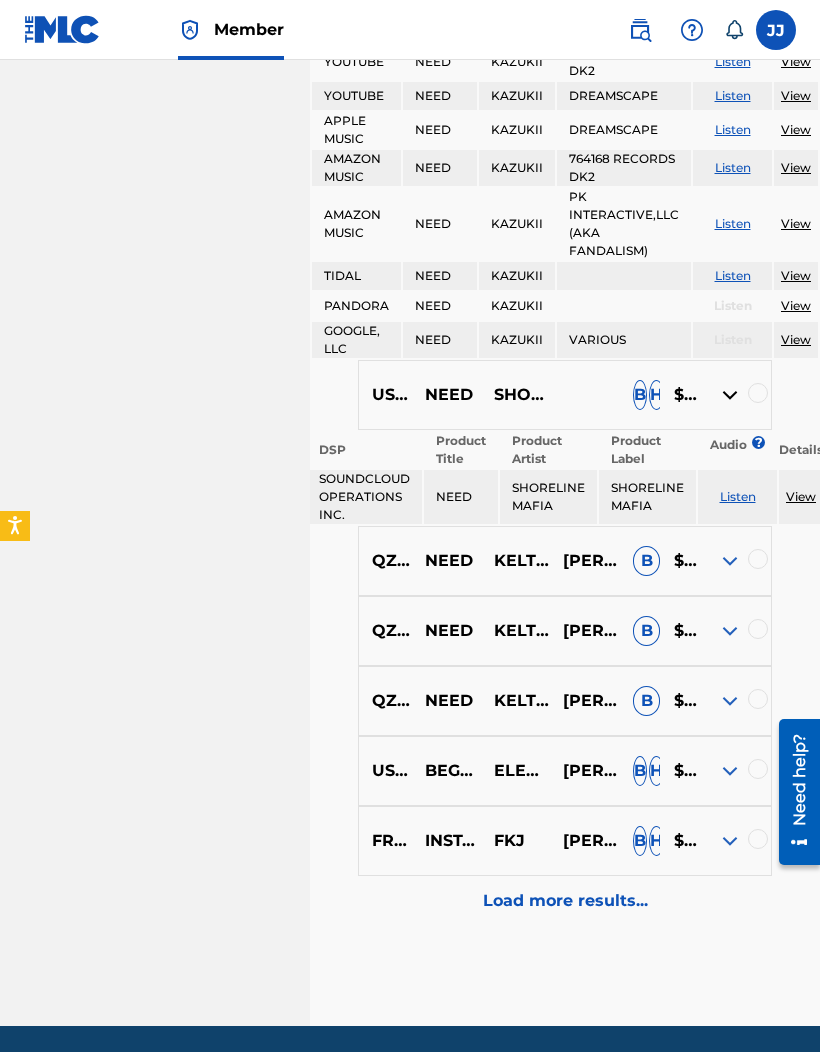 click on "Load more results..." at bounding box center [565, 901] 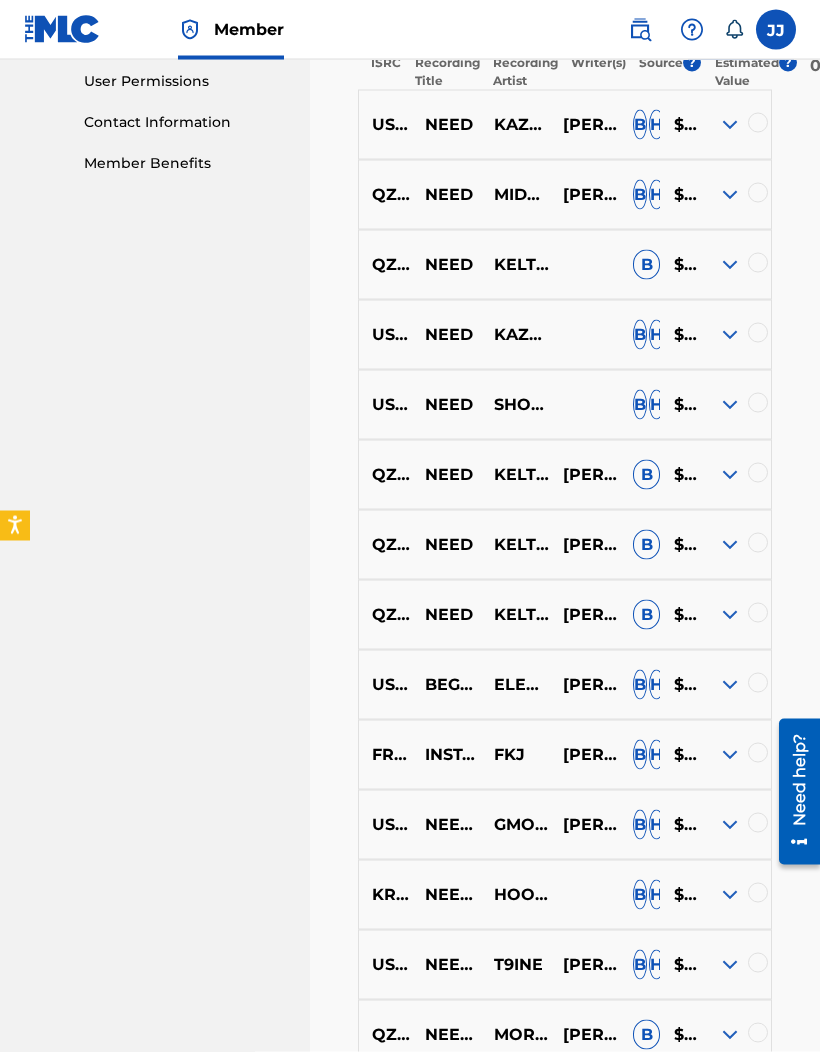 scroll, scrollTop: 962, scrollLeft: 0, axis: vertical 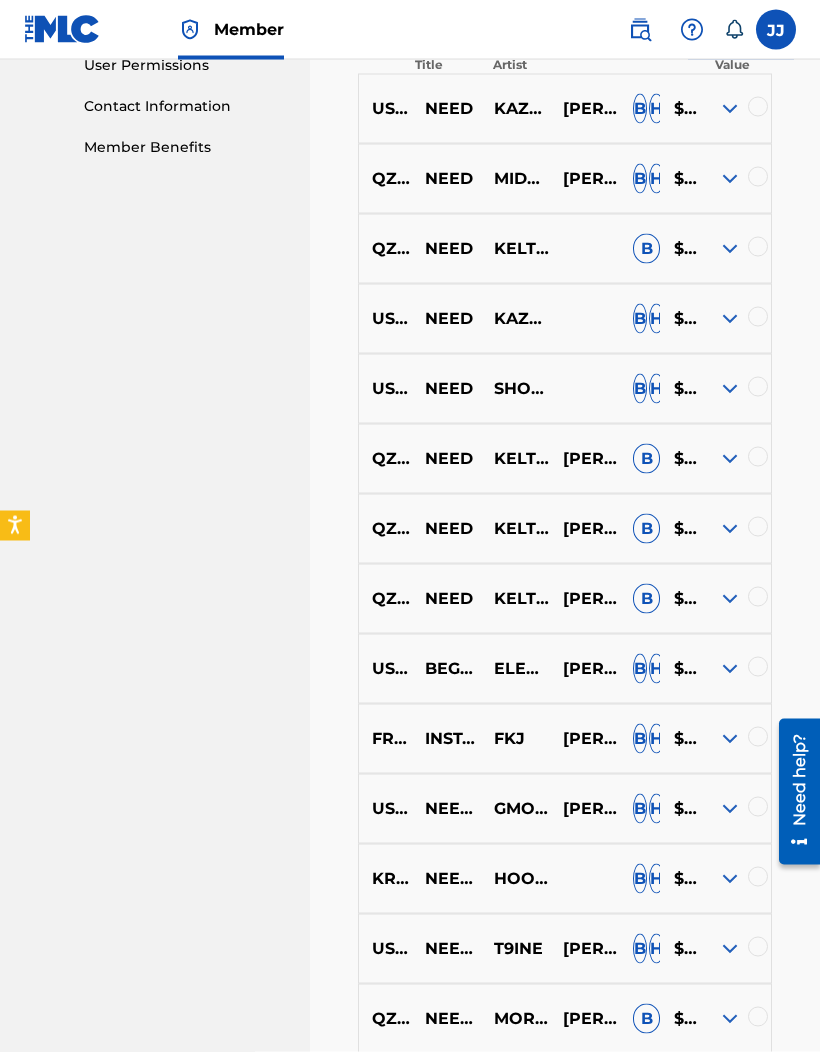 click at bounding box center [736, 879] 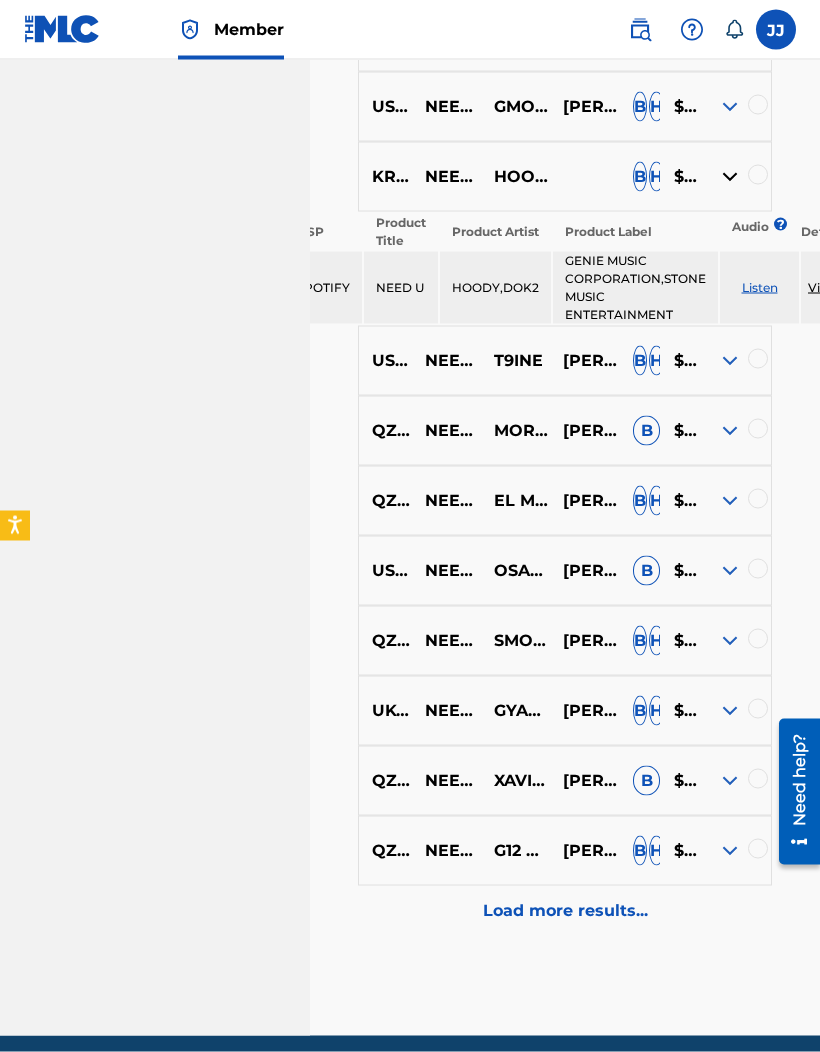 scroll, scrollTop: 1674, scrollLeft: 0, axis: vertical 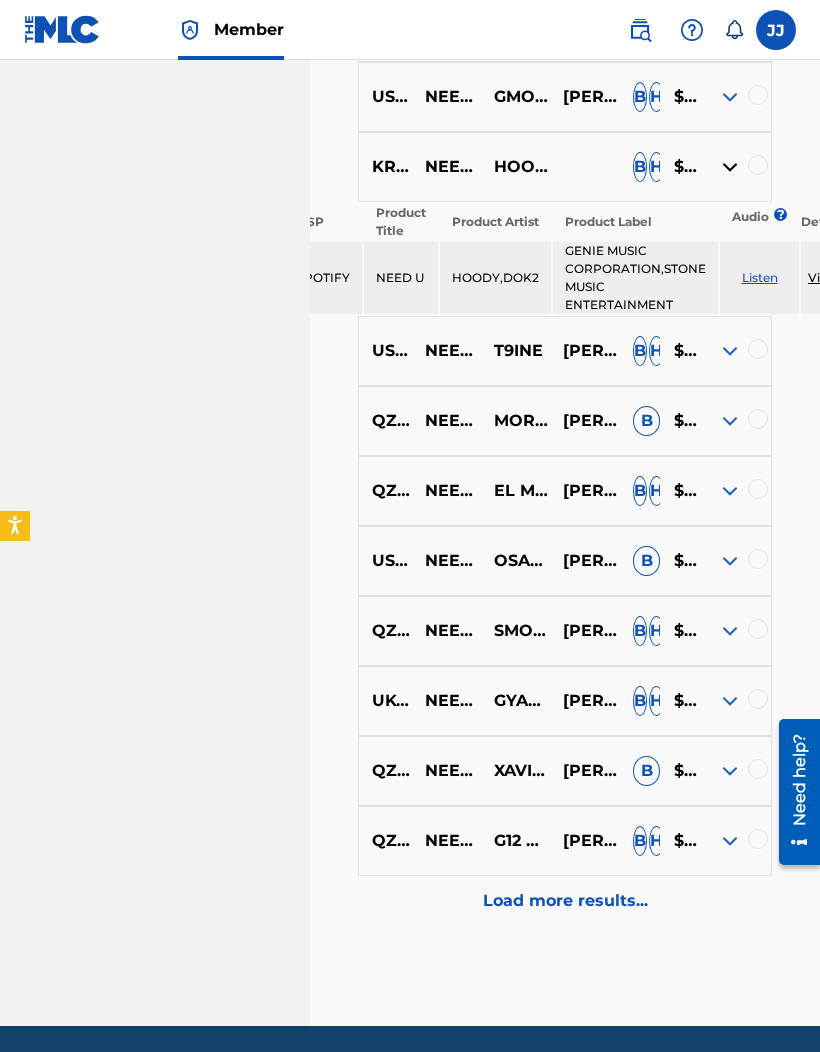 click on "Load more results..." at bounding box center (565, 901) 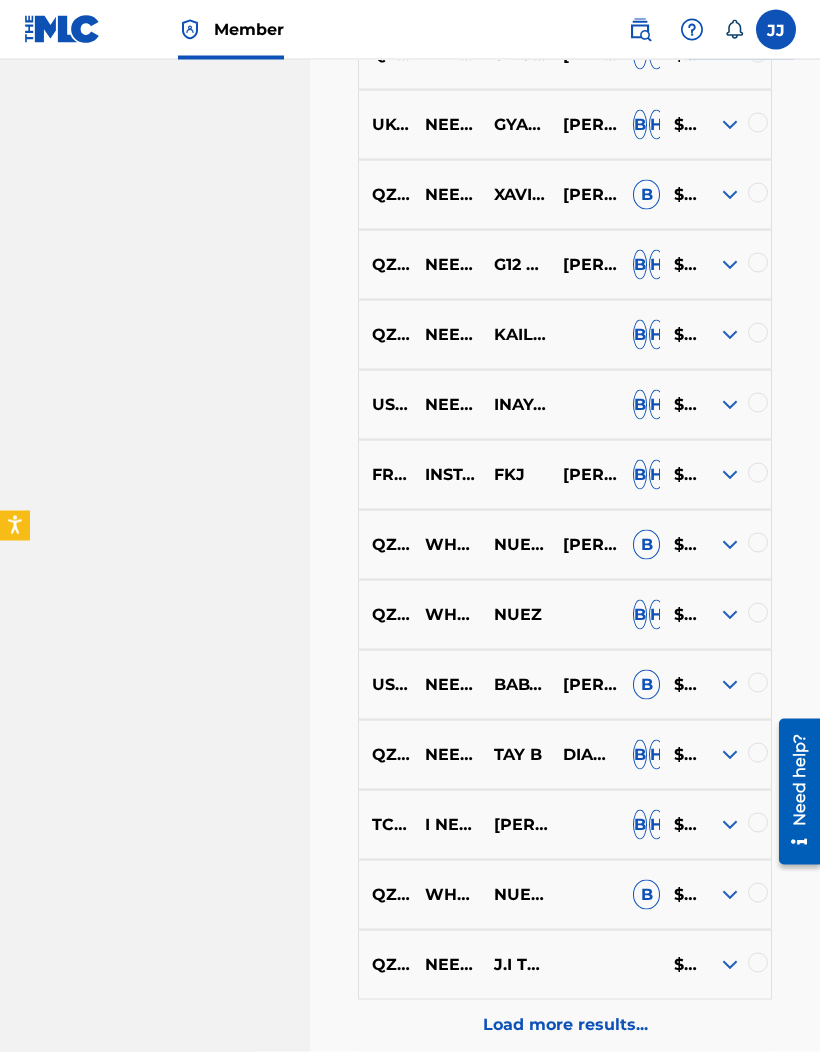 scroll, scrollTop: 2145, scrollLeft: 0, axis: vertical 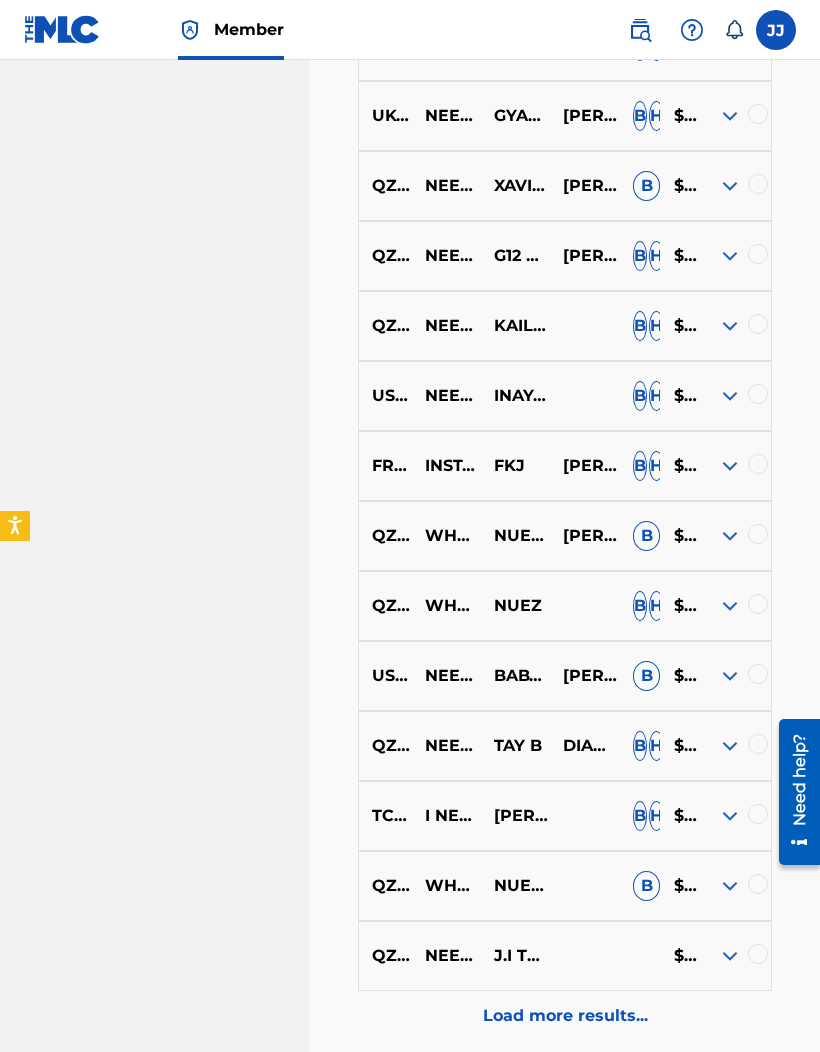 click at bounding box center (730, 606) 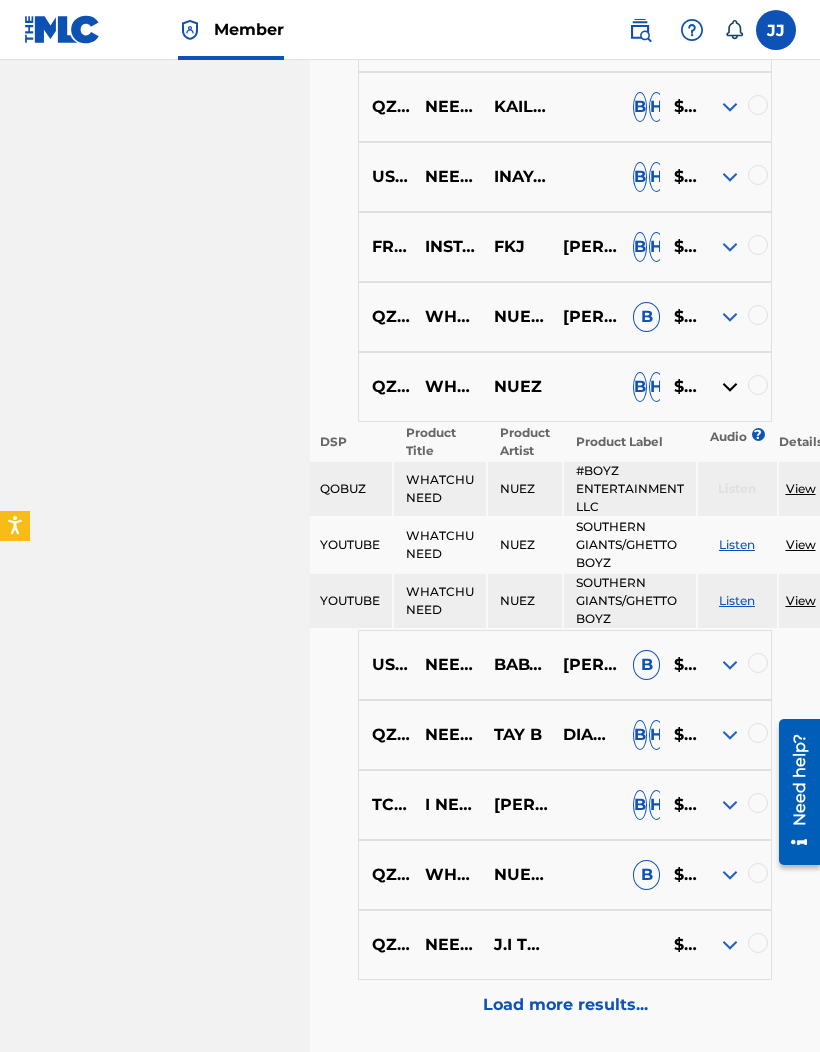 click at bounding box center (730, 805) 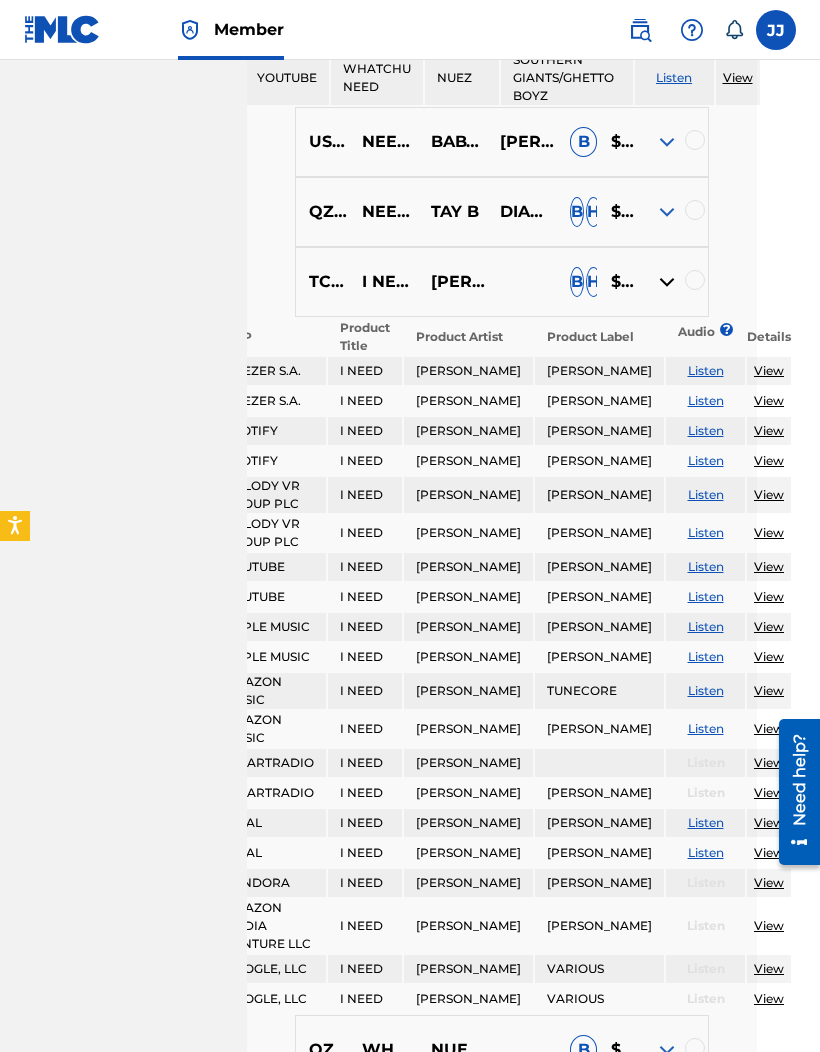scroll, scrollTop: 2886, scrollLeft: 63, axis: both 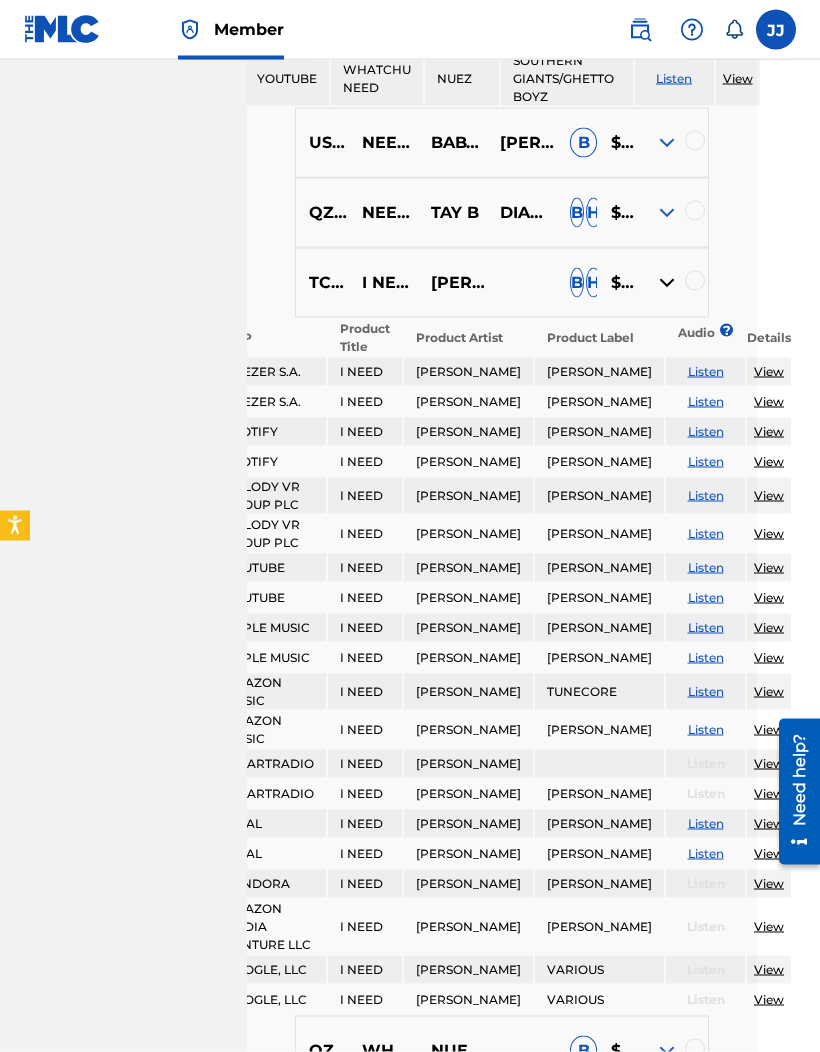 click on "View" at bounding box center (769, 431) 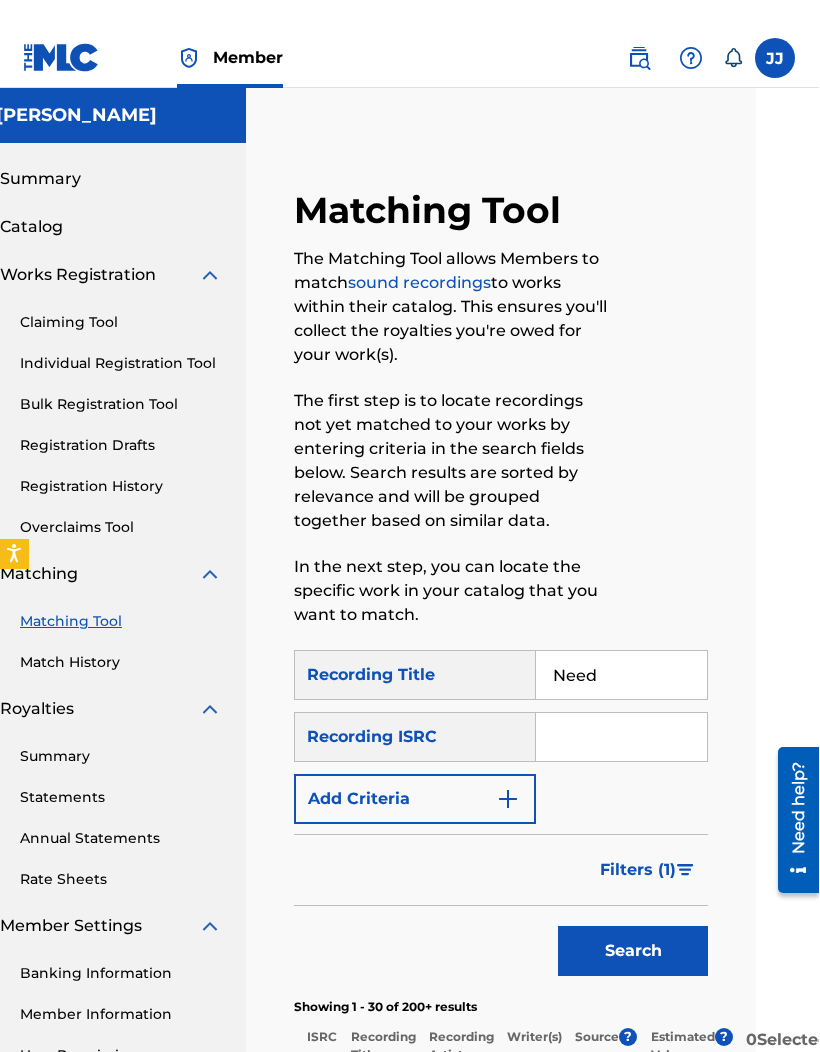 scroll, scrollTop: 0, scrollLeft: 52, axis: horizontal 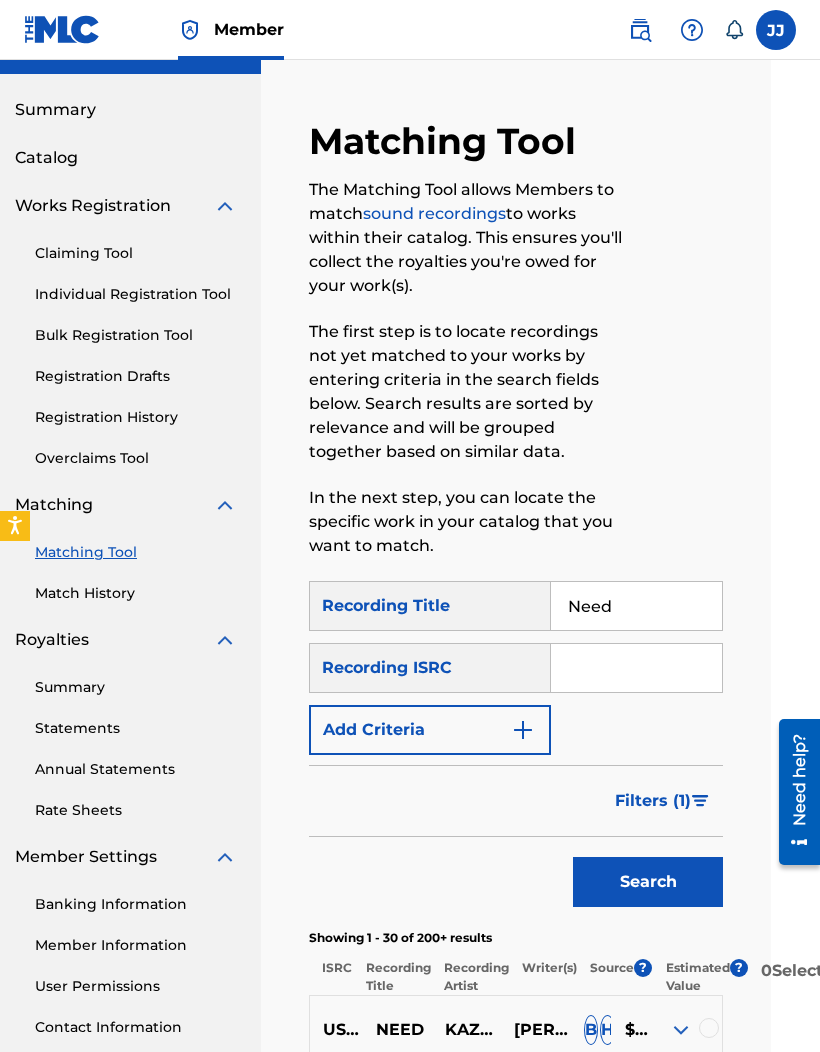 click on "Need" at bounding box center (636, 606) 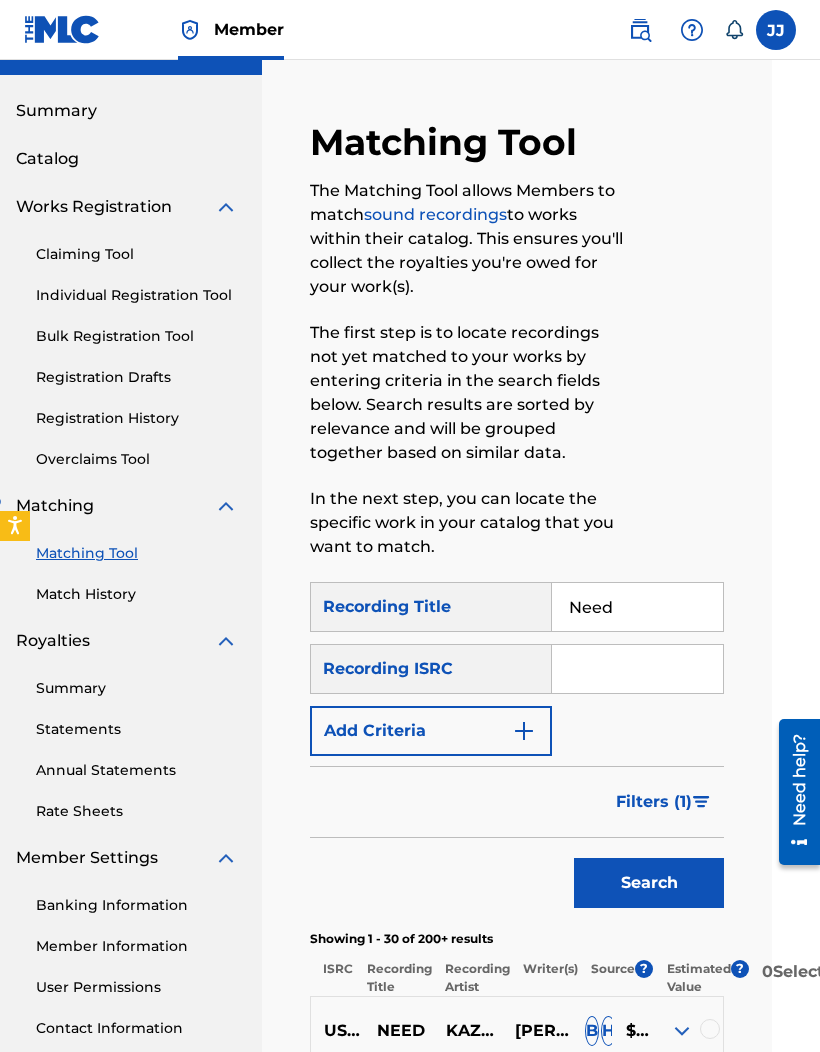 click on "Need" at bounding box center (637, 607) 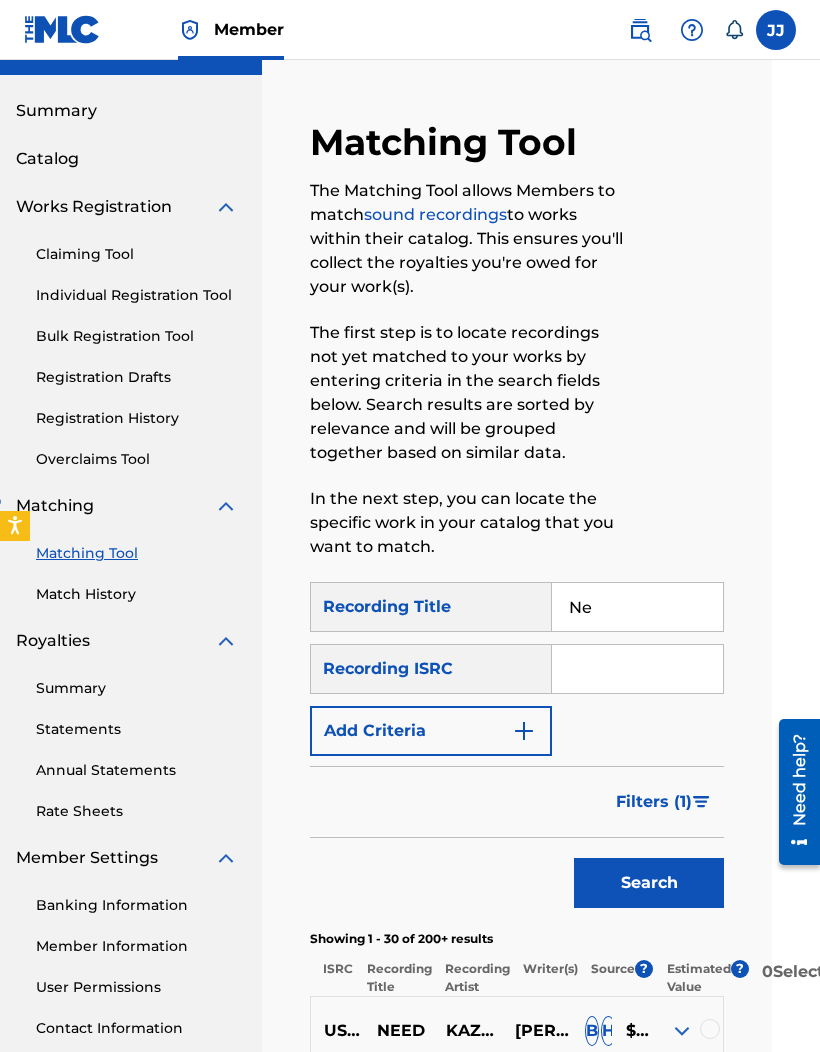 type on "N" 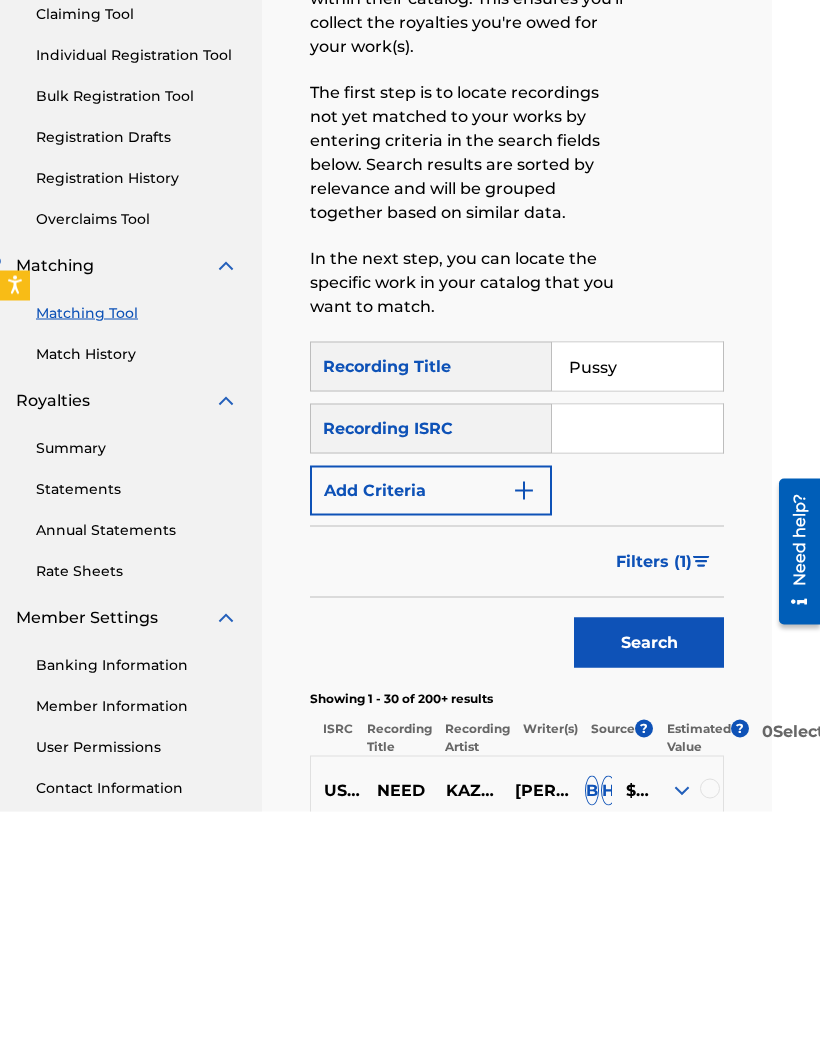 click on "Search" at bounding box center [649, 883] 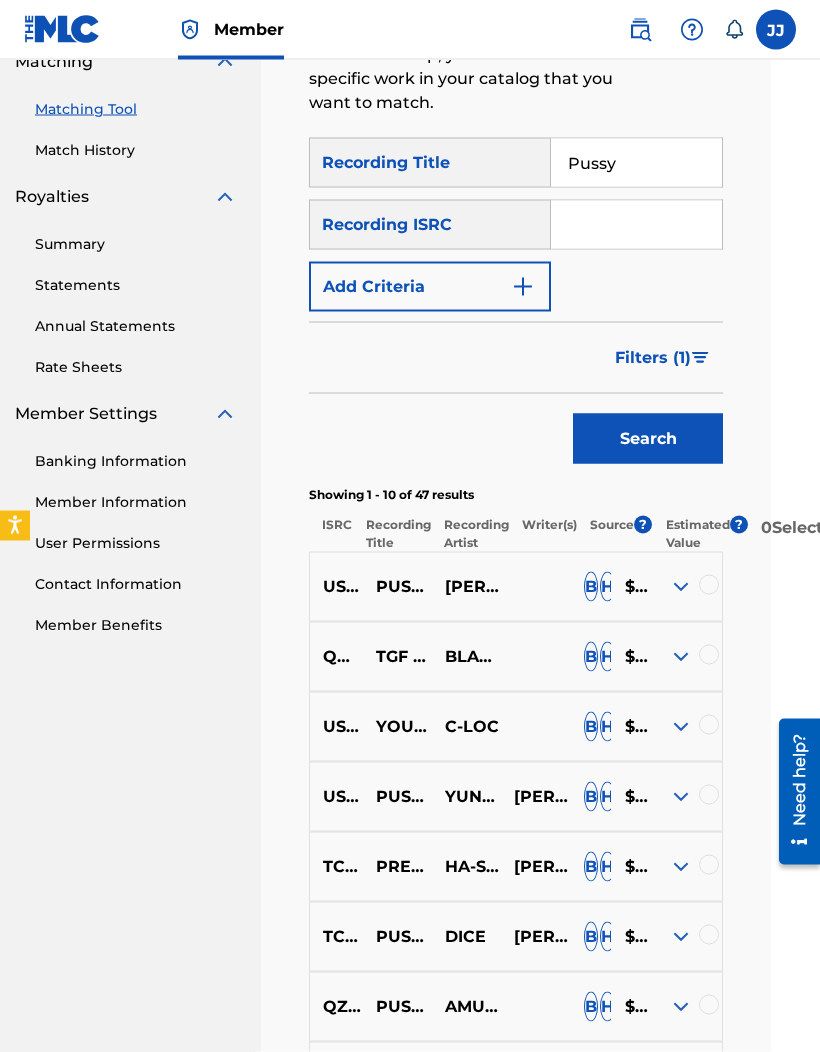 scroll, scrollTop: 485, scrollLeft: 49, axis: both 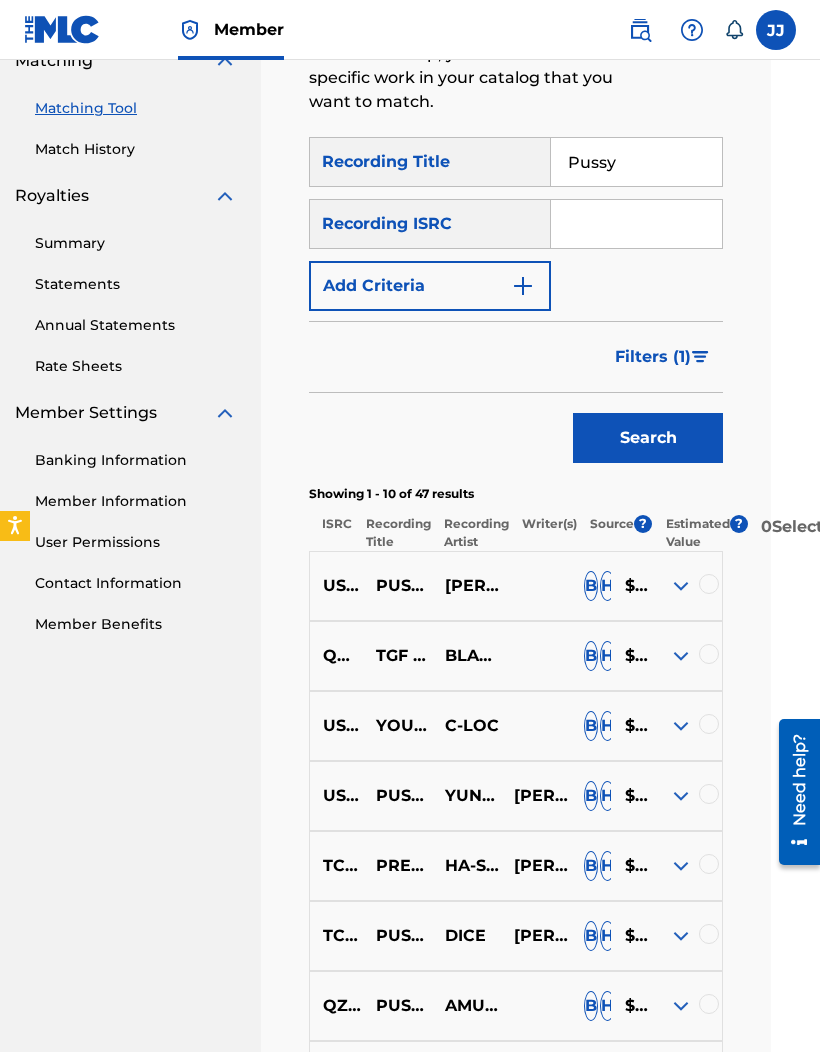 click at bounding box center (709, 584) 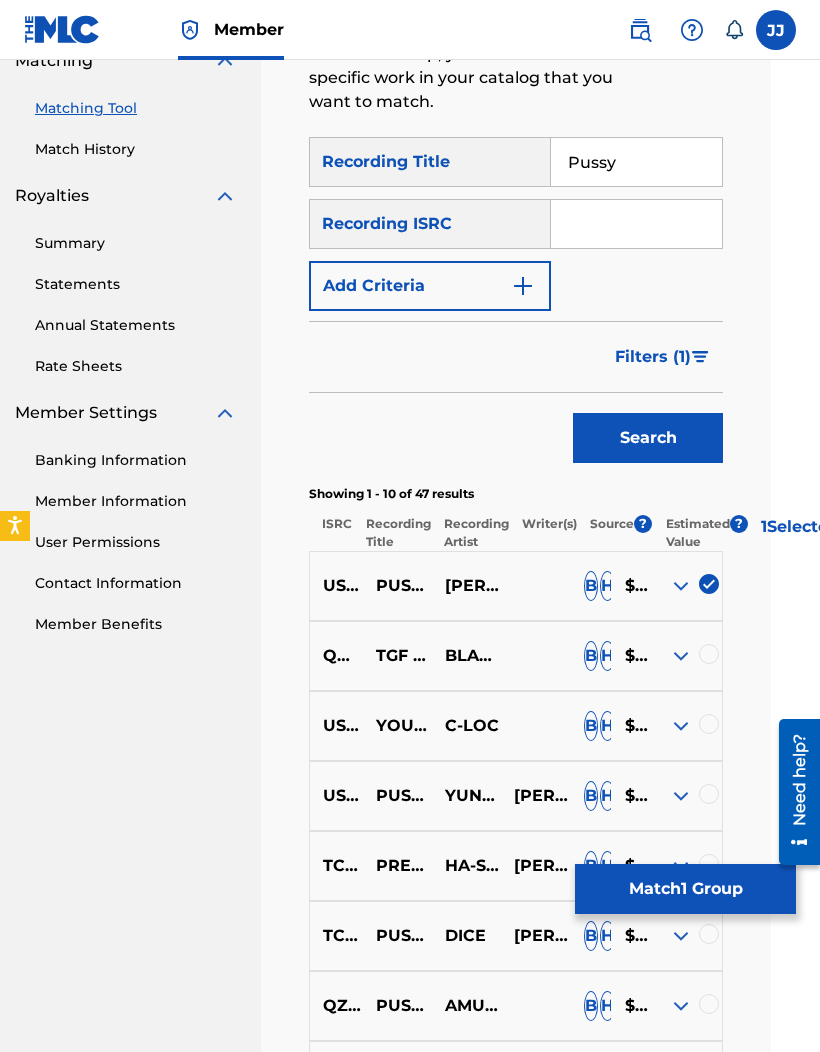 click at bounding box center [681, 586] 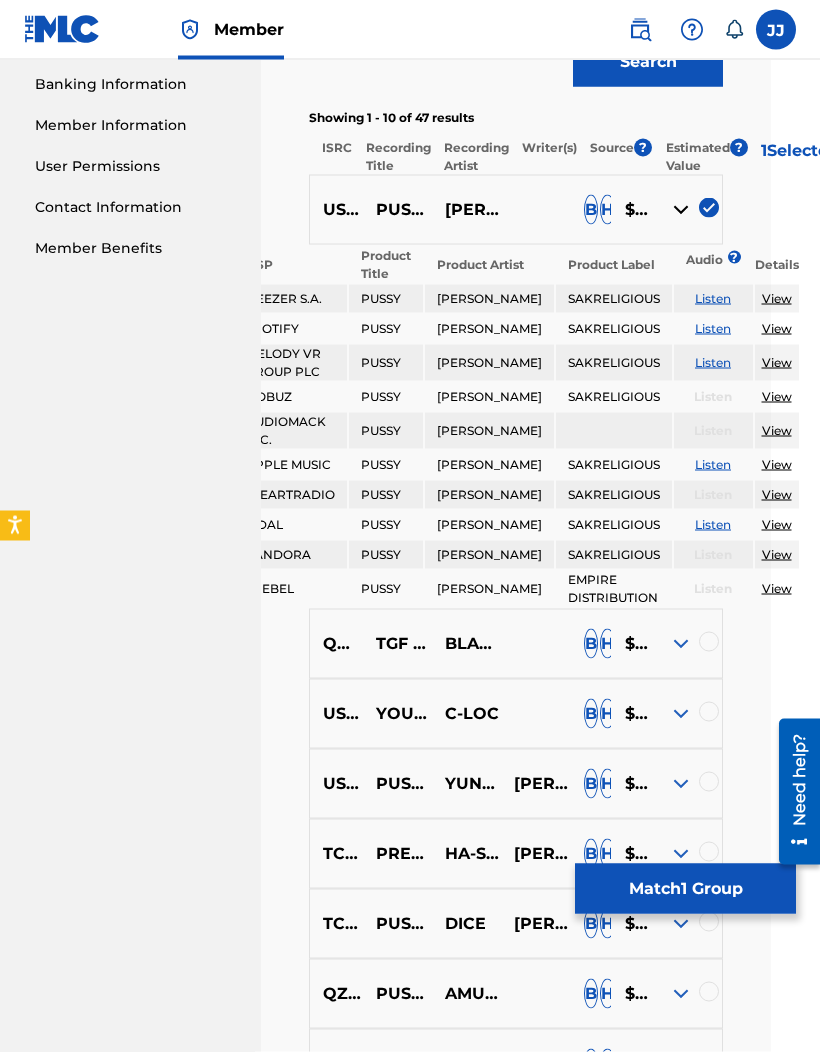 click at bounding box center [681, 644] 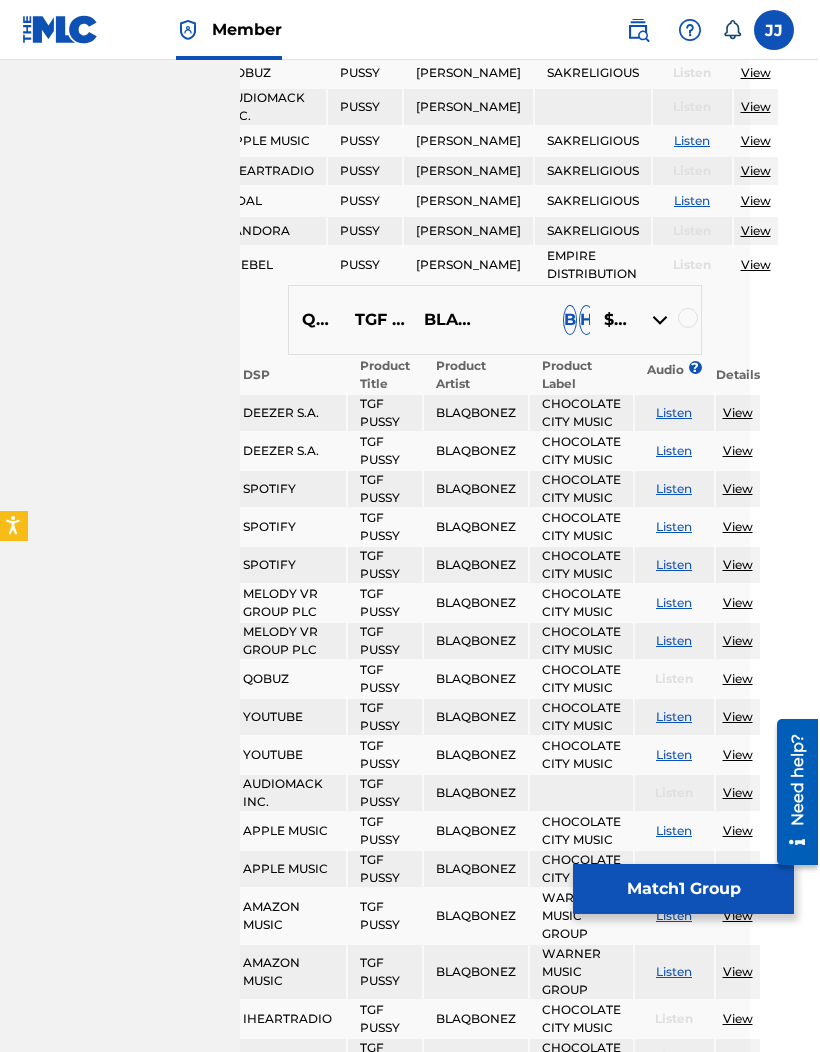 scroll, scrollTop: 1186, scrollLeft: 78, axis: both 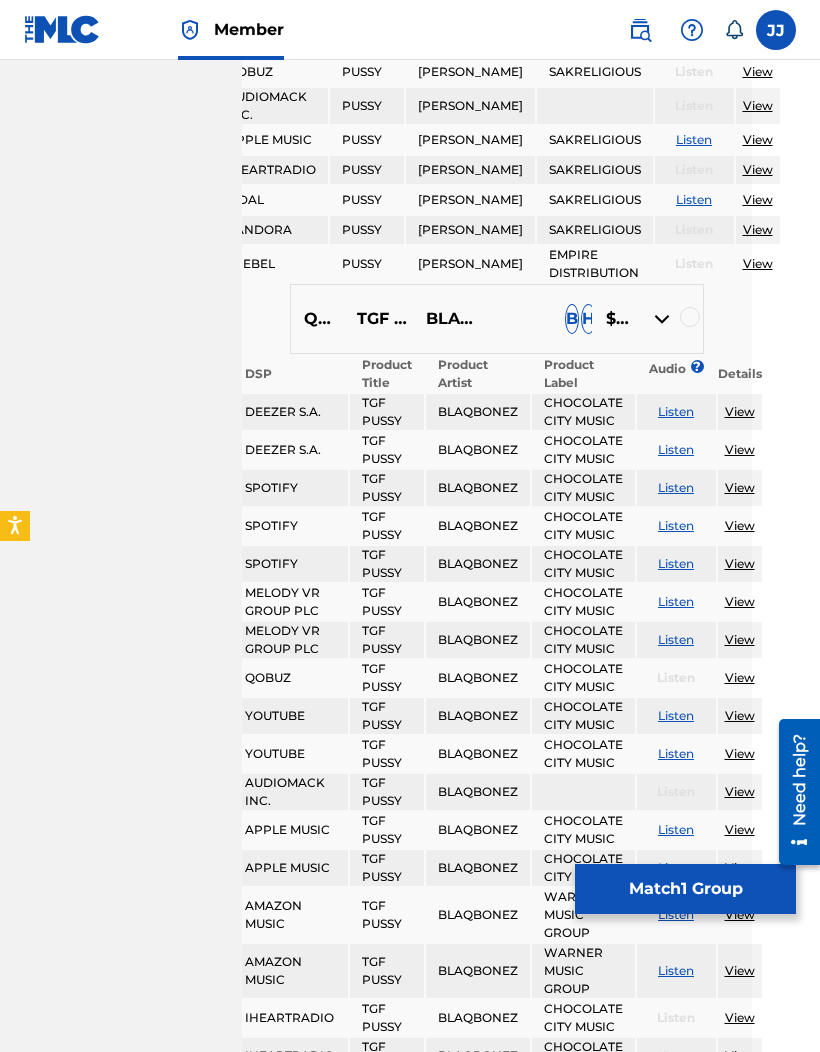 click on "View" at bounding box center (740, 487) 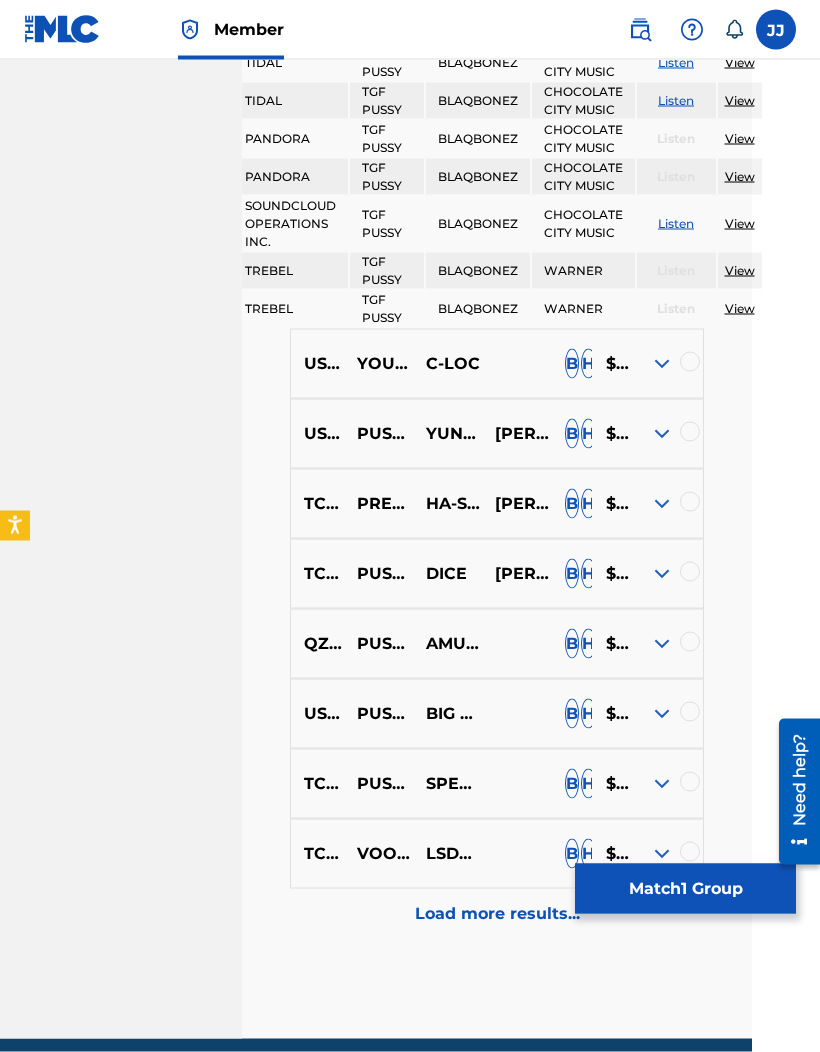scroll, scrollTop: 2295, scrollLeft: 78, axis: both 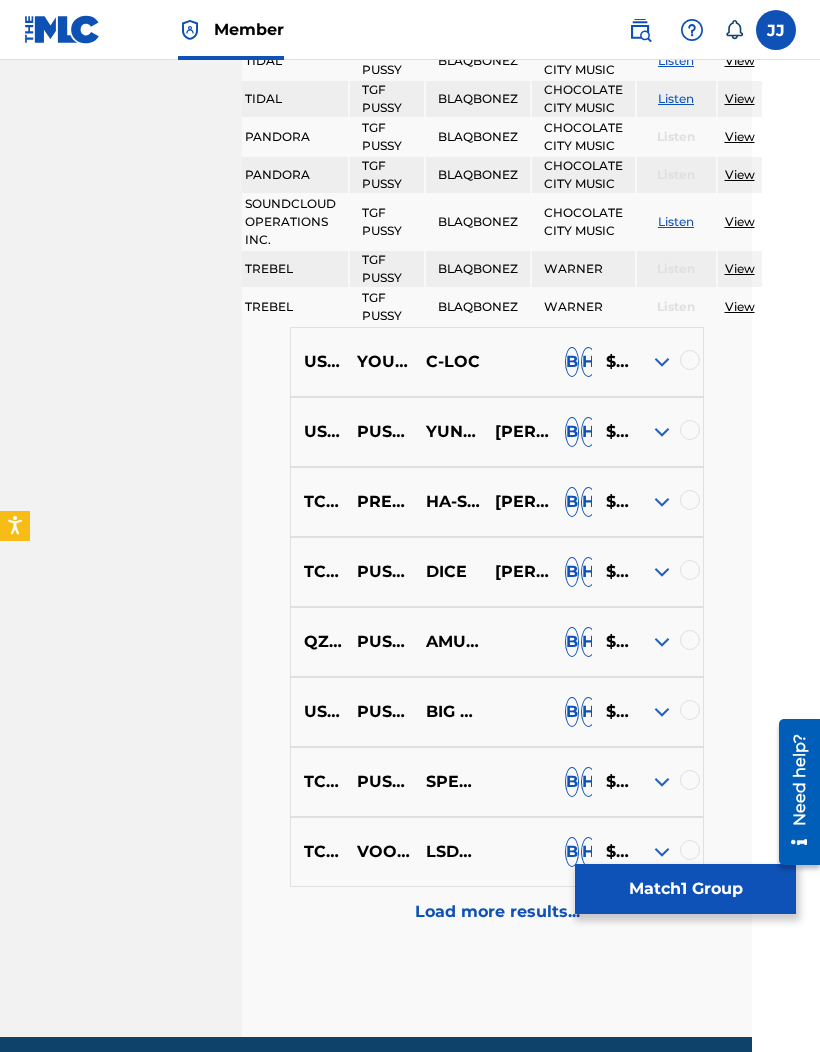 click at bounding box center (662, 642) 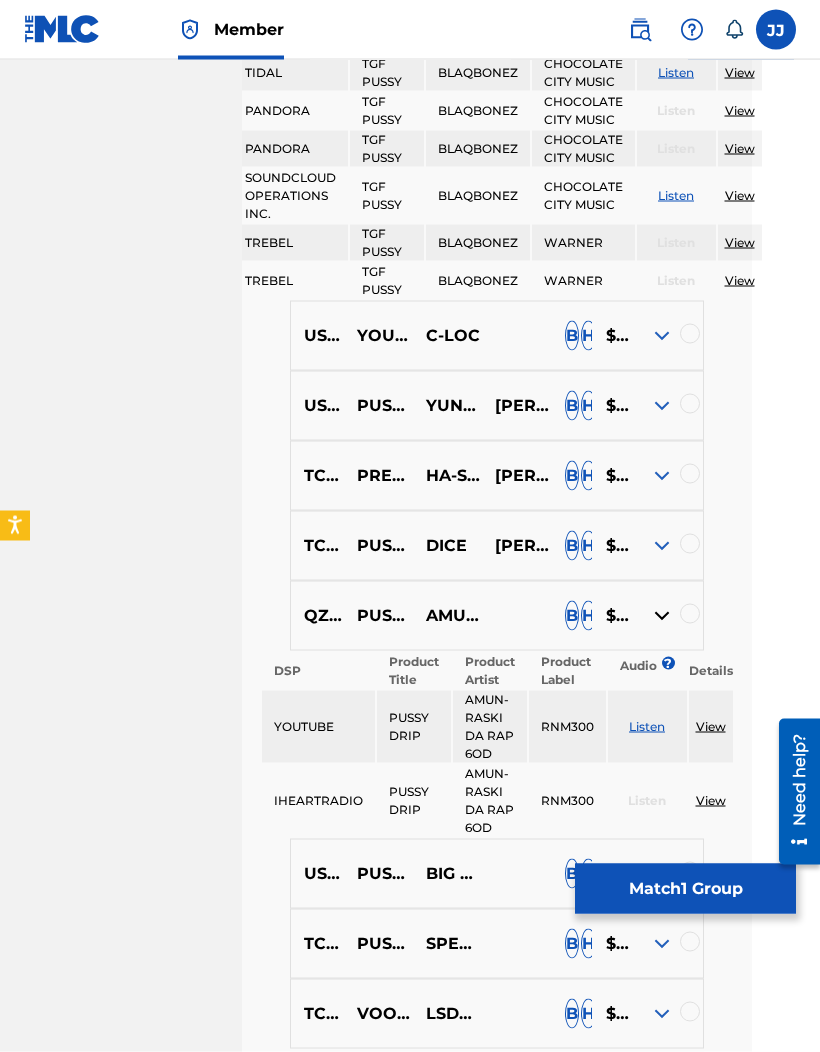 click at bounding box center [662, 336] 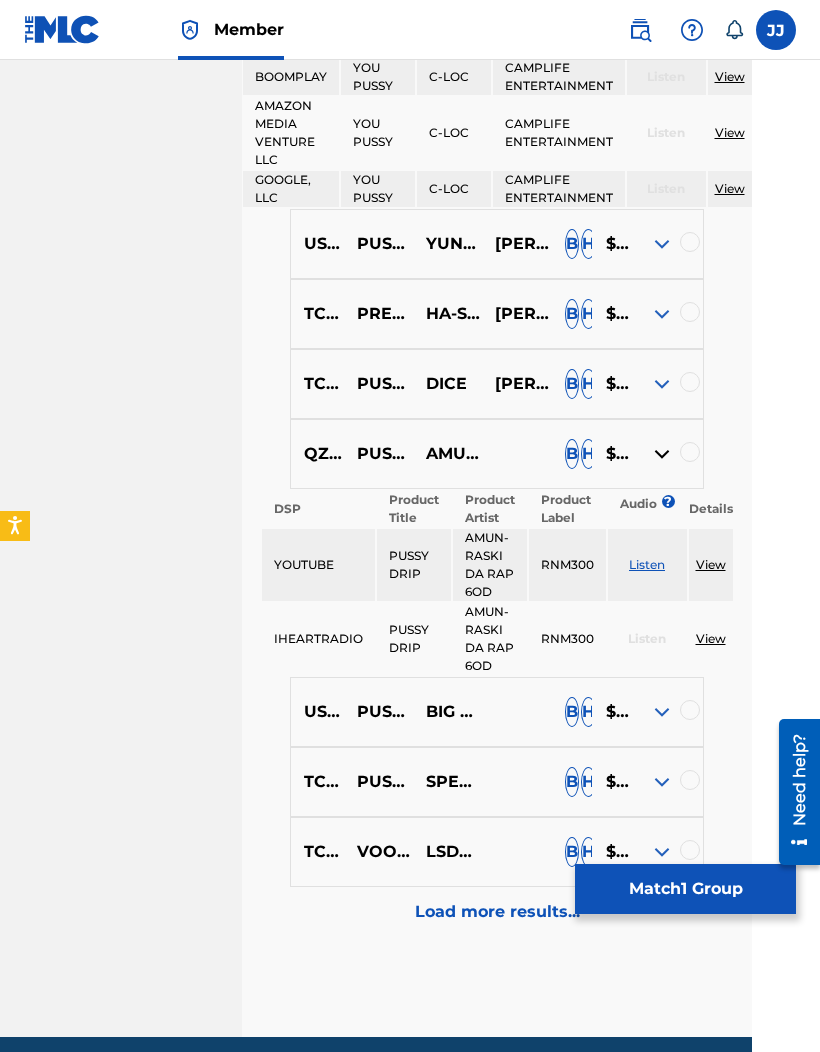 scroll, scrollTop: 2816, scrollLeft: 78, axis: both 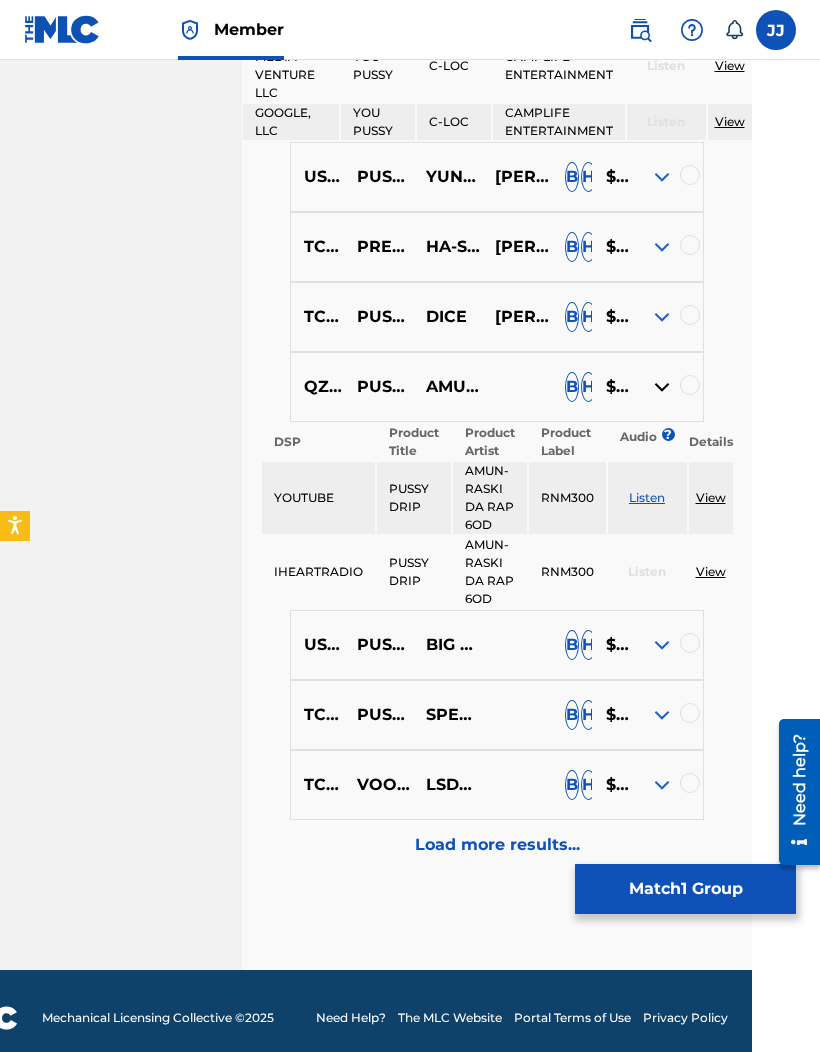 click at bounding box center (662, 645) 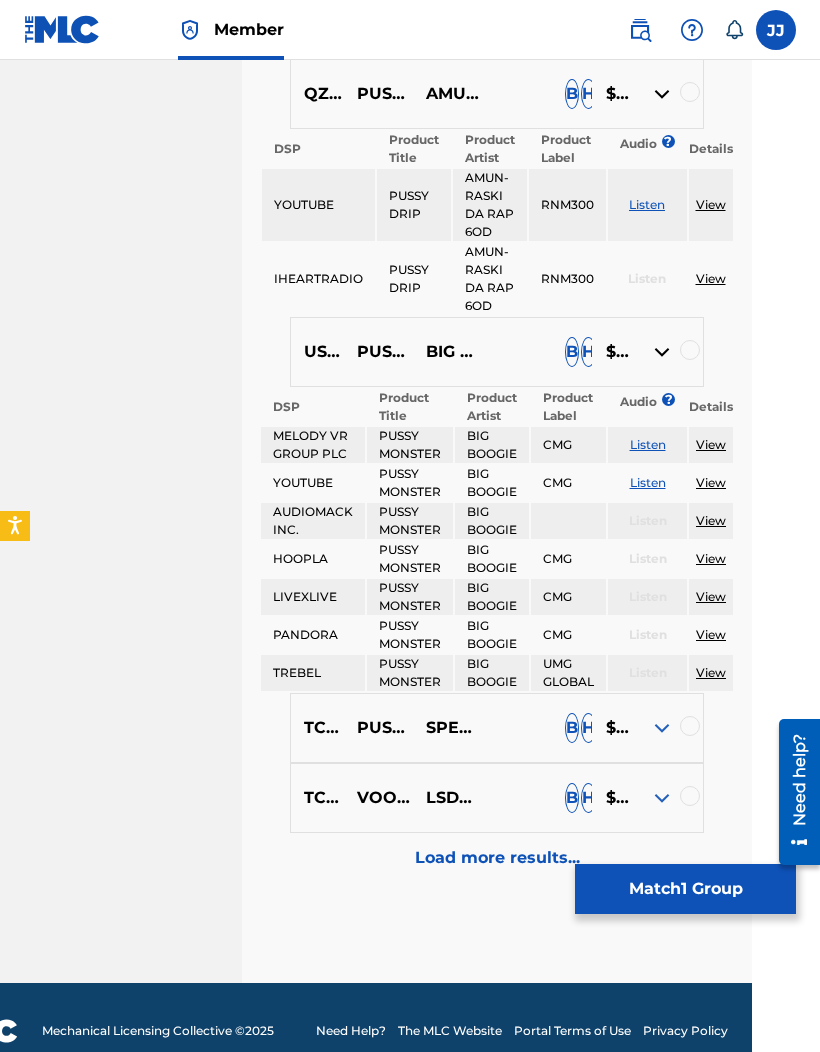 scroll, scrollTop: 3122, scrollLeft: 78, axis: both 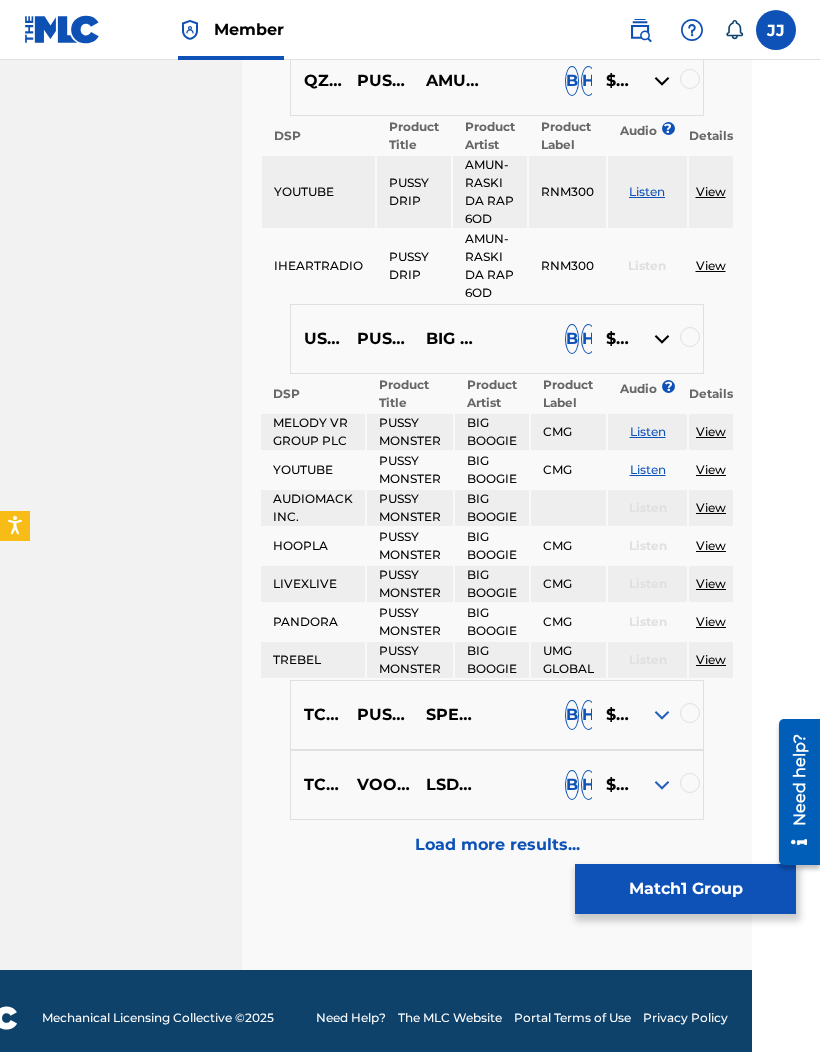 click at bounding box center (662, 715) 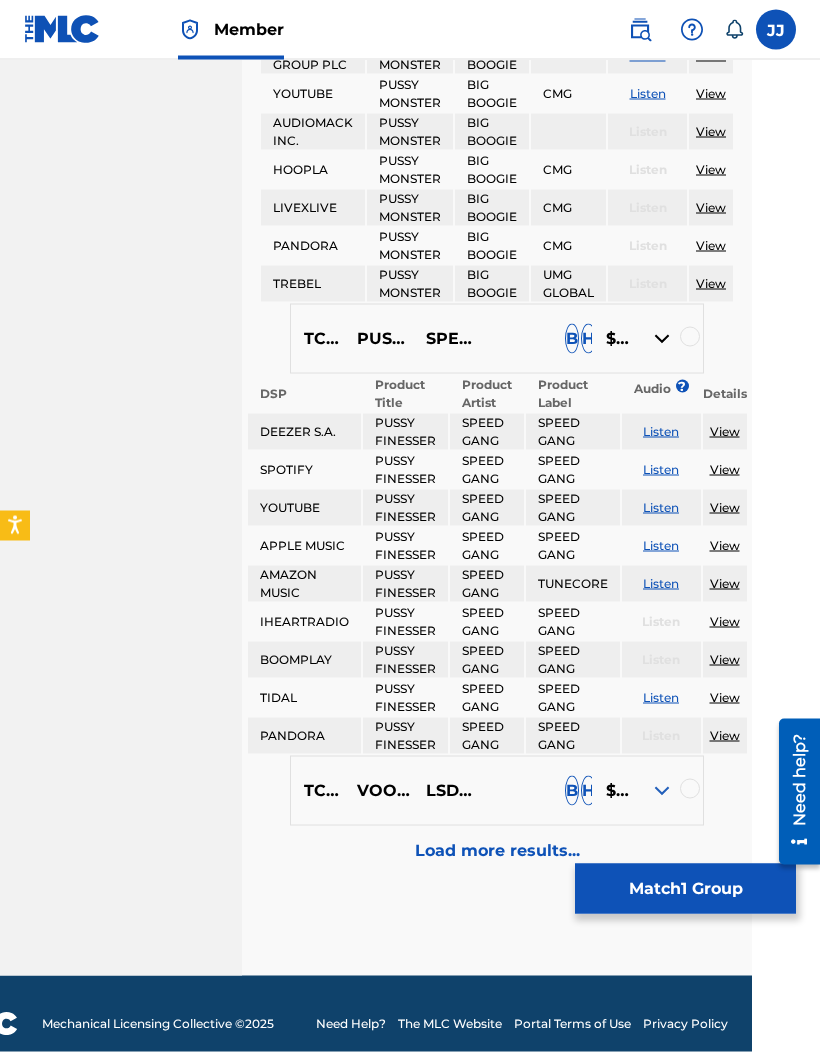 scroll, scrollTop: 3504, scrollLeft: 78, axis: both 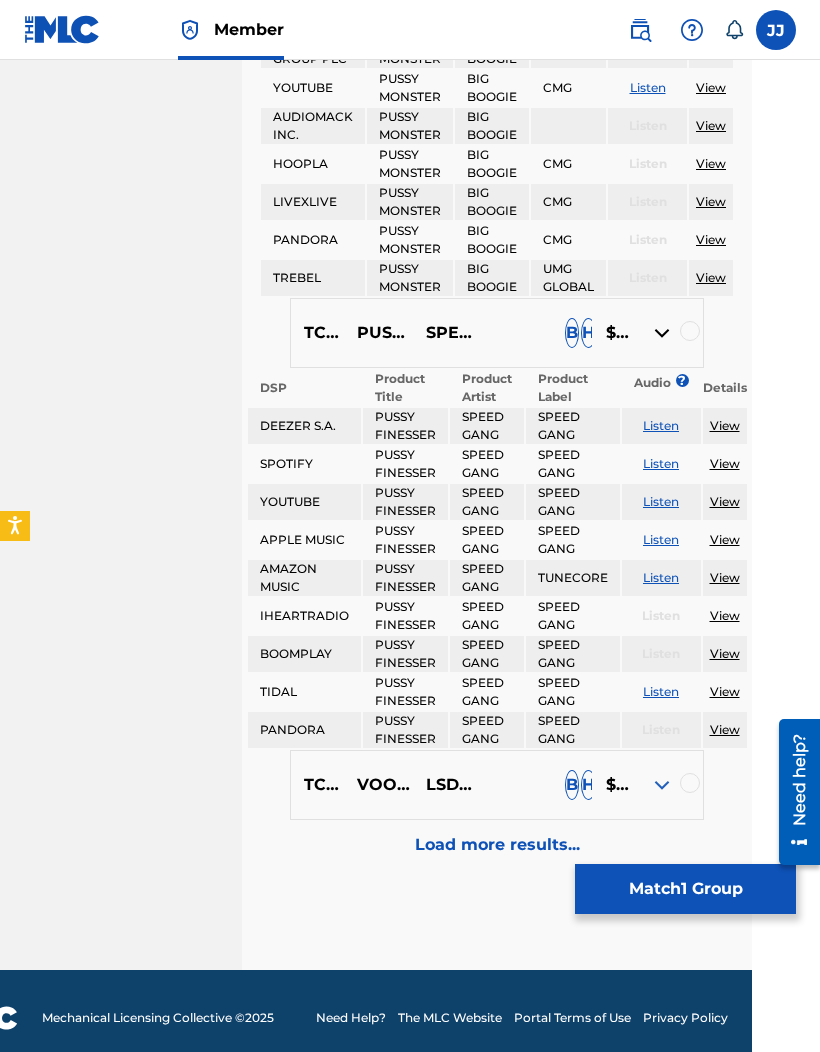 click at bounding box center [662, 785] 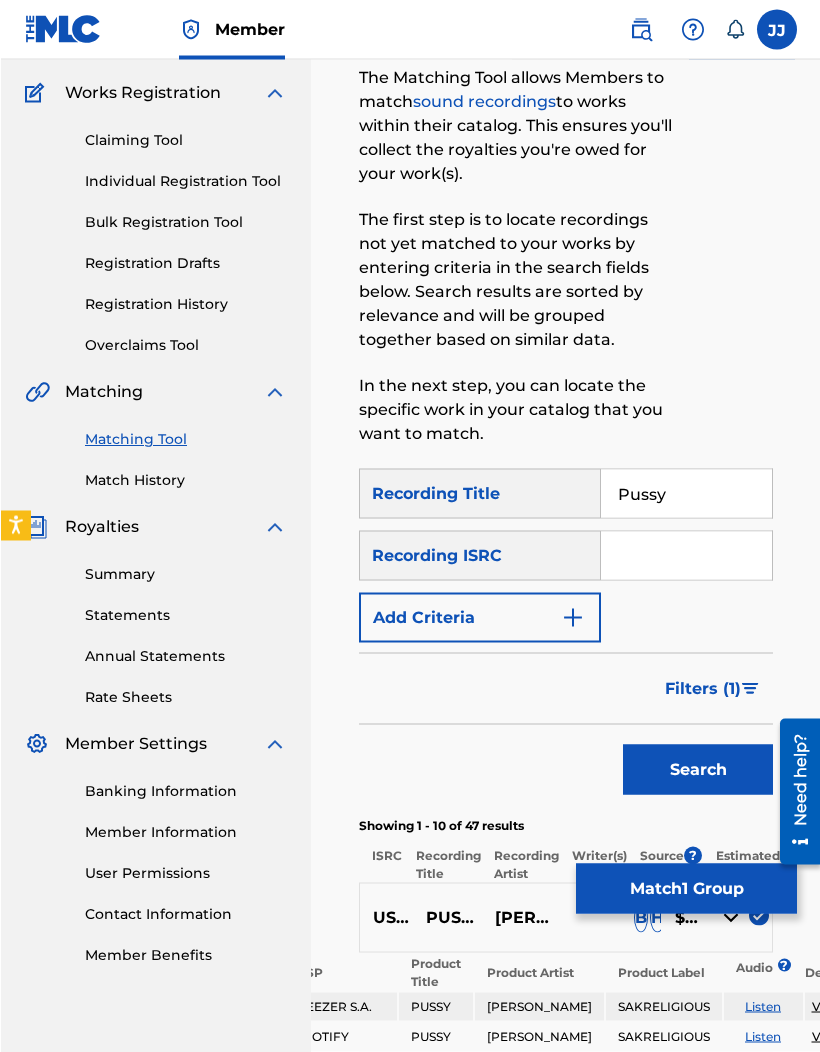scroll, scrollTop: 0, scrollLeft: 0, axis: both 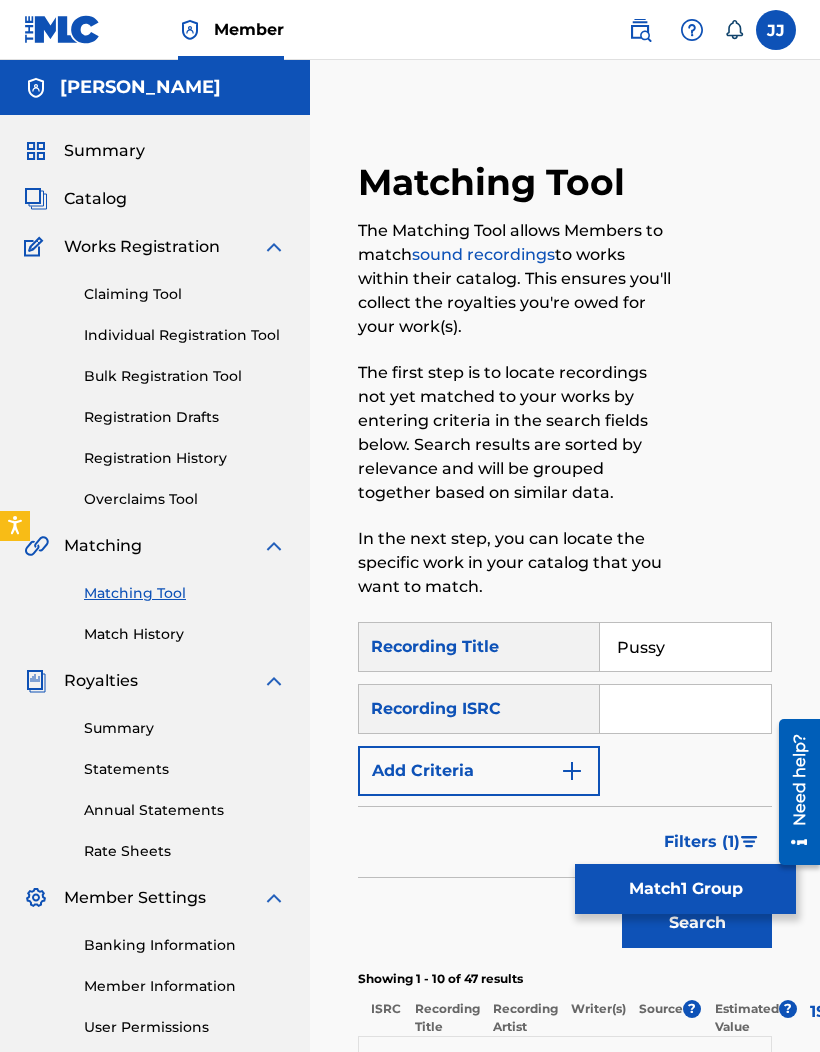 click on "Pussy" at bounding box center [685, 647] 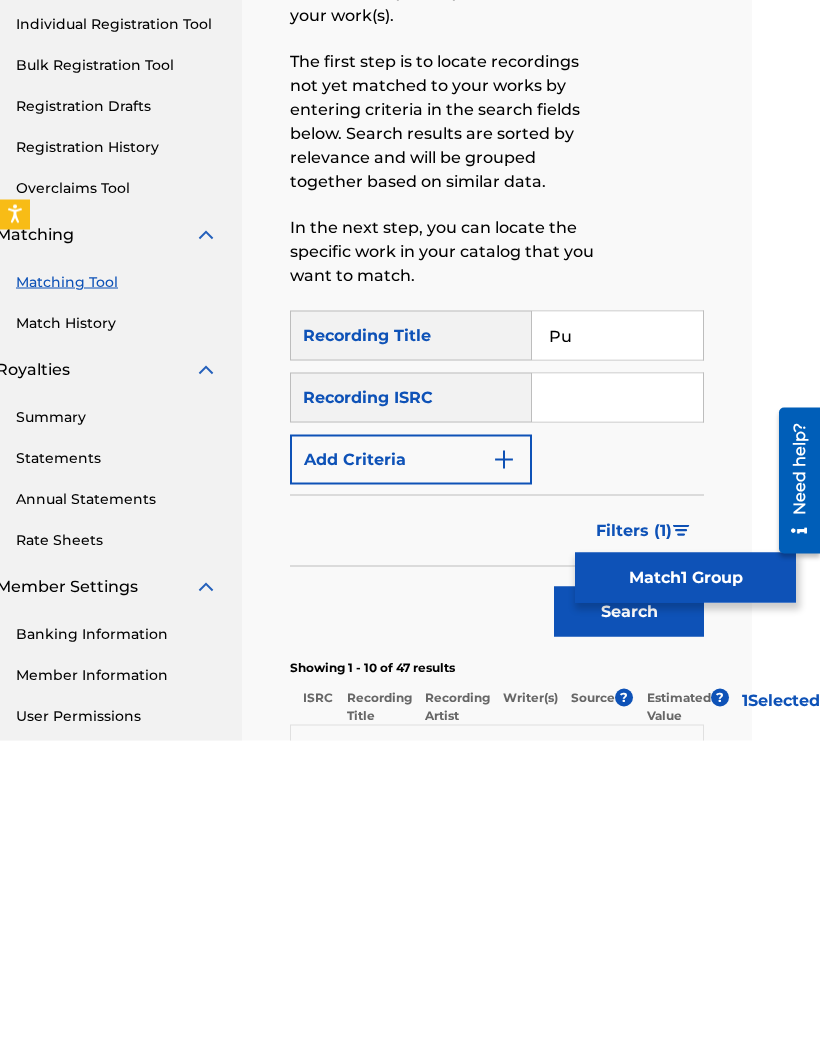 type on "P" 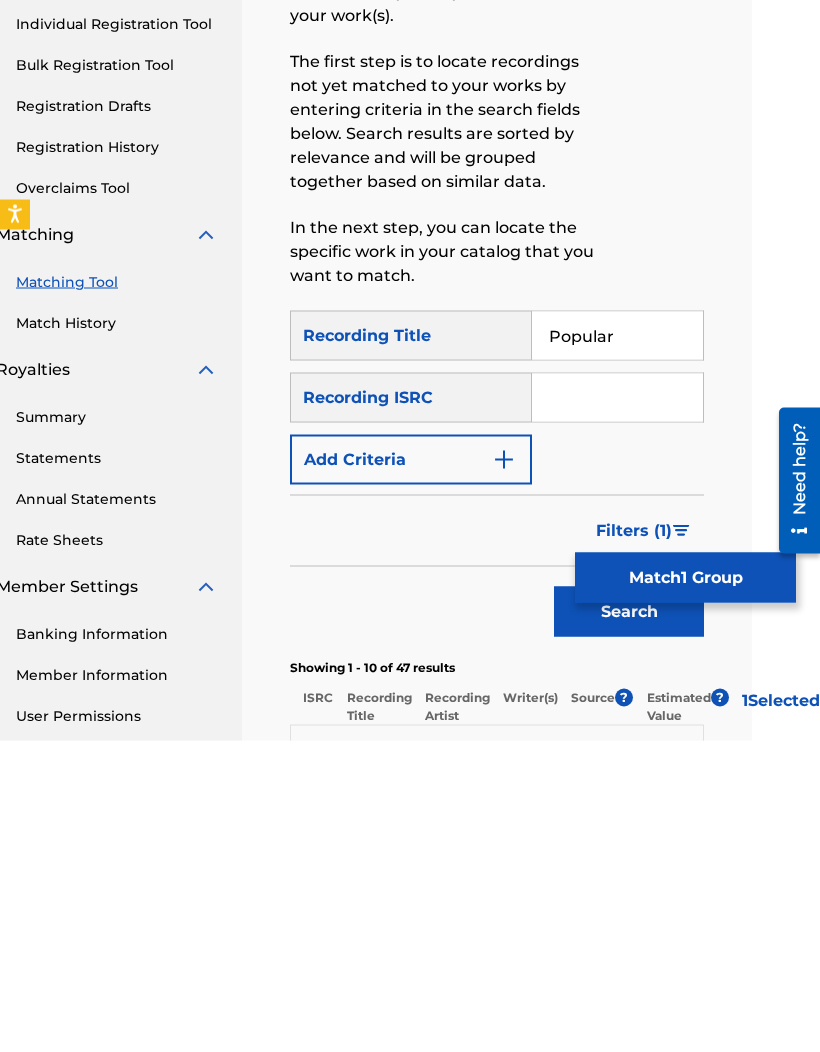 click on "Search" at bounding box center (629, 923) 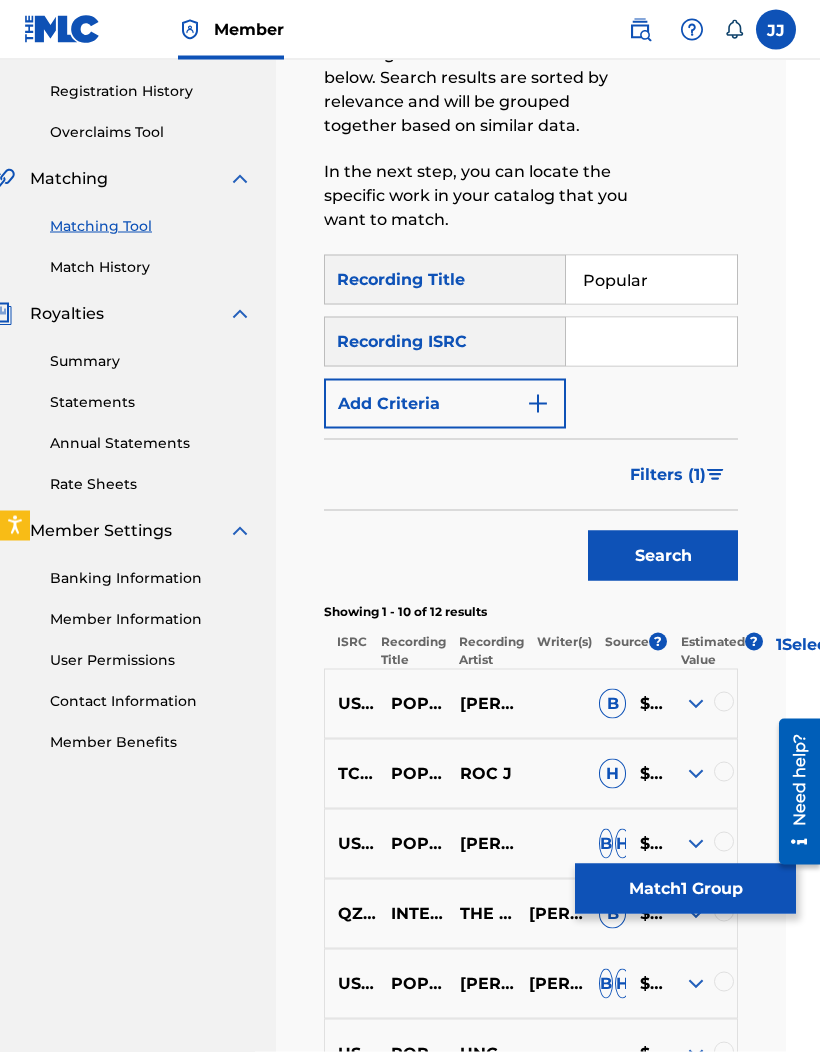 scroll, scrollTop: 368, scrollLeft: 34, axis: both 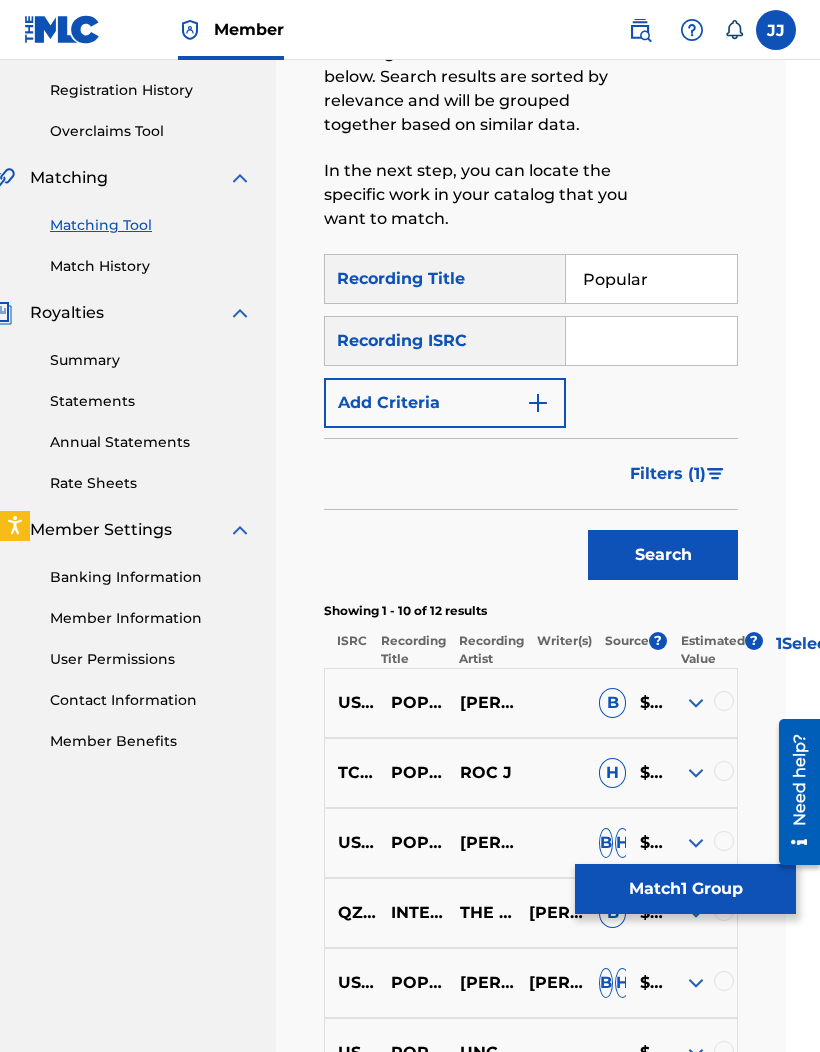 click at bounding box center (696, 703) 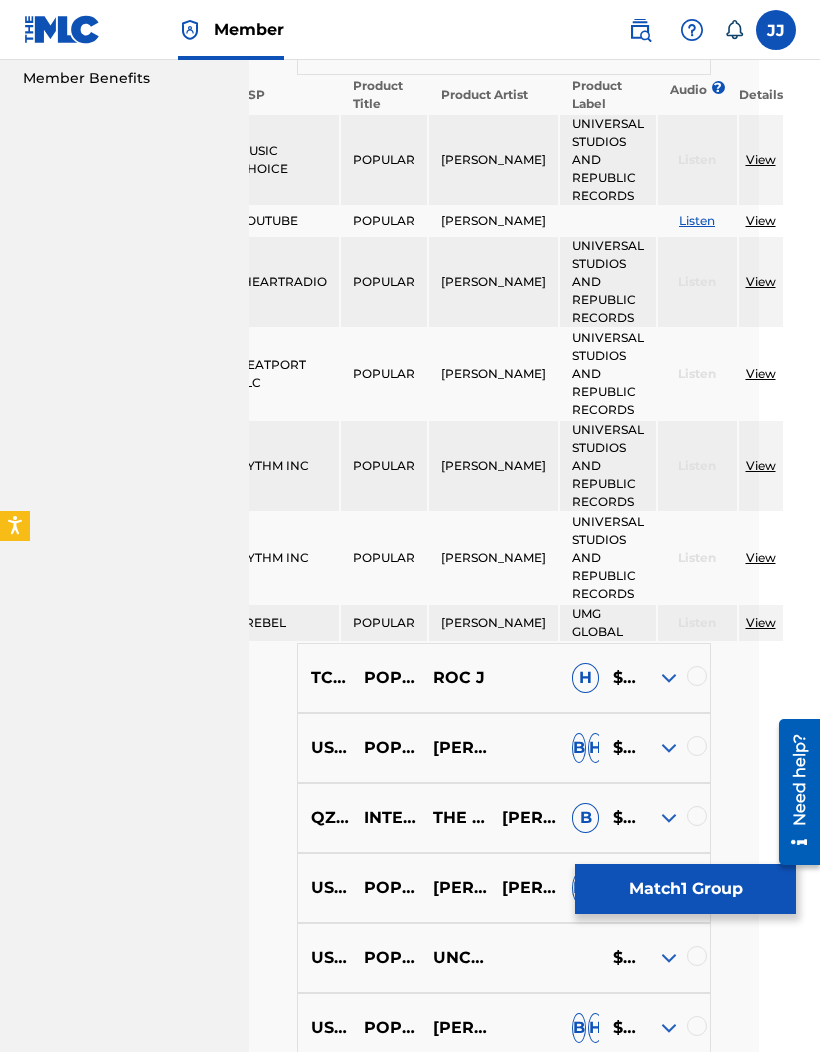 scroll, scrollTop: 1054, scrollLeft: 61, axis: both 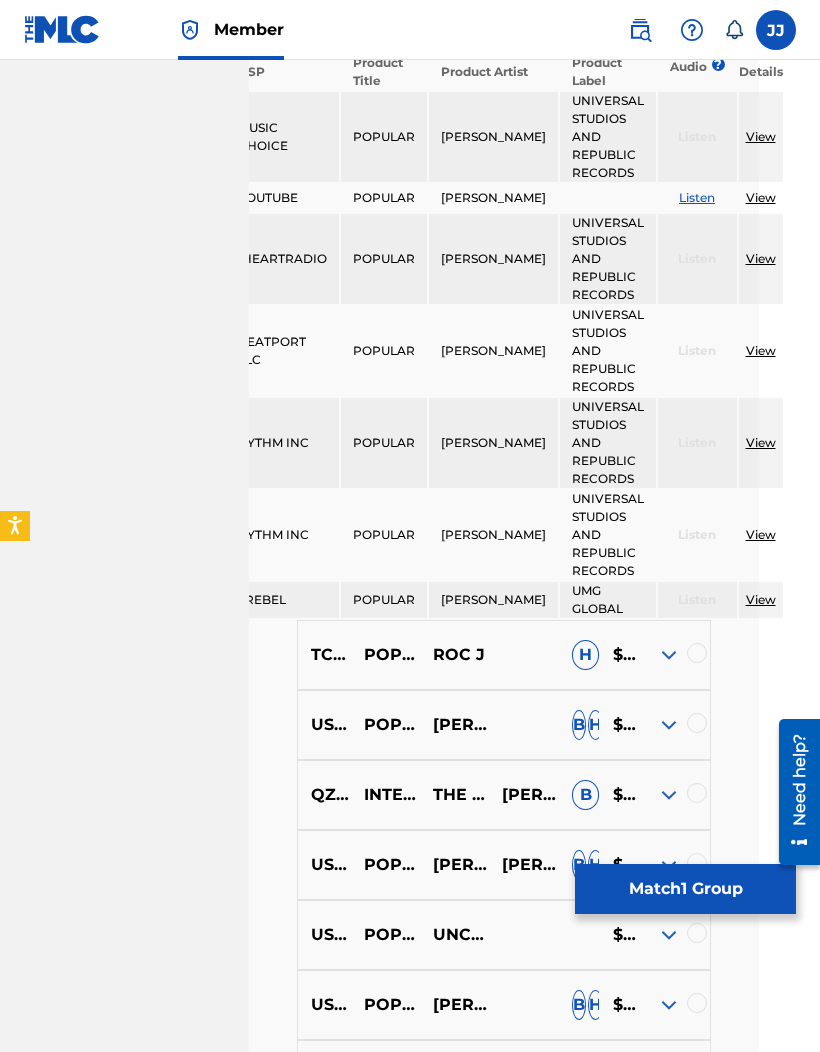 click at bounding box center (669, 655) 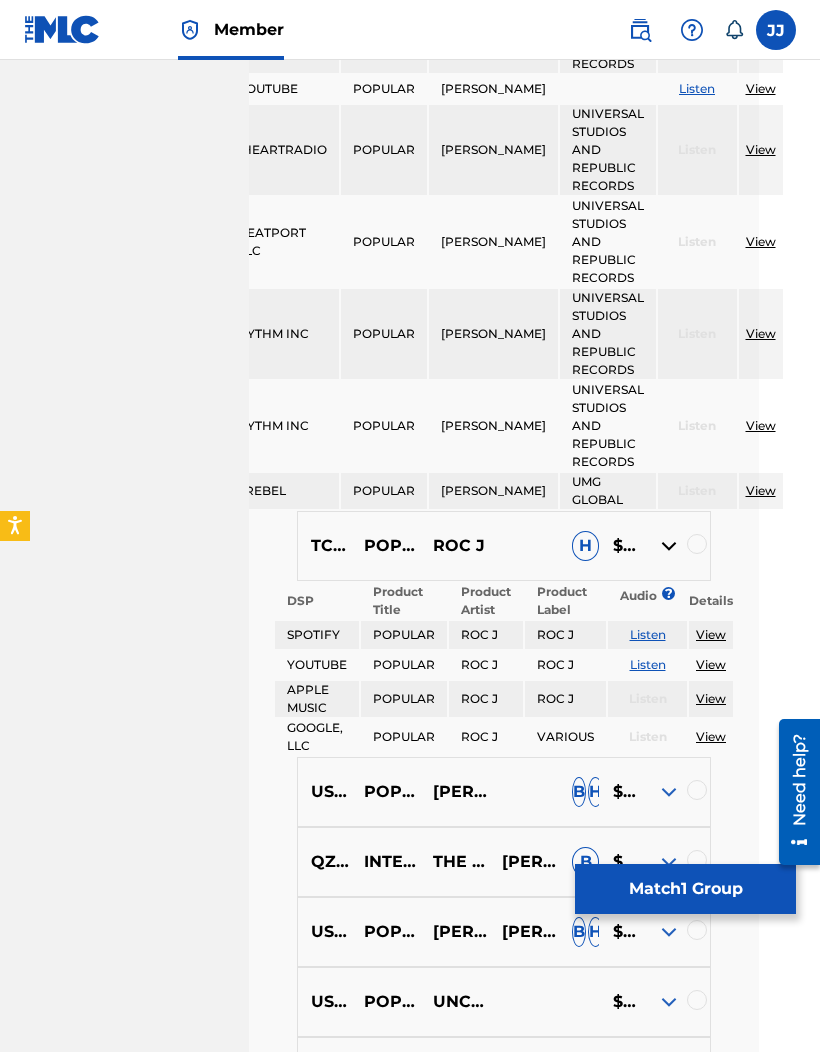 click at bounding box center (669, 792) 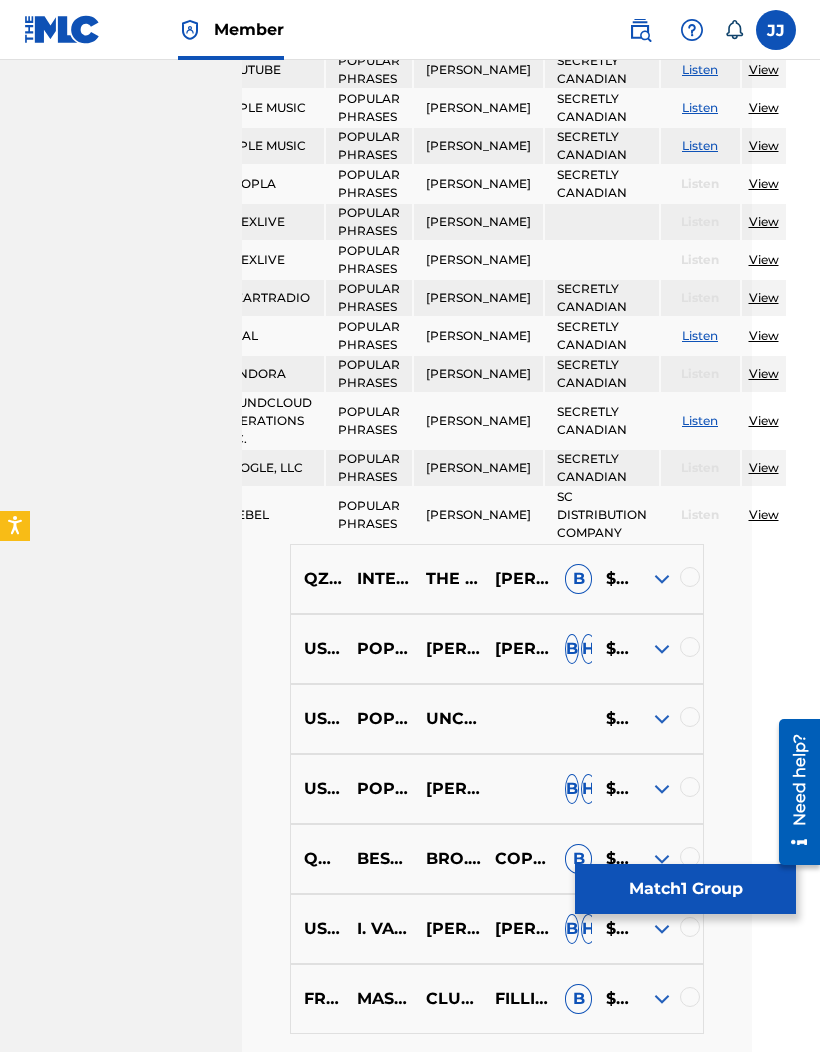 scroll, scrollTop: 2213, scrollLeft: 75, axis: both 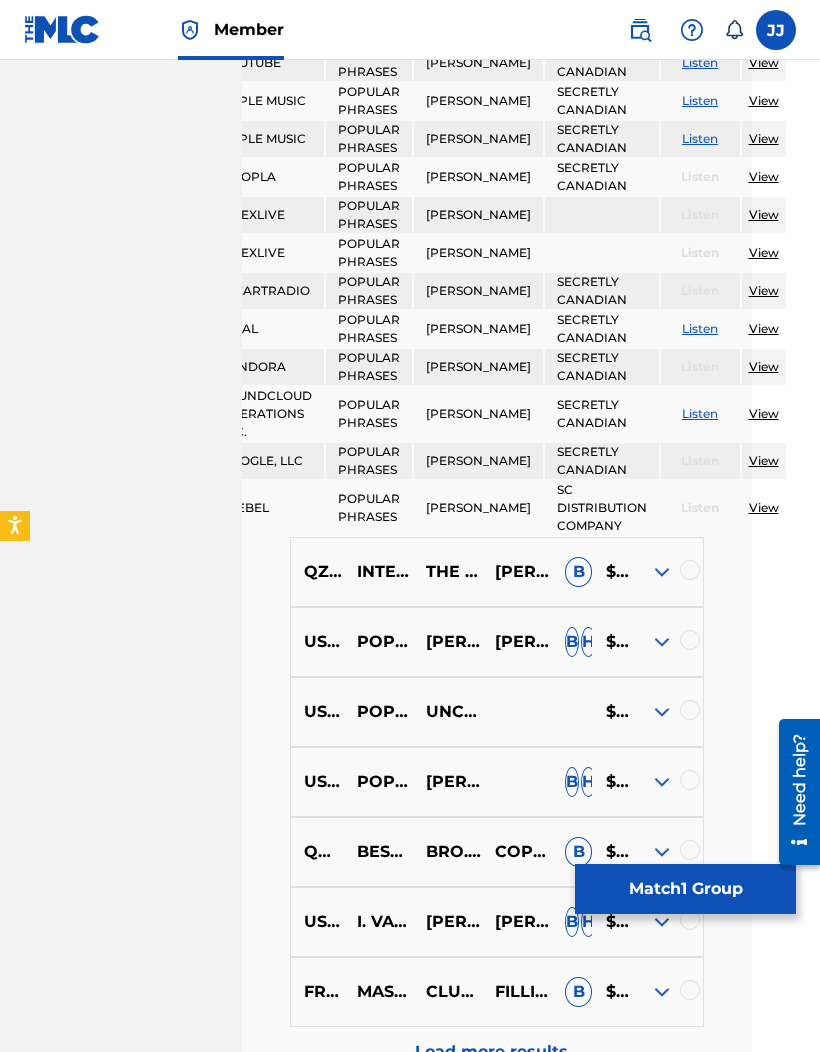 click at bounding box center [662, 712] 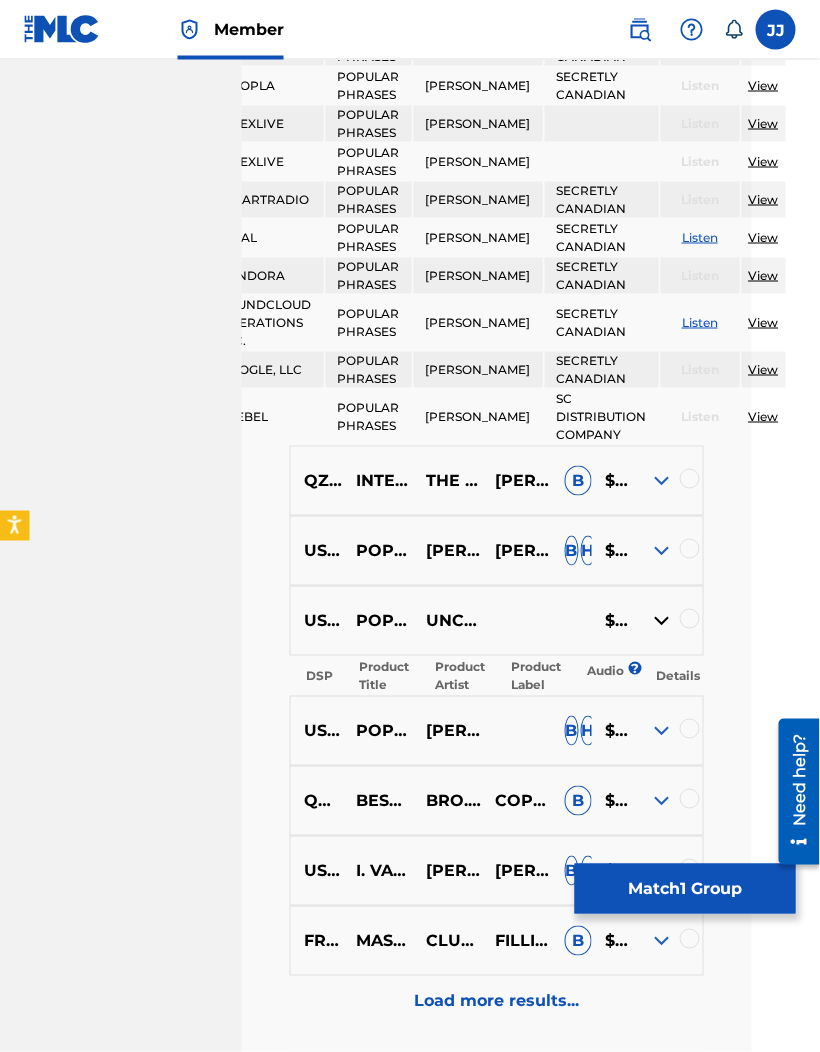 click at bounding box center [662, 731] 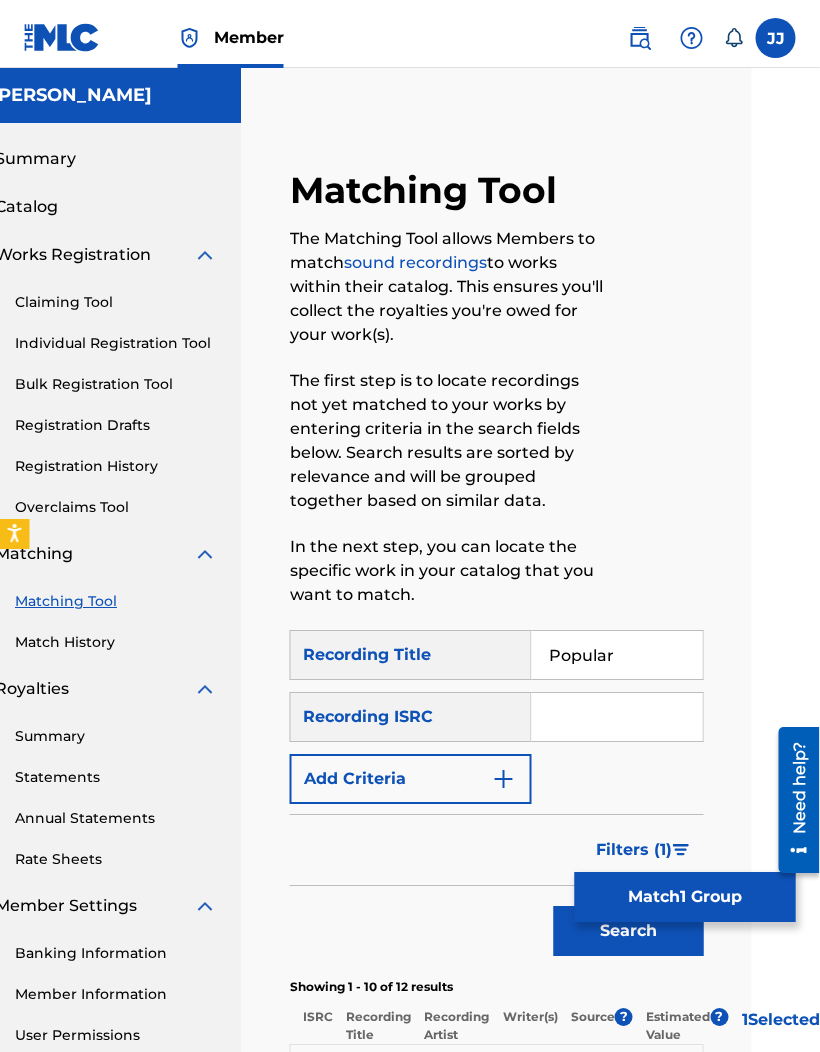 scroll, scrollTop: 0, scrollLeft: 71, axis: horizontal 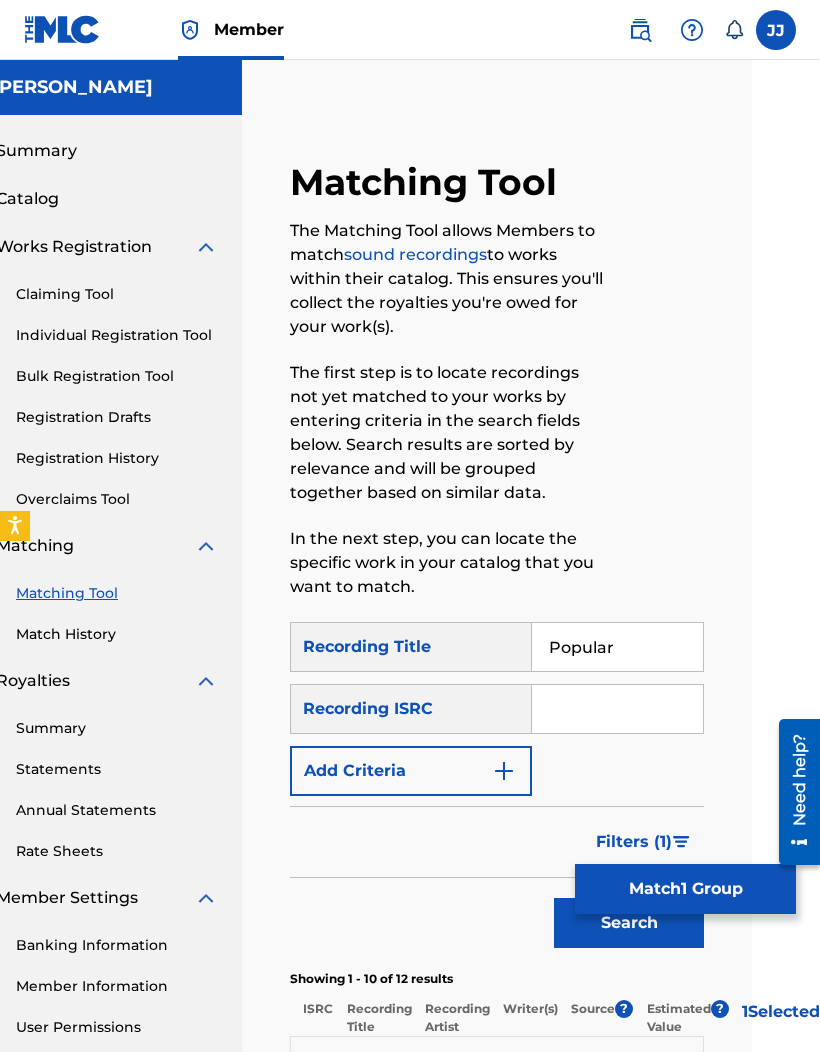 click on "Popular" at bounding box center [617, 647] 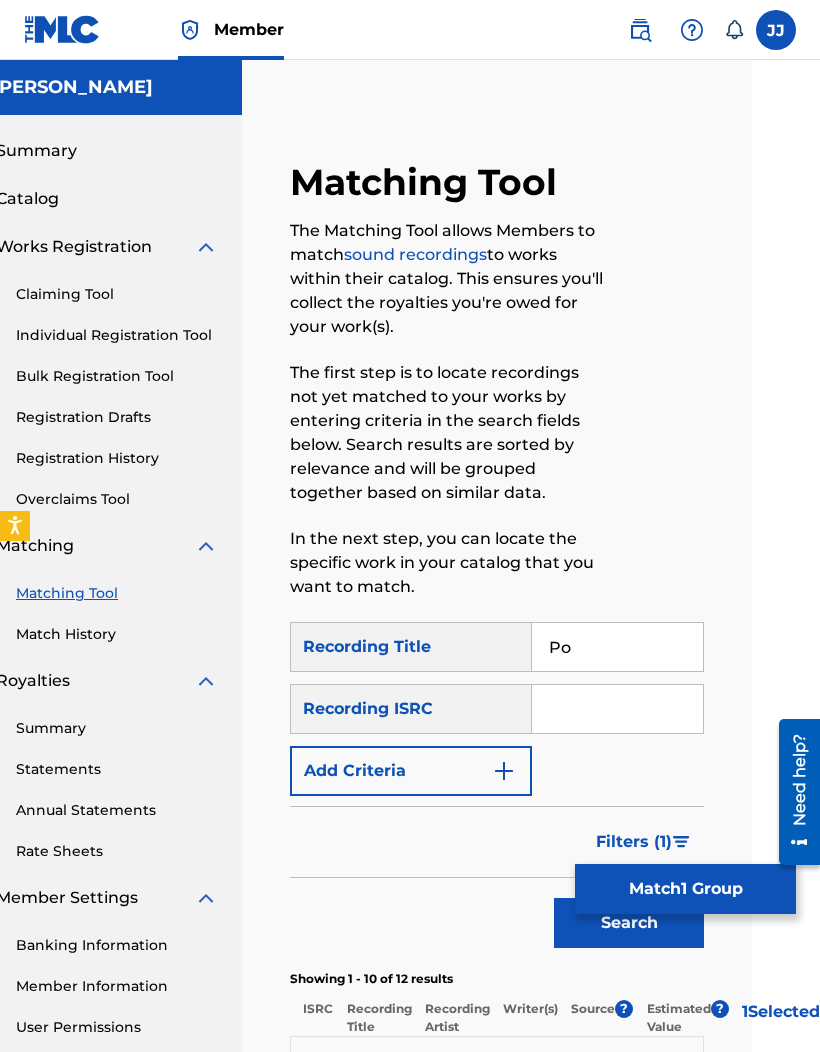 type on "P" 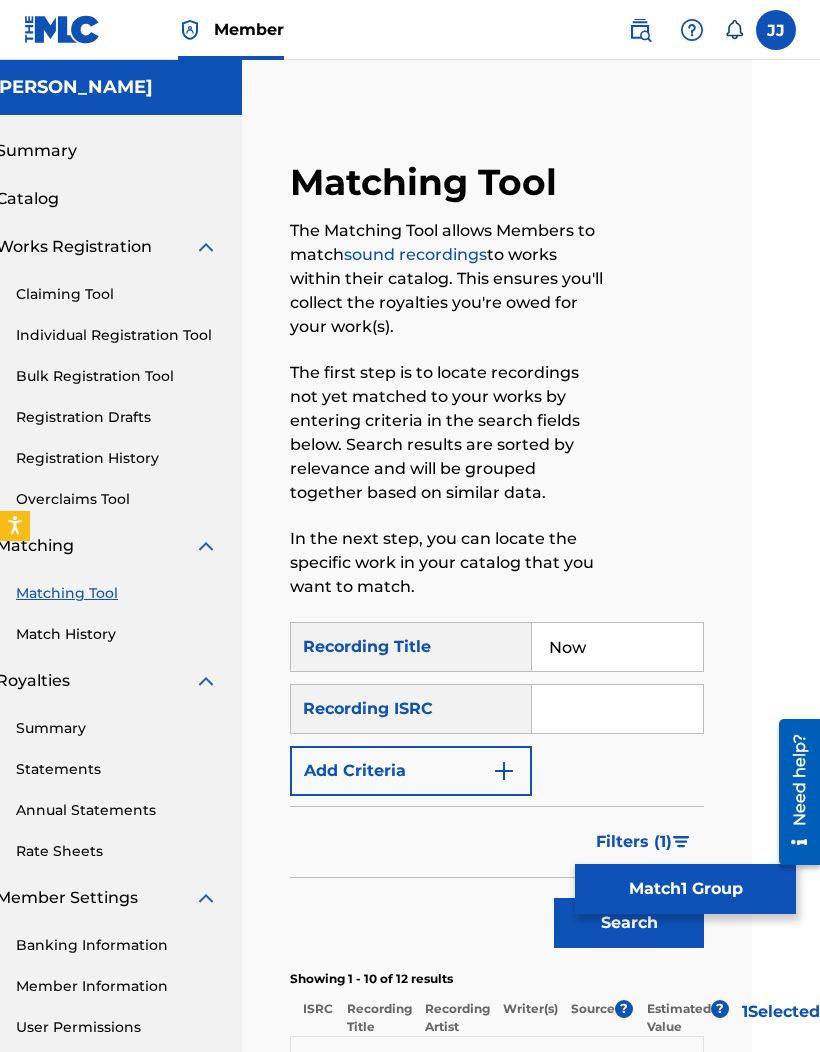 click on "Search" at bounding box center (629, 923) 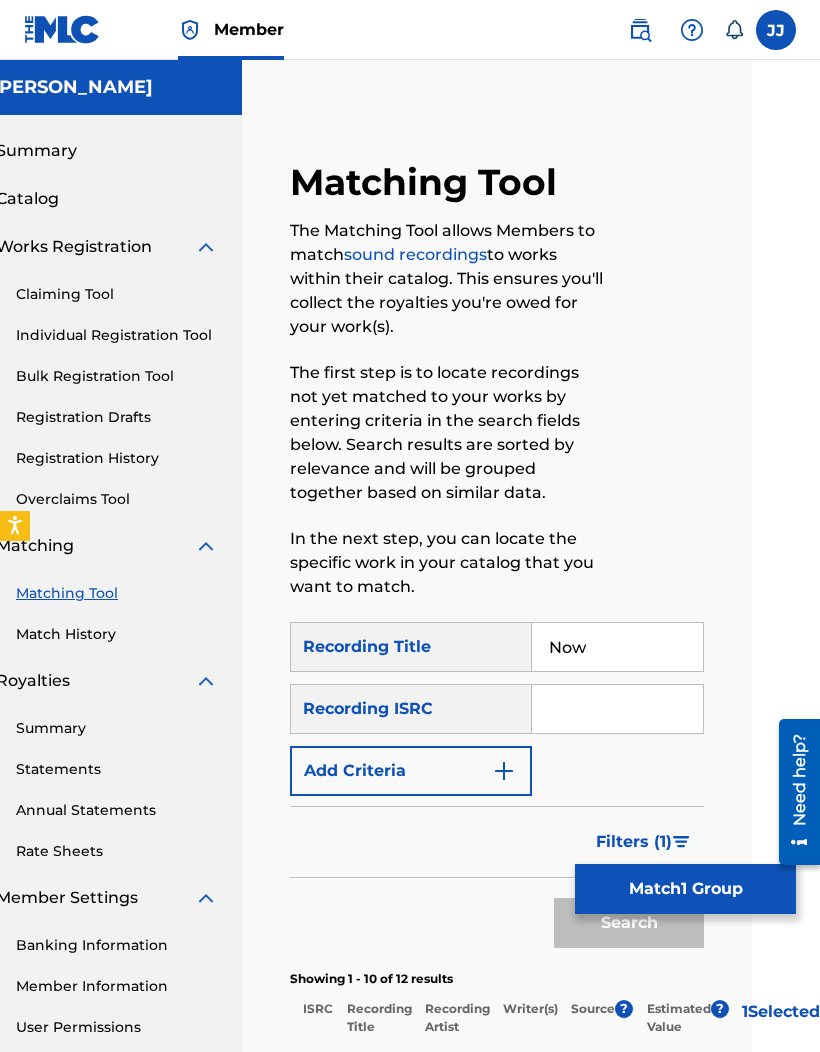 scroll, scrollTop: 0, scrollLeft: 61, axis: horizontal 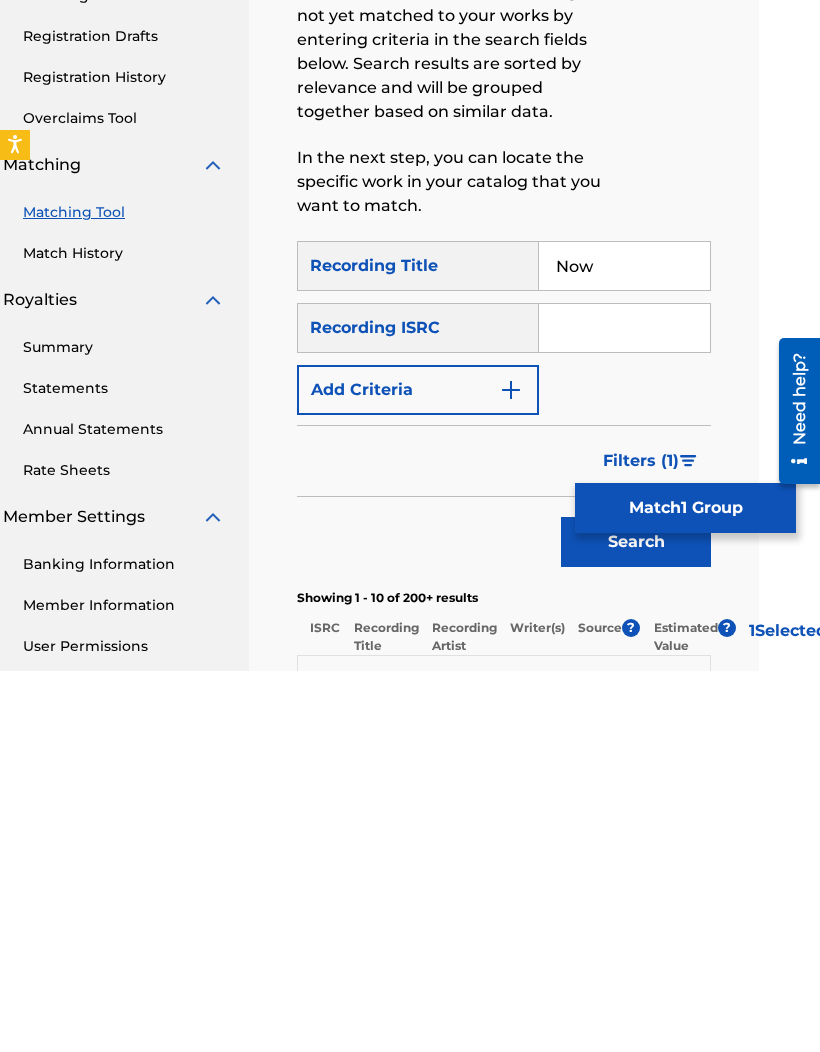click on "Search" at bounding box center [636, 923] 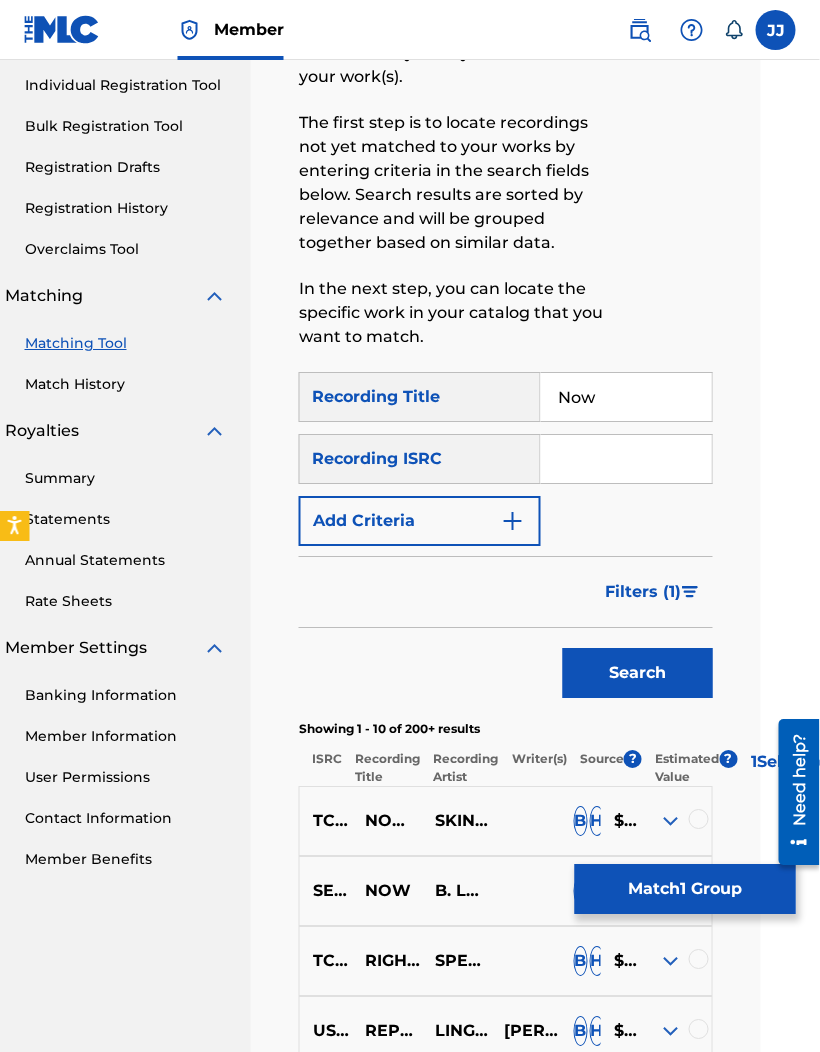 scroll, scrollTop: 294, scrollLeft: 49, axis: both 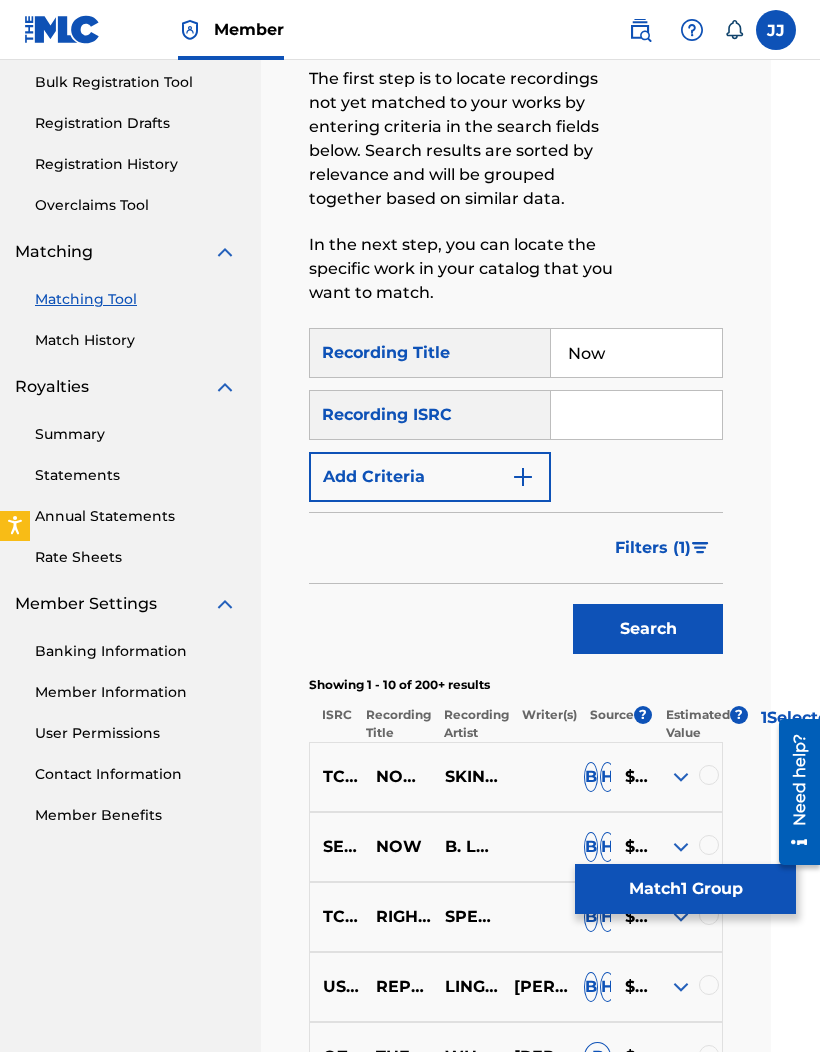 click at bounding box center (681, 777) 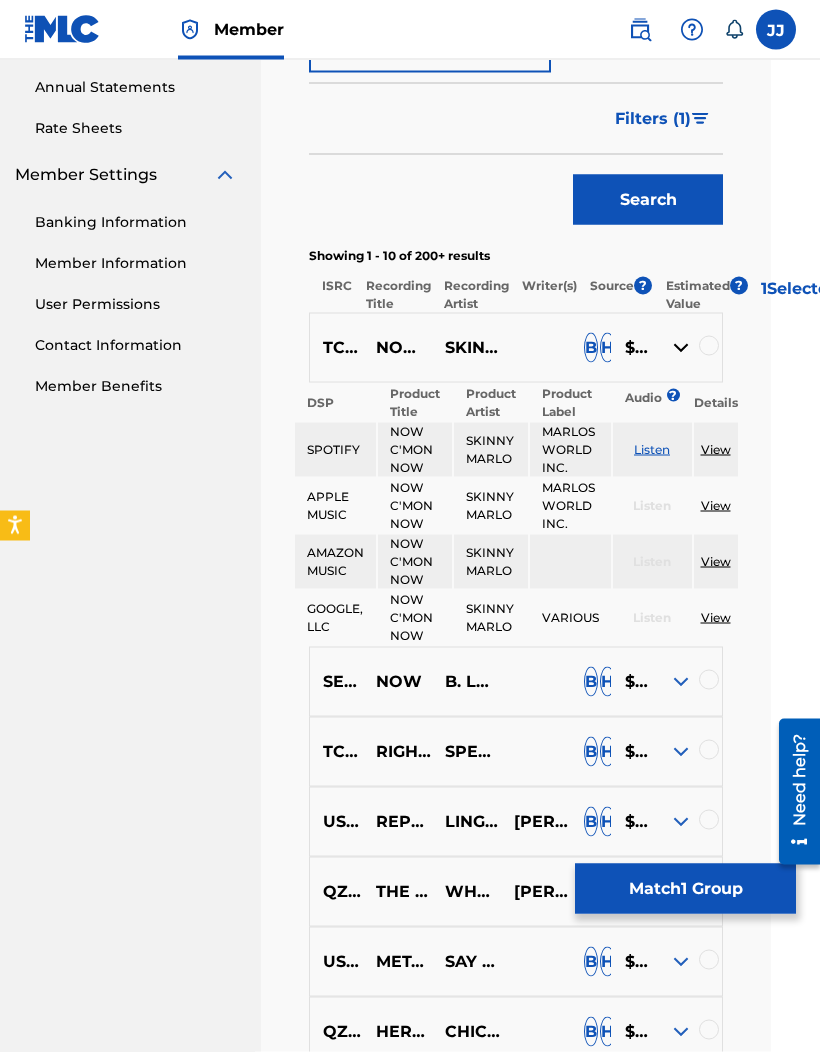 click at bounding box center [681, 682] 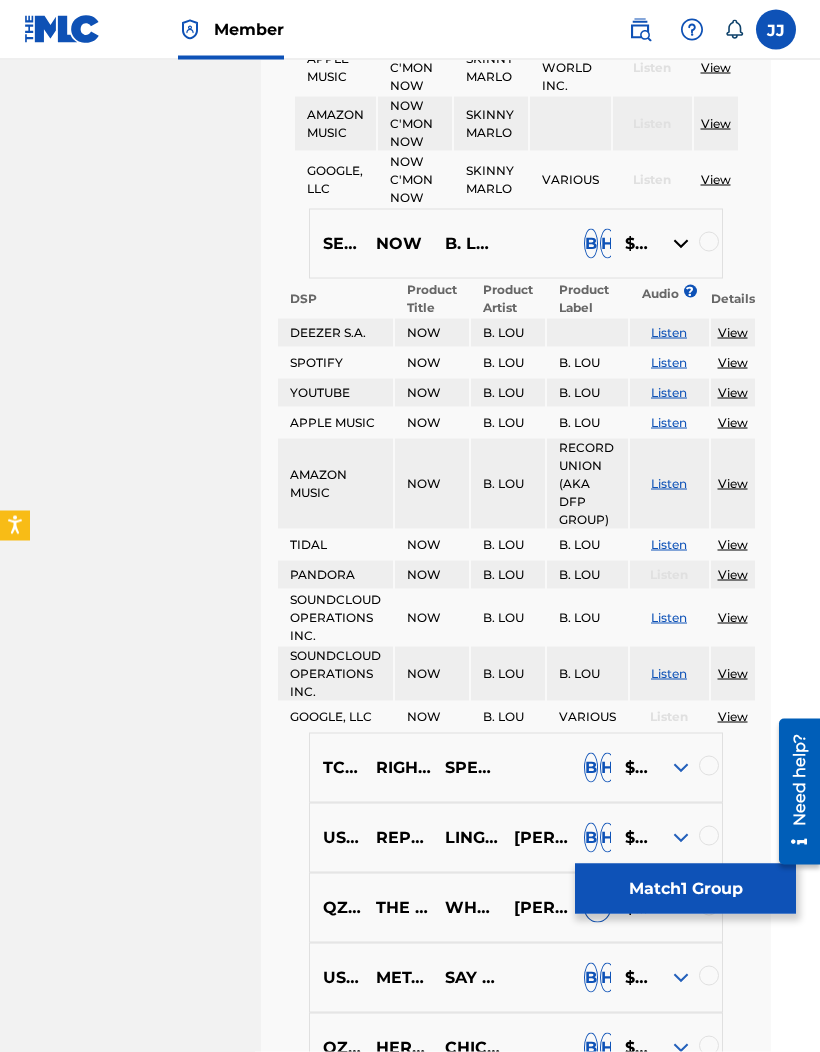 click at bounding box center (681, 768) 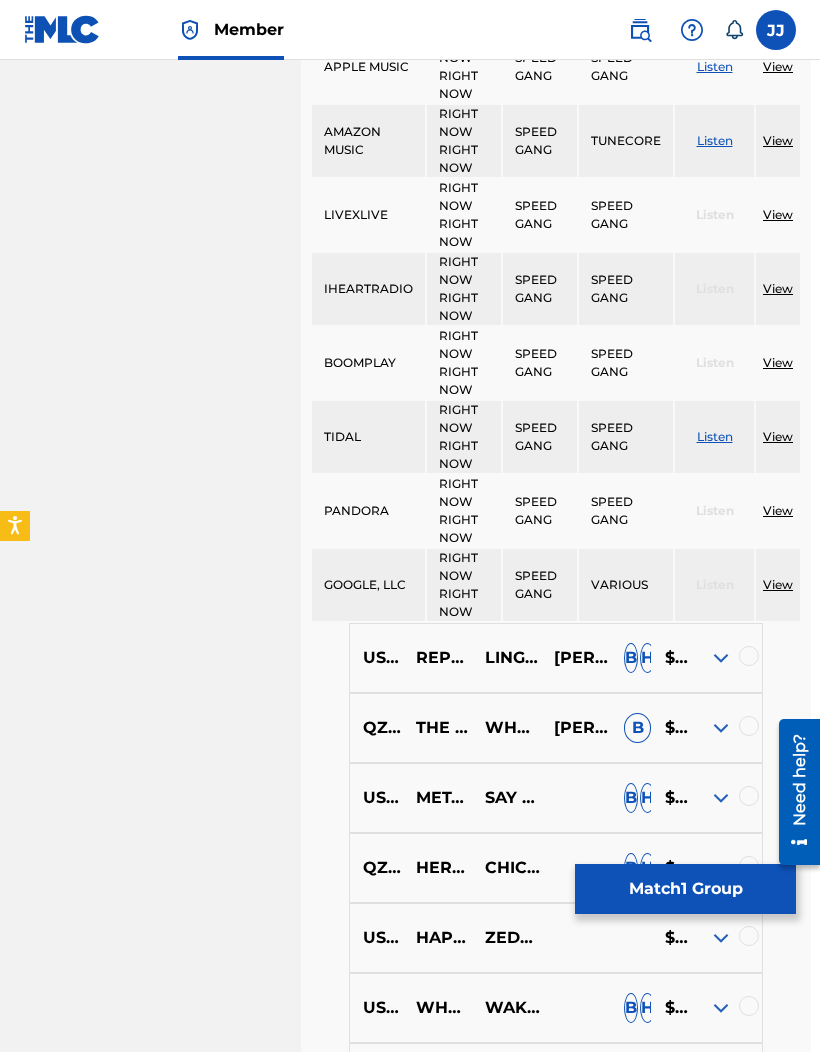 scroll, scrollTop: 2213, scrollLeft: 3, axis: both 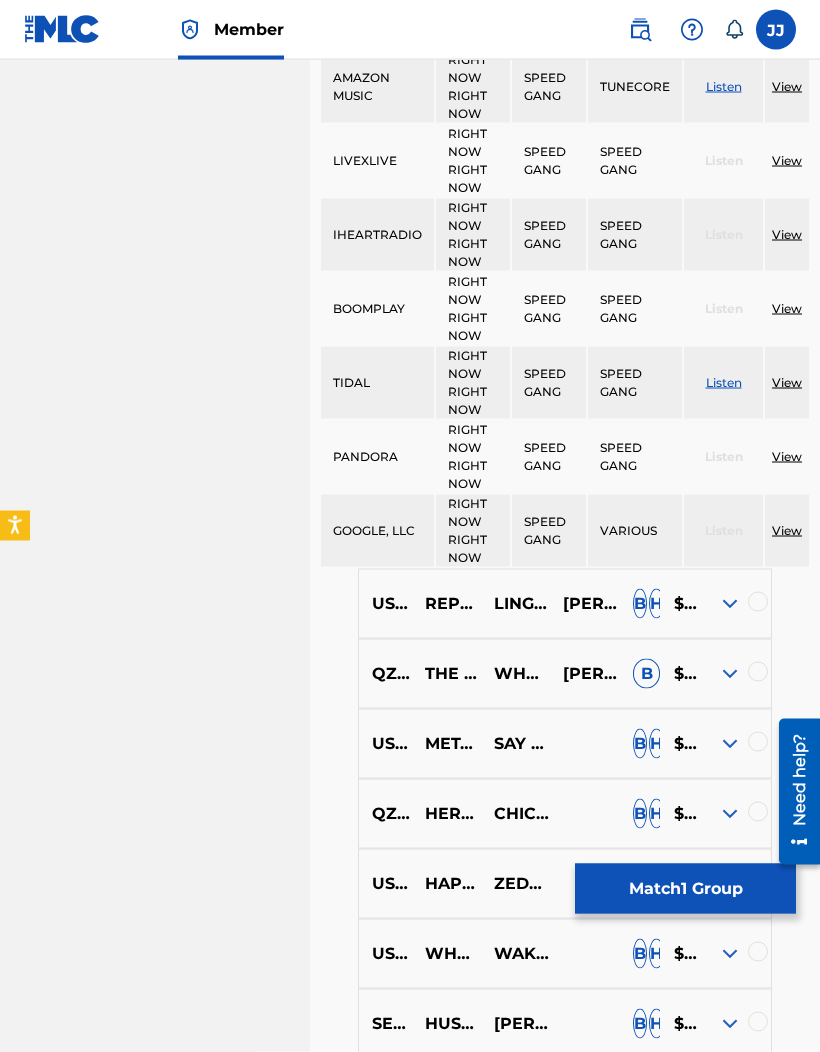 click at bounding box center (730, 744) 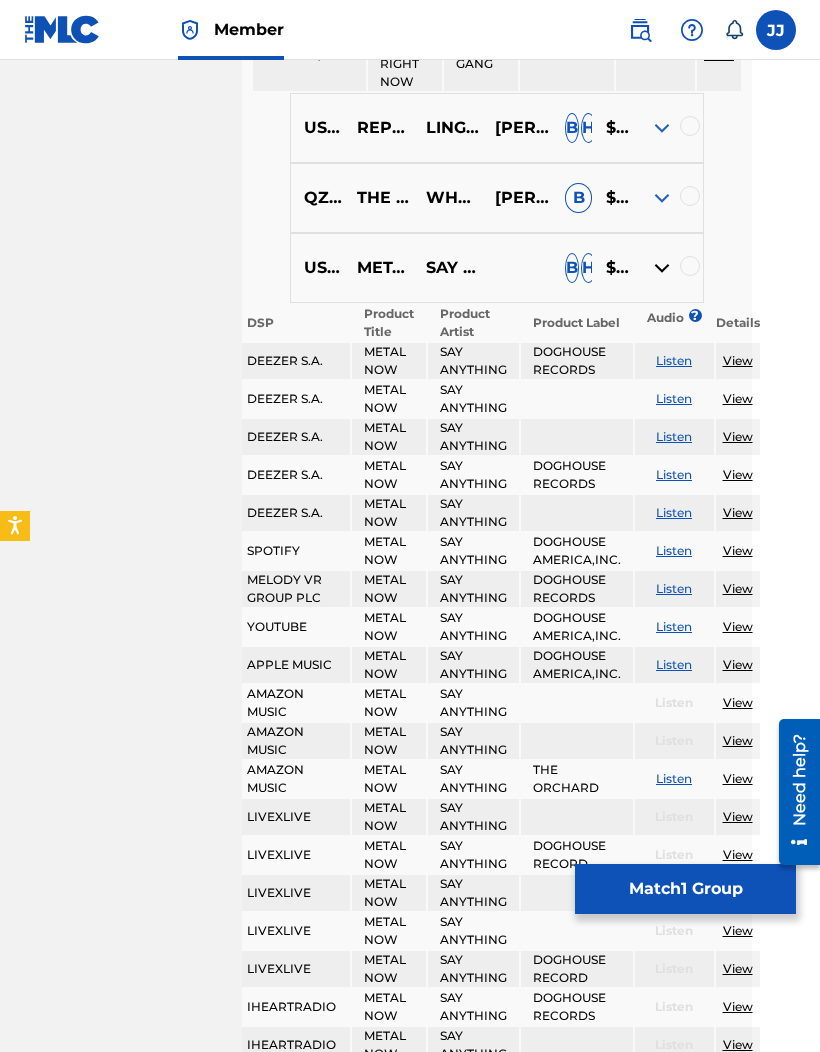 scroll, scrollTop: 2700, scrollLeft: 73, axis: both 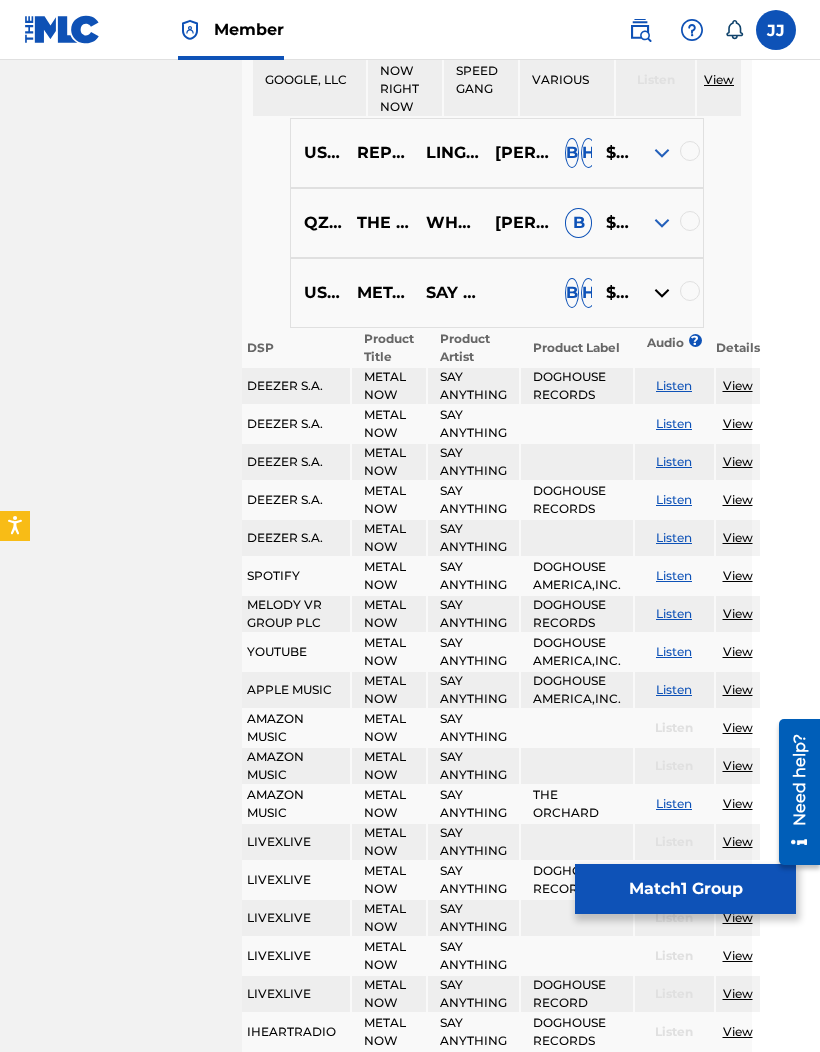 click on "View" at bounding box center [738, 575] 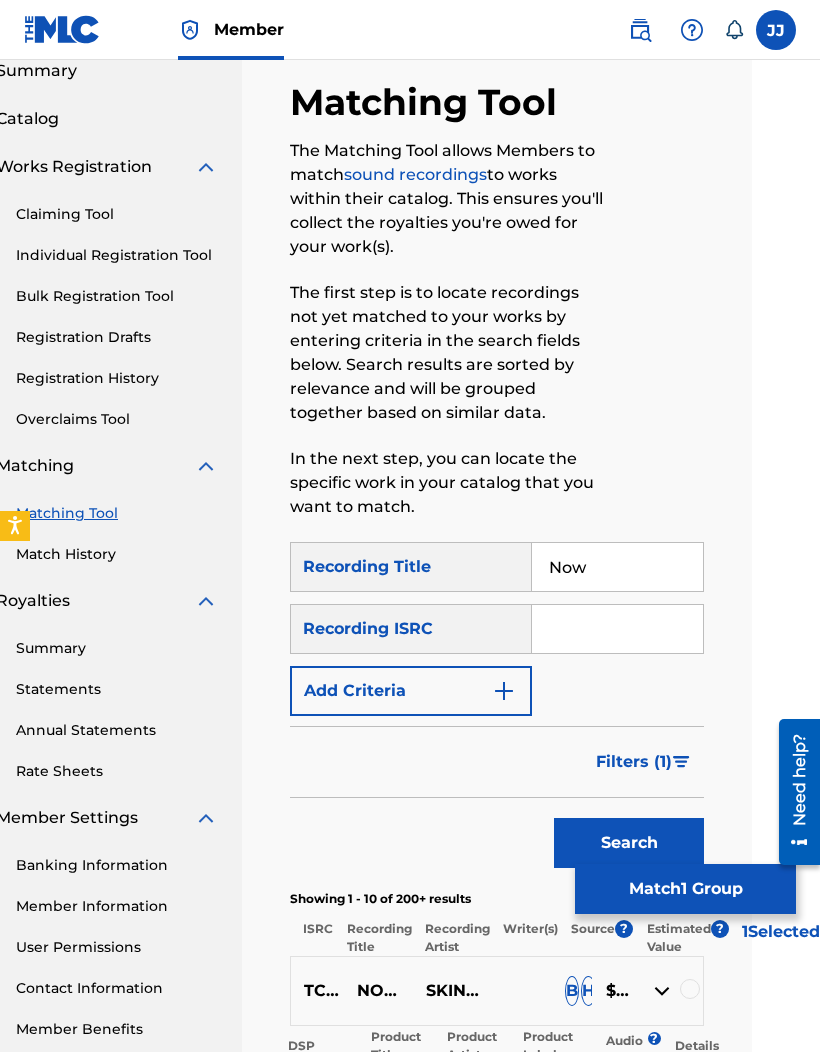 scroll, scrollTop: 0, scrollLeft: 73, axis: horizontal 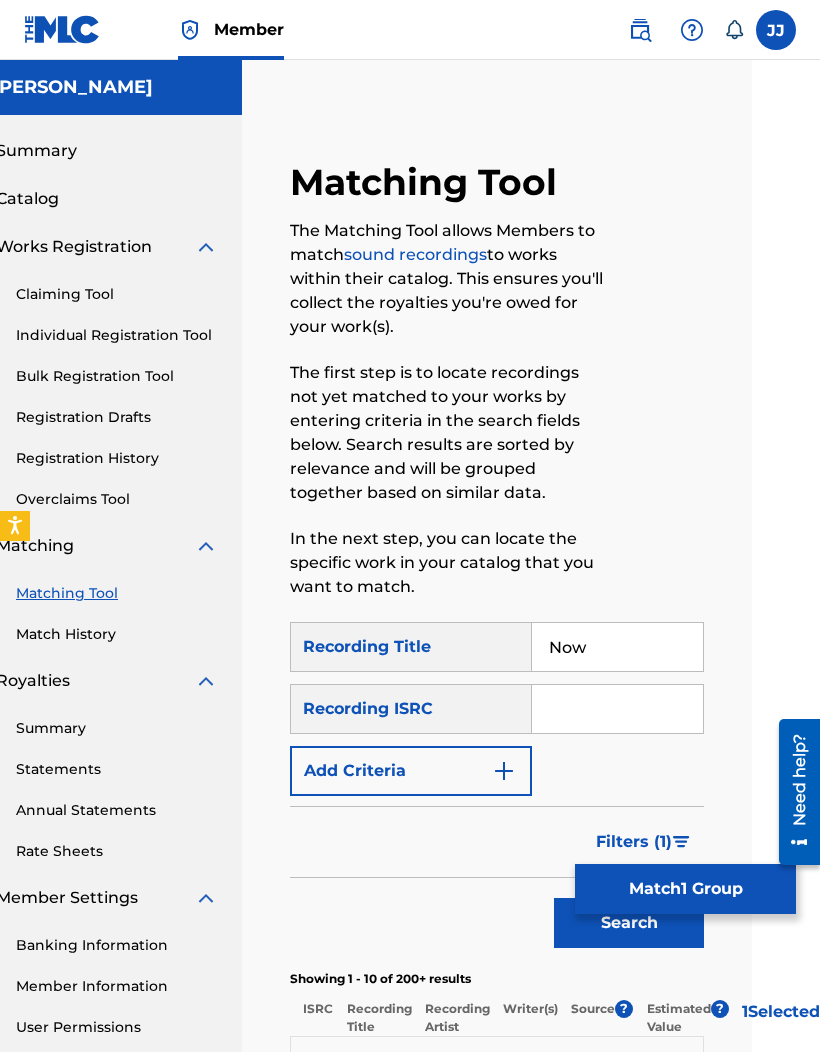 click on "Now" at bounding box center [617, 647] 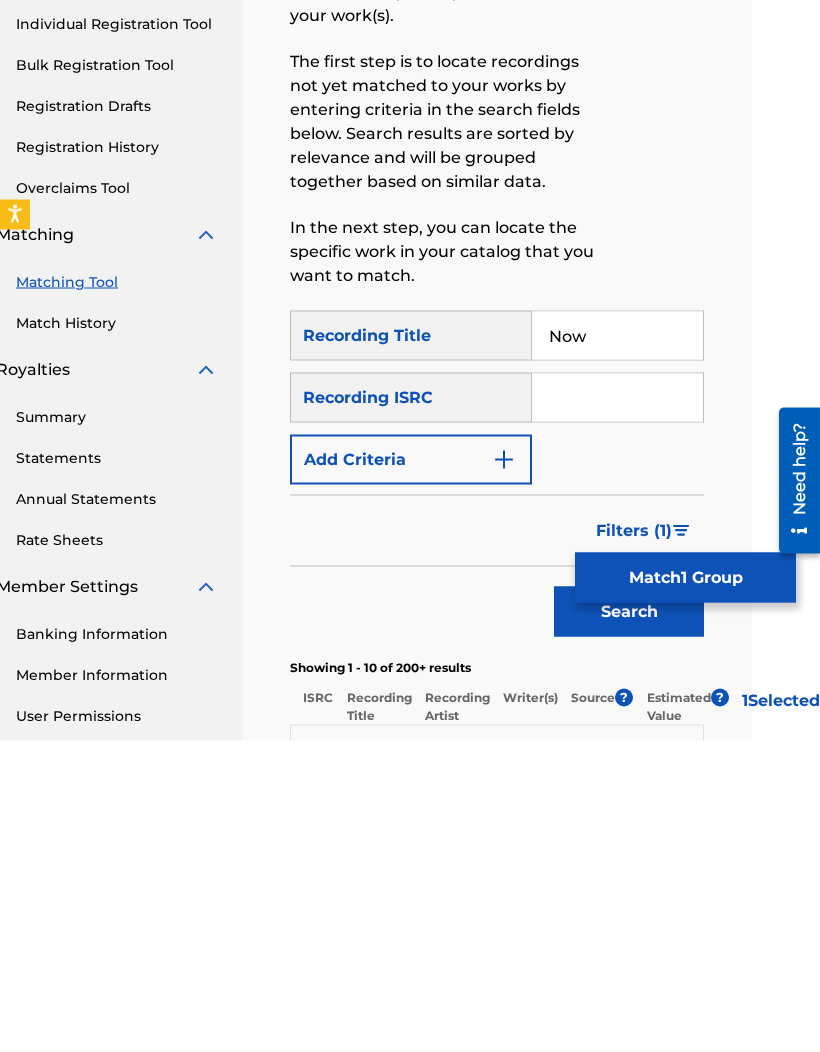 click on "Now" at bounding box center (617, 647) 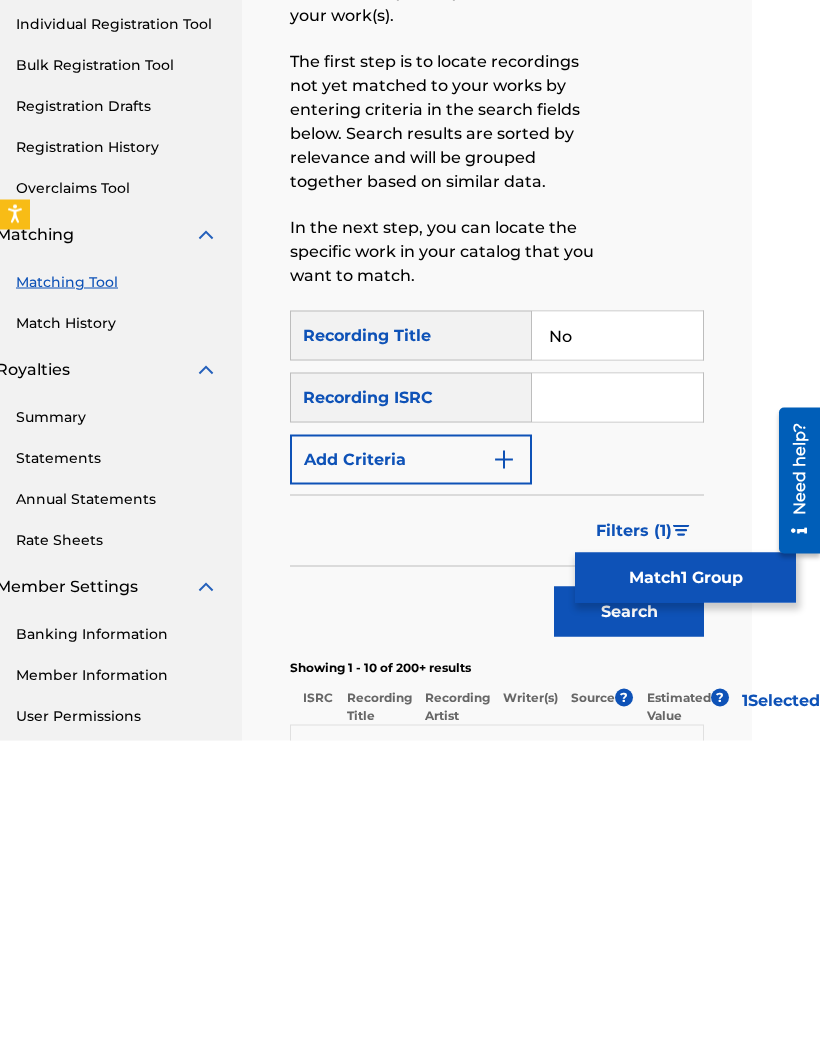 type on "N" 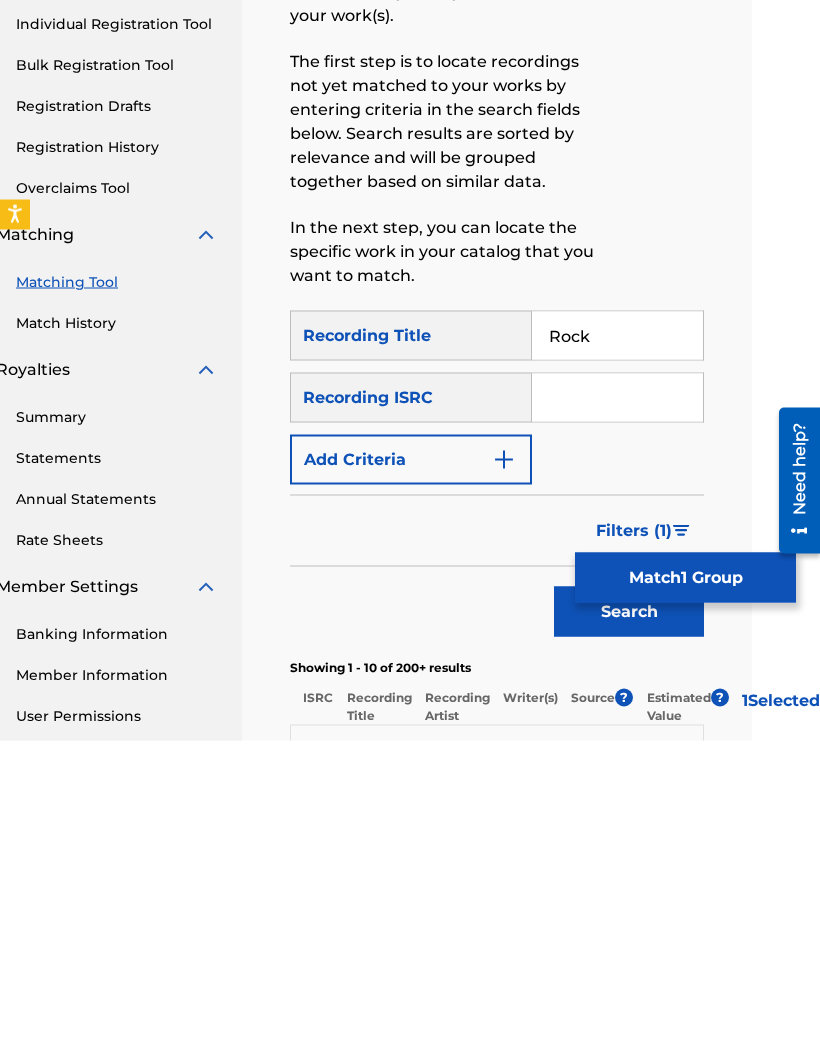 scroll, scrollTop: 311, scrollLeft: 73, axis: both 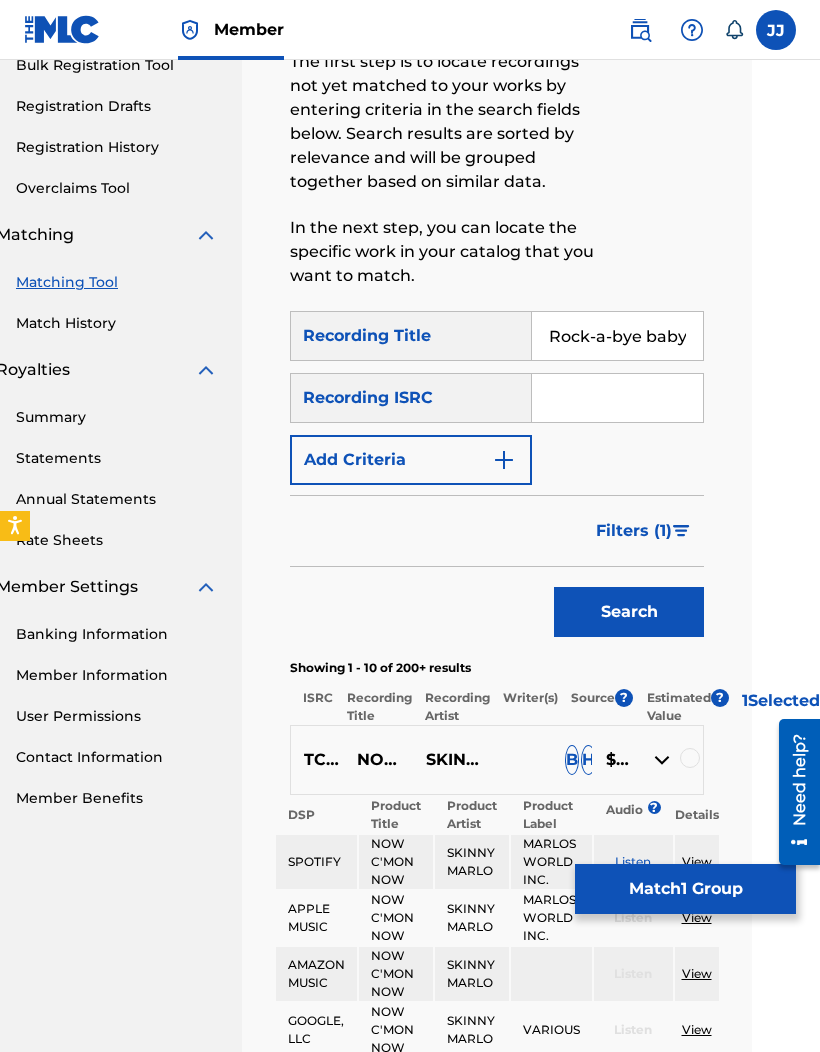 type on "Rock-a-bye baby" 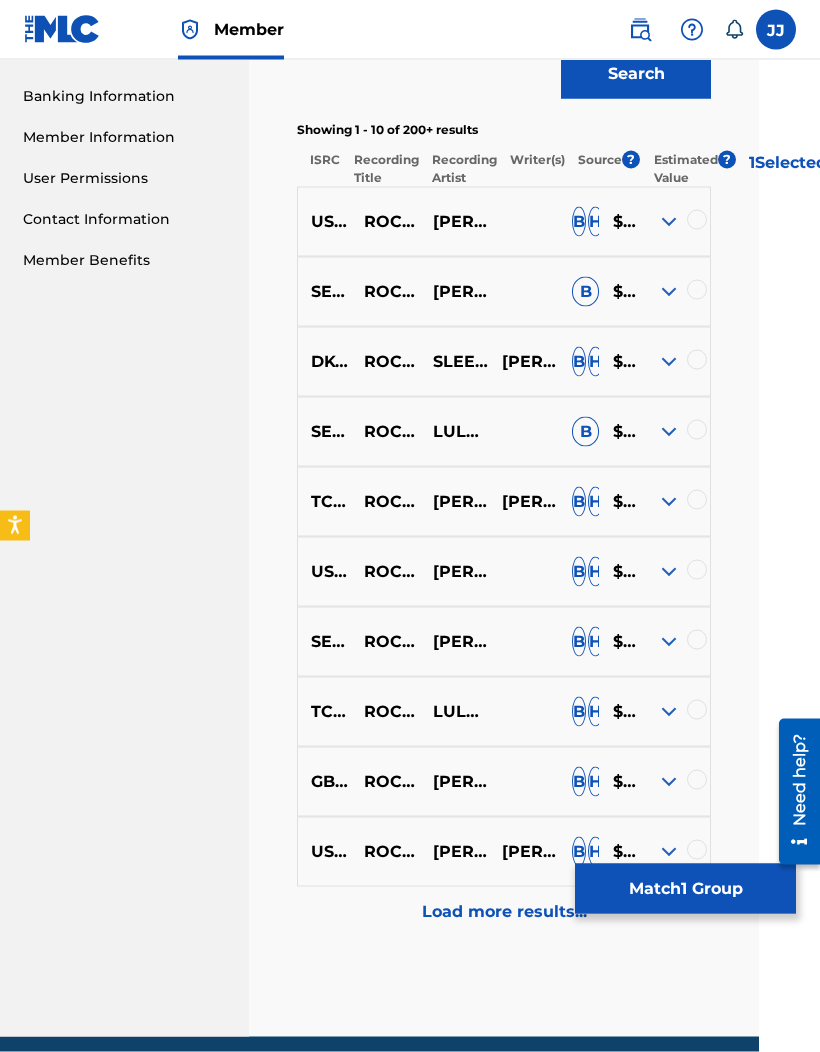 scroll, scrollTop: 850, scrollLeft: 61, axis: both 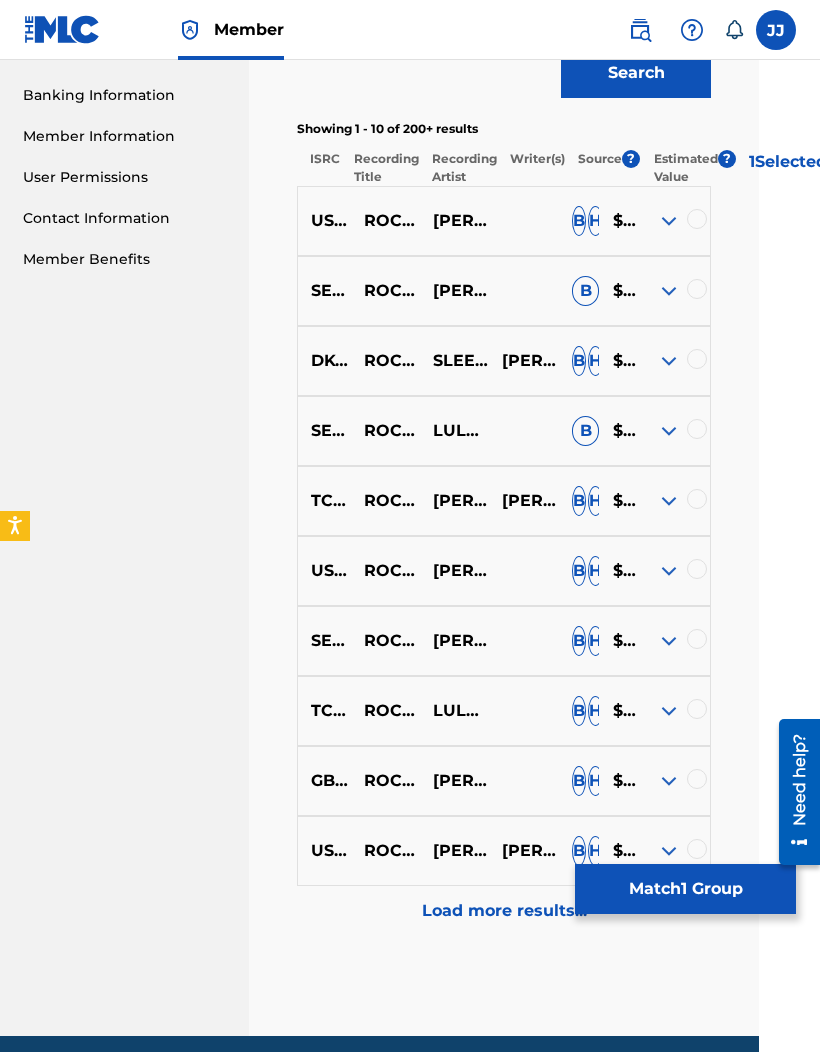 click at bounding box center (669, 781) 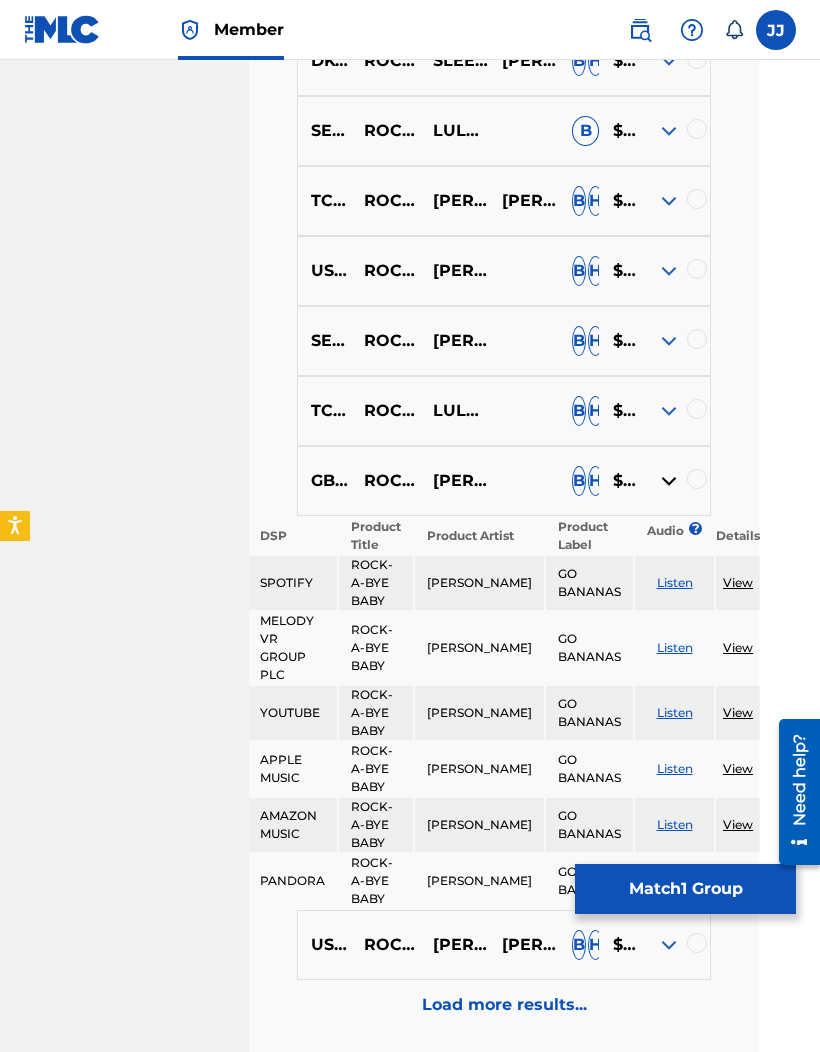 scroll, scrollTop: 1189, scrollLeft: 61, axis: both 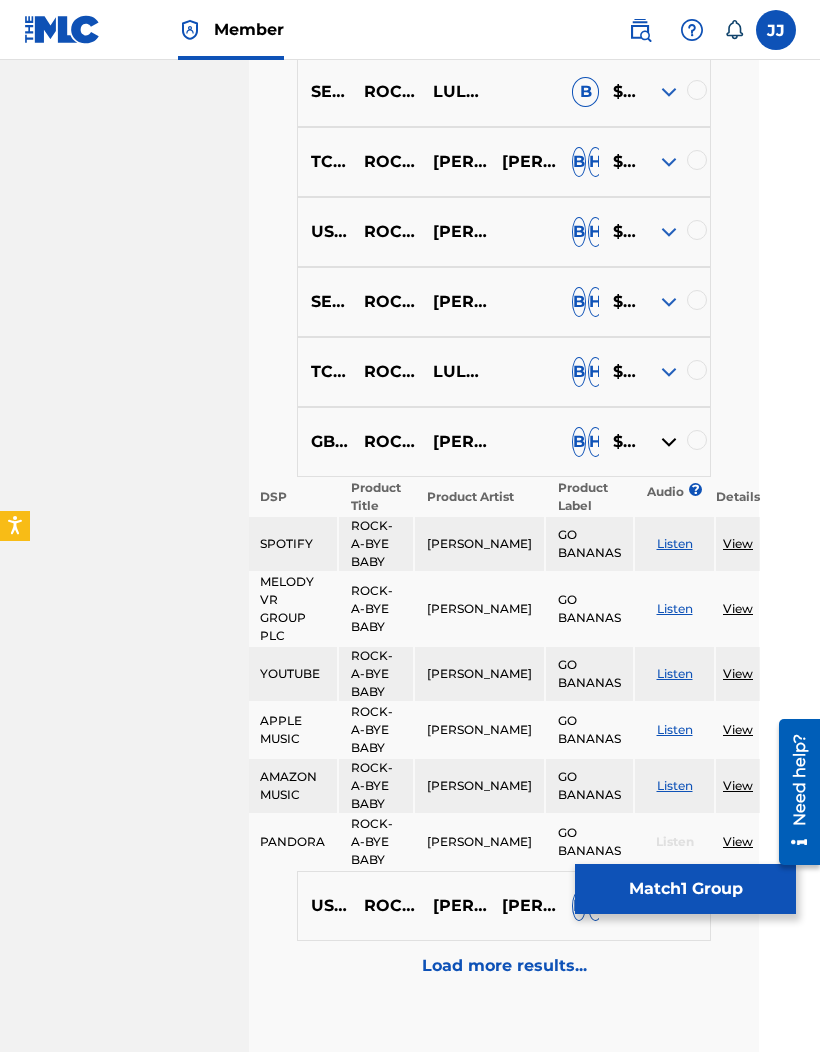 click on "View" at bounding box center [738, 543] 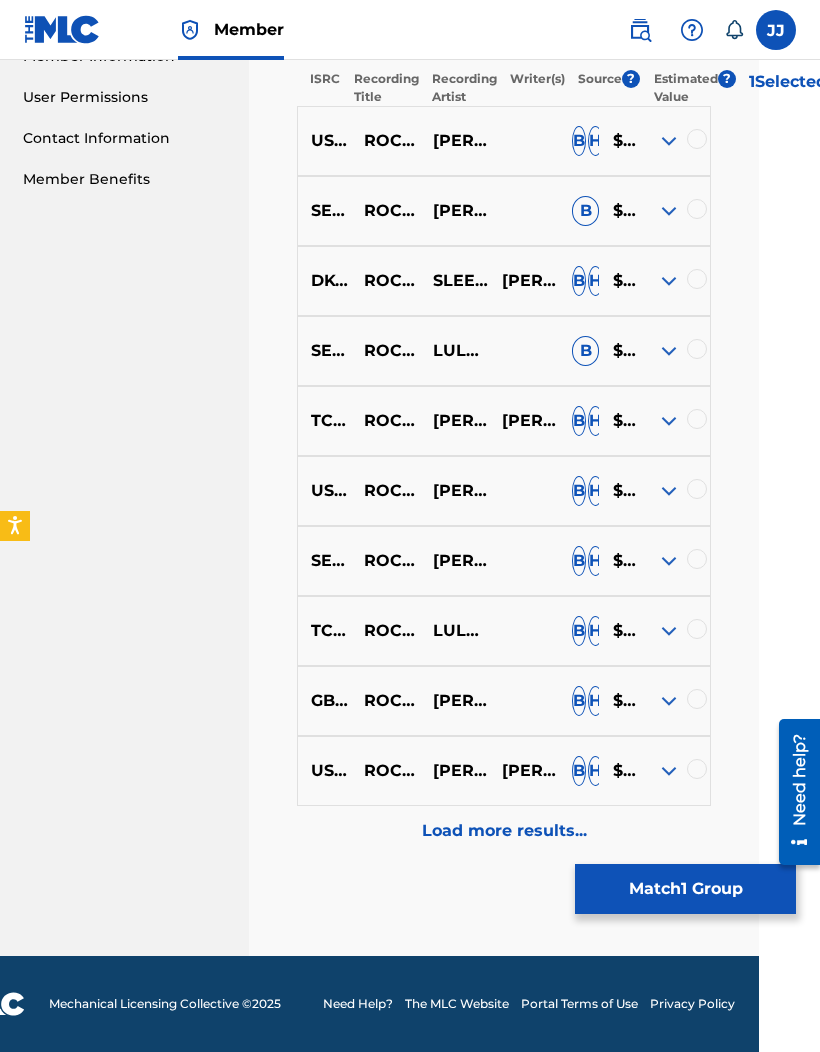 click at bounding box center (669, 141) 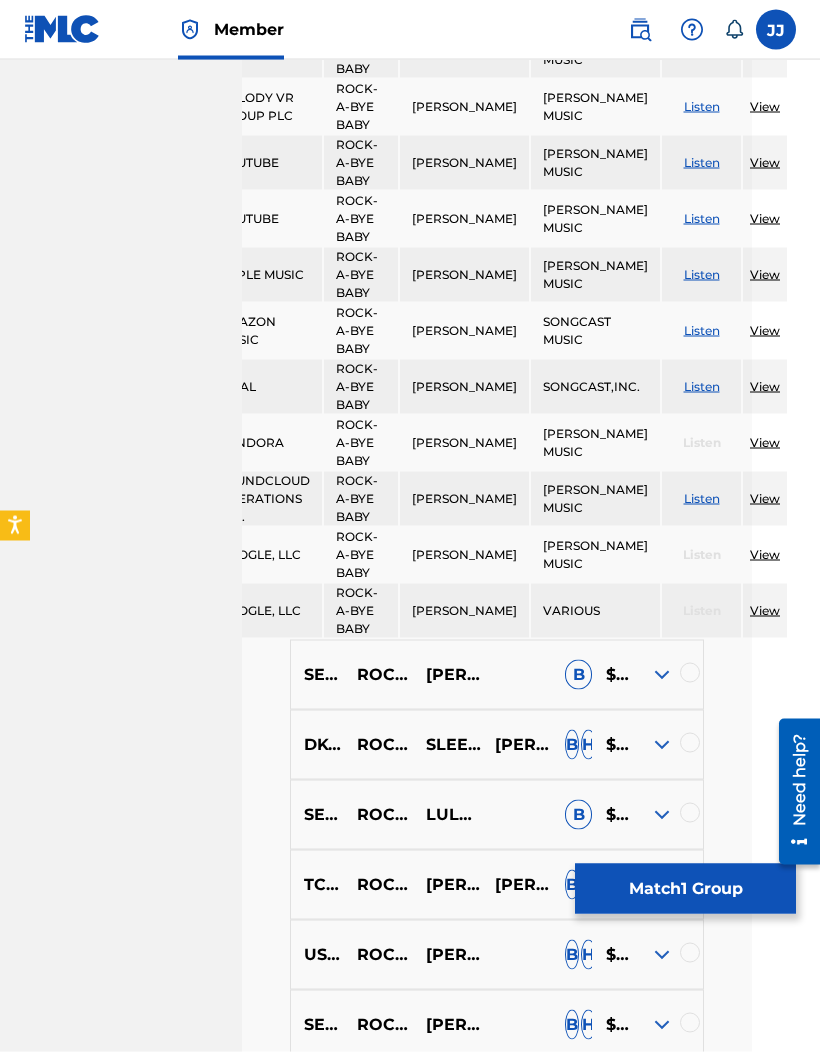 scroll, scrollTop: 1128, scrollLeft: 79, axis: both 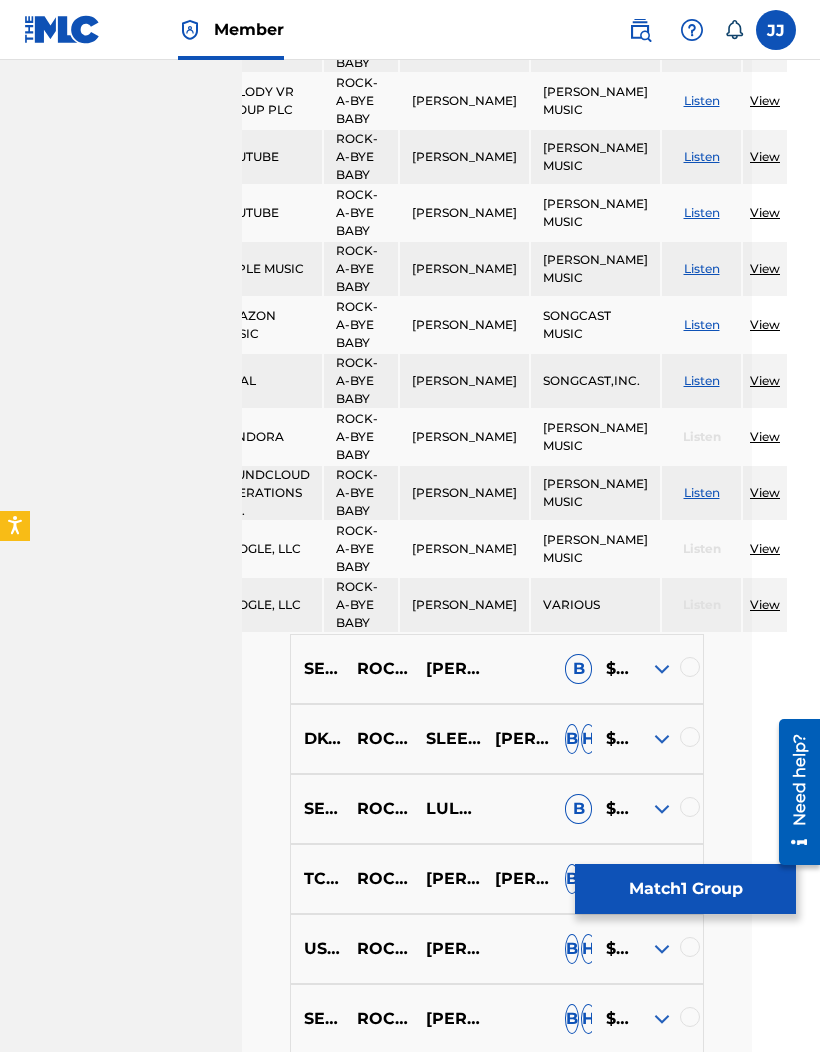 click at bounding box center [662, 669] 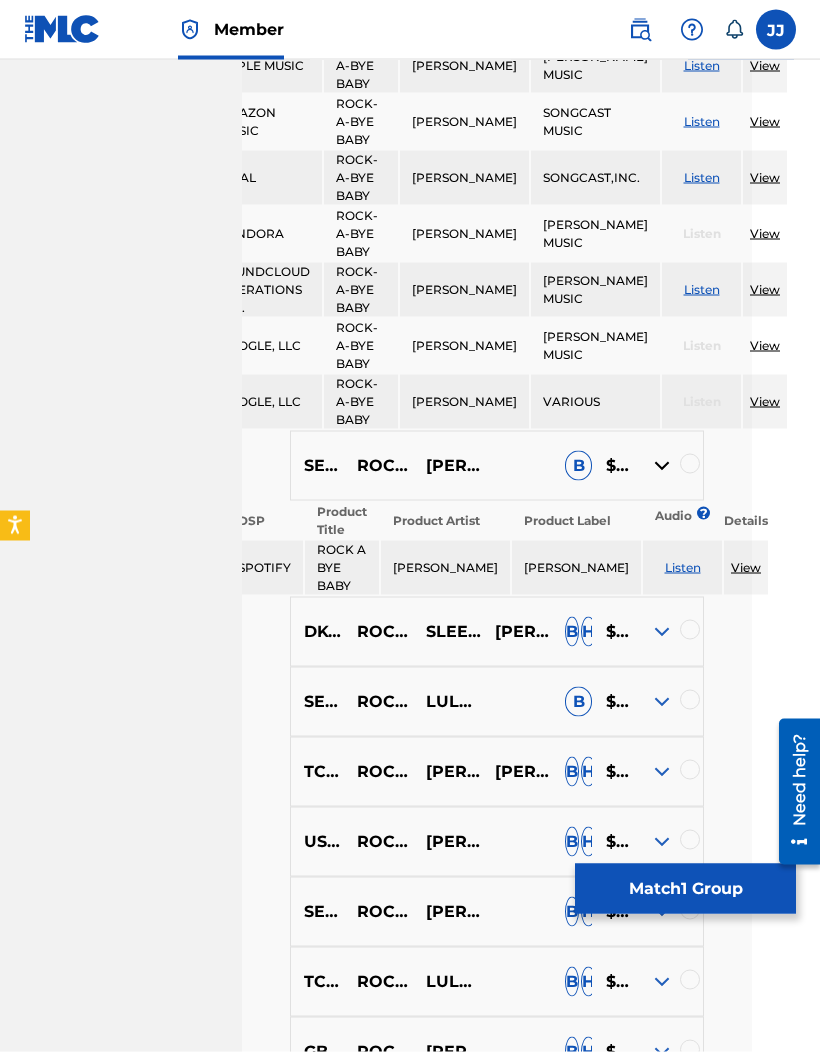 click at bounding box center [662, 702] 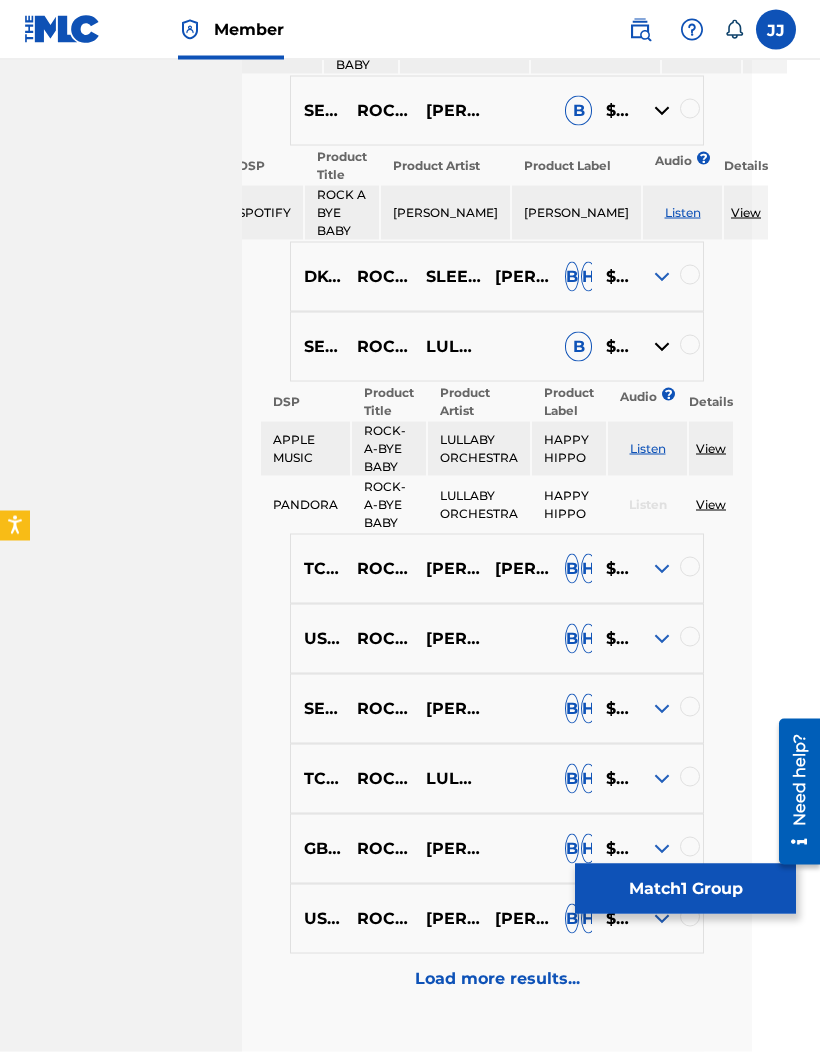 scroll, scrollTop: 1686, scrollLeft: 79, axis: both 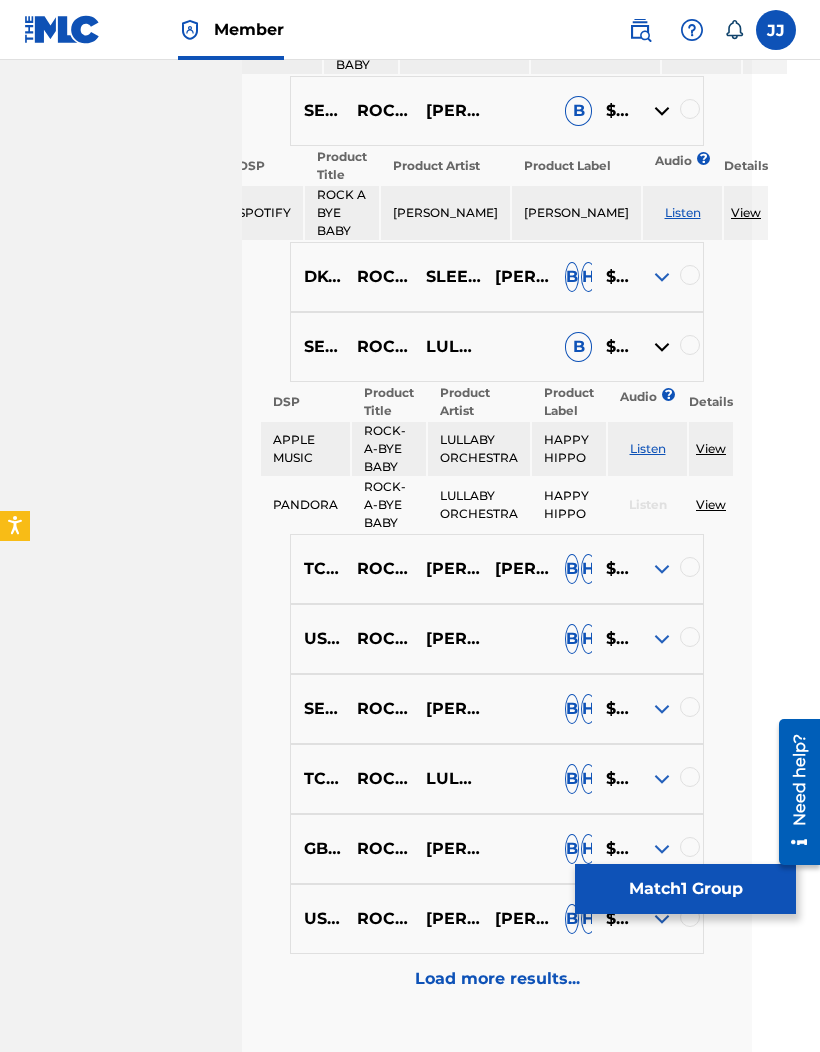 click at bounding box center (662, 639) 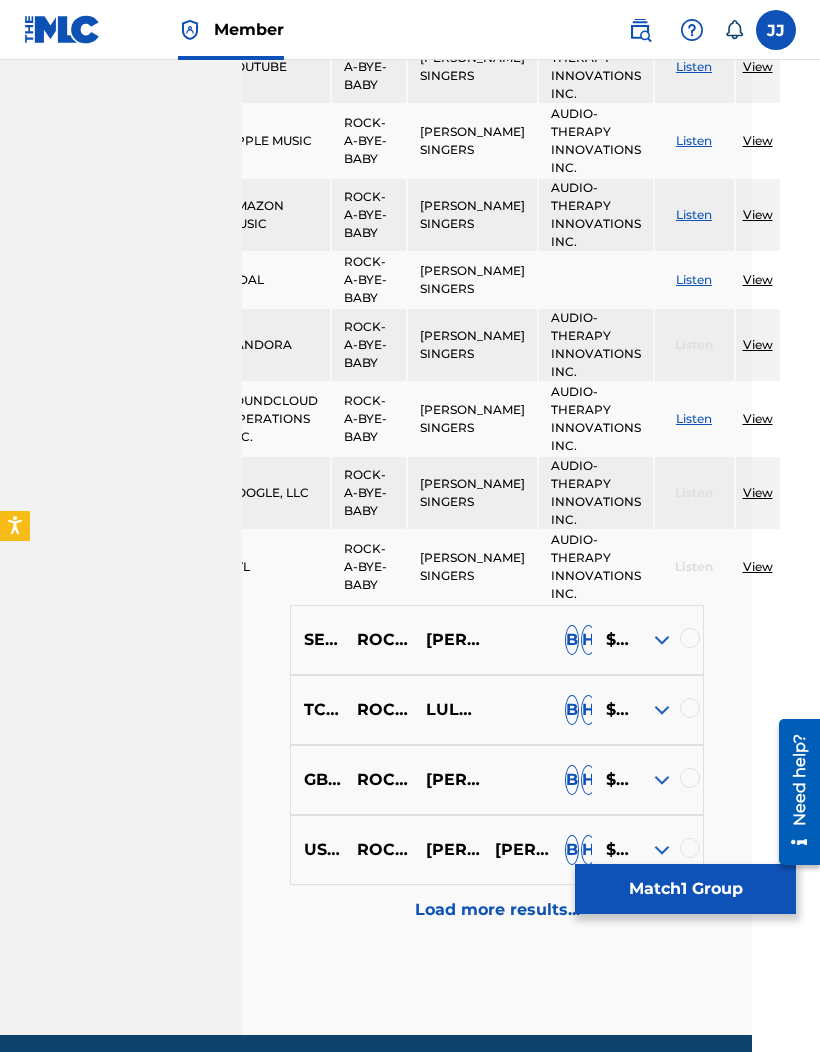scroll, scrollTop: 2526, scrollLeft: 79, axis: both 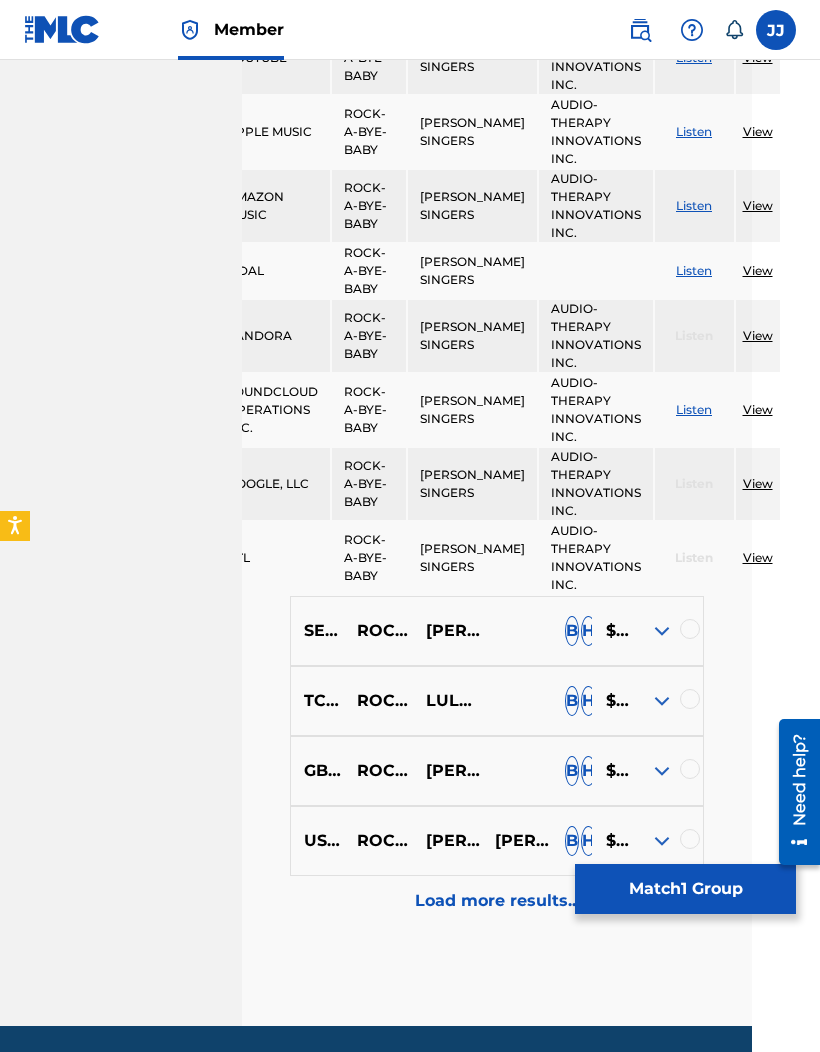 click on "SE4RG1930604 ROCK A BYE BABY DAJANA GOFF B H $$$$$" at bounding box center (497, 631) 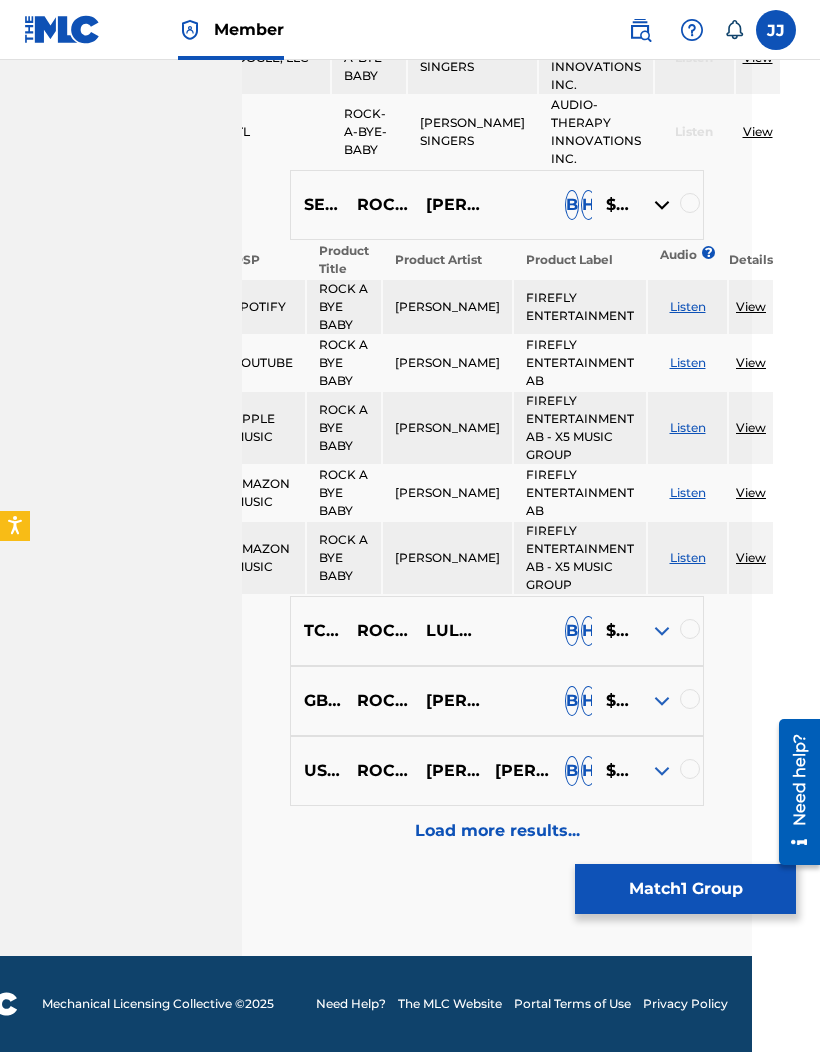 scroll, scrollTop: 2962, scrollLeft: 79, axis: both 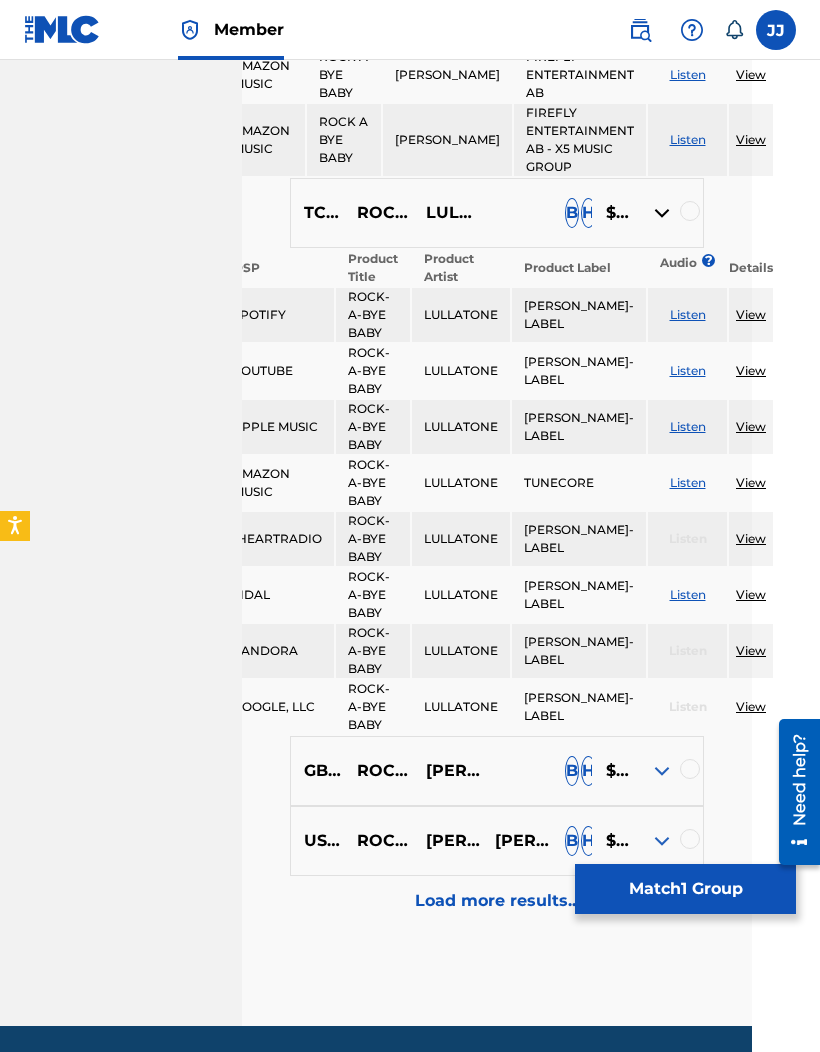 click at bounding box center (662, 771) 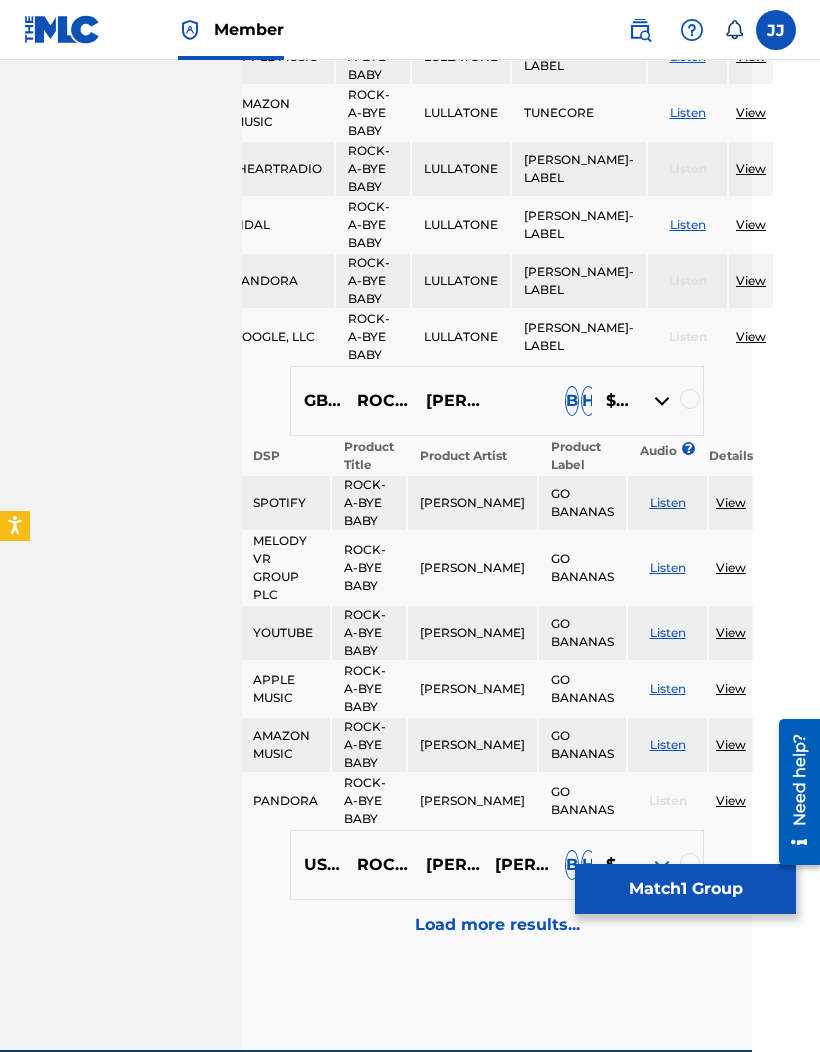 scroll, scrollTop: 3764, scrollLeft: 79, axis: both 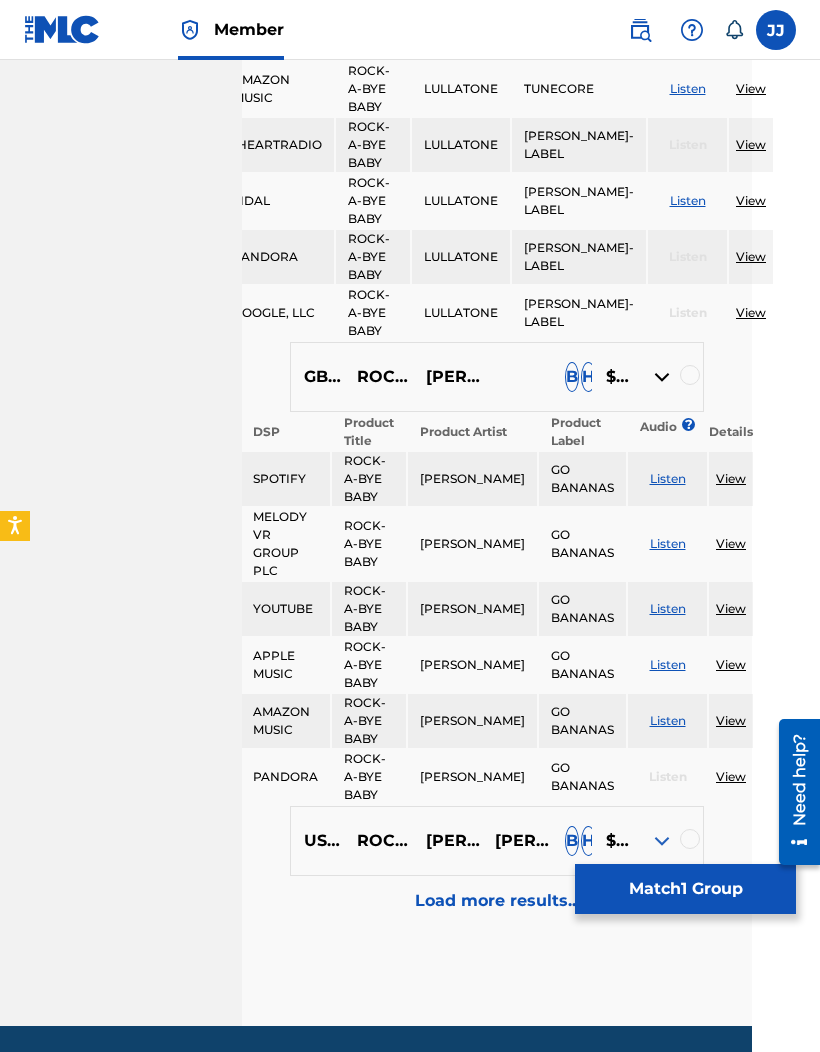 click at bounding box center (662, 841) 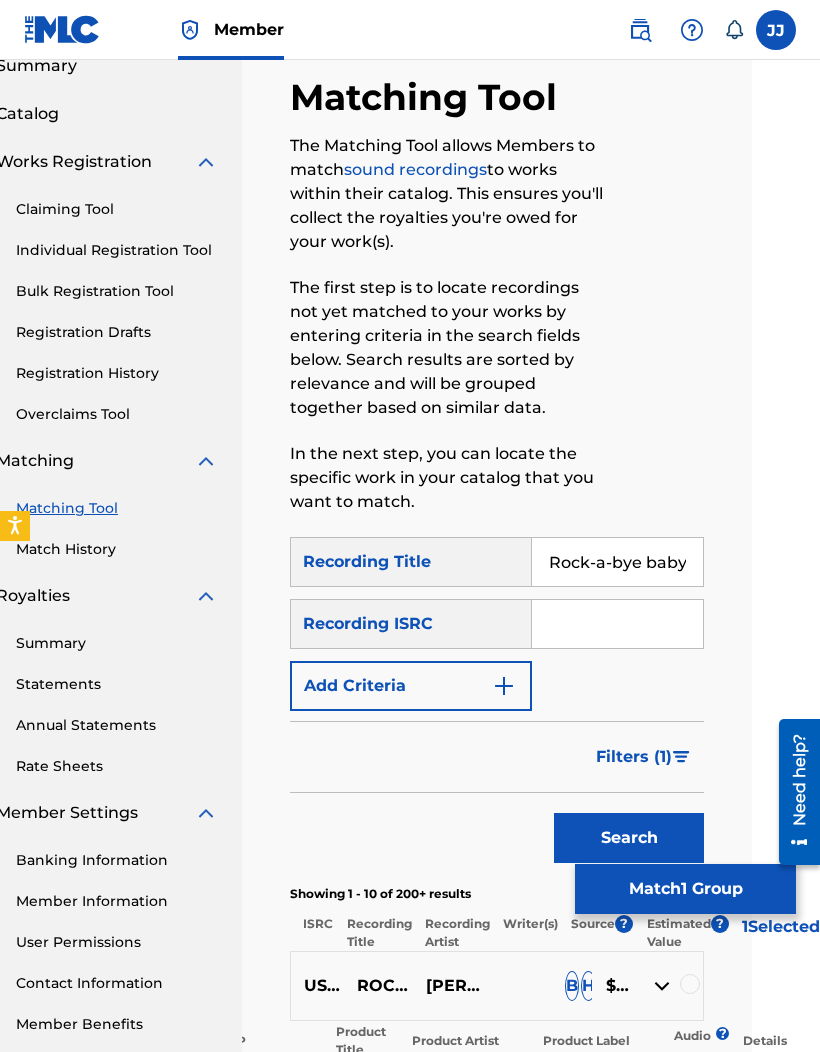 scroll, scrollTop: 118, scrollLeft: 79, axis: both 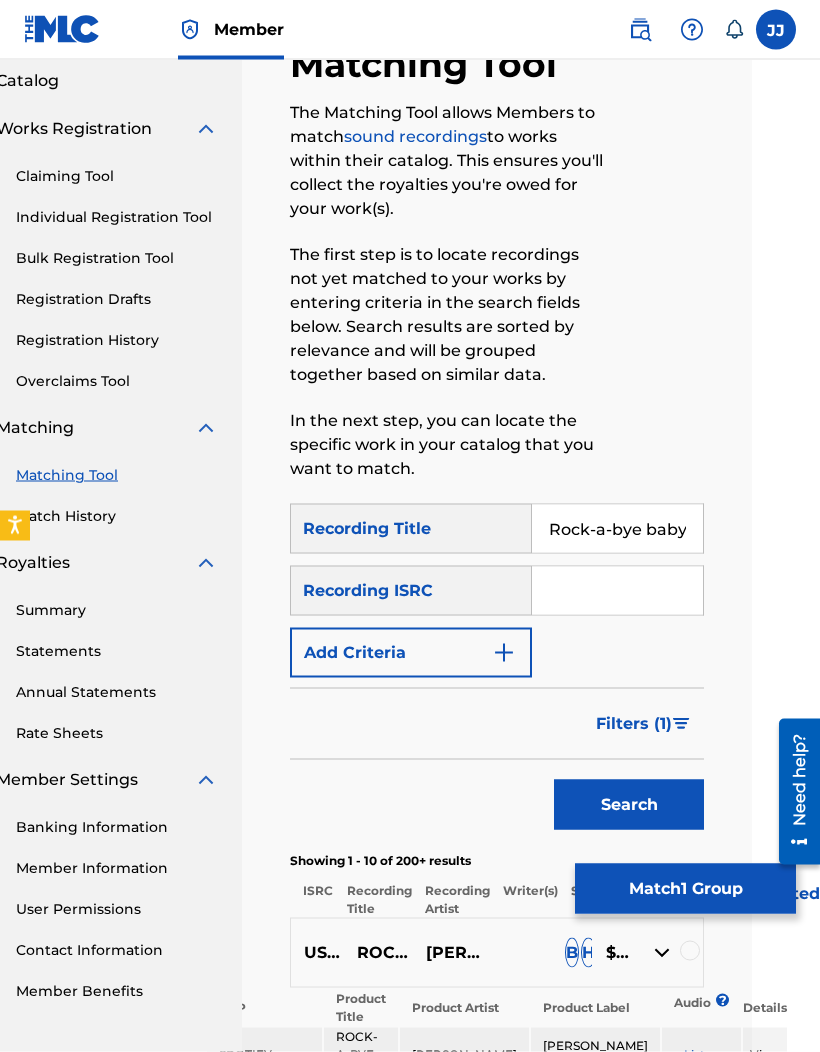 click on "Recording ISRC" at bounding box center (411, 591) 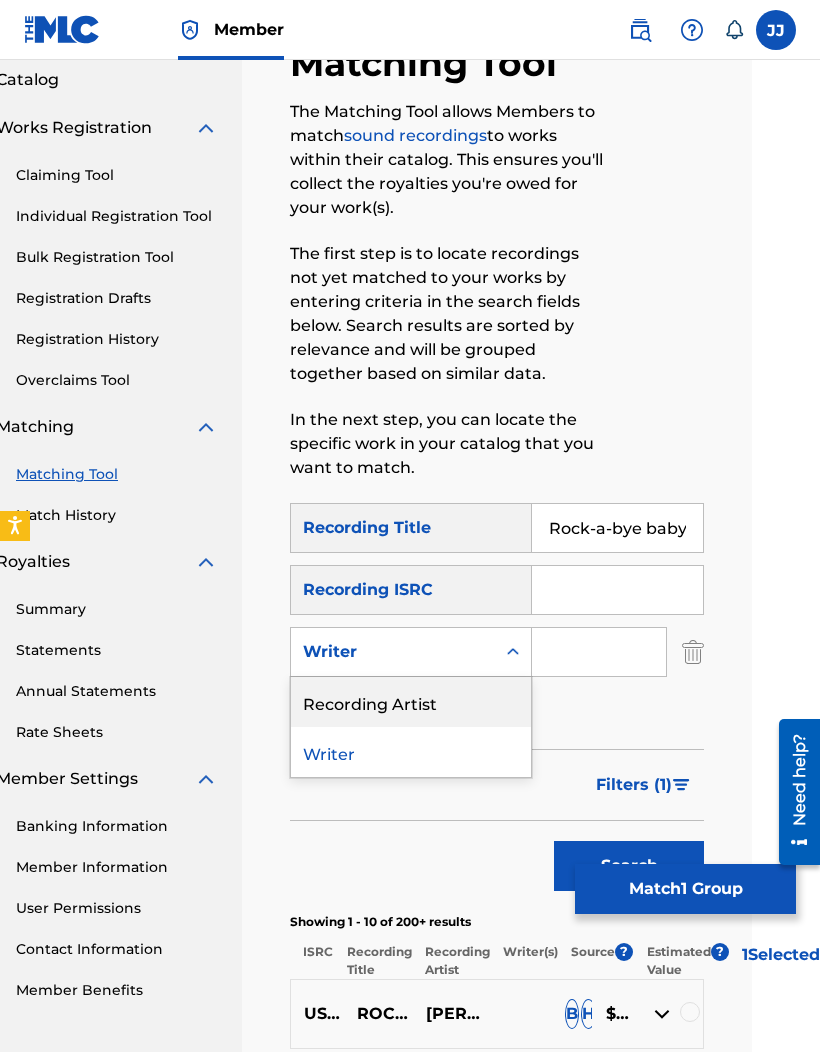 click on "Recording Artist" at bounding box center (411, 702) 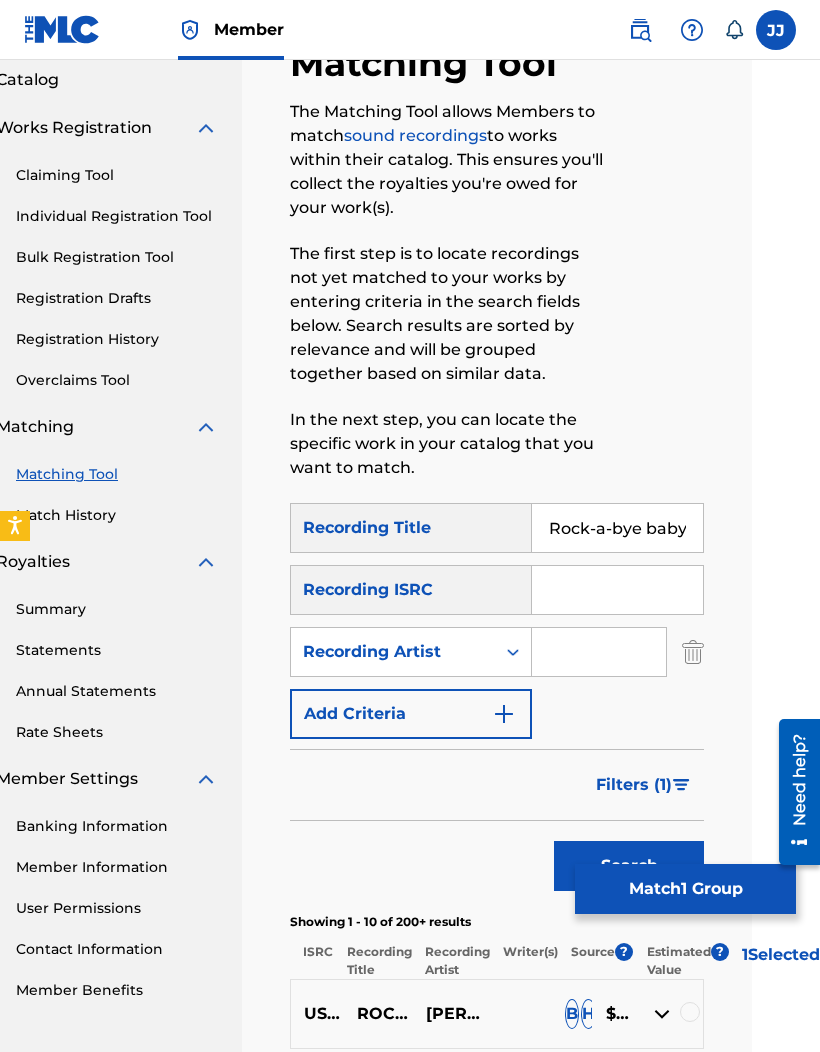 click at bounding box center [599, 652] 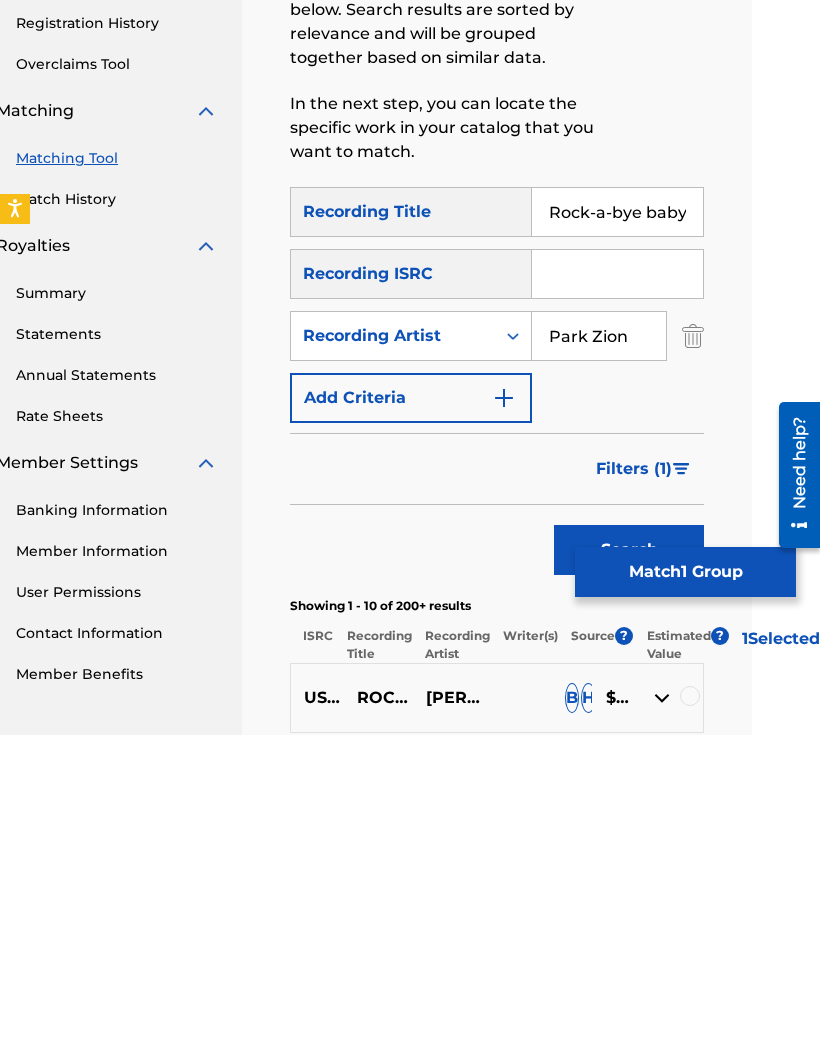 type on "Park Zion" 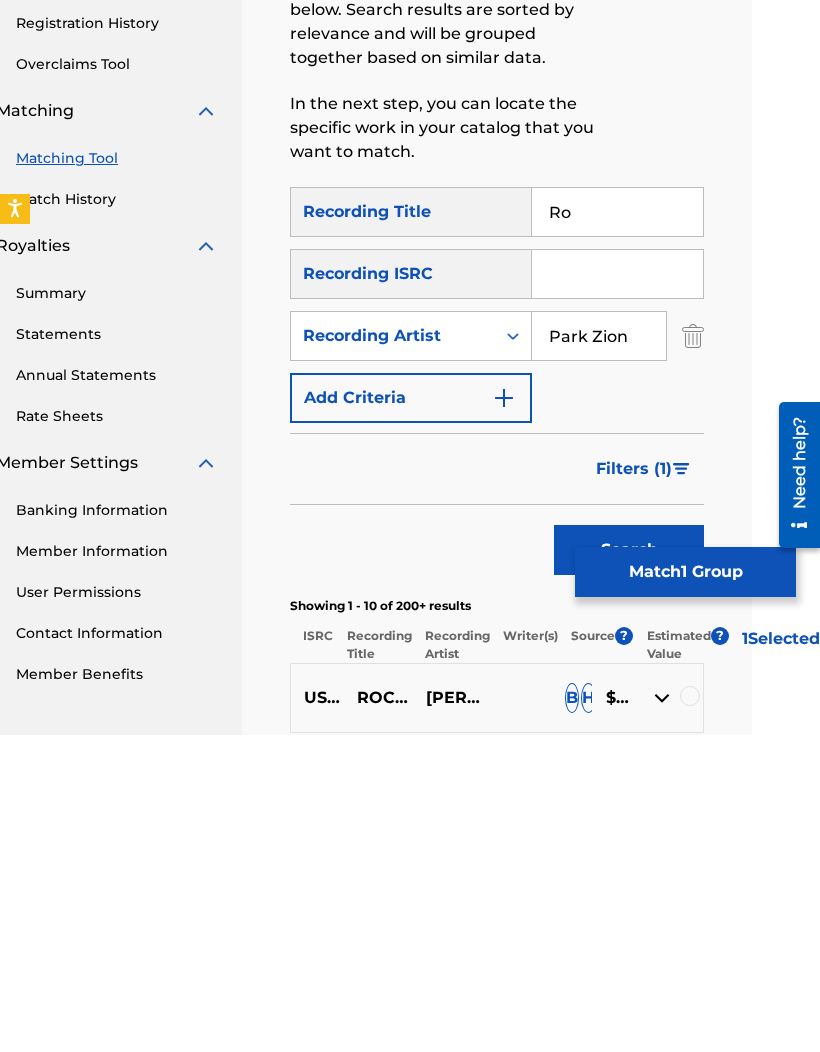 type on "R" 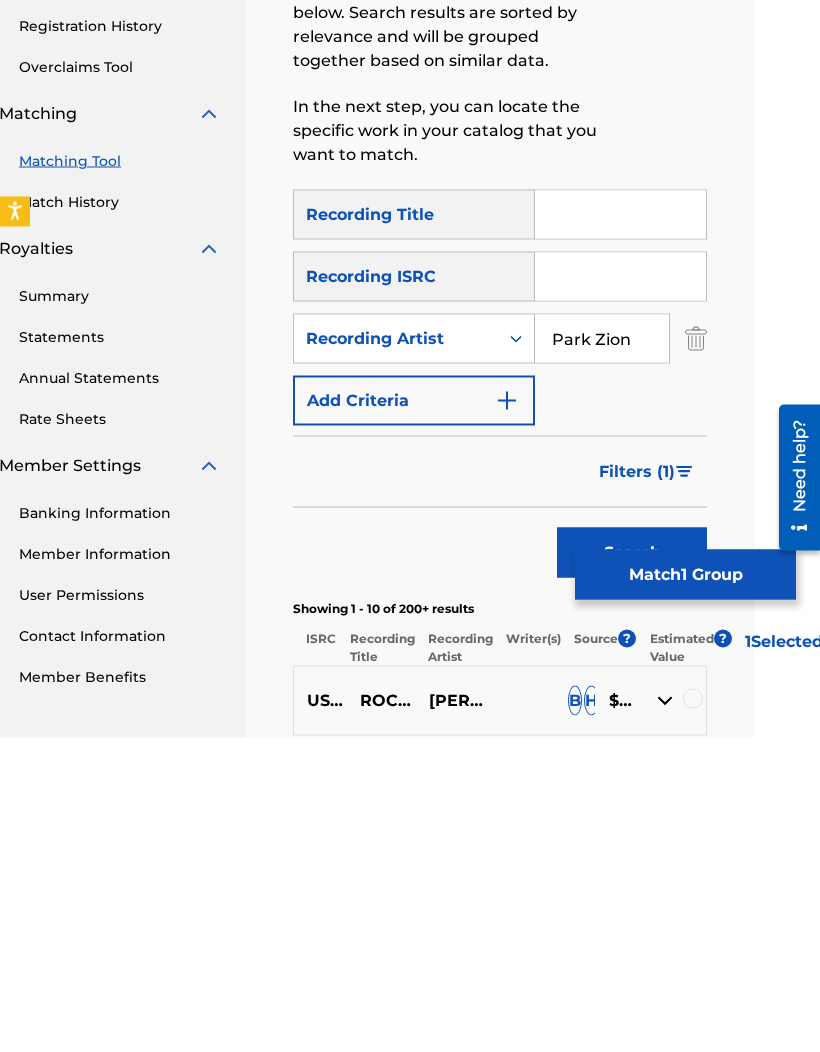 type 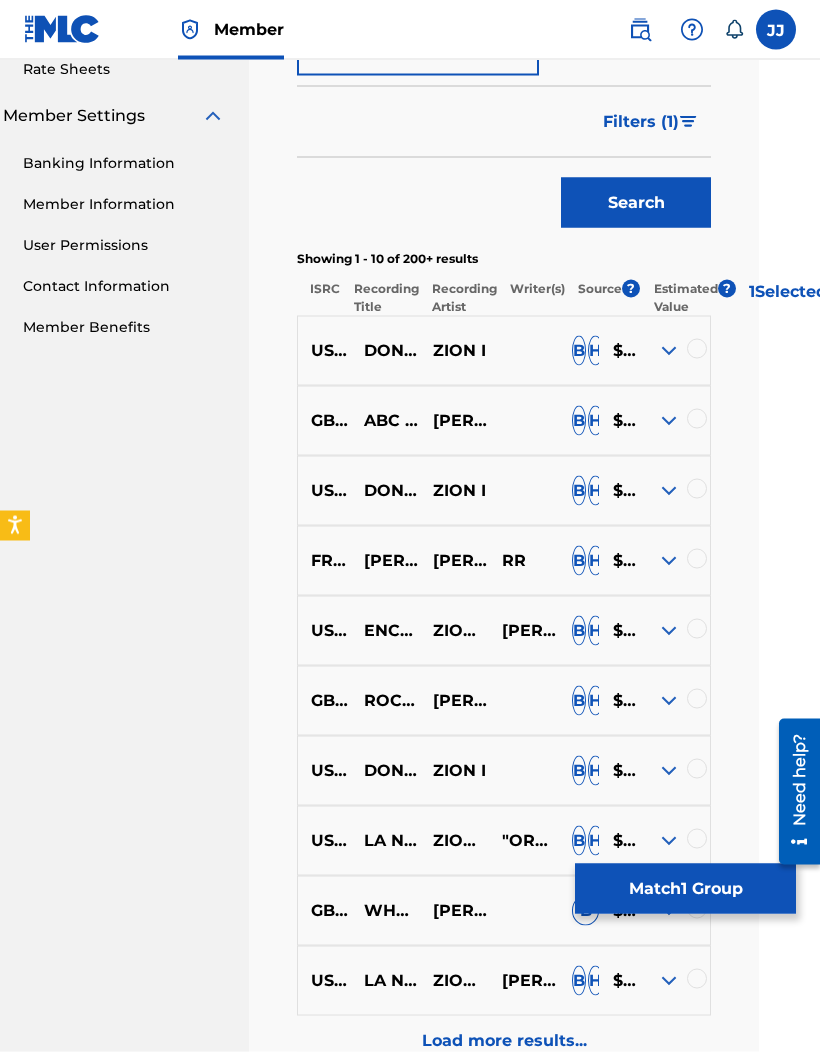 scroll, scrollTop: 783, scrollLeft: 61, axis: both 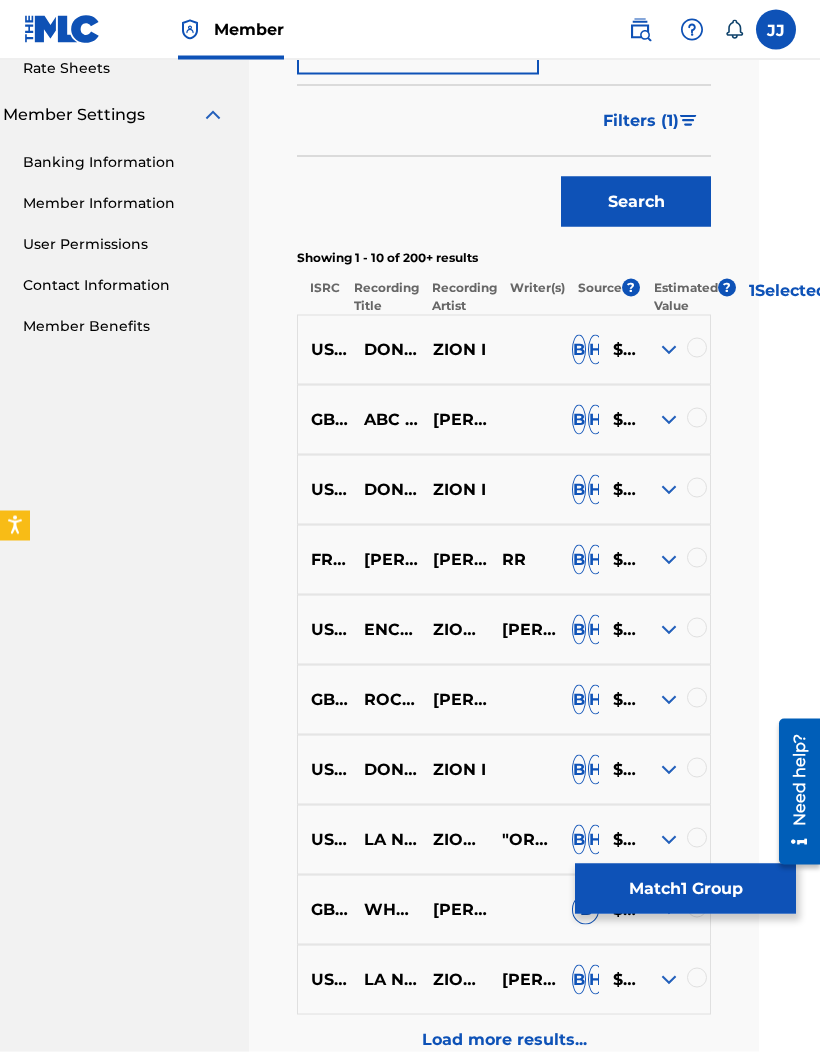 click at bounding box center (669, 350) 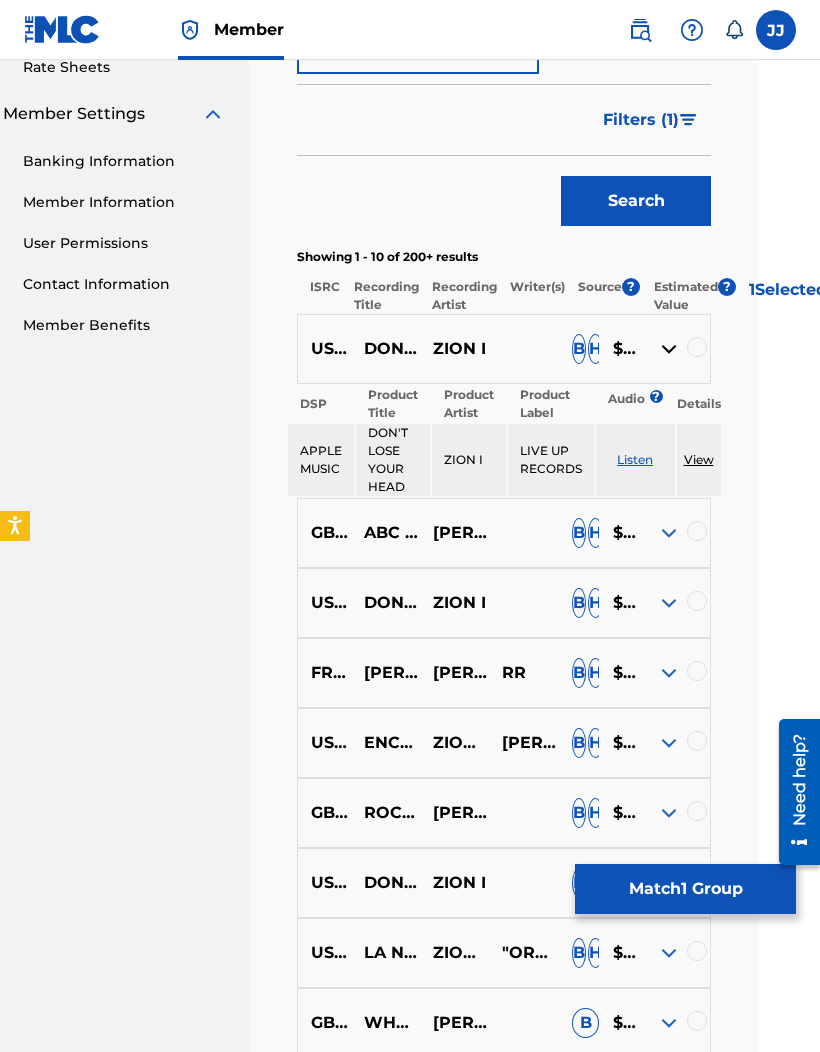click at bounding box center [675, 533] 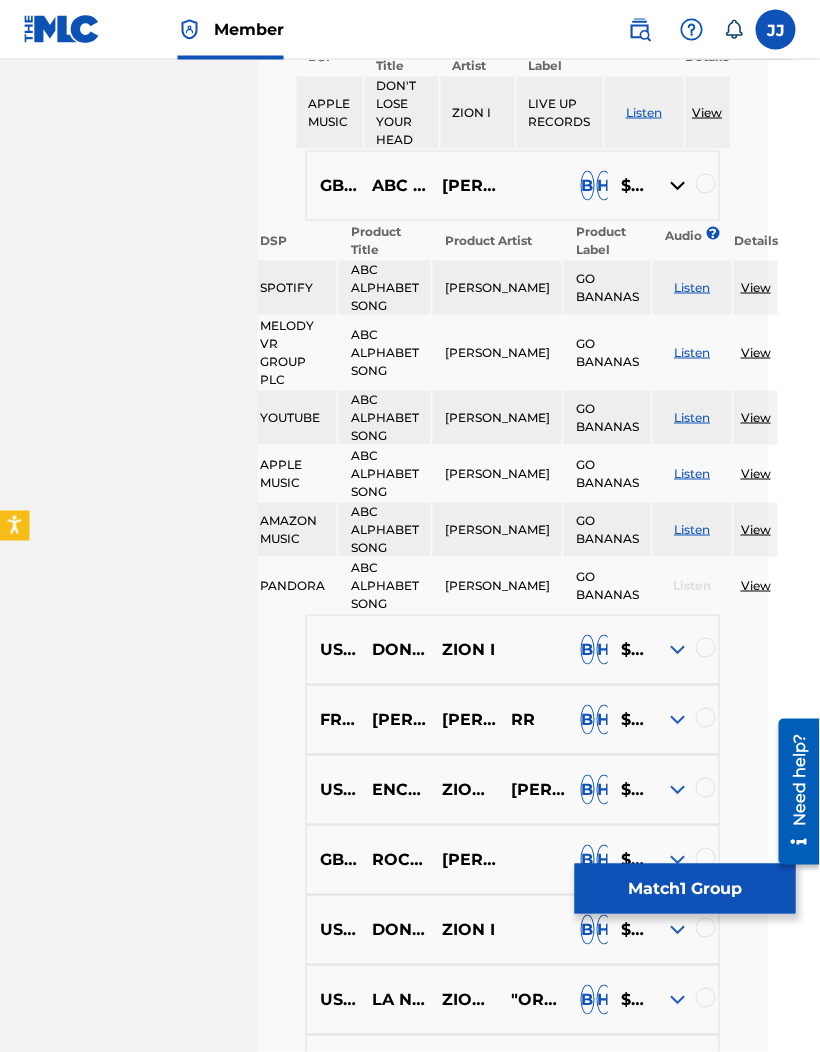 click at bounding box center [678, 650] 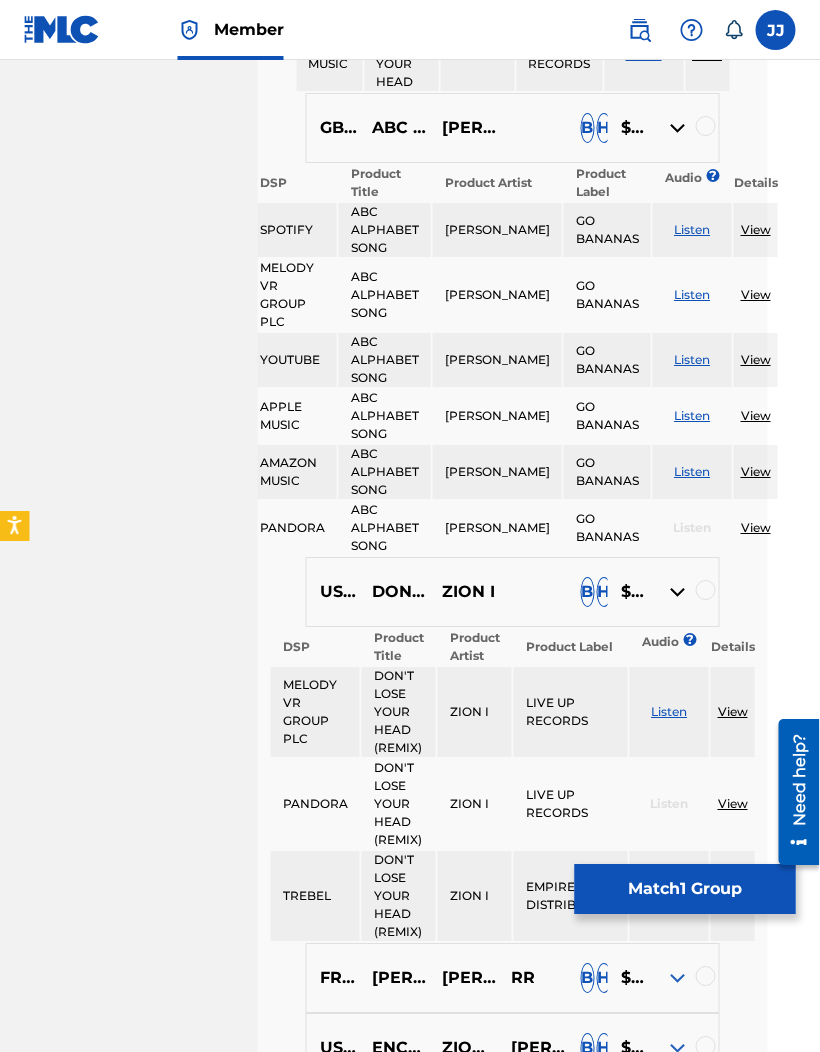 scroll, scrollTop: 1196, scrollLeft: 52, axis: both 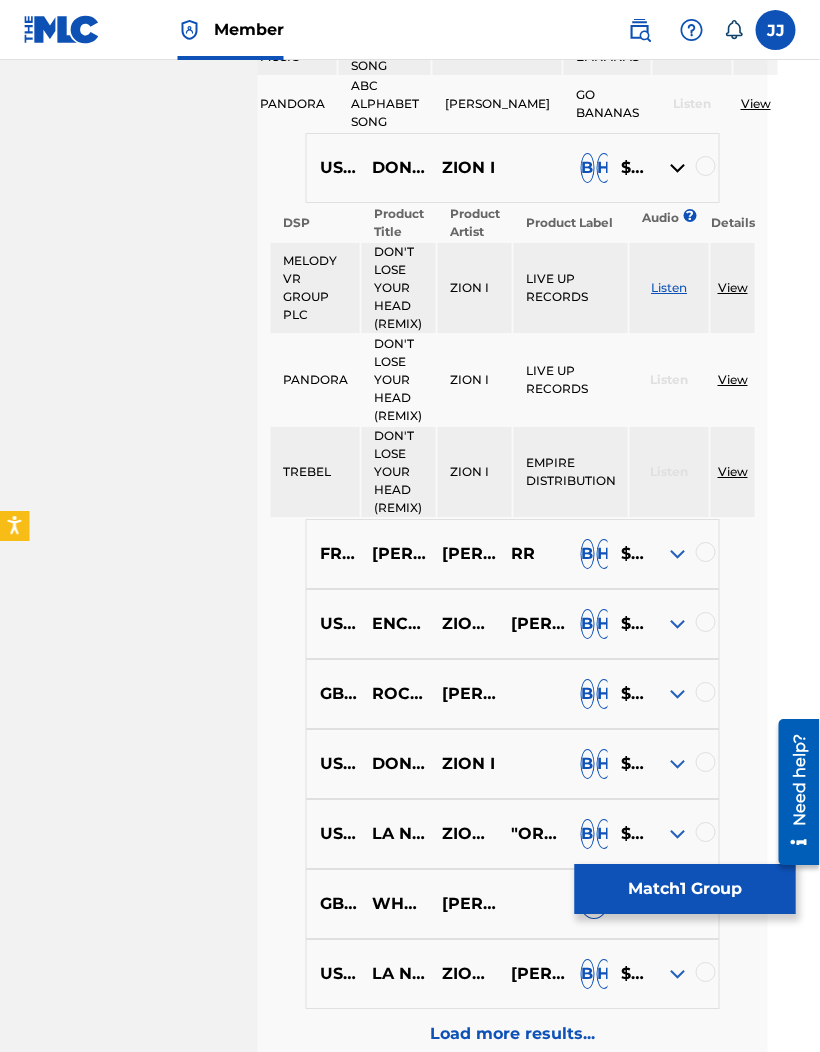 click at bounding box center (678, 694) 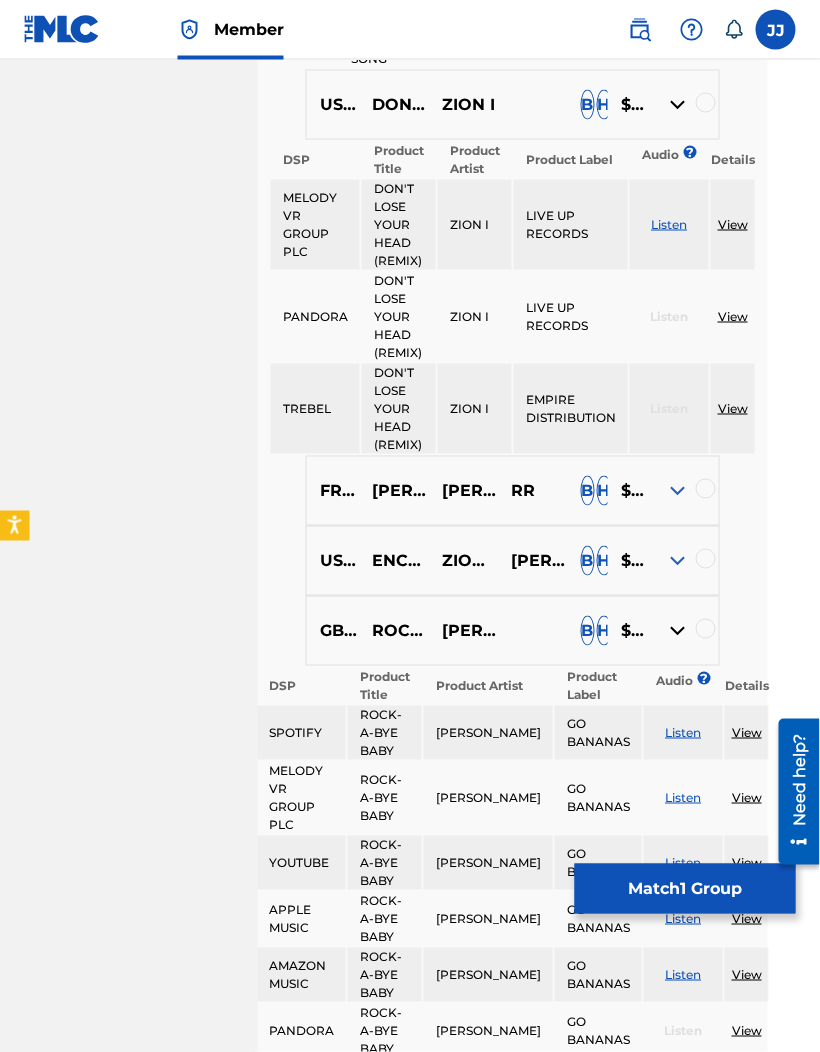scroll, scrollTop: 1678, scrollLeft: 52, axis: both 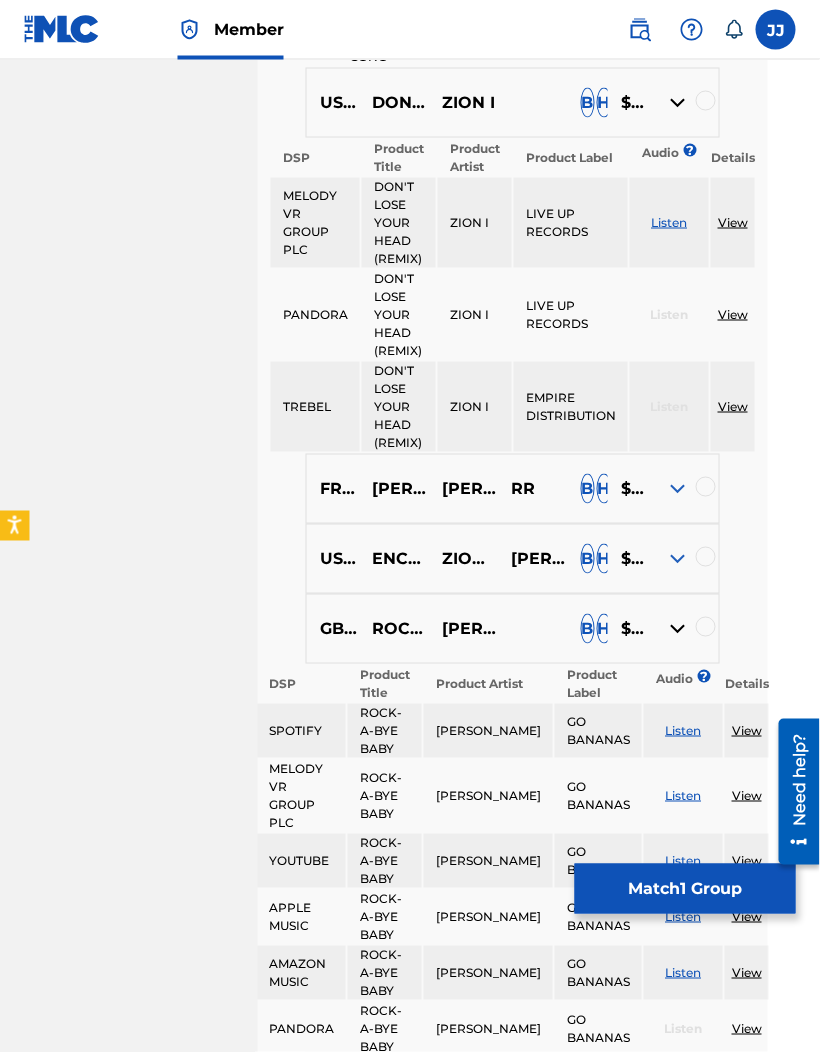 click on "USQY50923039 DON'T LOST YOUR HEAD - ORIGINAL ZION I B H $$$$$" at bounding box center (513, 1093) 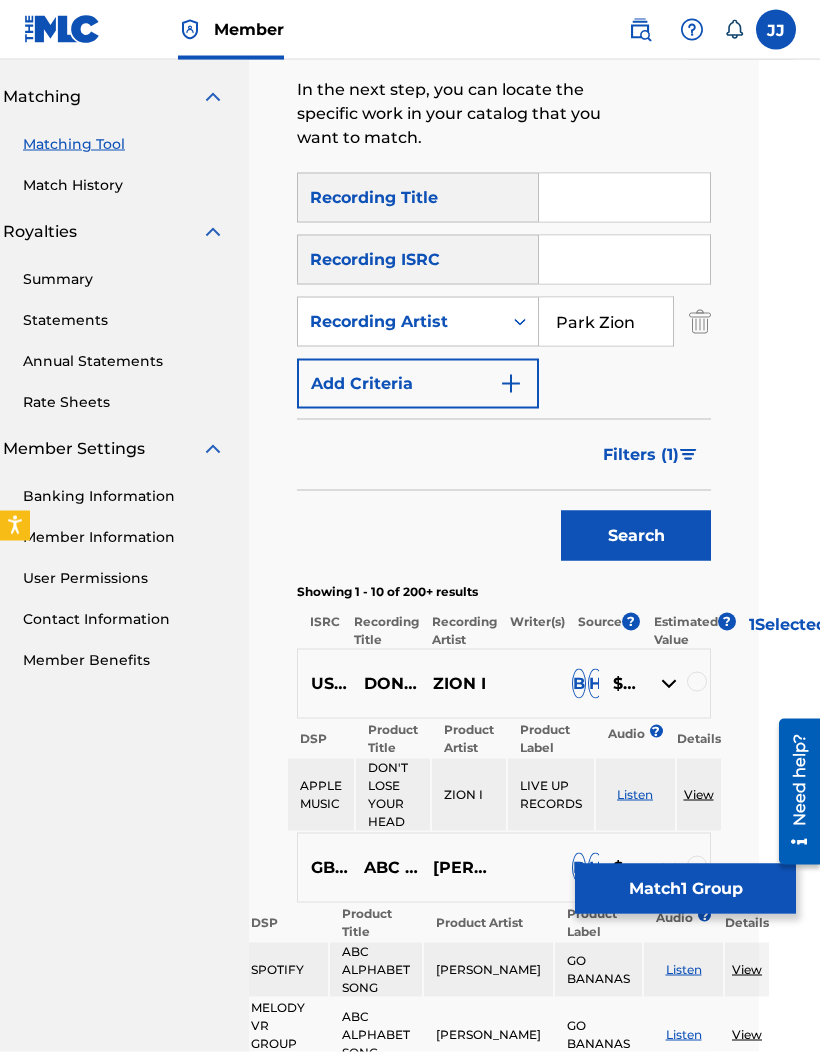 scroll, scrollTop: 434, scrollLeft: 61, axis: both 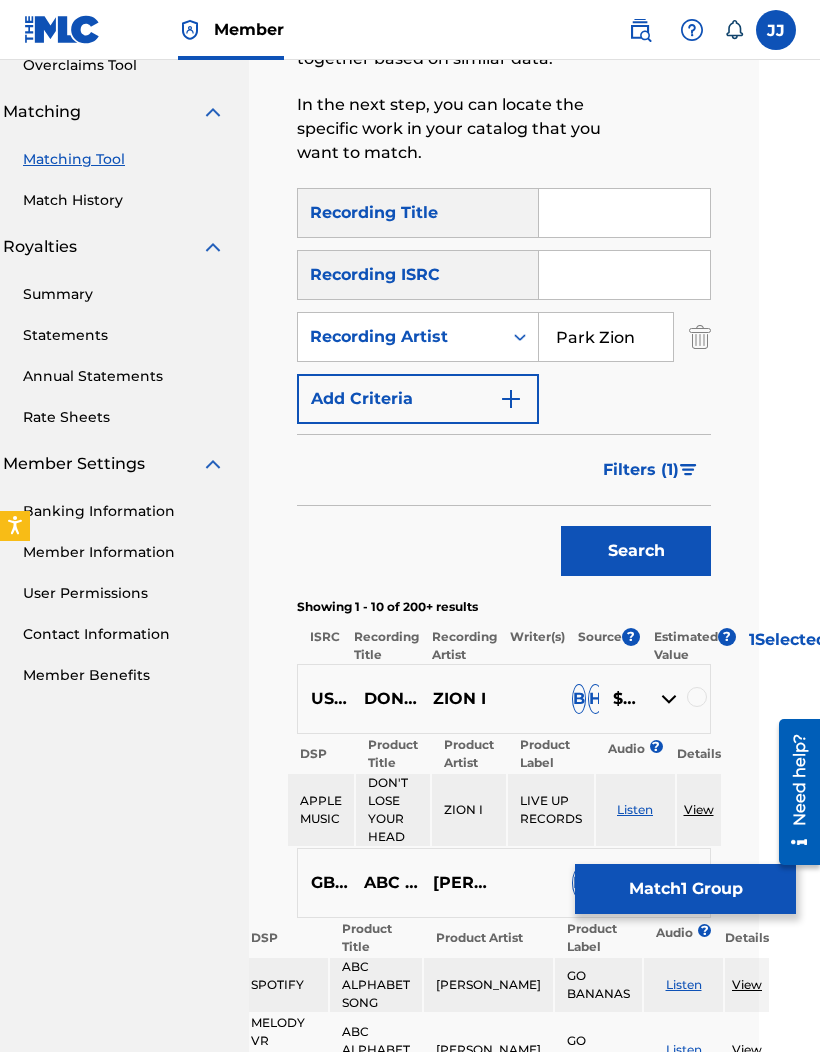 click on "Park Zion" at bounding box center [606, 337] 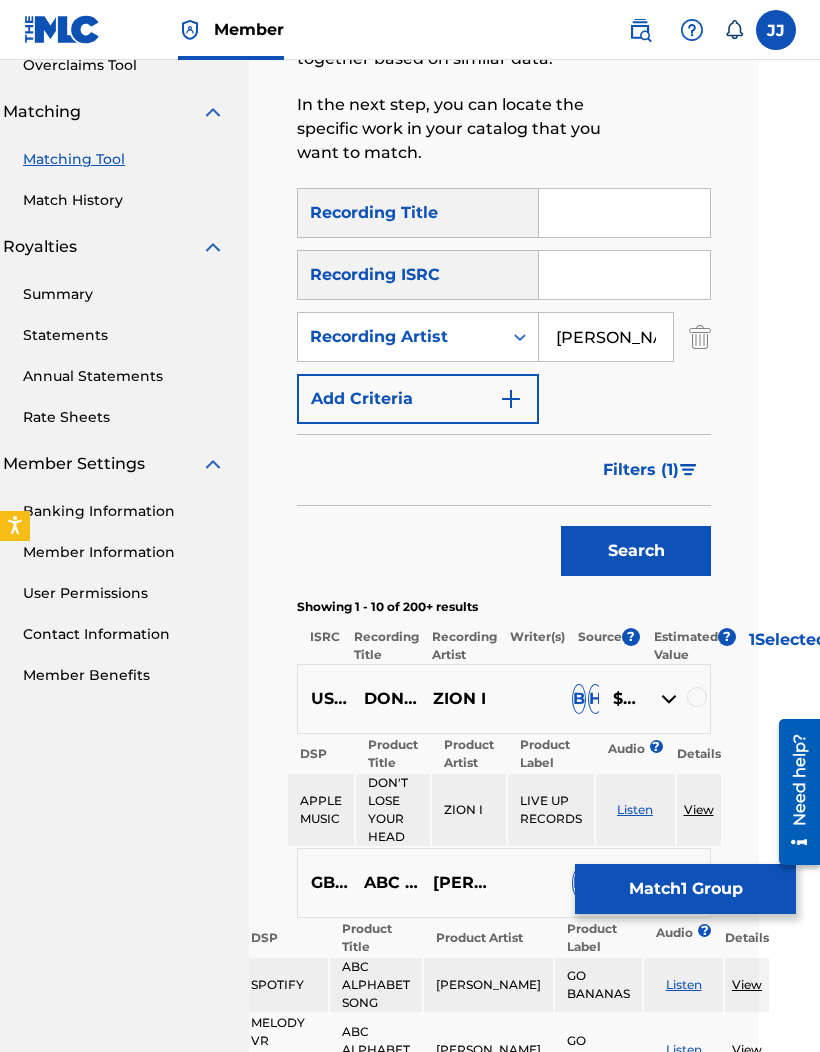 type on "Parker Zion" 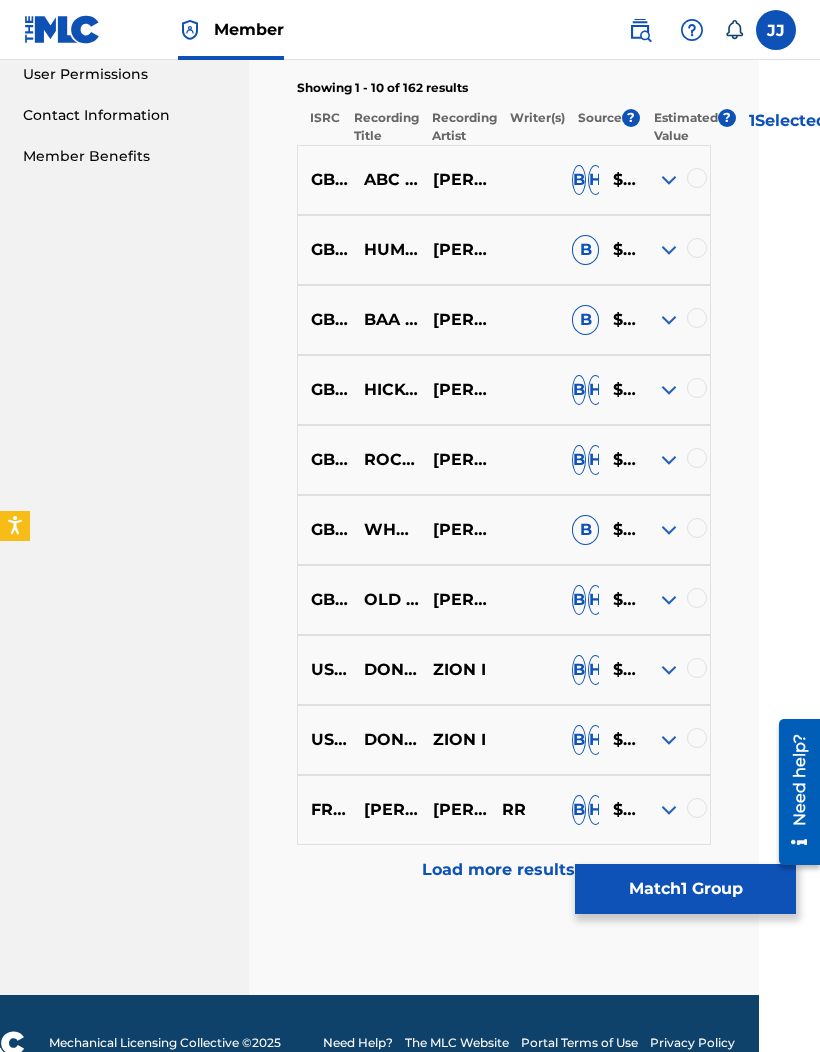 scroll, scrollTop: 952, scrollLeft: 61, axis: both 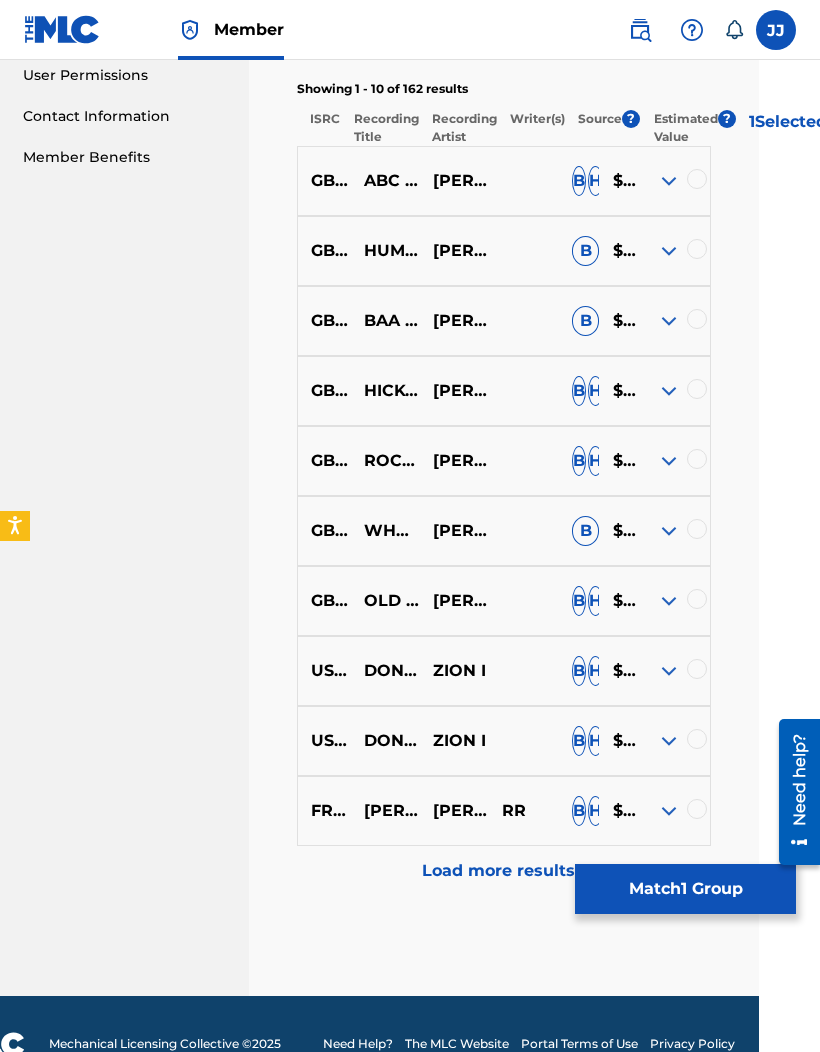 click on "Load more results..." at bounding box center [504, 871] 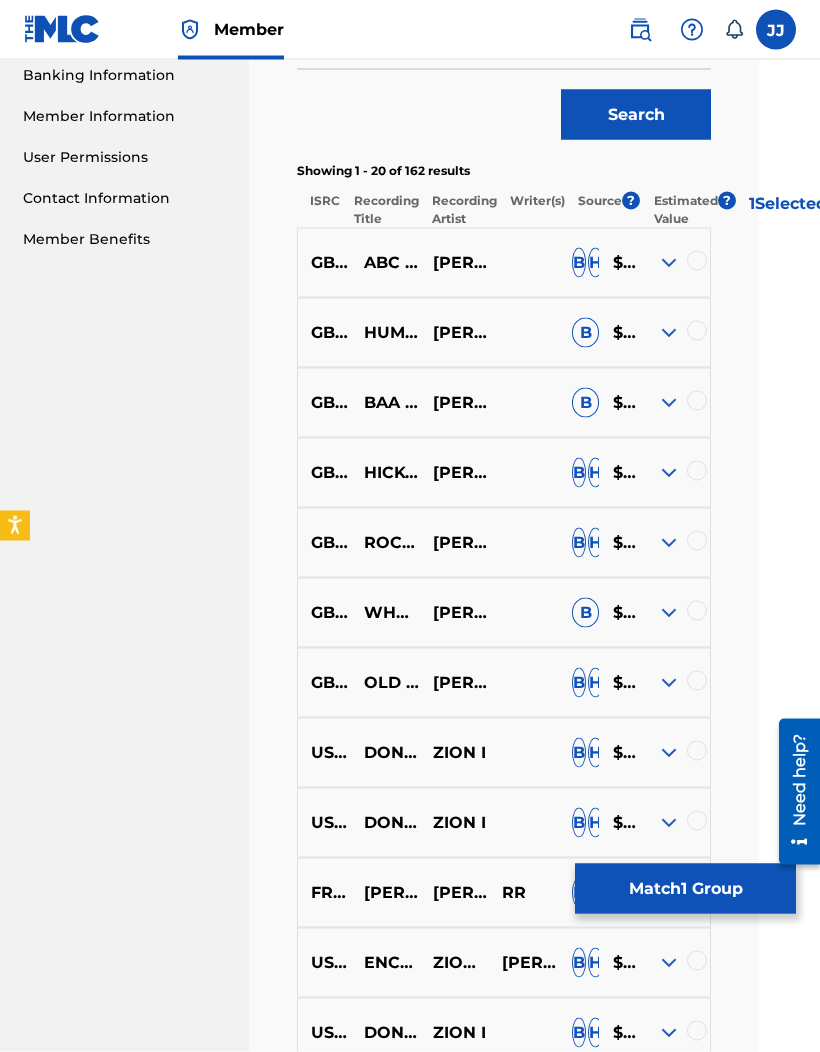 click at bounding box center [669, 263] 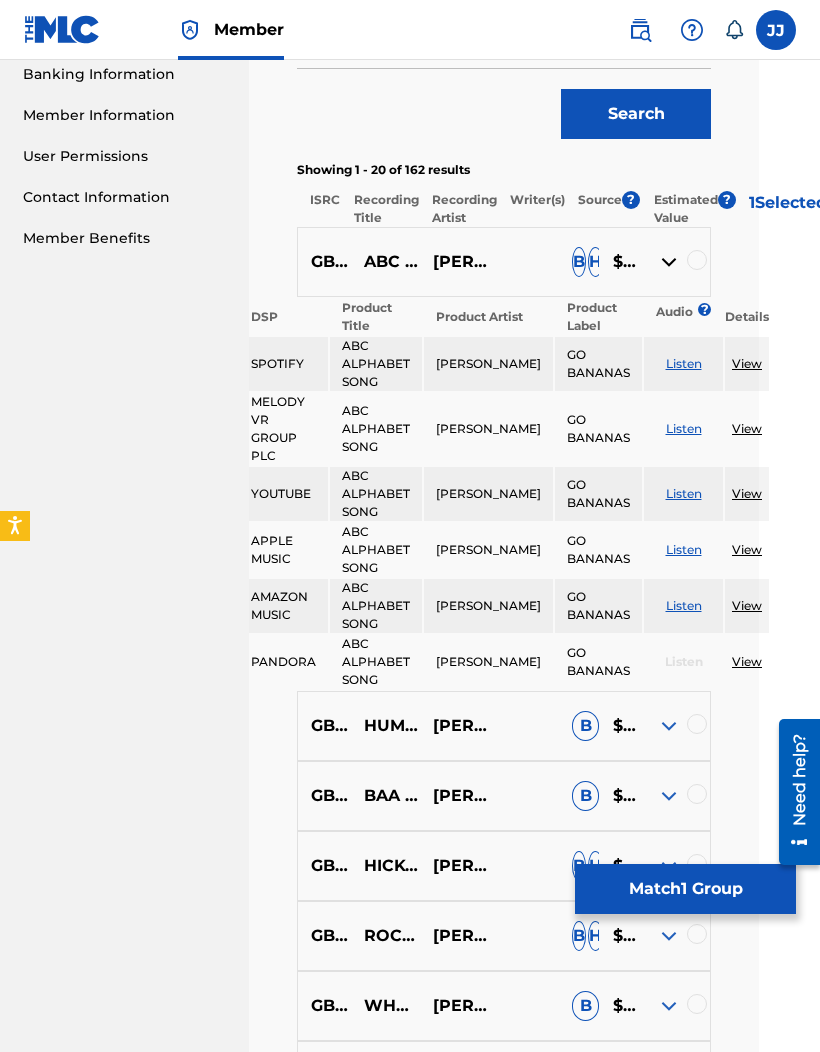 click at bounding box center [669, 726] 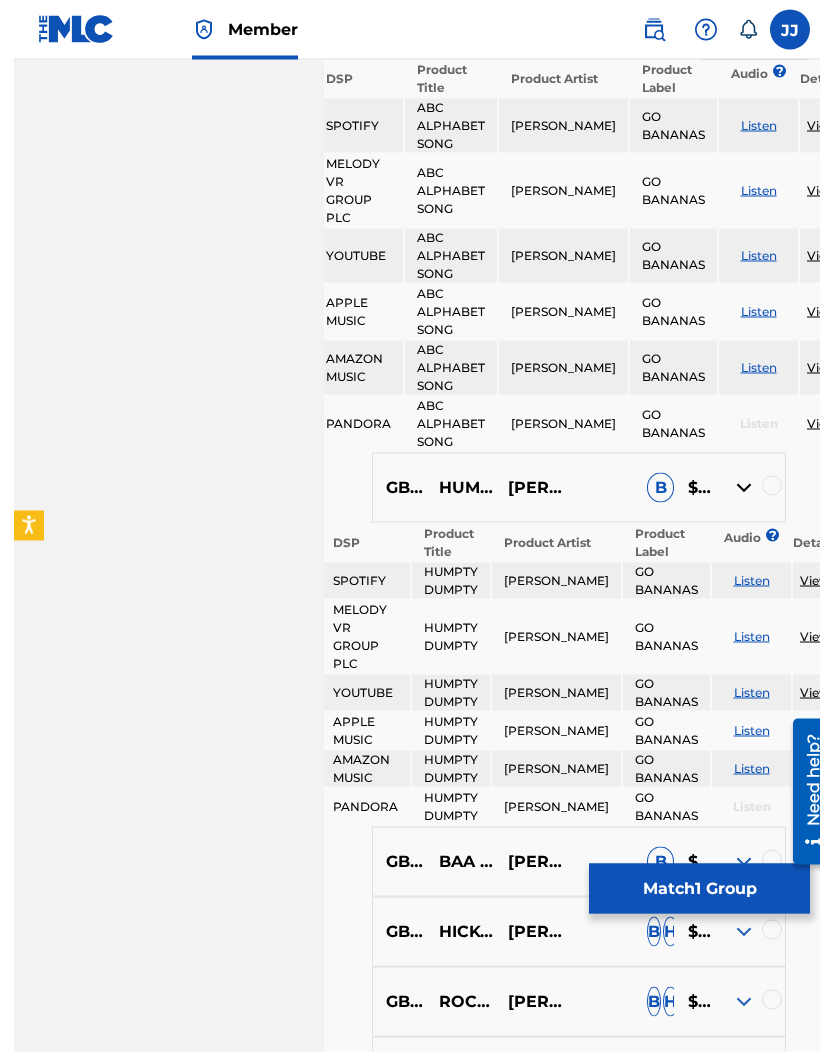 scroll, scrollTop: 1148, scrollLeft: 0, axis: vertical 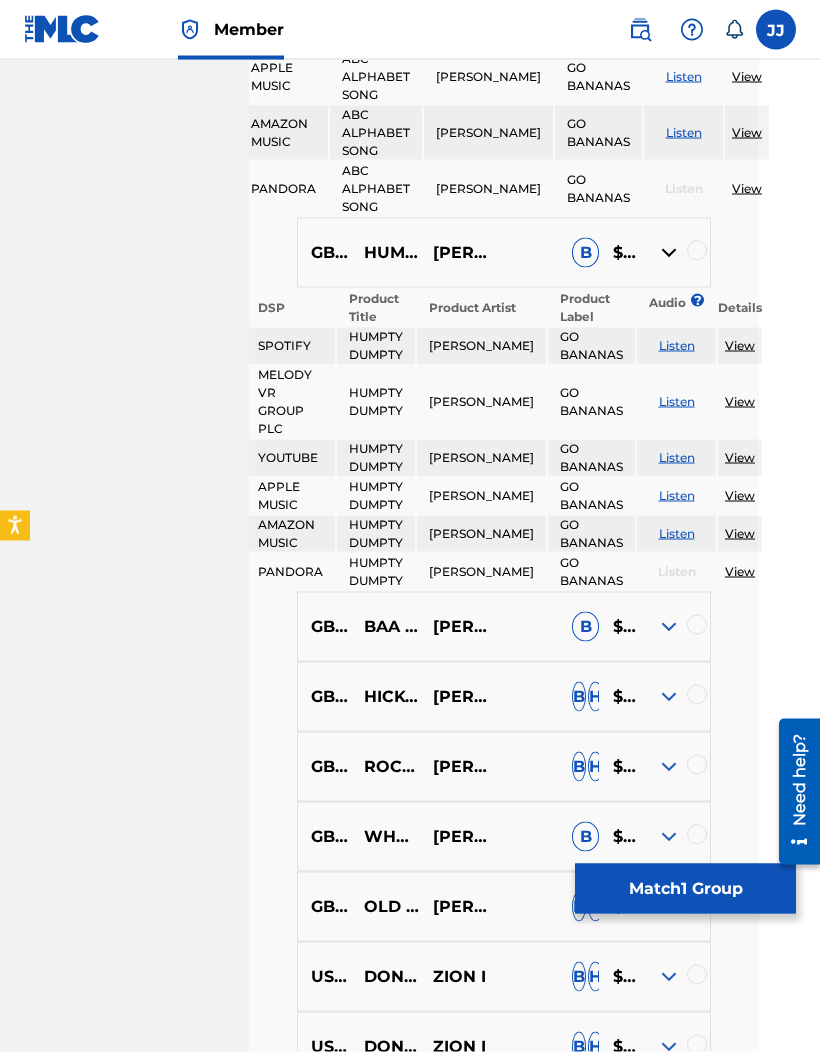 click at bounding box center (669, 627) 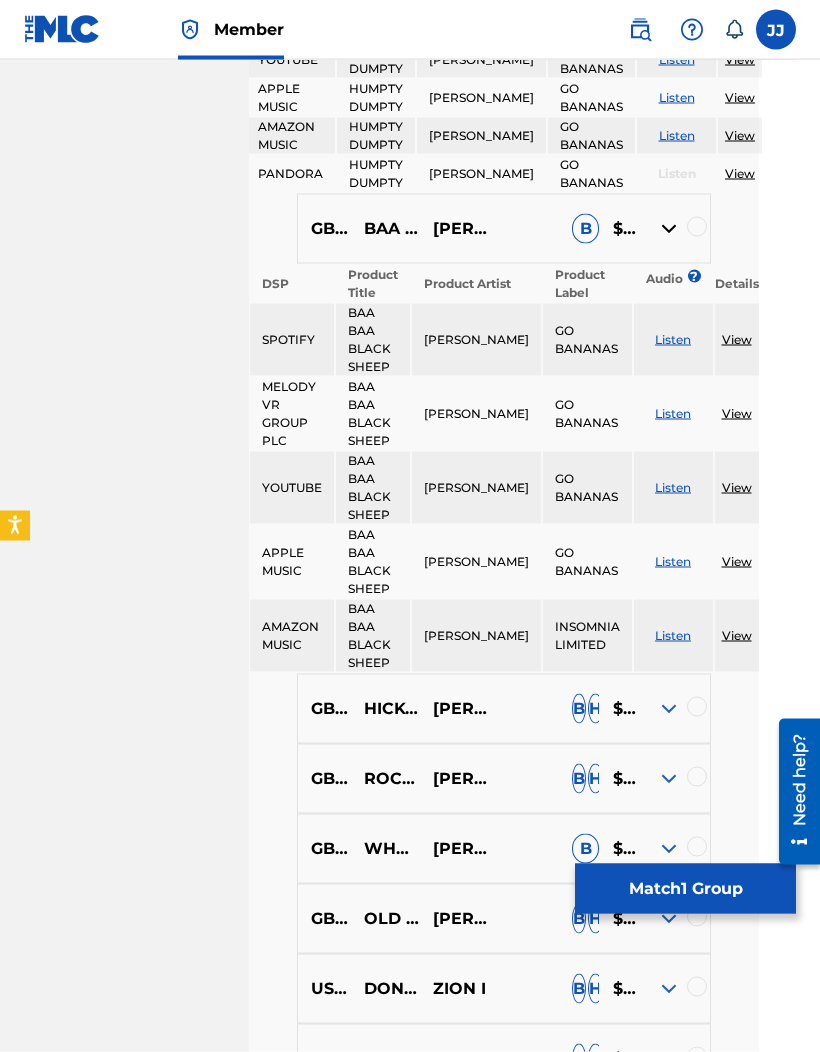 click at bounding box center (669, 709) 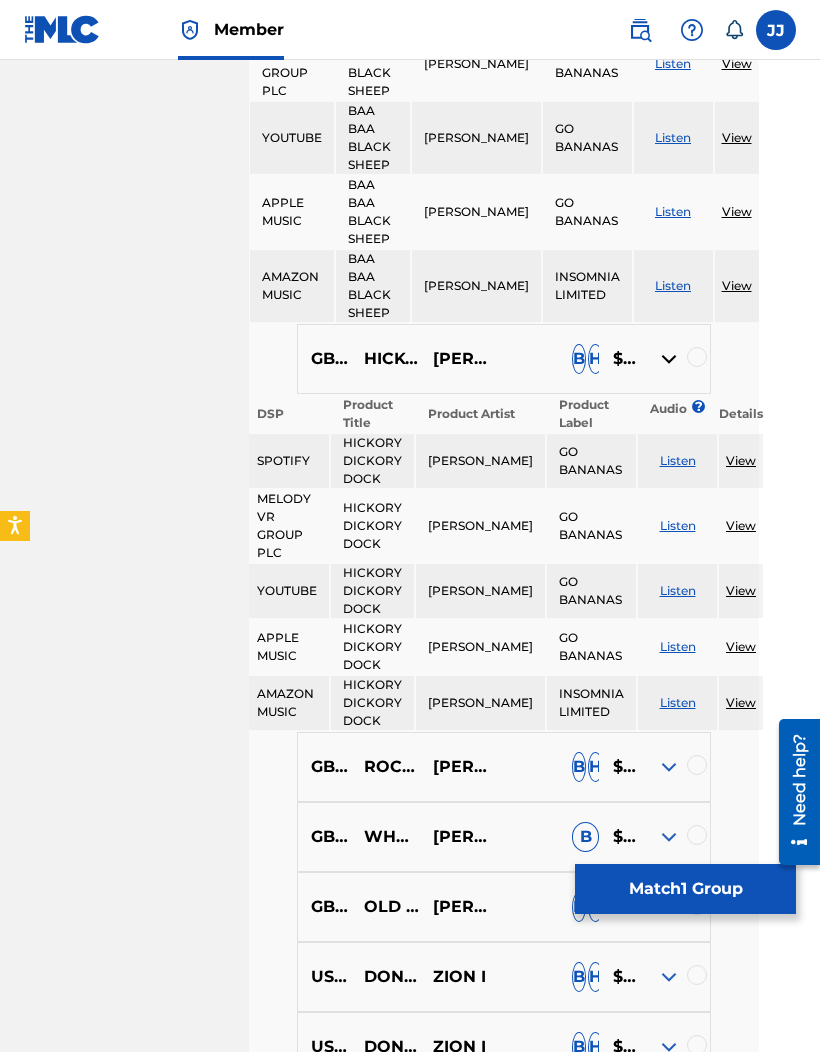 click at bounding box center (669, 767) 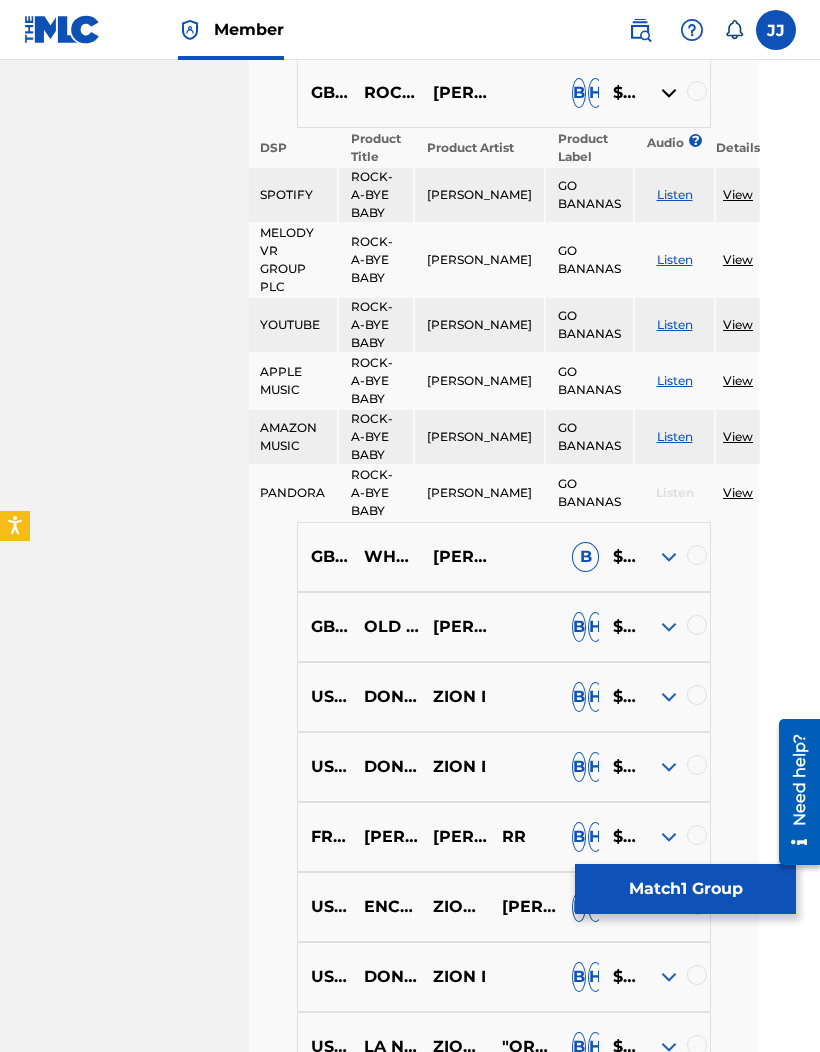 scroll, scrollTop: 2779, scrollLeft: 61, axis: both 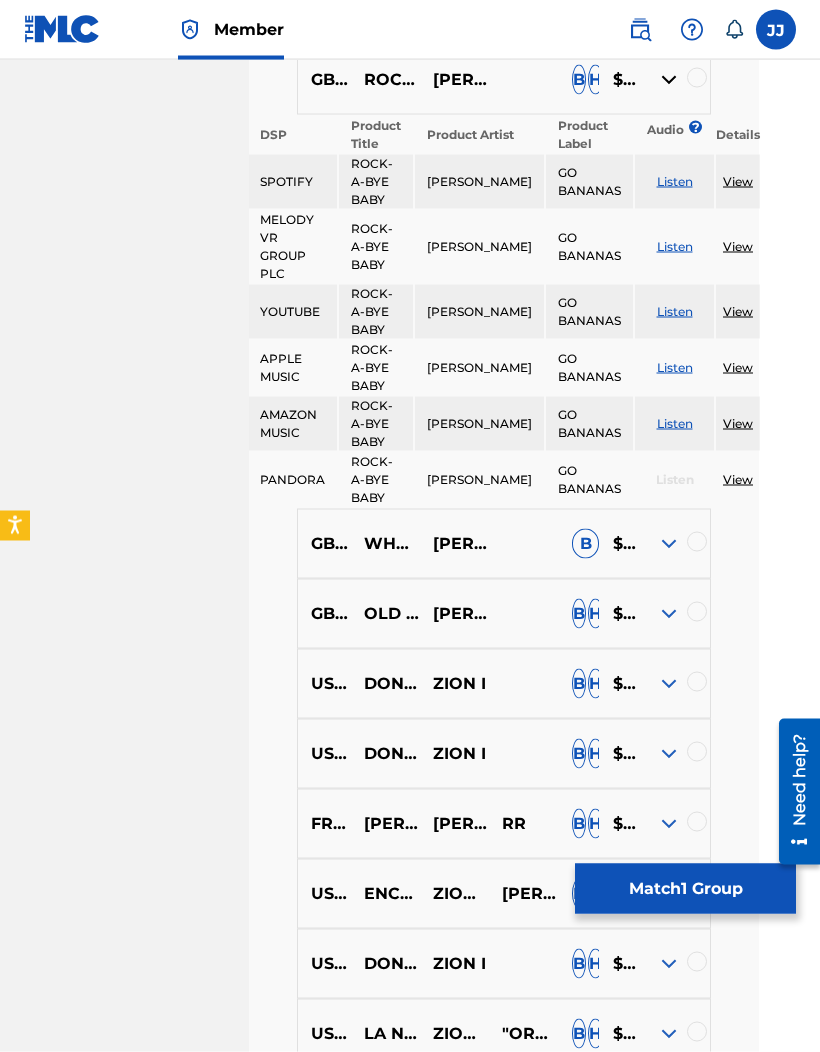 click on "GBSMU9373326 OLD MACDONALD HAD A FARM PARKER ZION B H $$$$$" at bounding box center [504, 614] 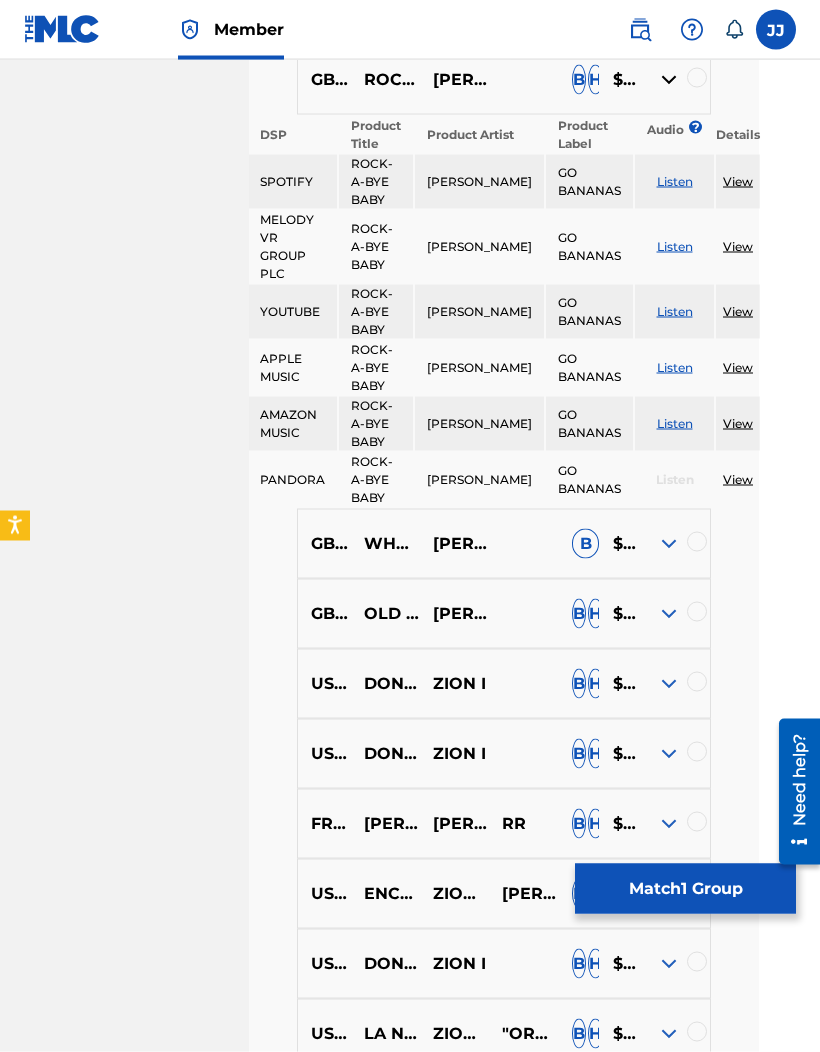 click at bounding box center (669, 544) 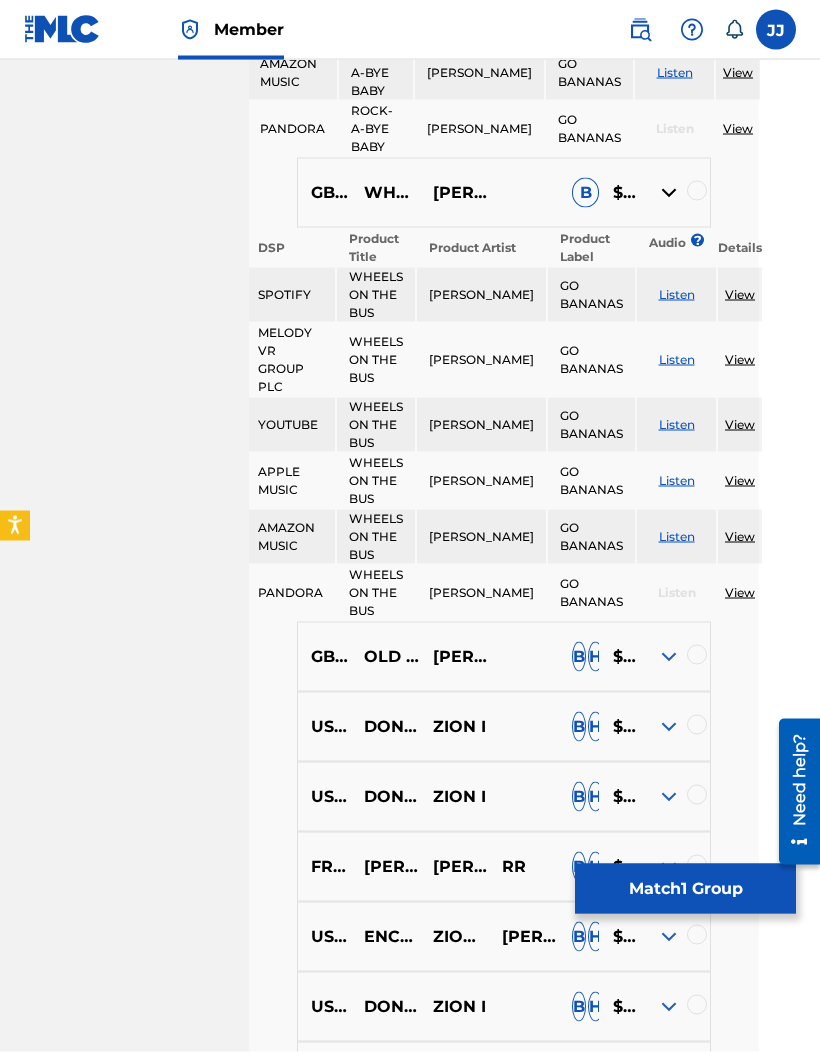 click at bounding box center [669, 657] 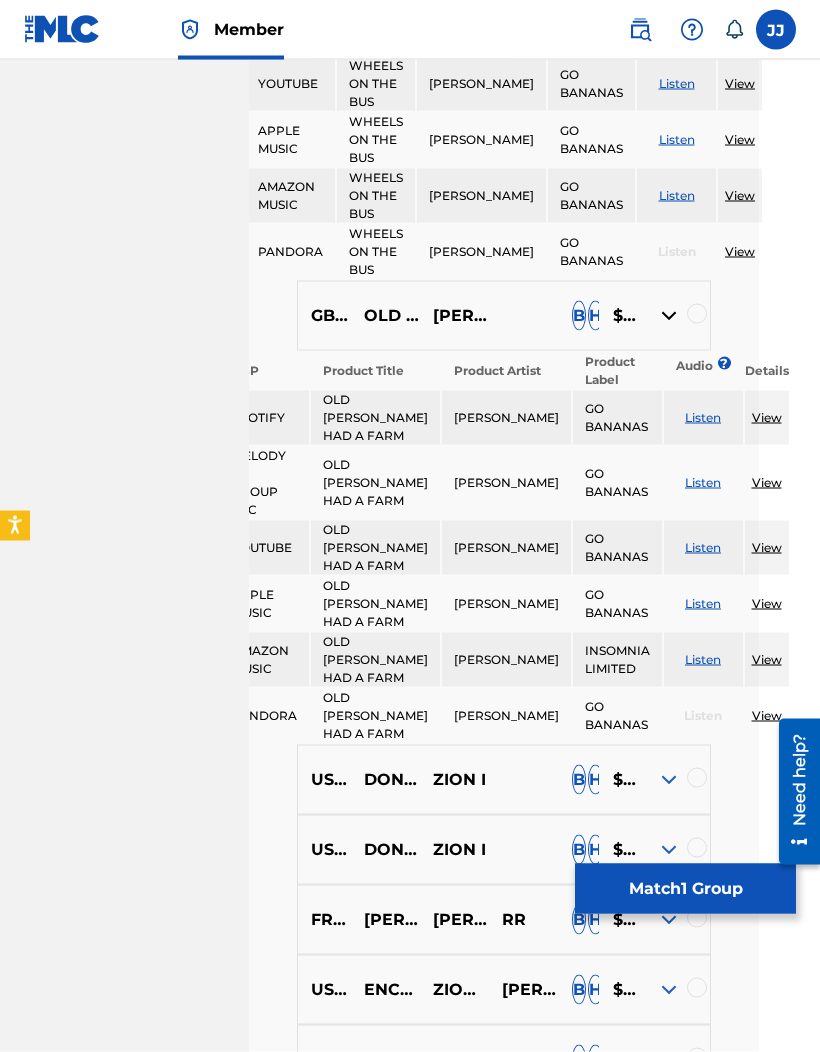 scroll, scrollTop: 3510, scrollLeft: 61, axis: both 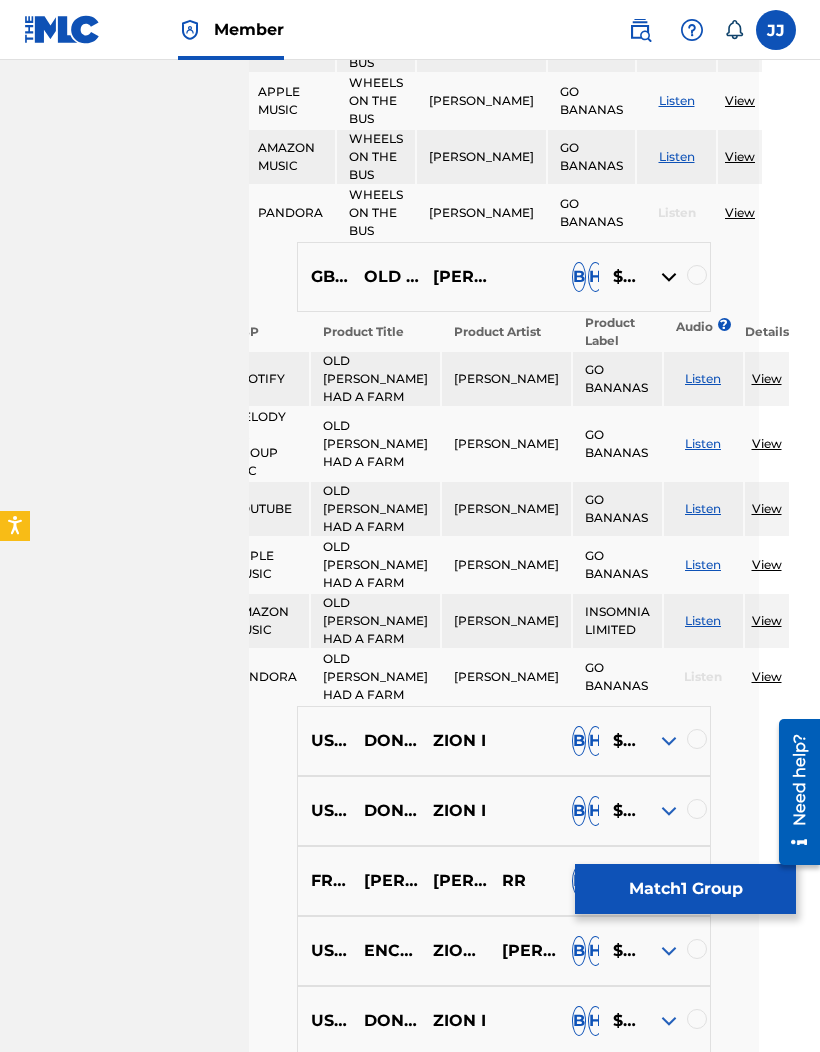 click at bounding box center [669, 741] 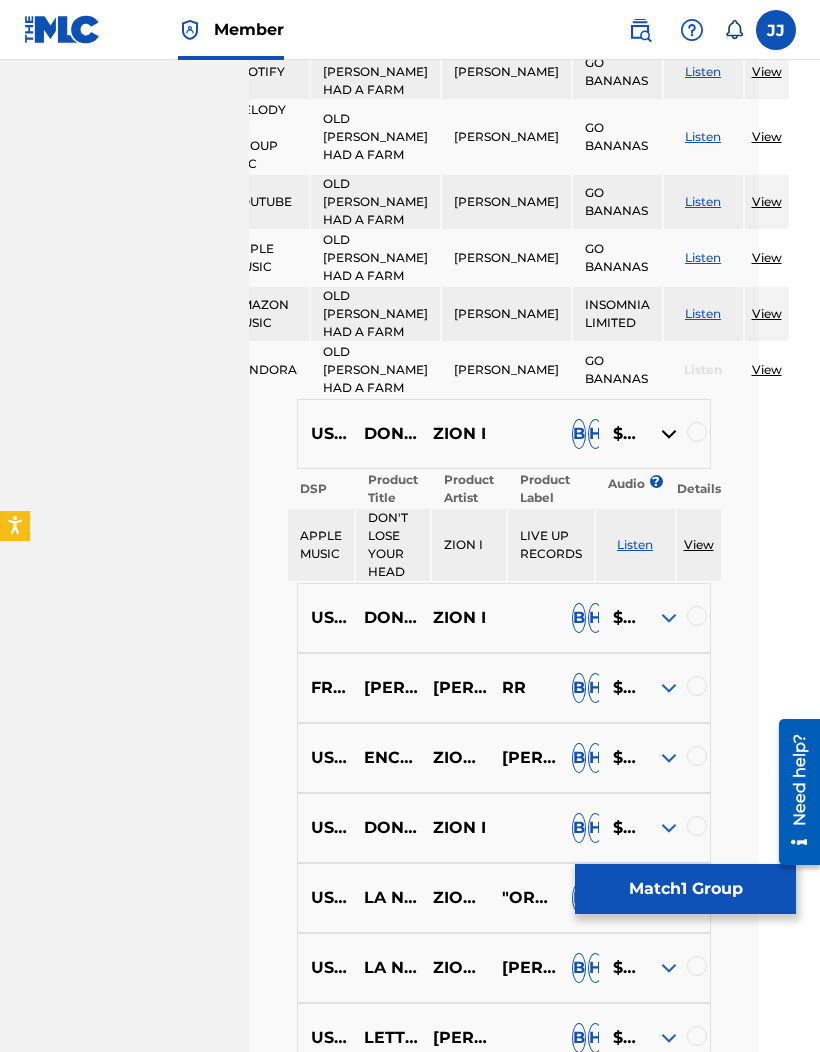 scroll, scrollTop: 3845, scrollLeft: 61, axis: both 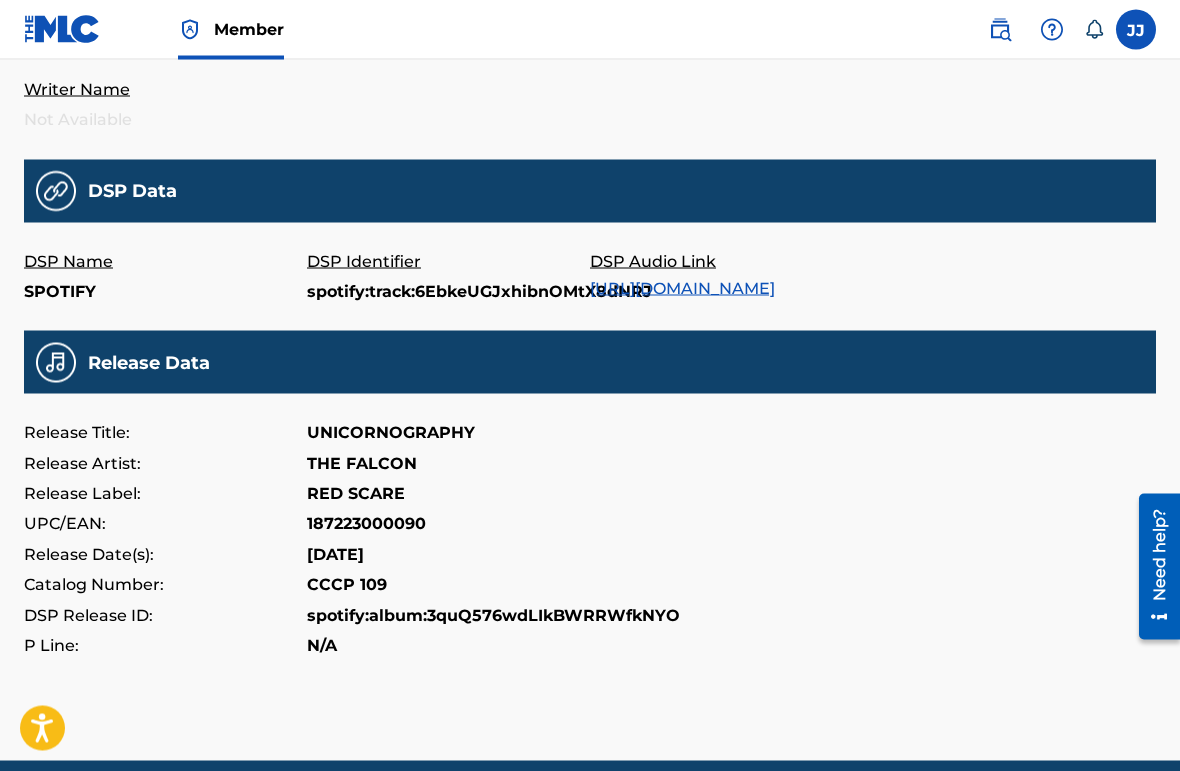 click on "https://open.spotify.com/track/6EbkeUGJxhibnOMtX8dNRJ" at bounding box center [682, 288] 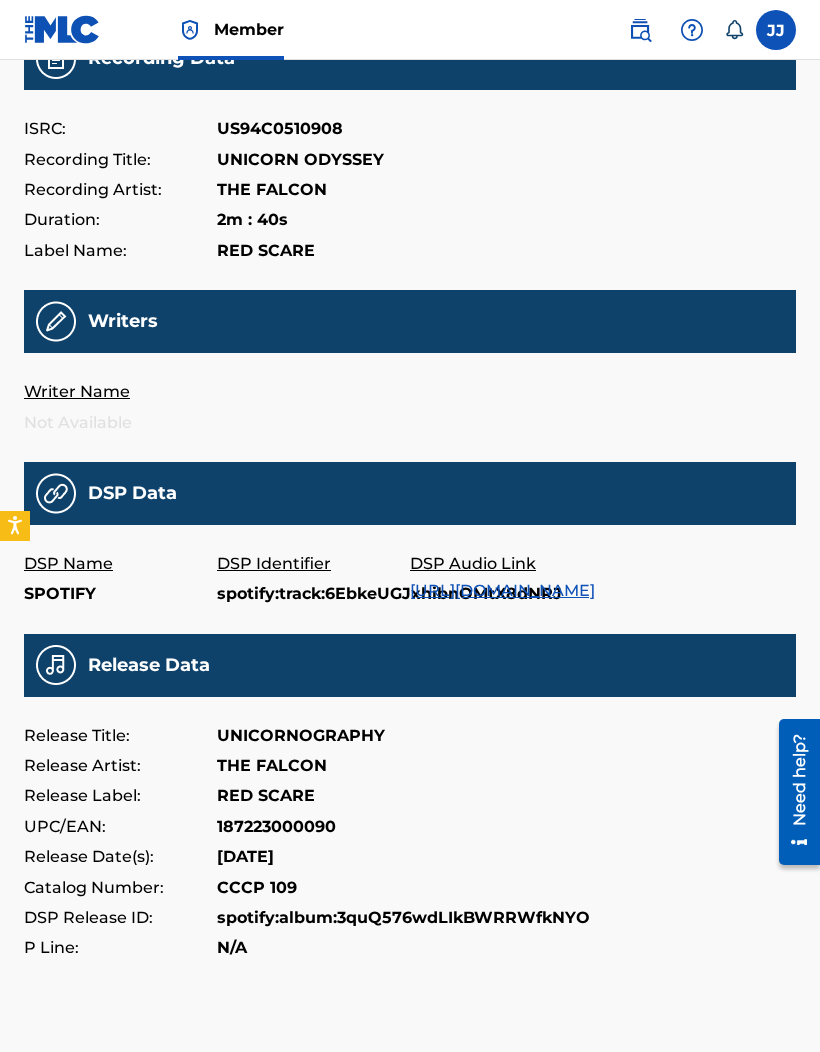 scroll, scrollTop: 286, scrollLeft: 0, axis: vertical 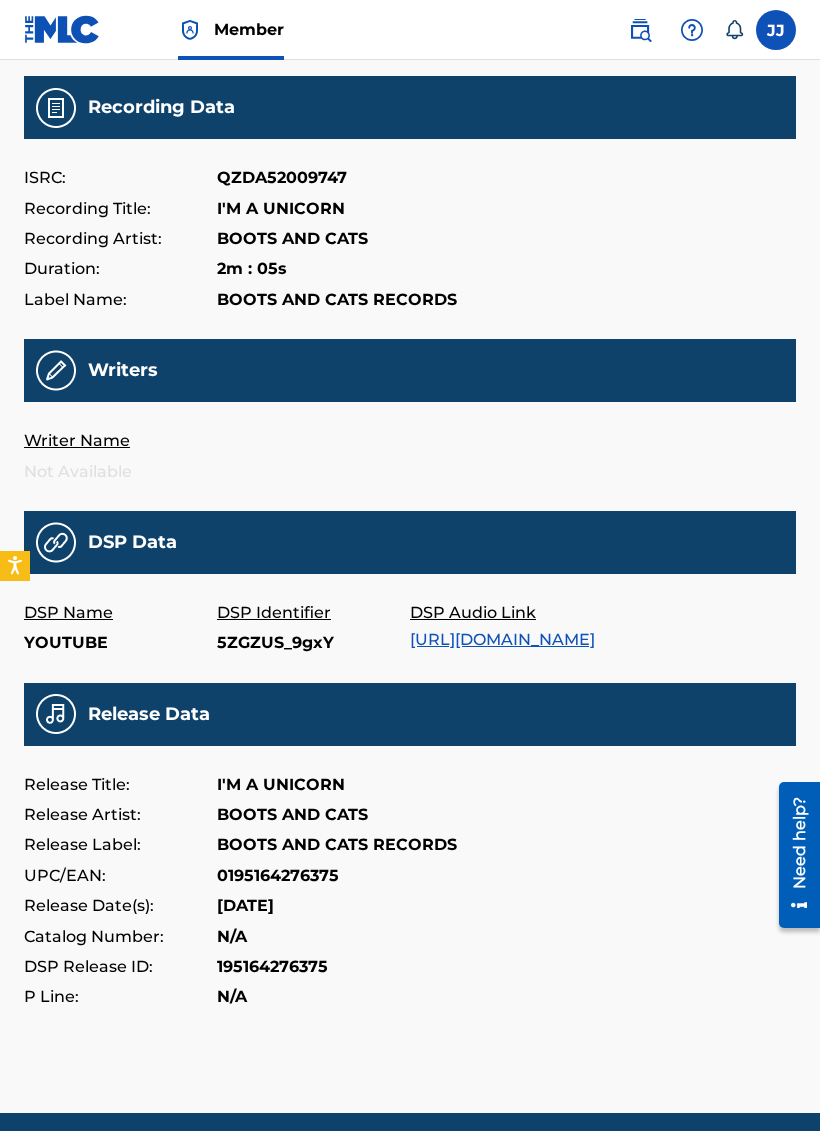 click on "https://music.youtube.com/watch?v=5ZGZUS_9gxY" at bounding box center [502, 639] 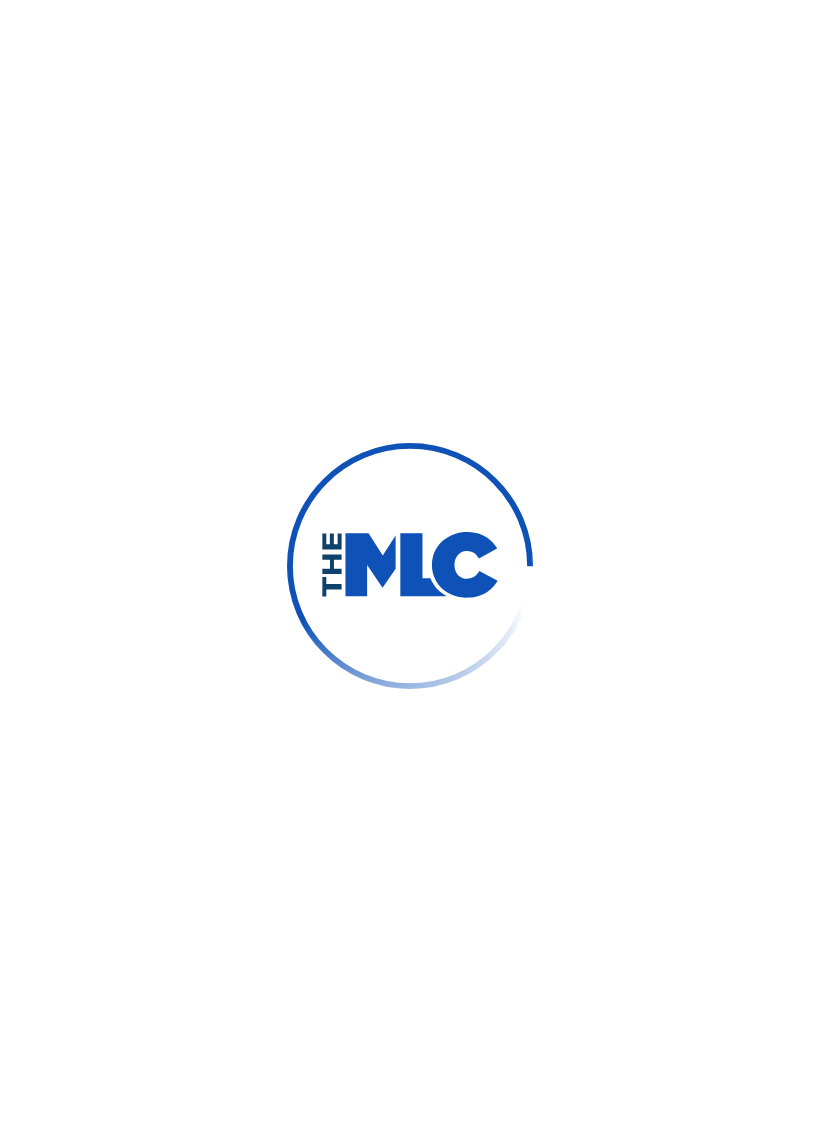 scroll, scrollTop: 0, scrollLeft: 0, axis: both 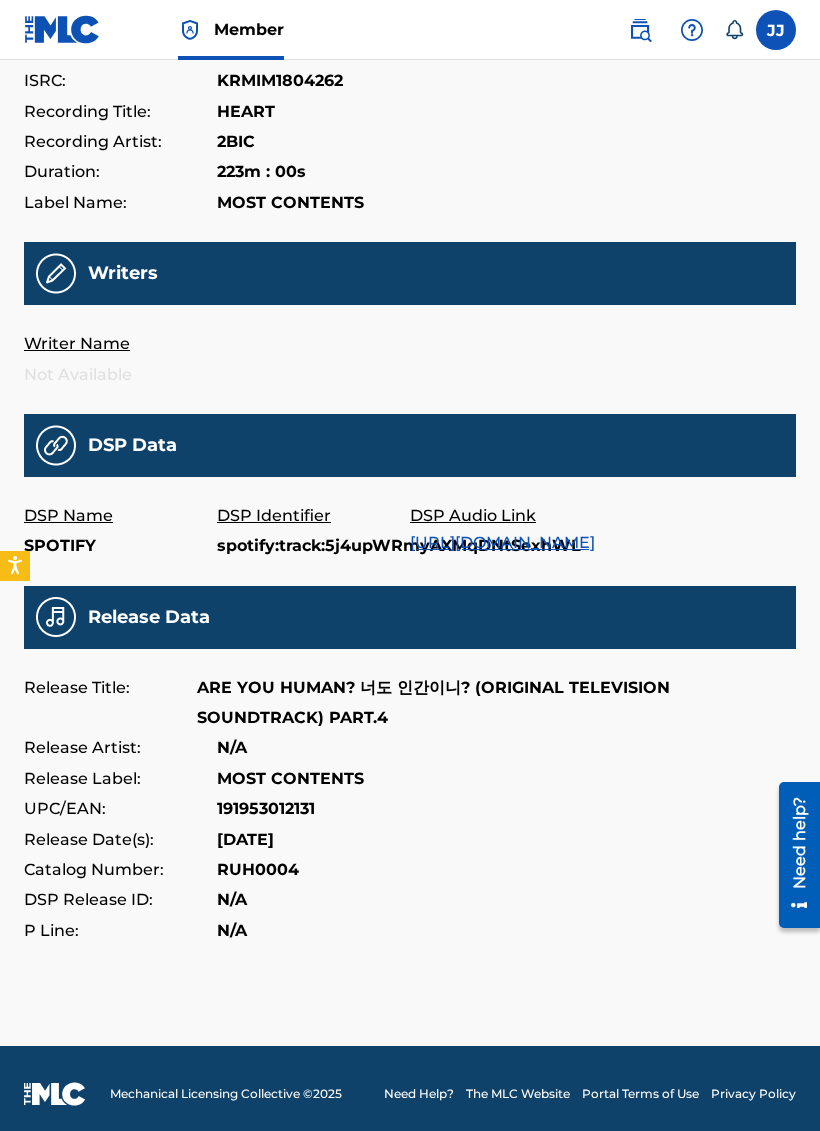 click on "https://open.spotify.com/track/5j4upWRmyAXMqDNtSexhWL" at bounding box center (502, 542) 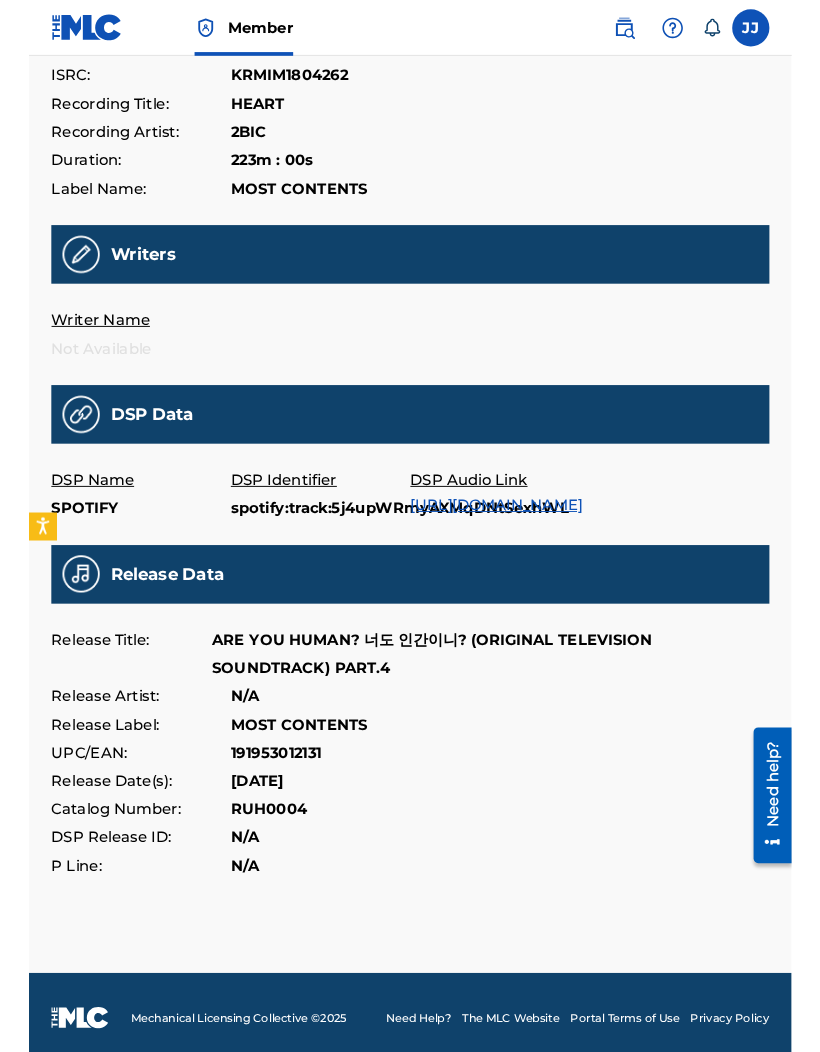 scroll, scrollTop: 406, scrollLeft: 0, axis: vertical 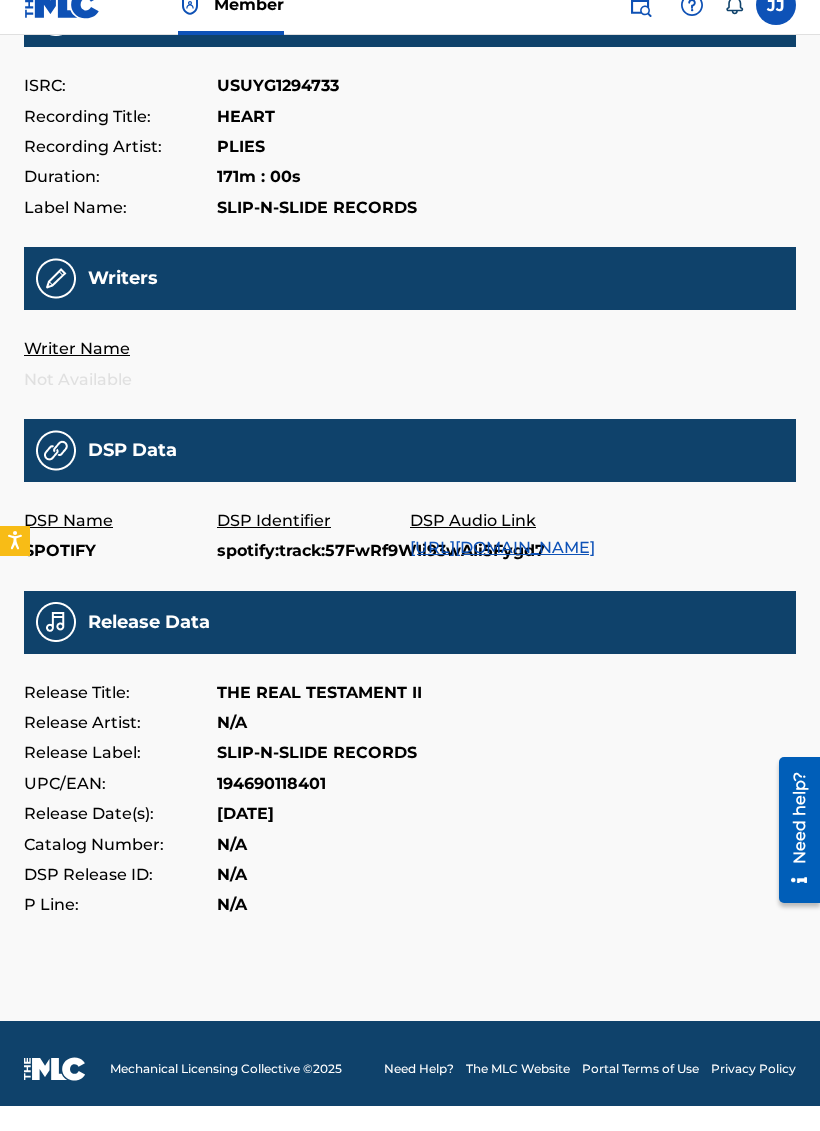 click on "[URL][DOMAIN_NAME]" at bounding box center [502, 572] 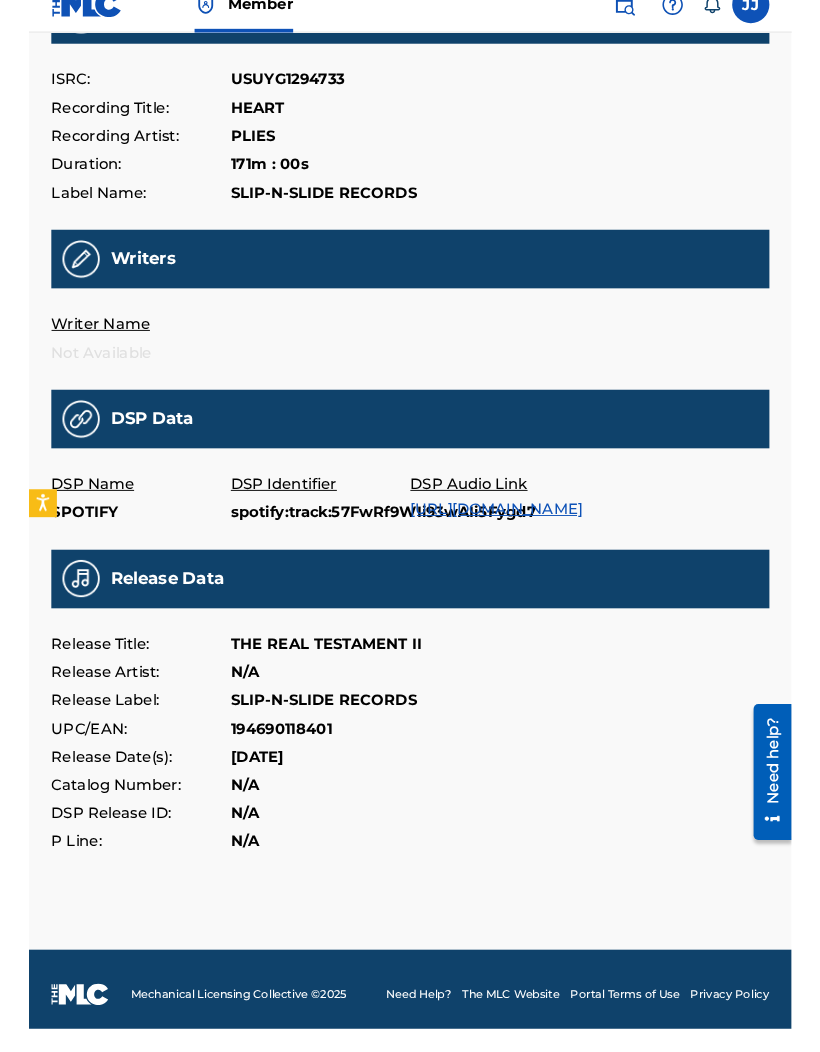 scroll, scrollTop: 319, scrollLeft: 0, axis: vertical 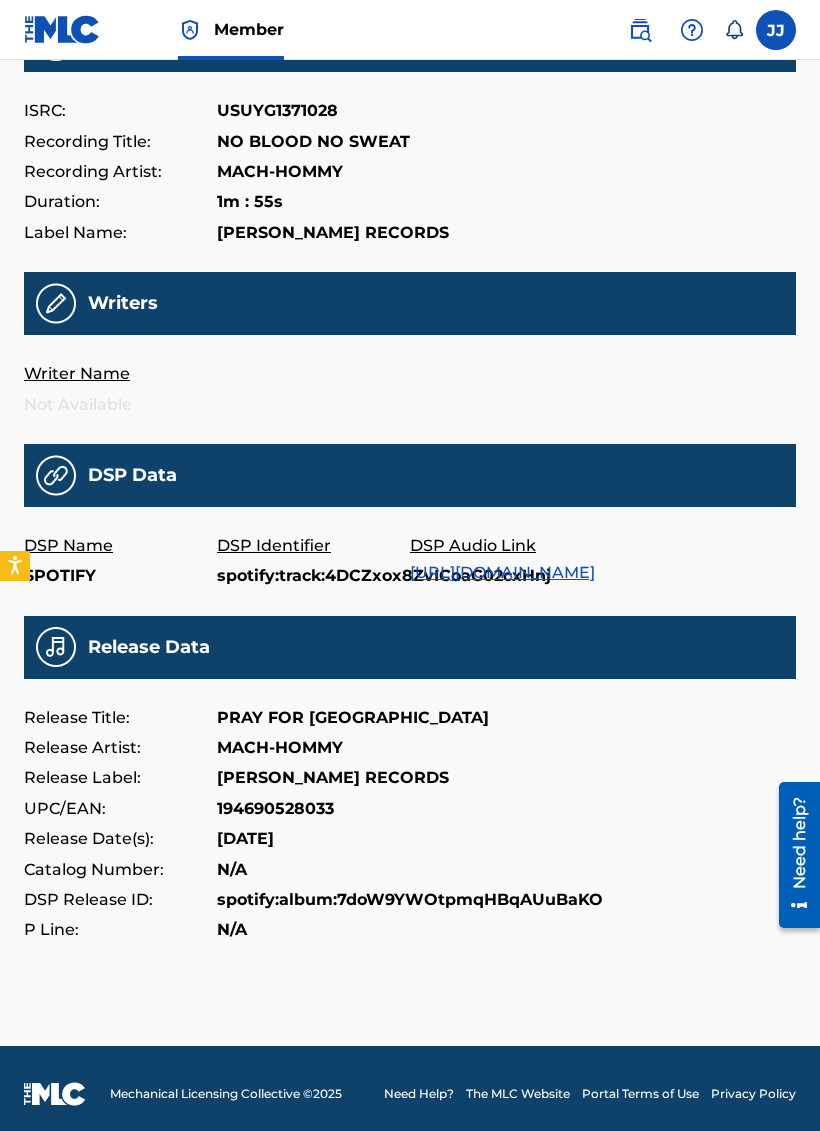 click on "NO BLOOD NO SWEAT All recording data featured below has been provided to The MLC by the digital service provider (DSP) listed. The MLC does not have the ability to edit or change any of the information provided and does not assume responsibility for accuracy. Recording Data ISRC: USUYG1371028 Recording Title: NO BLOOD NO SWEAT Recording Artist: MACH-HOMMY Duration: 1m : 55s Label Name: GRISELDA RECORDS Writers Writer Name Not Available DSP Data DSP Name SPOTIFY DSP Identifier spotify:track:4DCZxox8ZvICoaG02cxHnj DSP Audio Link https://open.spotify.com/track/4DCZxox8ZvICoaG02cxHnj Release Data Release Title: PRAY FOR HAITI Release Artist: MACH-HOMMY Release Label: GRISELDA RECORDS UPC/EAN: 194690528033 Release Date(s): 2021-05-21 Catalog Number: N/A DSP Release ID: spotify:album:7doW9YWOtpmqHBqAUuBaKO P Line: N/A" at bounding box center [410, 381] 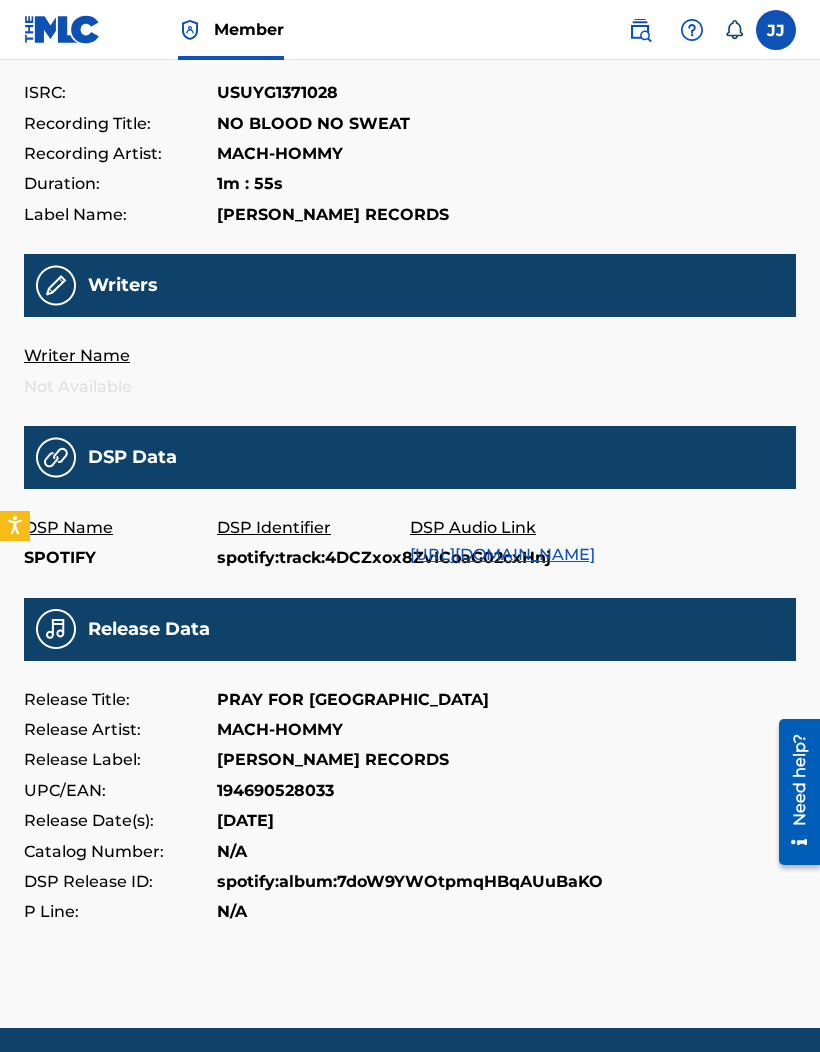 scroll, scrollTop: 305, scrollLeft: 0, axis: vertical 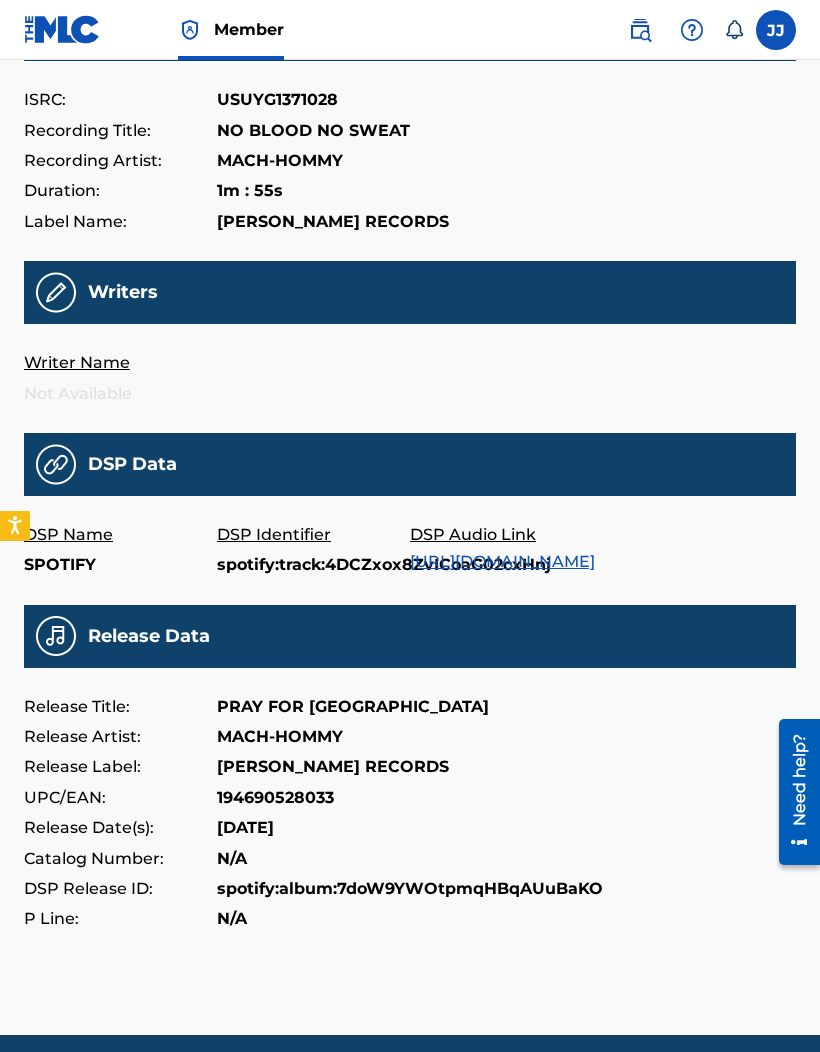 click on "NO BLOOD NO SWEAT All recording data featured below has been provided to The MLC by the digital service provider (DSP) listed. The MLC does not have the ability to edit or change any of the information provided and does not assume responsibility for accuracy. Recording Data ISRC: USUYG1371028 Recording Title: NO BLOOD NO SWEAT Recording Artist: MACH-HOMMY Duration: 1m : 55s Label Name: GRISELDA RECORDS Writers Writer Name Not Available DSP Data DSP Name SPOTIFY DSP Identifier spotify:track:4DCZxox8ZvICoaG02cxHnj DSP Audio Link https://open.spotify.com/track/4DCZxox8ZvICoaG02cxHnj Release Data Release Title: PRAY FOR HAITI Release Artist: MACH-HOMMY Release Label: GRISELDA RECORDS UPC/EAN: 194690528033 Release Date(s): 2021-05-21 Catalog Number: N/A DSP Release ID: spotify:album:7doW9YWOtpmqHBqAUuBaKO P Line: N/A" at bounding box center [410, 370] 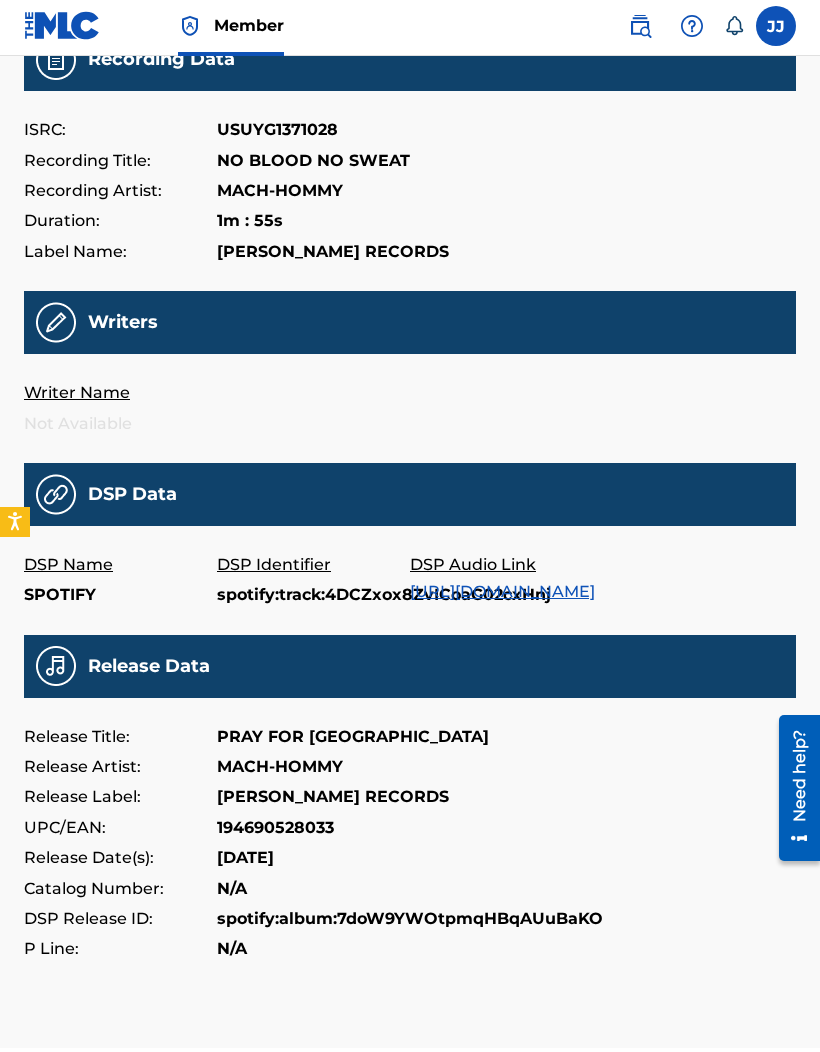 scroll, scrollTop: 275, scrollLeft: 4, axis: both 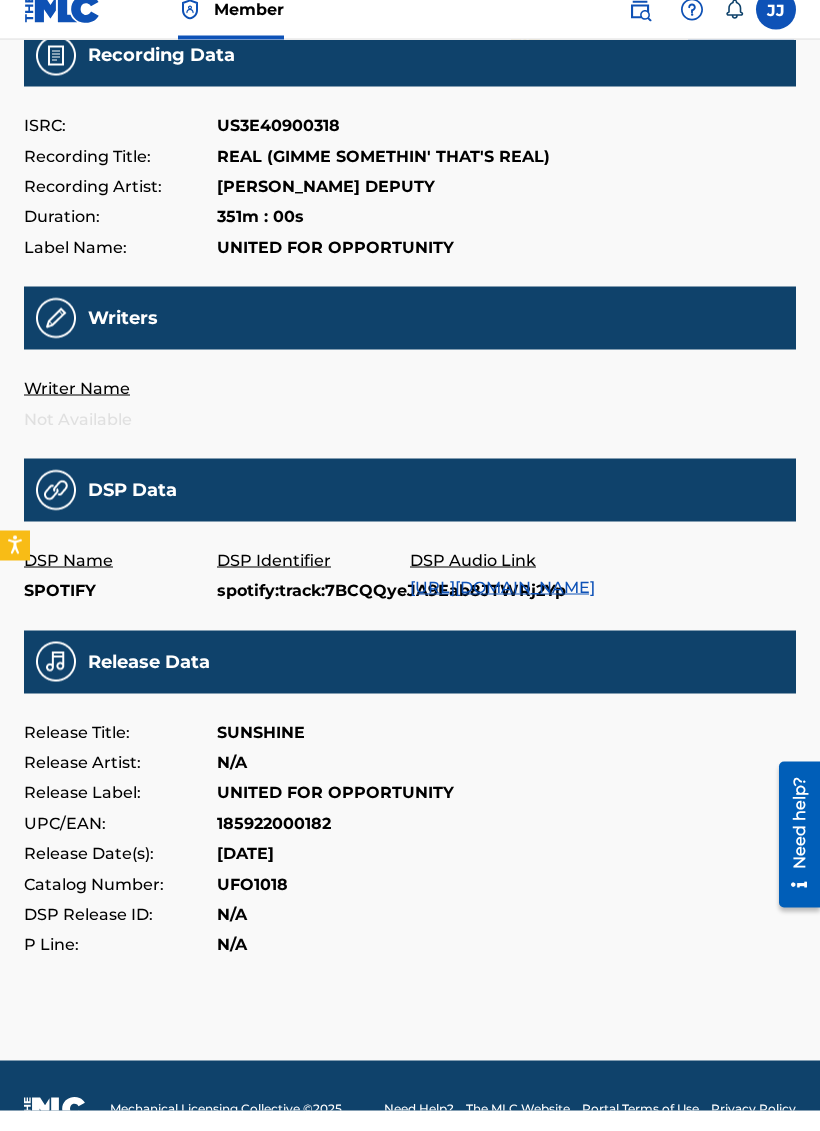 click on "https://open.spotify.com/track/7BCQQyeJA9Eab8JTWRj2Yp" at bounding box center (502, 607) 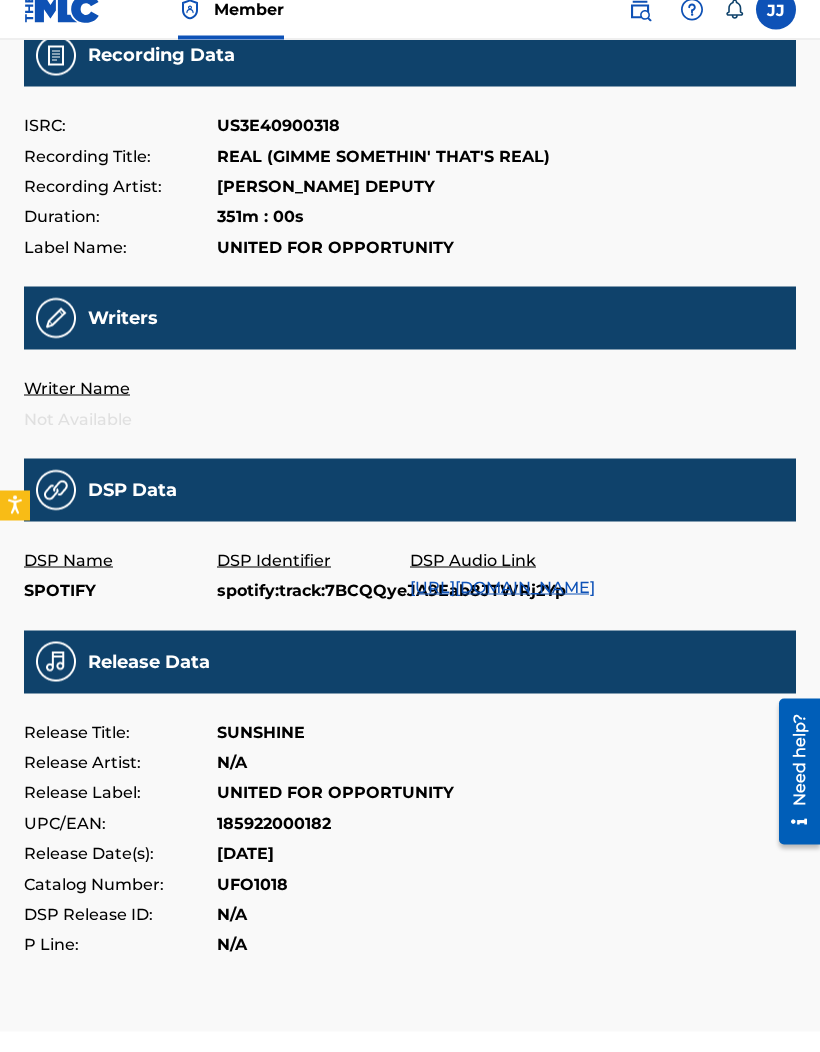 scroll, scrollTop: 280, scrollLeft: 0, axis: vertical 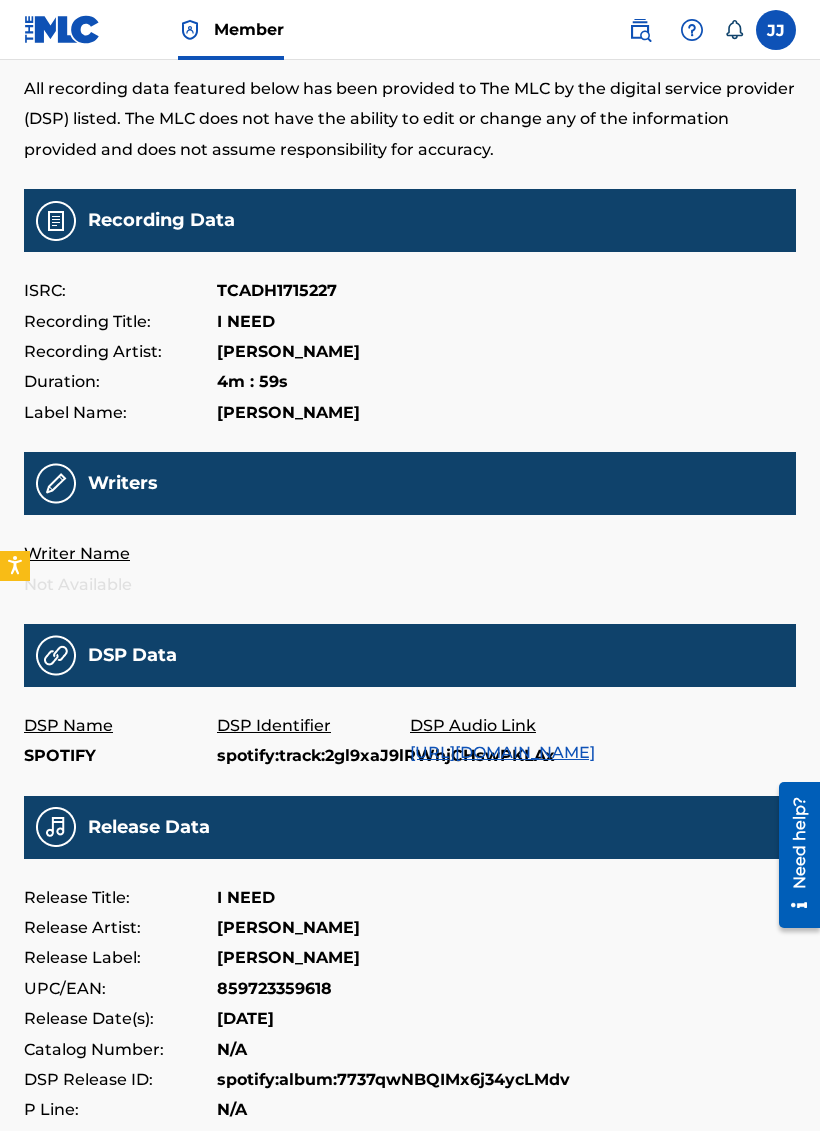 click on "[URL][DOMAIN_NAME]" at bounding box center (502, 752) 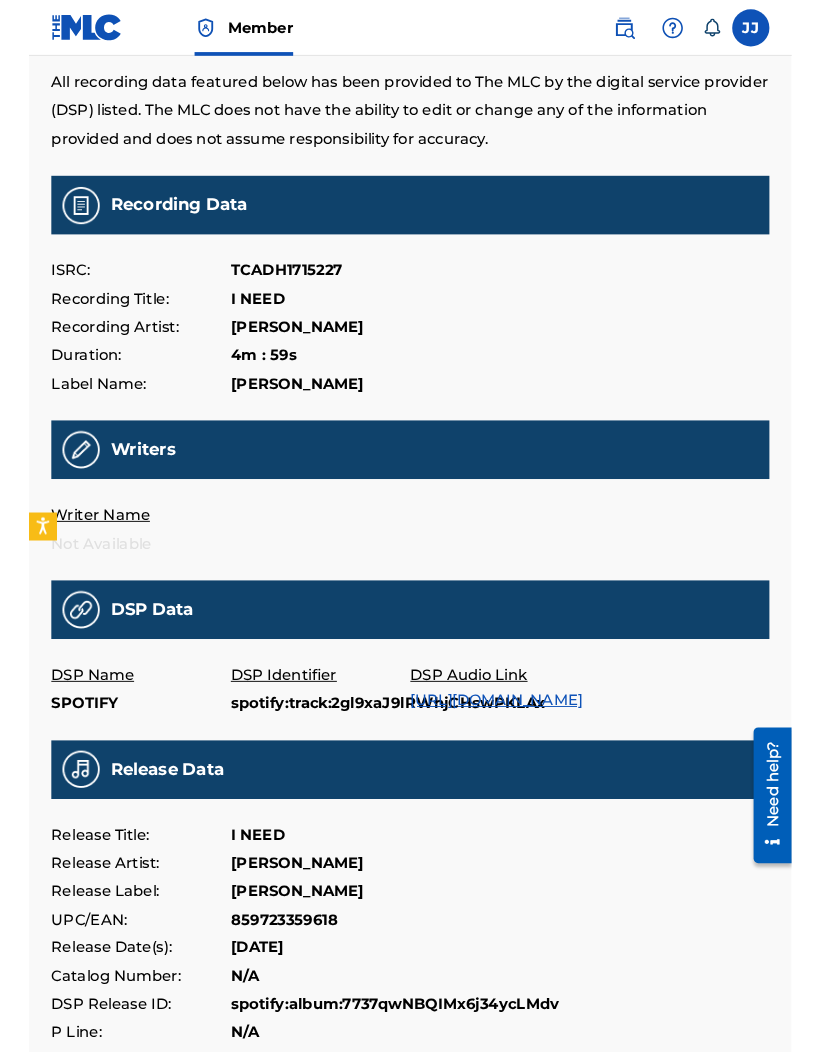 scroll, scrollTop: 196, scrollLeft: 9, axis: both 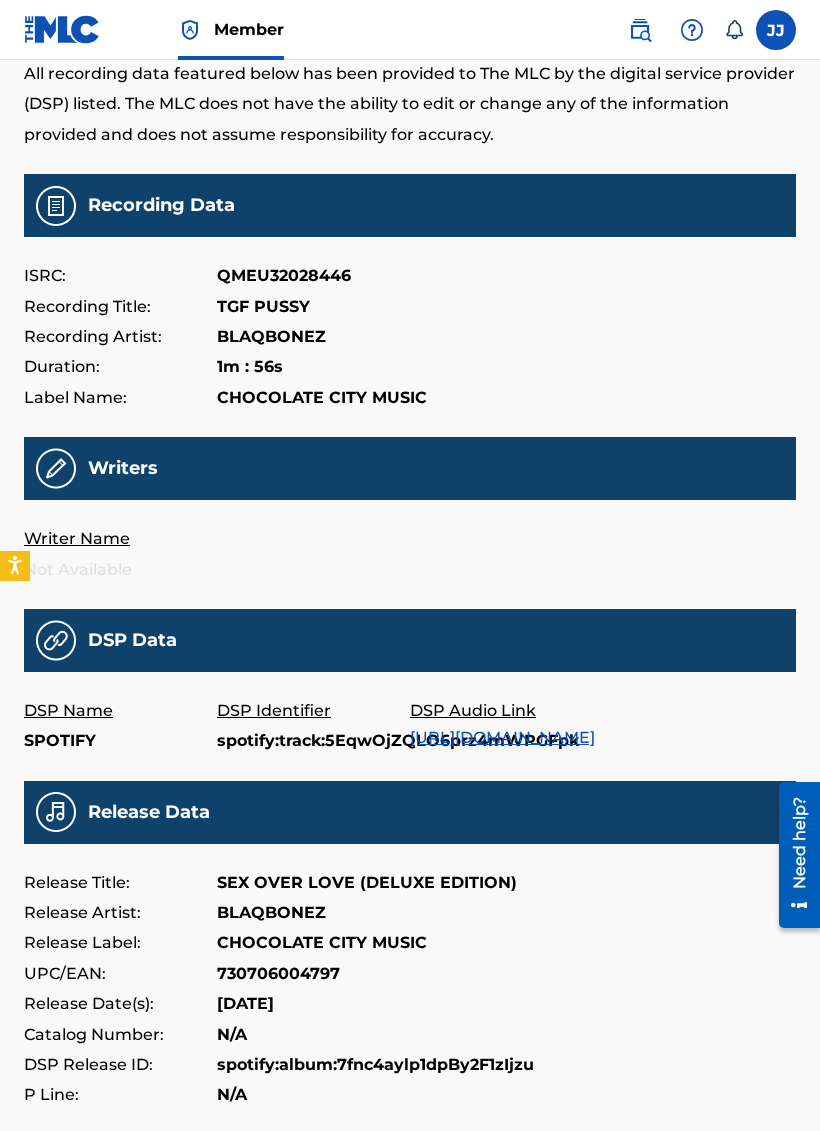 click on "https://open.spotify.com/track/5EqwOjZQLO6prz4mWPGFpk" at bounding box center [502, 737] 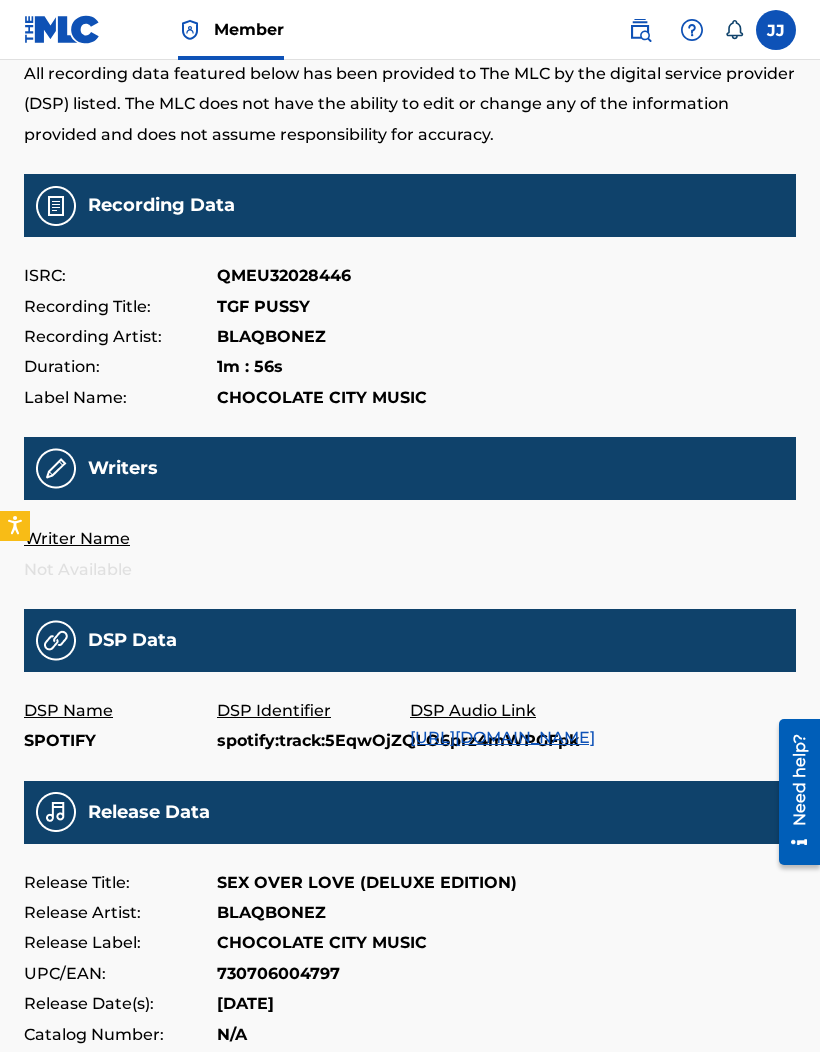 scroll, scrollTop: 211, scrollLeft: 0, axis: vertical 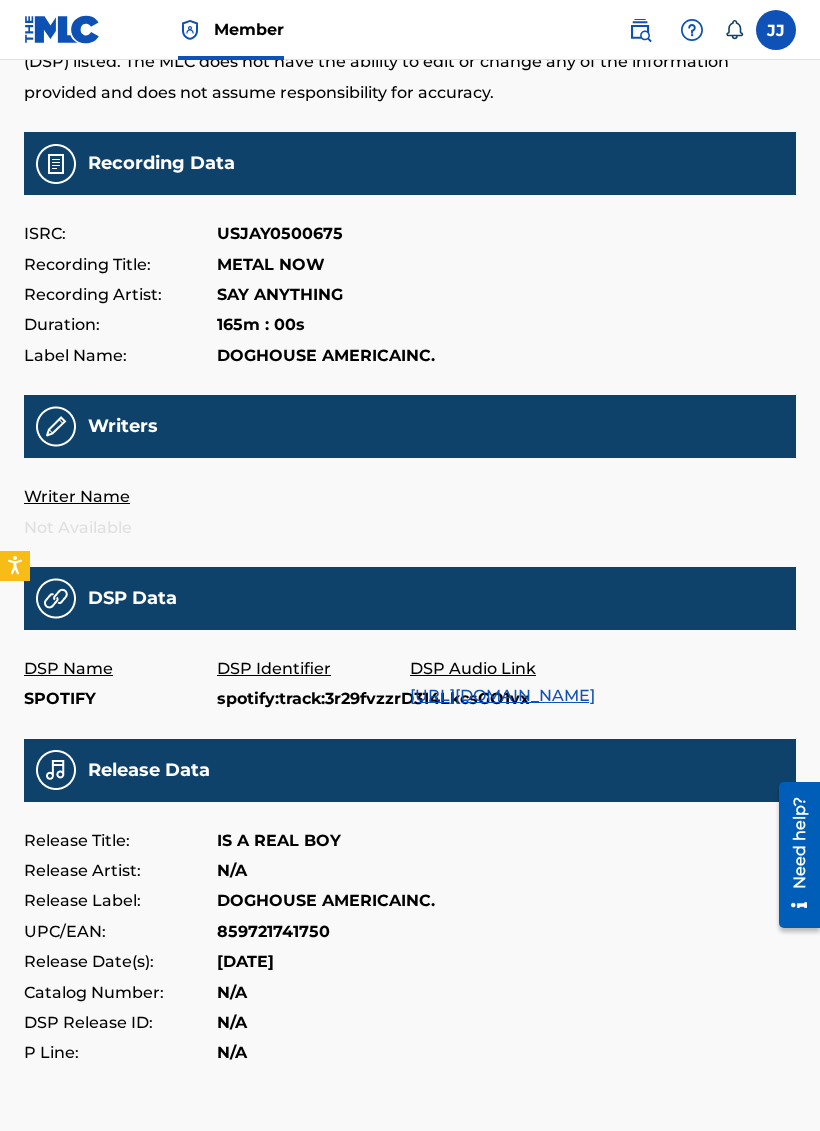 click on "https://open.spotify.com/track/3r29fvzzrD314LkcsGO1vx" at bounding box center (502, 695) 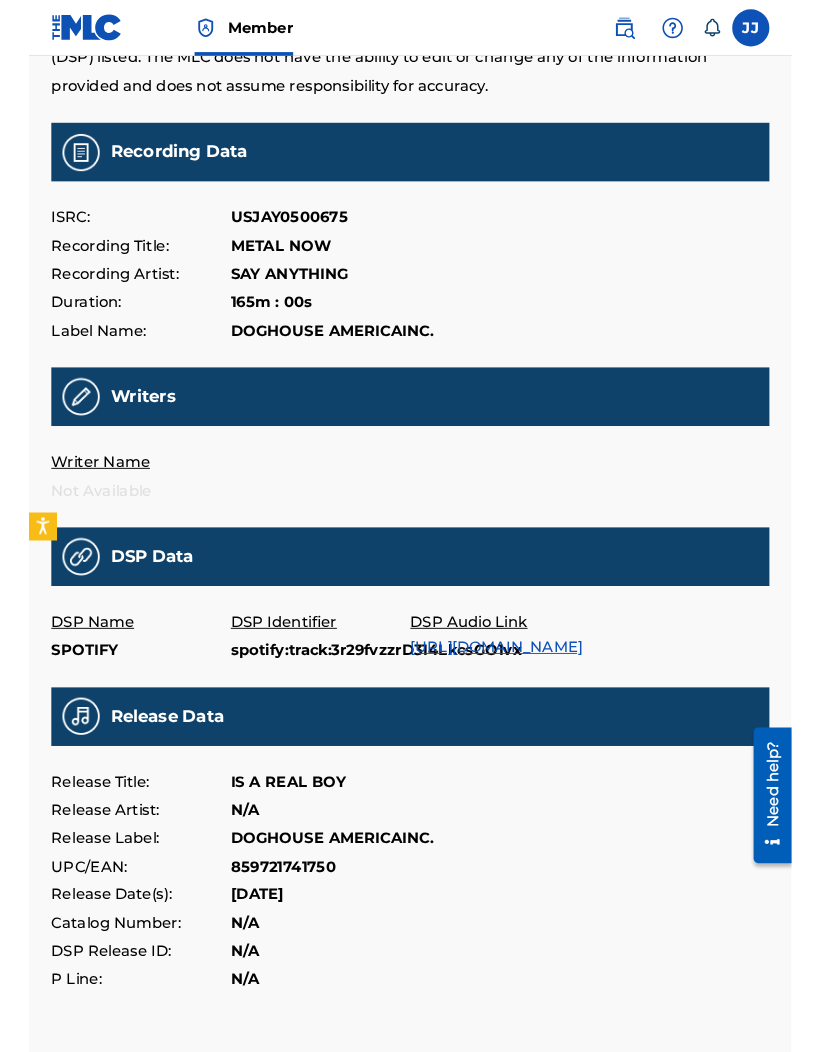 scroll, scrollTop: 253, scrollLeft: 0, axis: vertical 